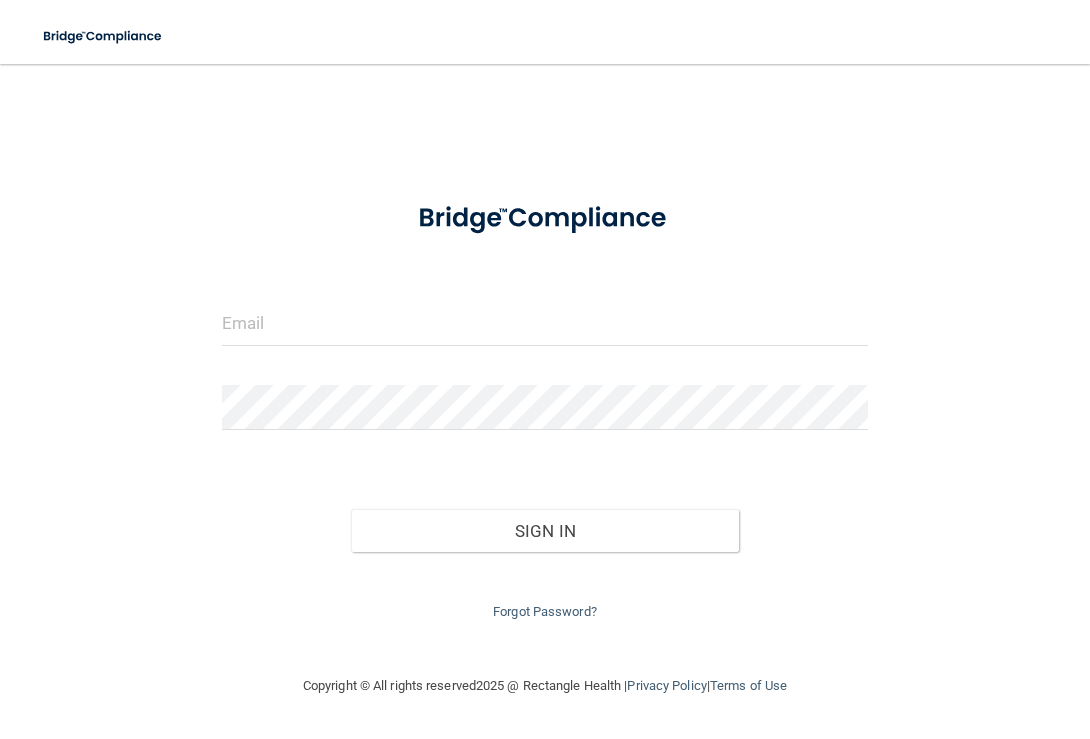 scroll, scrollTop: 0, scrollLeft: 0, axis: both 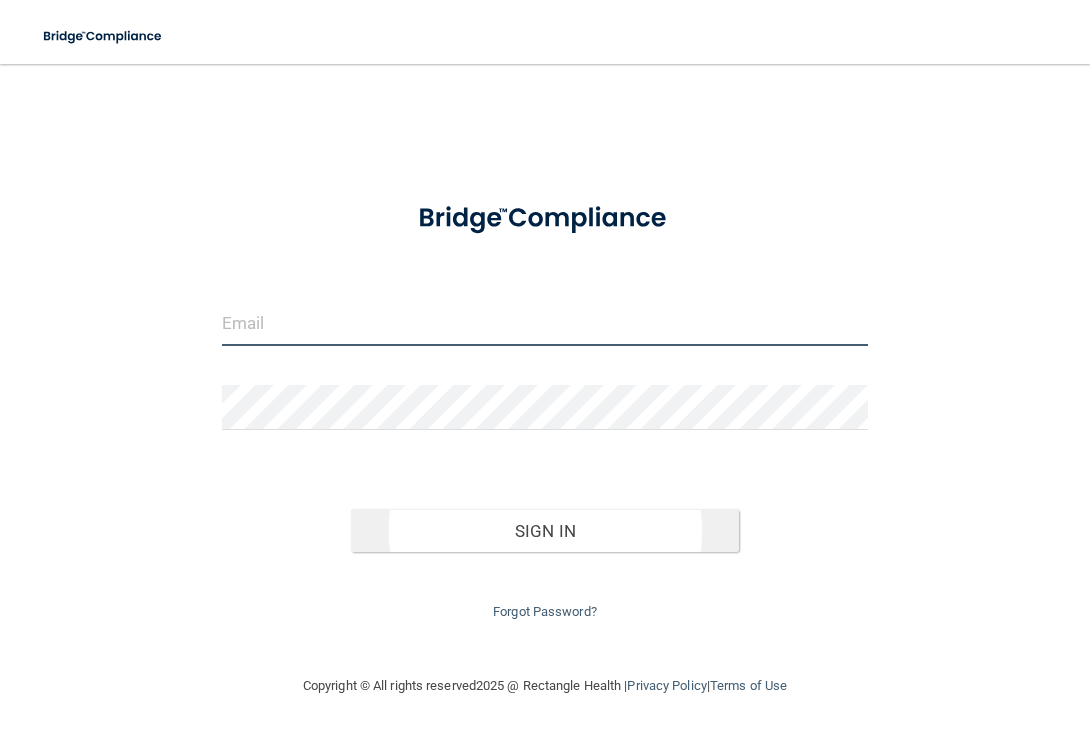 type on "[EMAIL]" 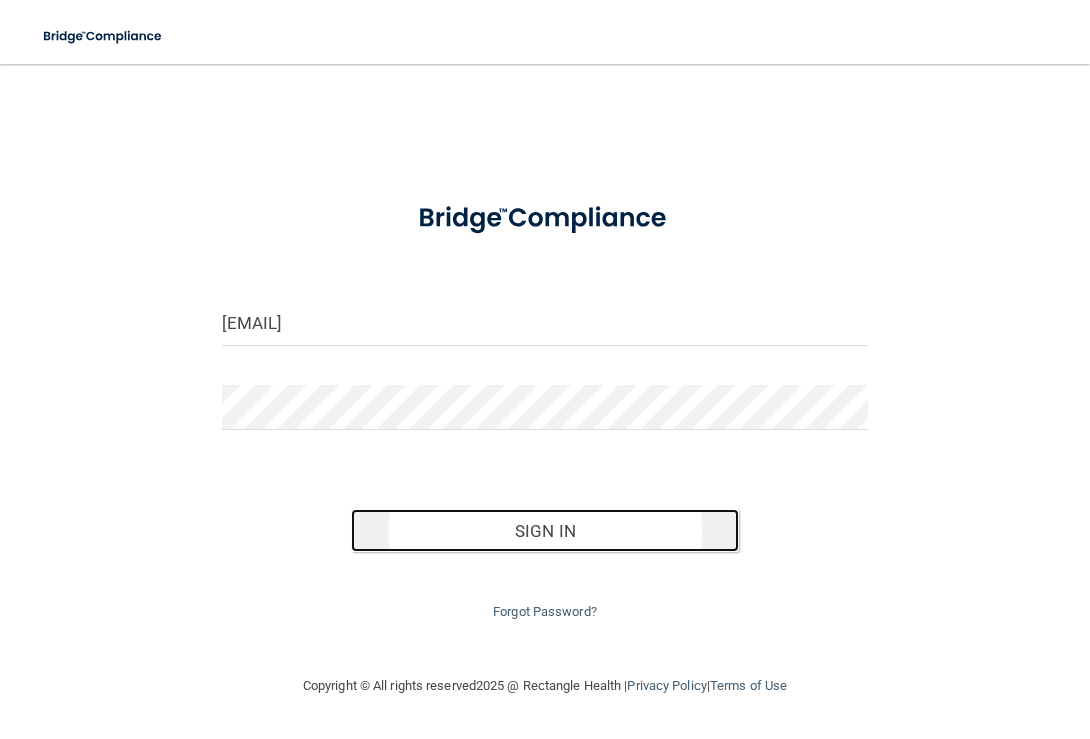 click on "Sign In" at bounding box center [545, 531] 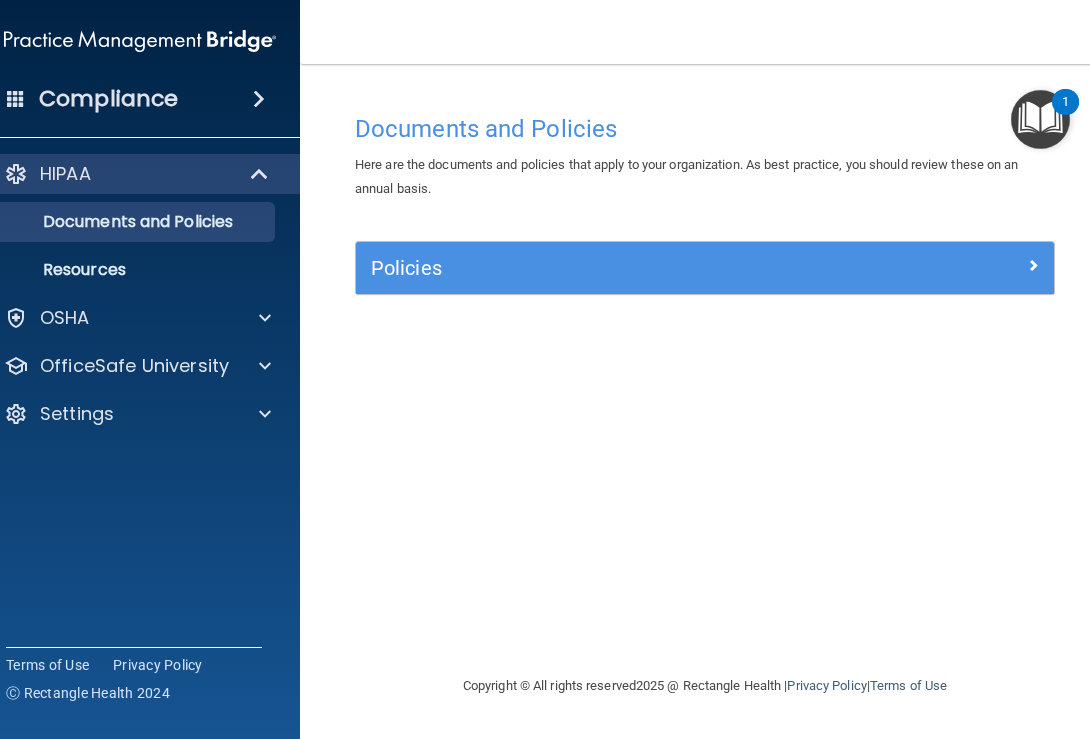 click at bounding box center [259, 99] 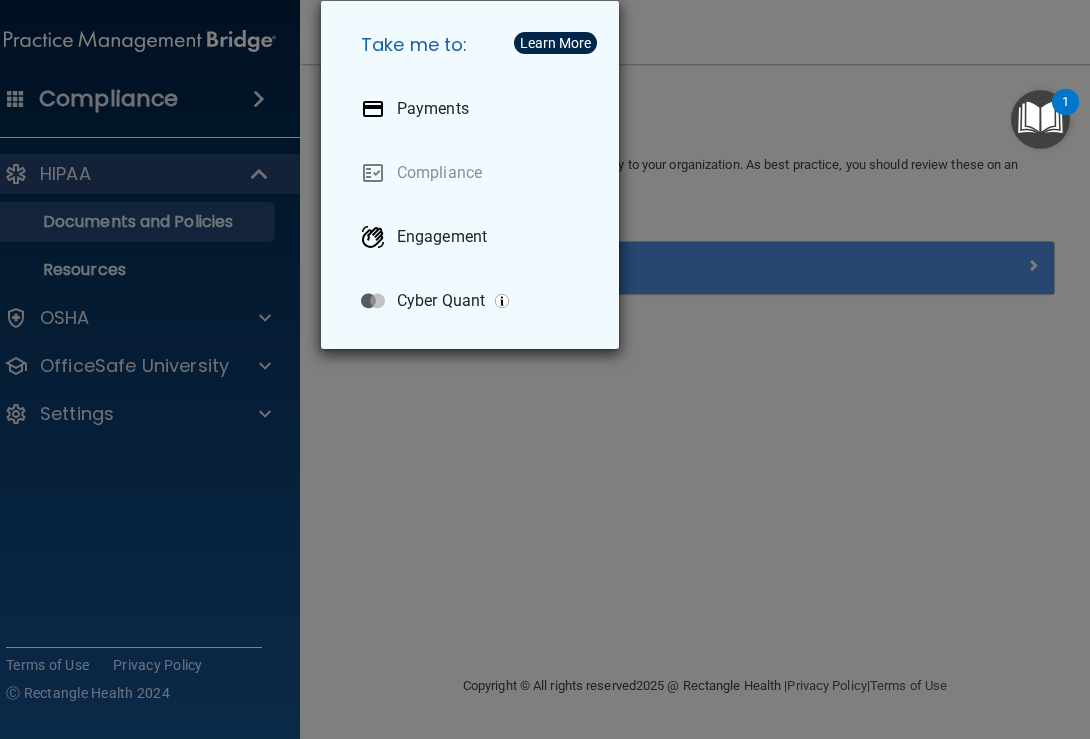 click on "Take me to:             Payments                   Compliance                     Engagement                     Cyber Quant" at bounding box center (545, 369) 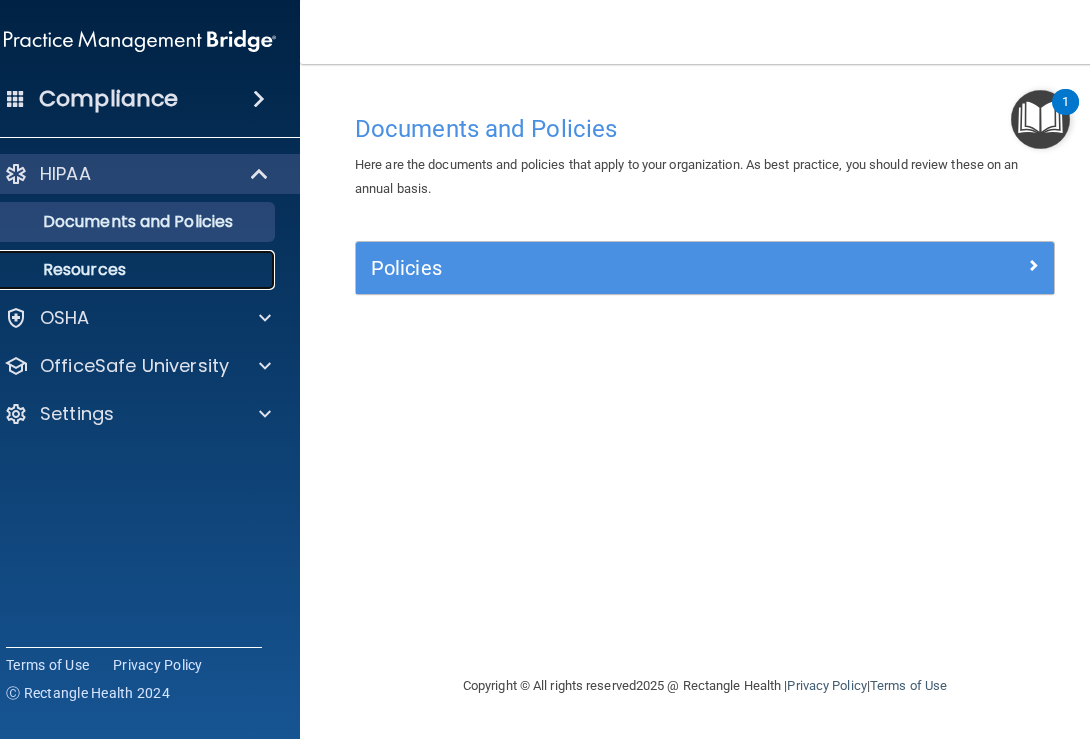 click on "Resources" at bounding box center [129, 270] 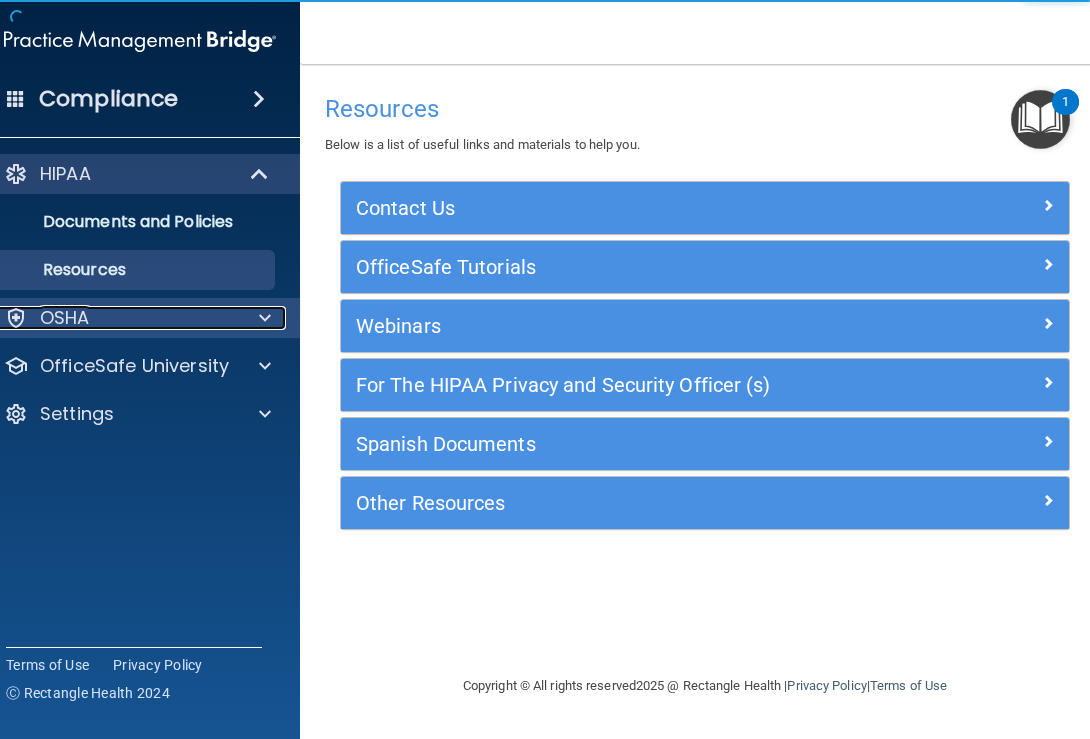 click on "OSHA" at bounding box center [113, 318] 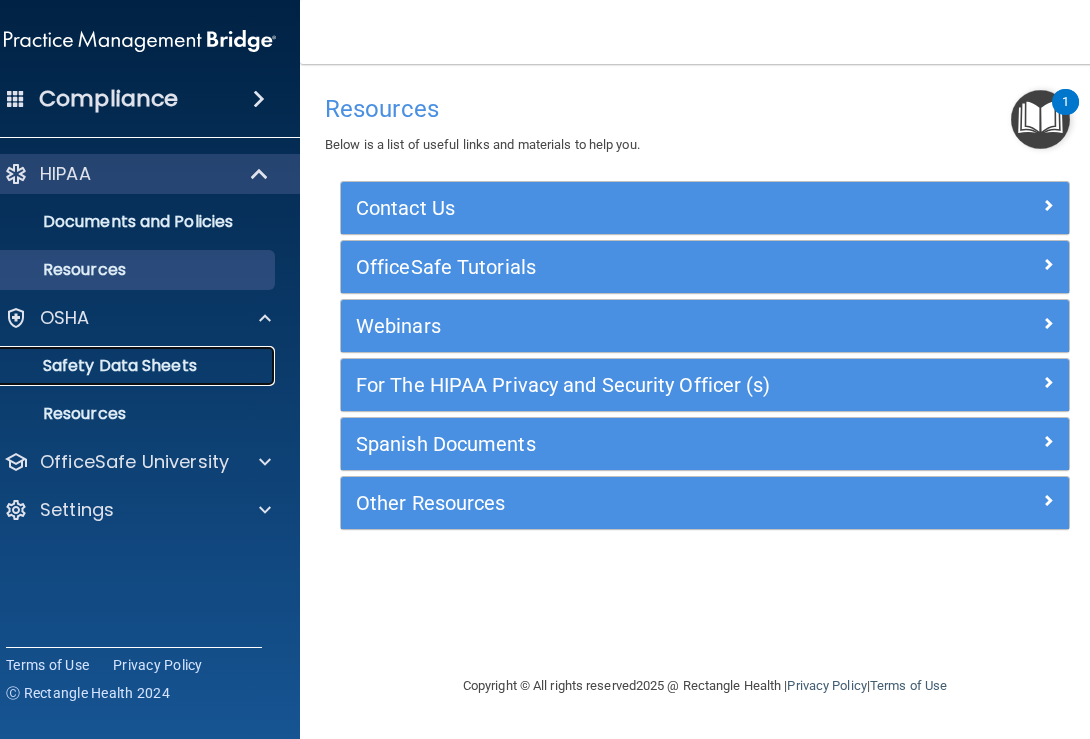 click on "Safety Data Sheets" at bounding box center [129, 366] 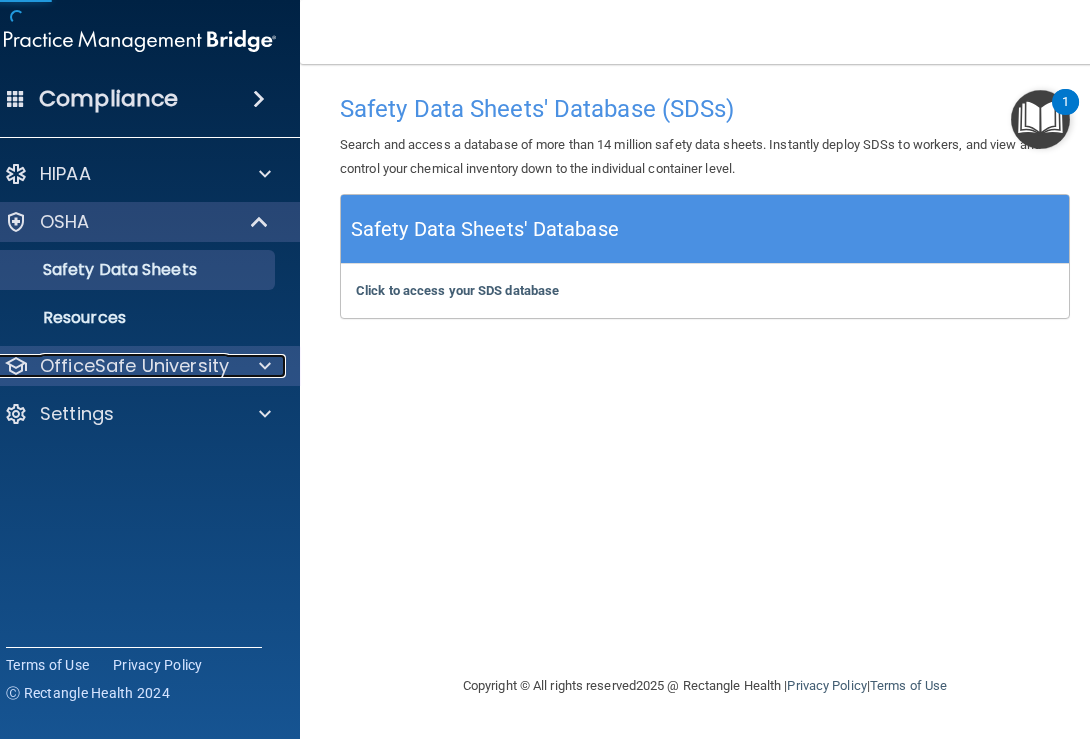 click on "OfficeSafe University" at bounding box center (134, 366) 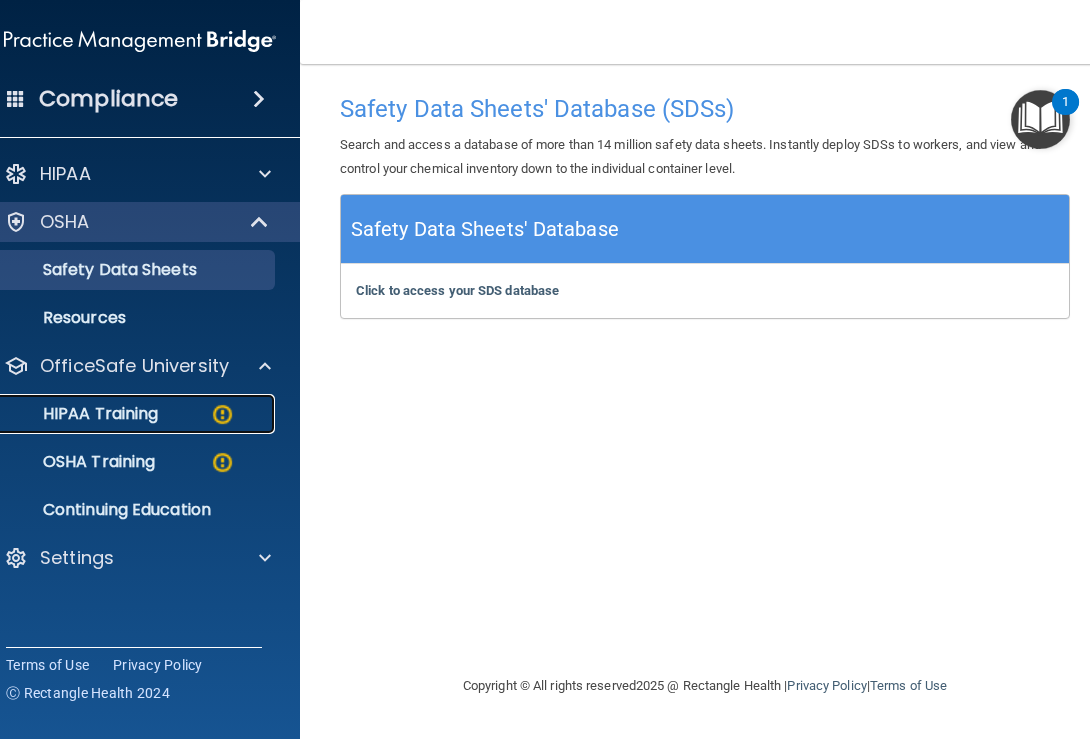 click on "HIPAA Training" at bounding box center [75, 414] 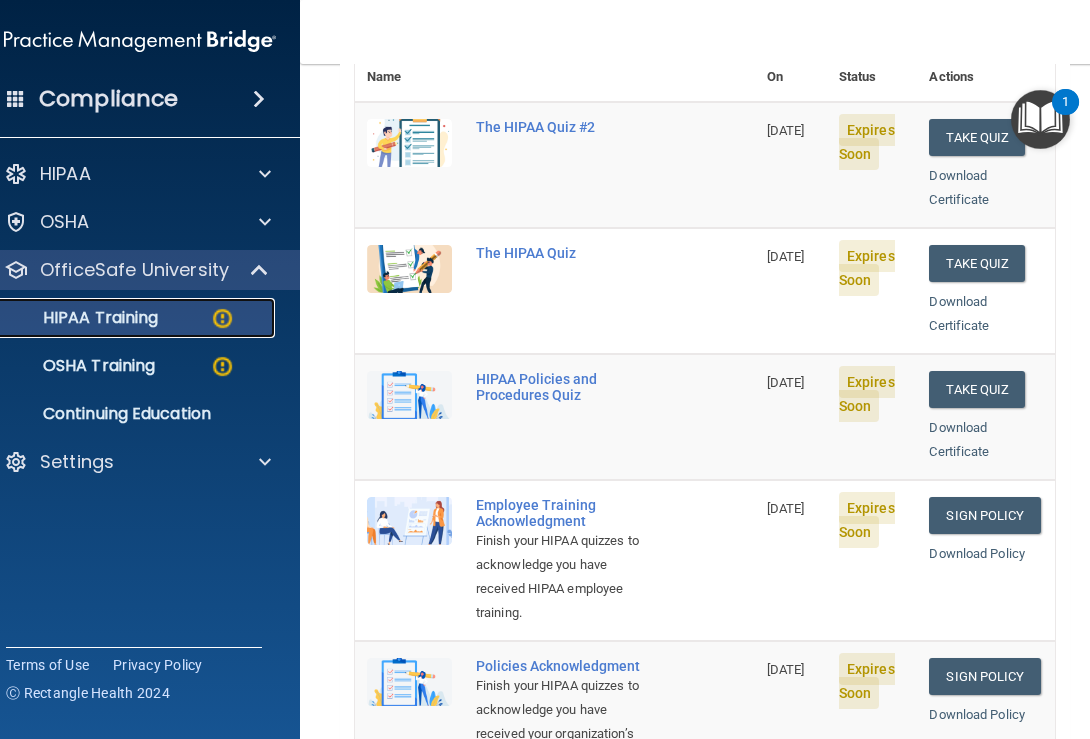 scroll, scrollTop: 273, scrollLeft: 0, axis: vertical 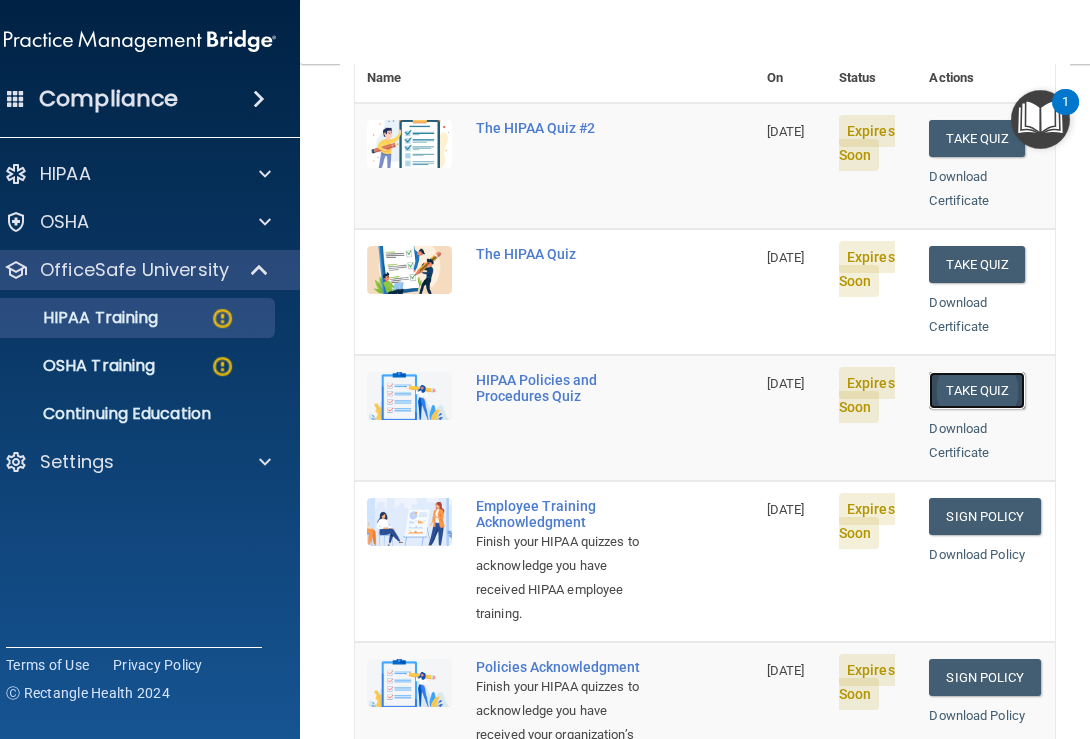 click on "Take Quiz" at bounding box center (977, 390) 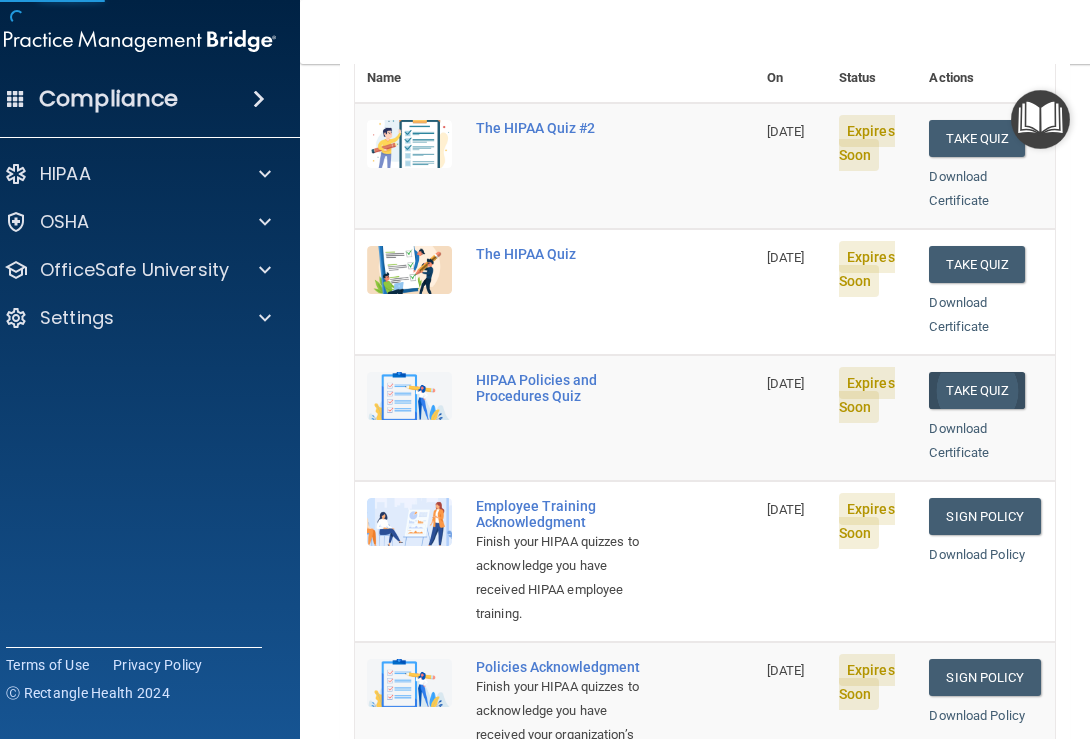 scroll, scrollTop: 0, scrollLeft: 0, axis: both 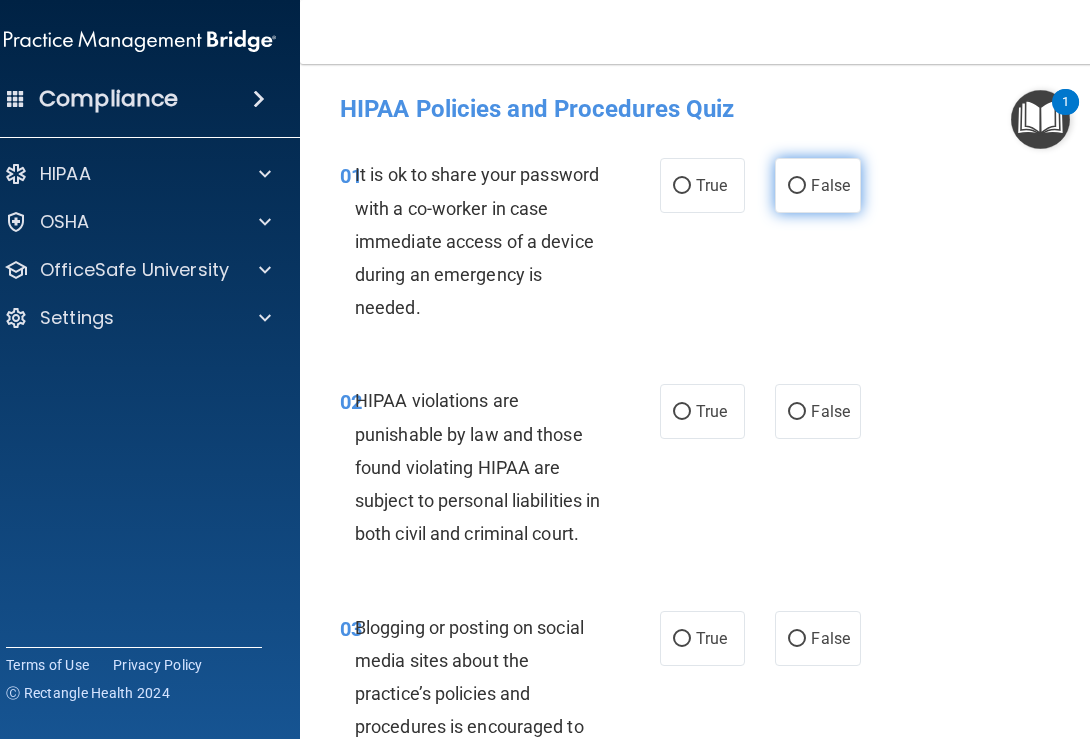 click on "False" at bounding box center (797, 186) 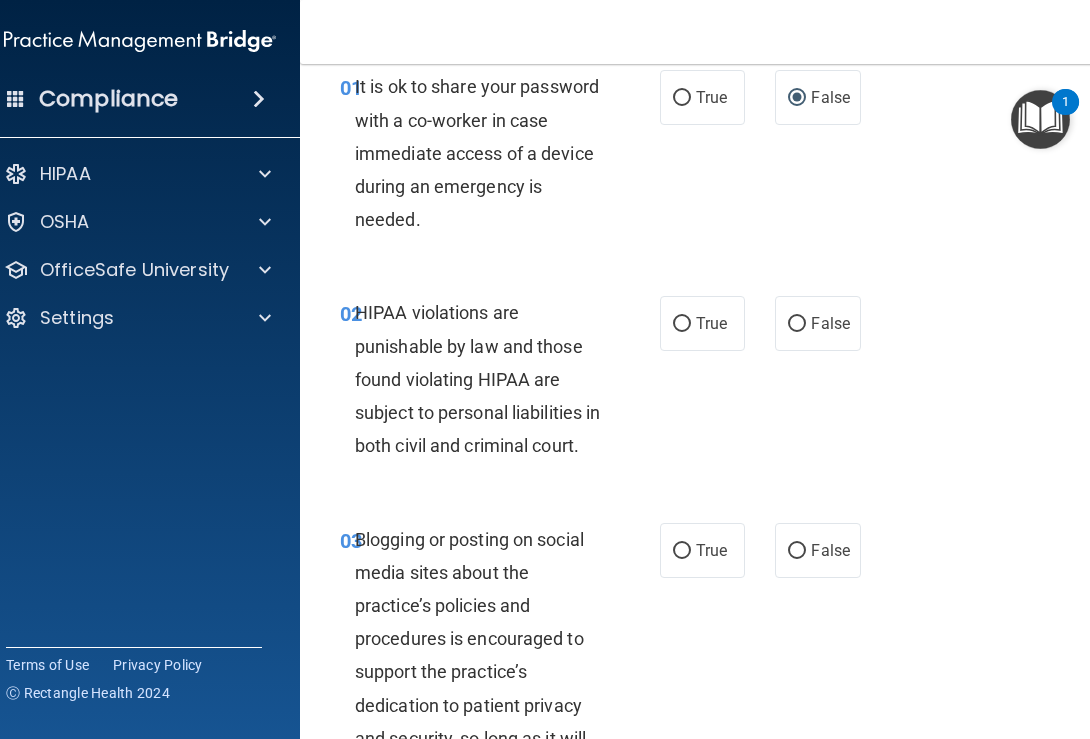 scroll, scrollTop: 91, scrollLeft: 0, axis: vertical 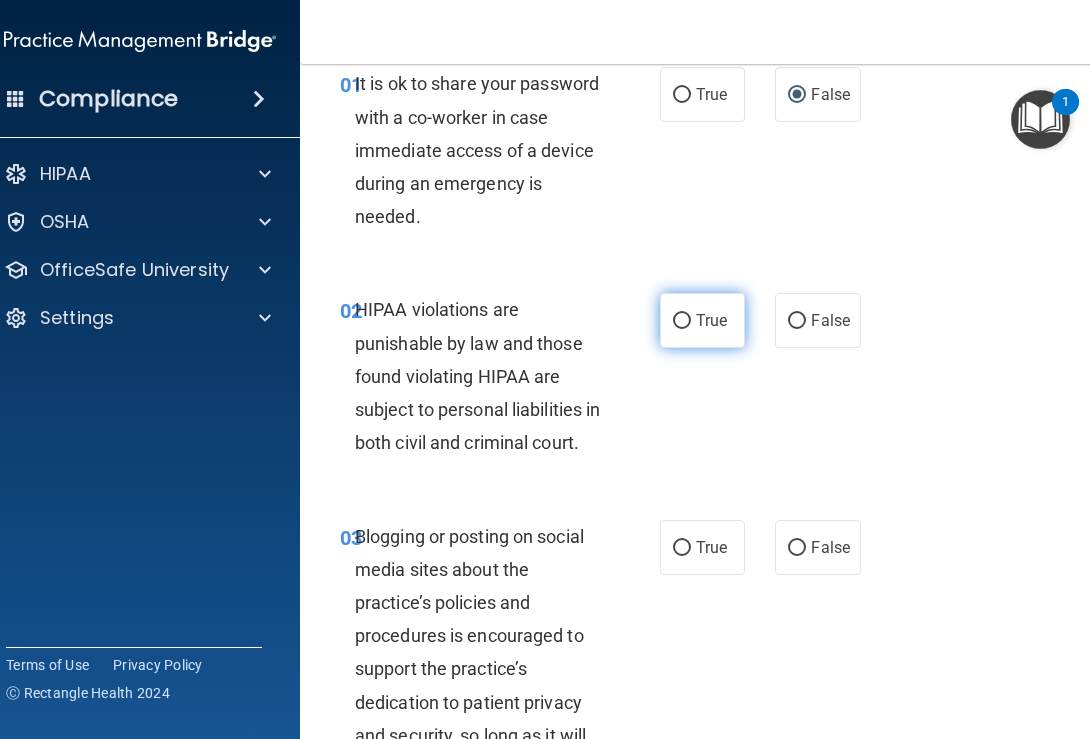 click on "True" at bounding box center [682, 321] 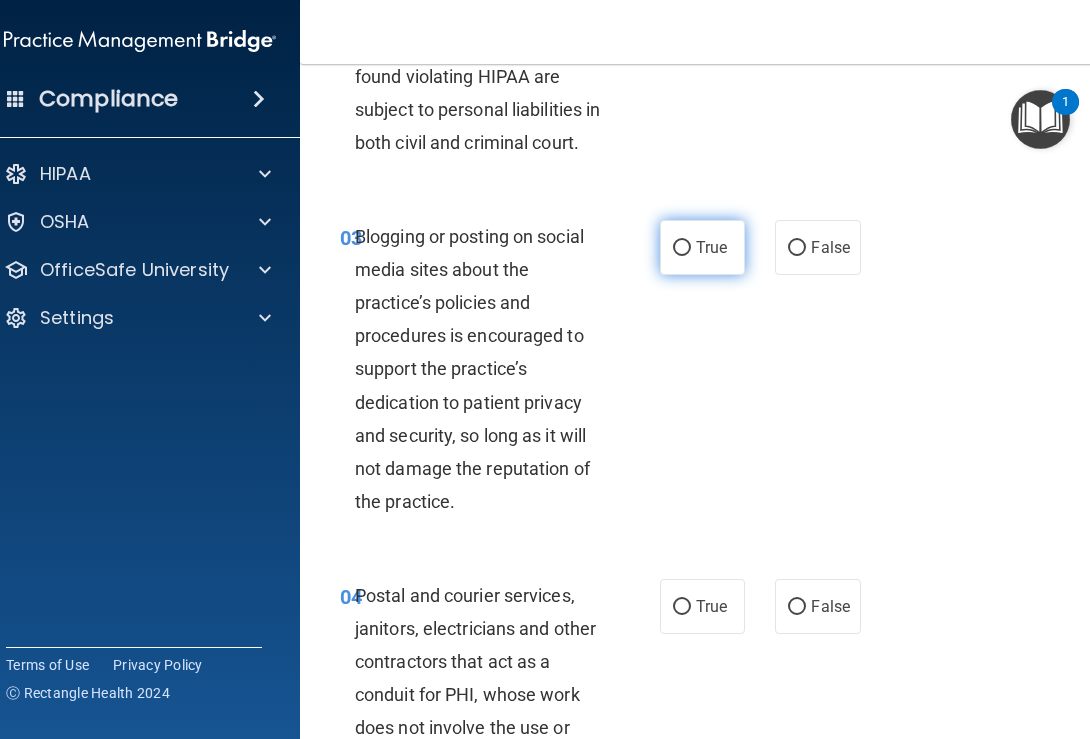 scroll, scrollTop: 396, scrollLeft: 0, axis: vertical 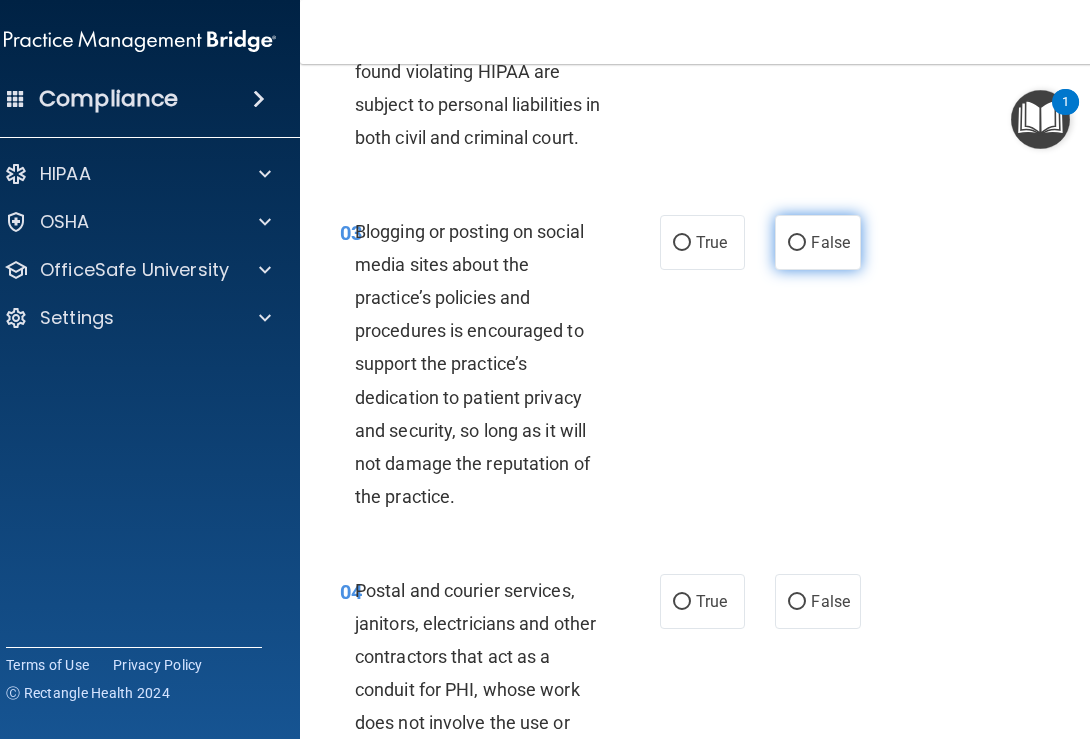 click on "False" at bounding box center (830, 242) 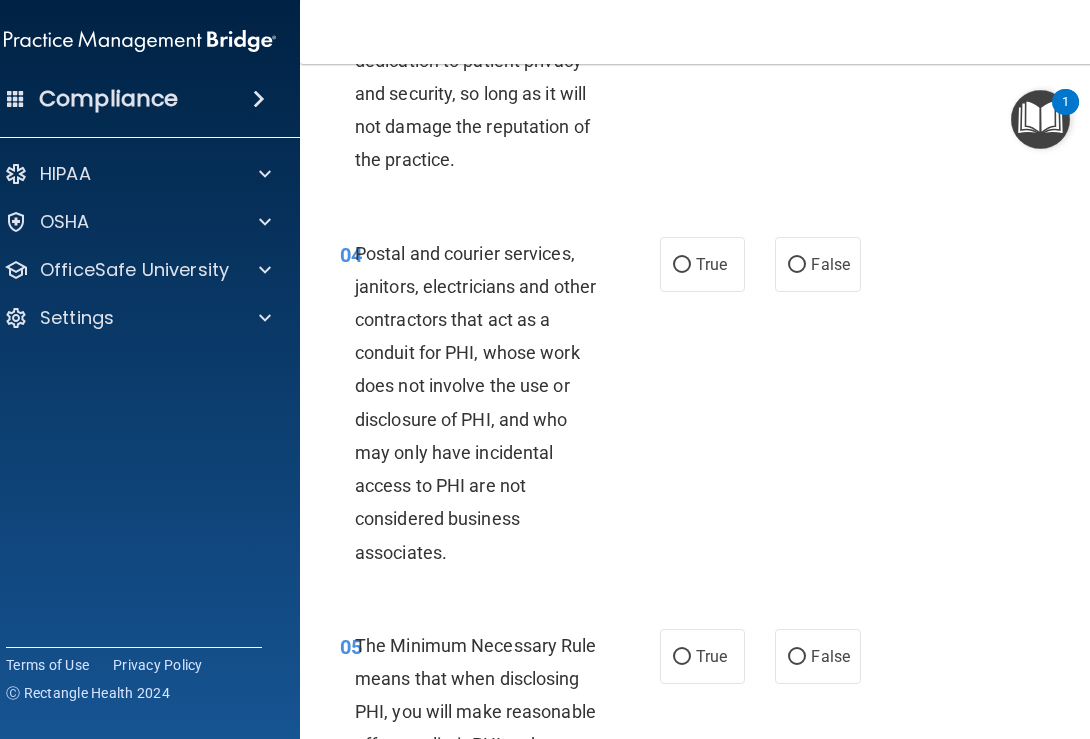 scroll, scrollTop: 739, scrollLeft: 0, axis: vertical 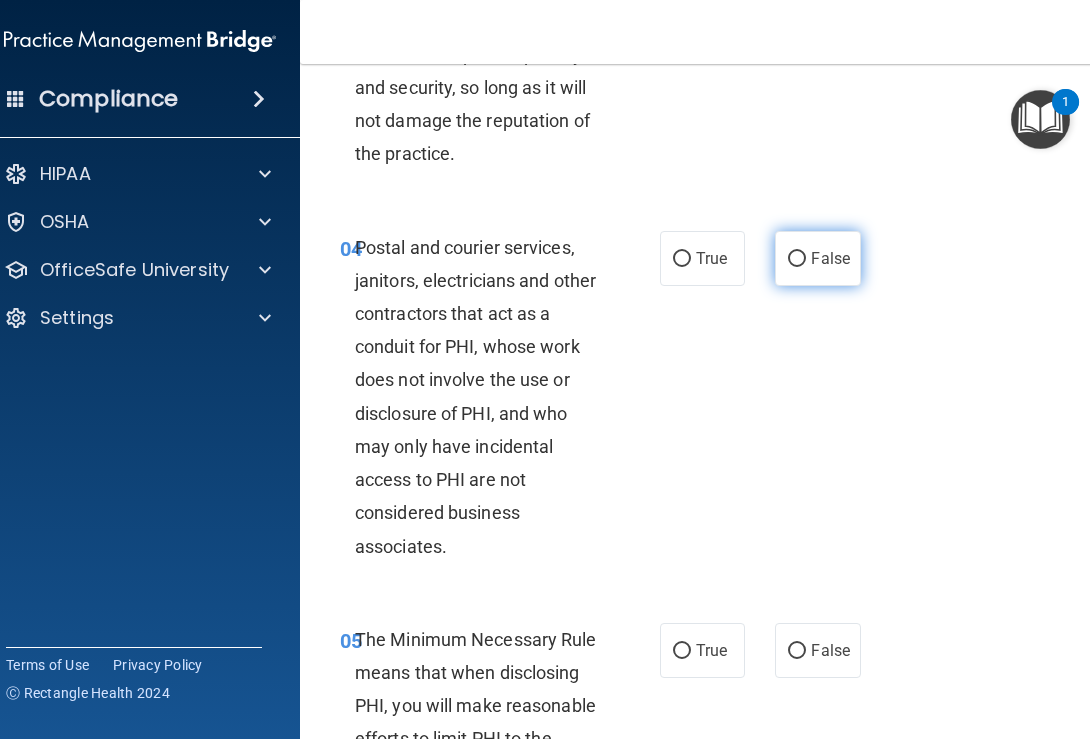 click on "False" at bounding box center (817, 258) 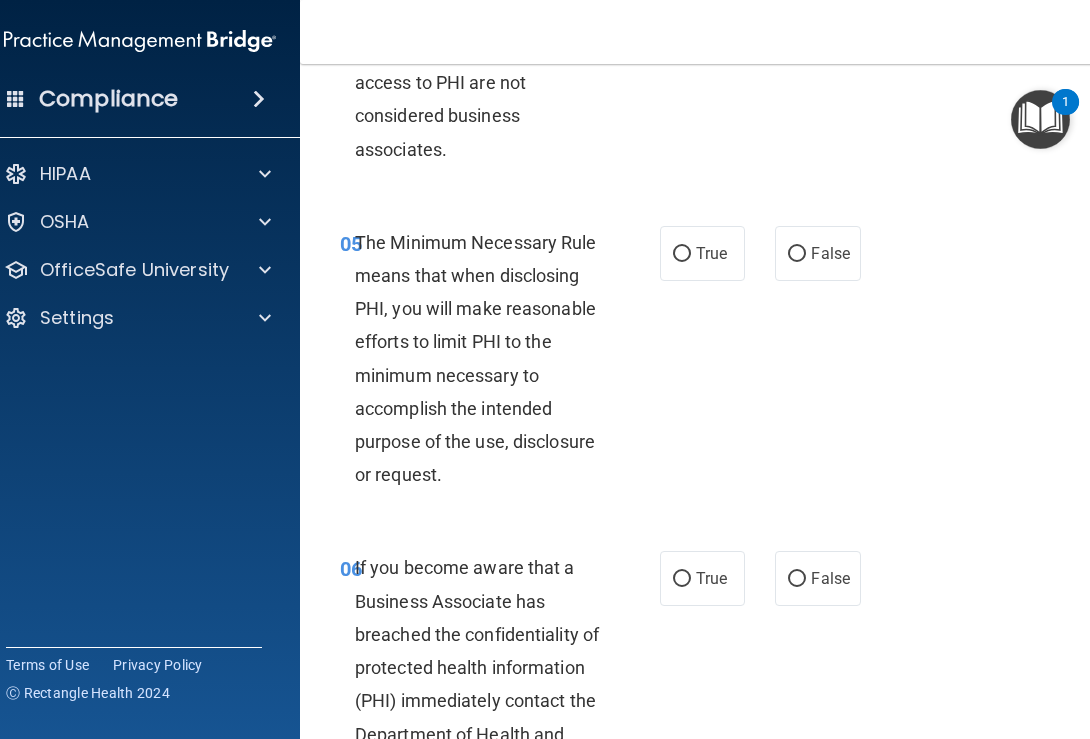 scroll, scrollTop: 1143, scrollLeft: 0, axis: vertical 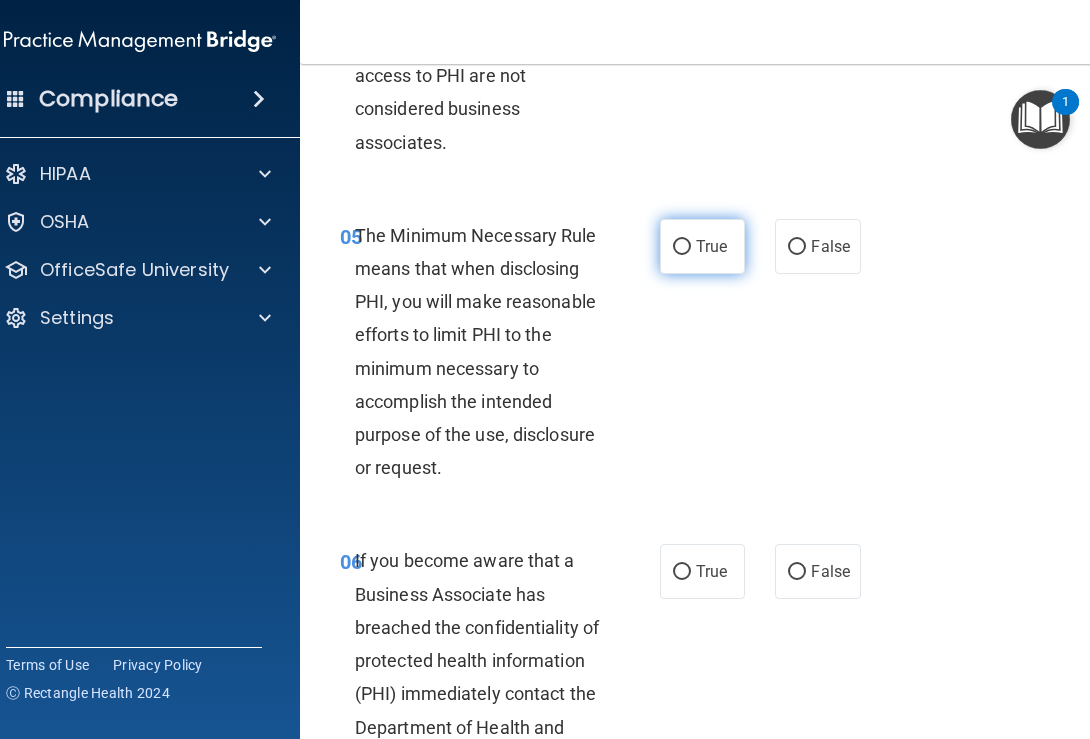 click on "True" at bounding box center (682, 247) 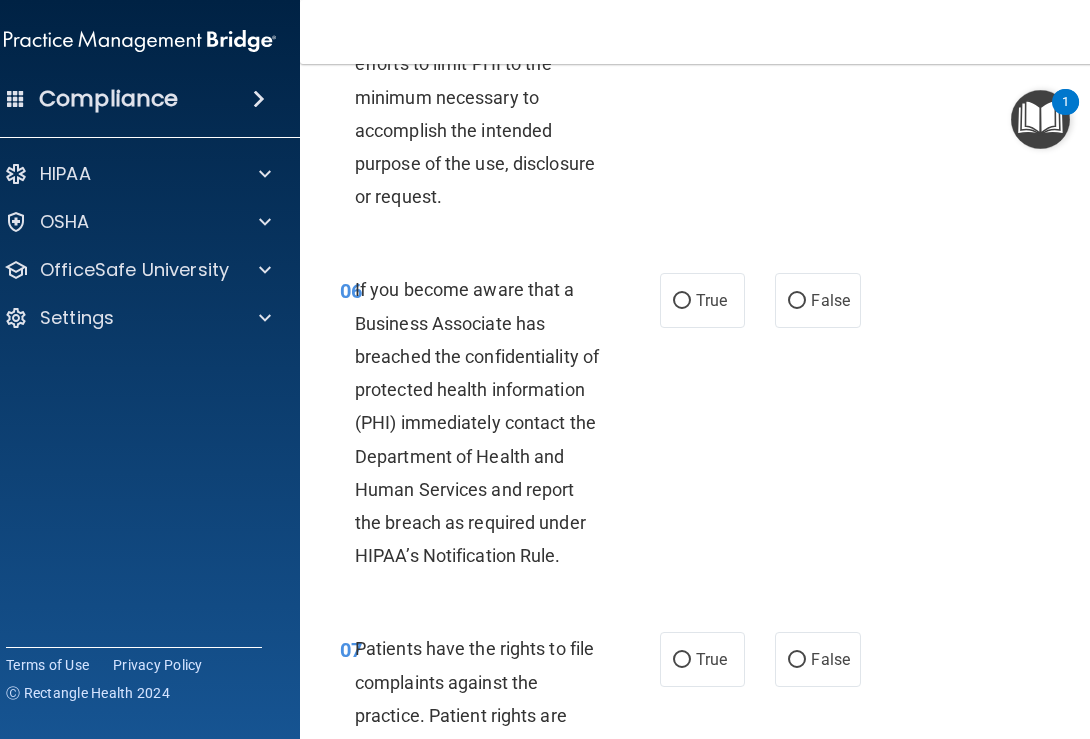 scroll, scrollTop: 1428, scrollLeft: 0, axis: vertical 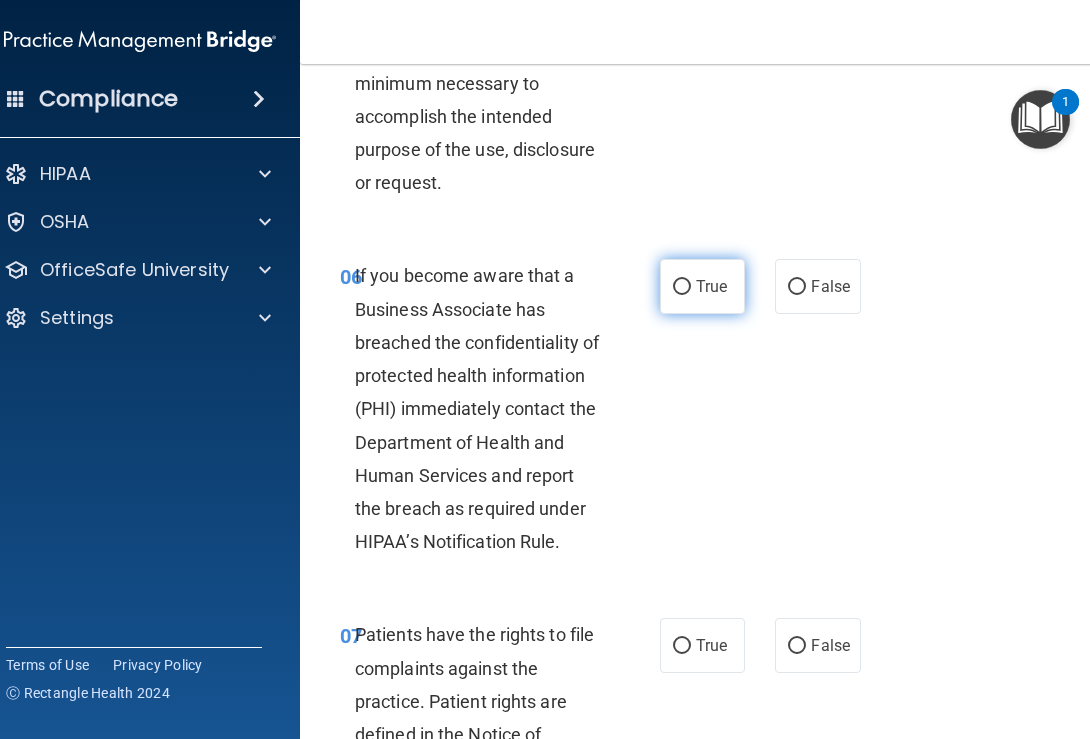 click on "True" at bounding box center [682, 287] 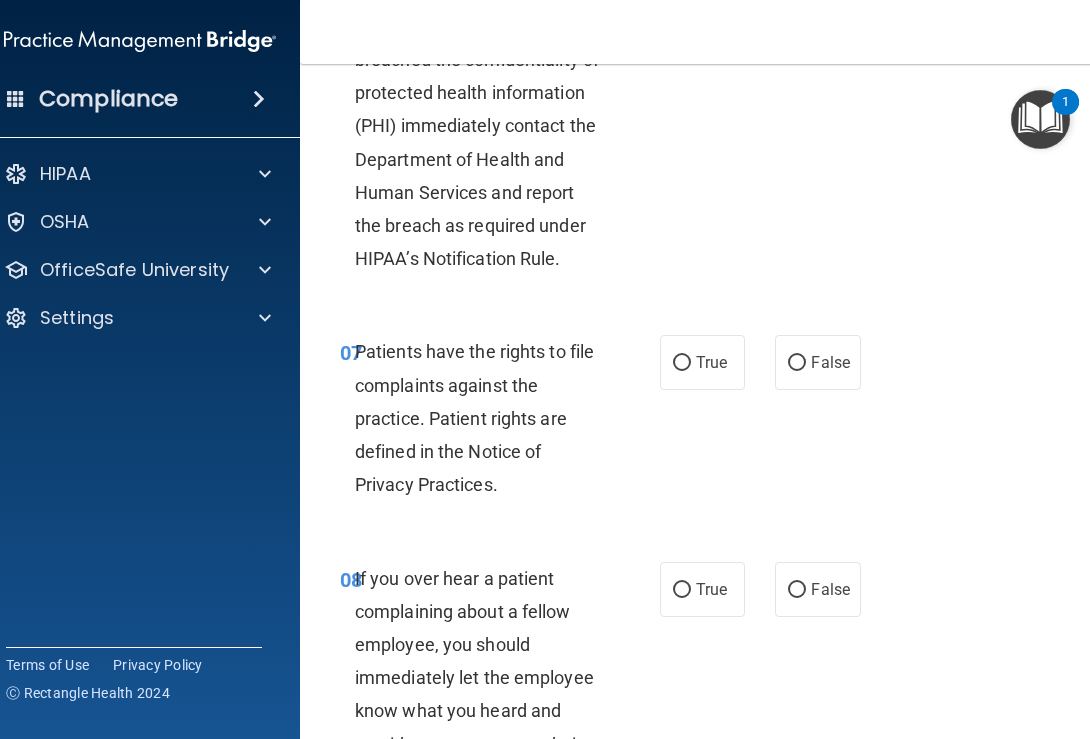 scroll, scrollTop: 1722, scrollLeft: 0, axis: vertical 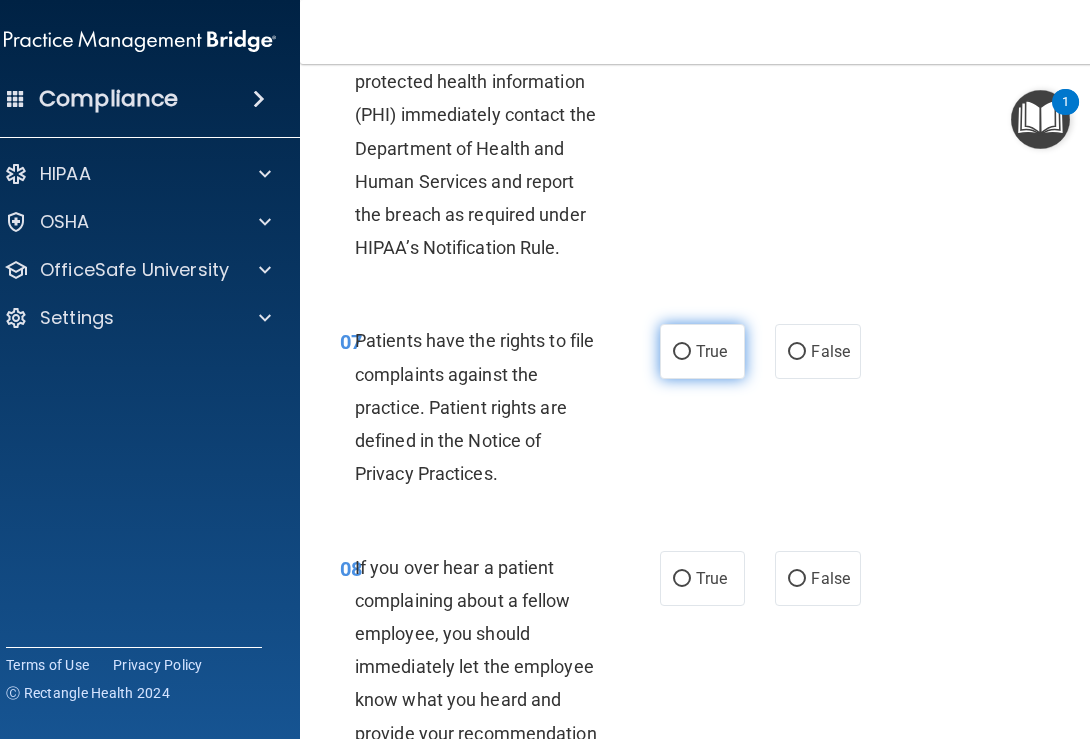 click on "True" at bounding box center (702, 351) 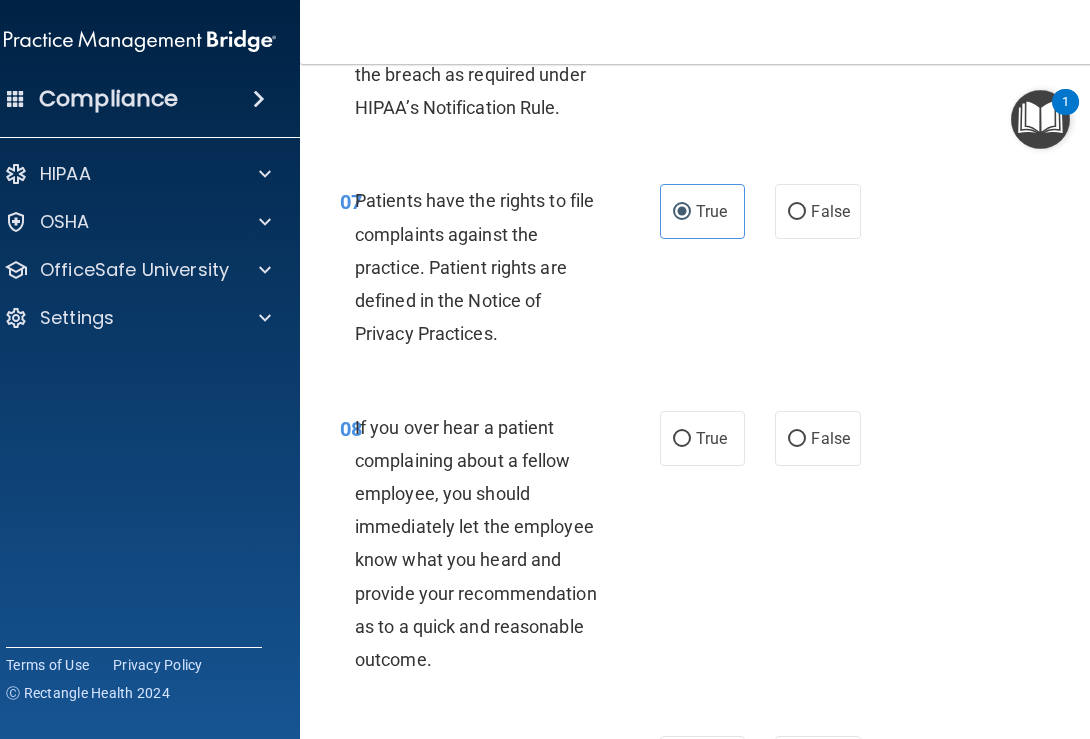 scroll, scrollTop: 1902, scrollLeft: 0, axis: vertical 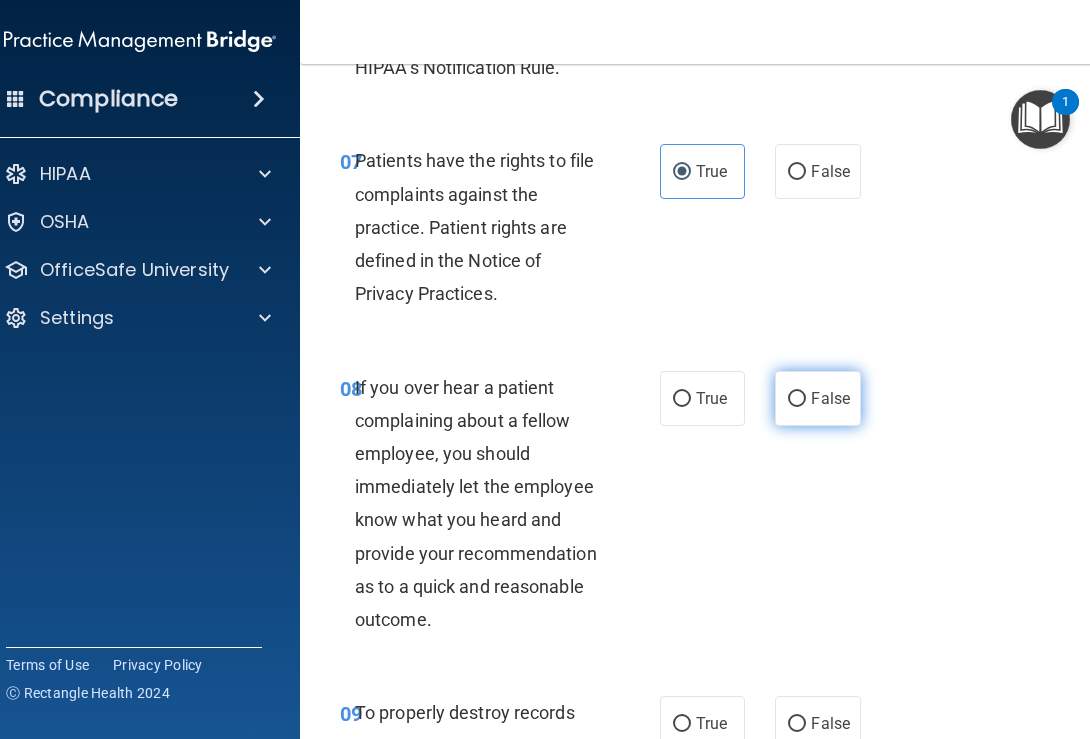 click on "False" at bounding box center (797, 399) 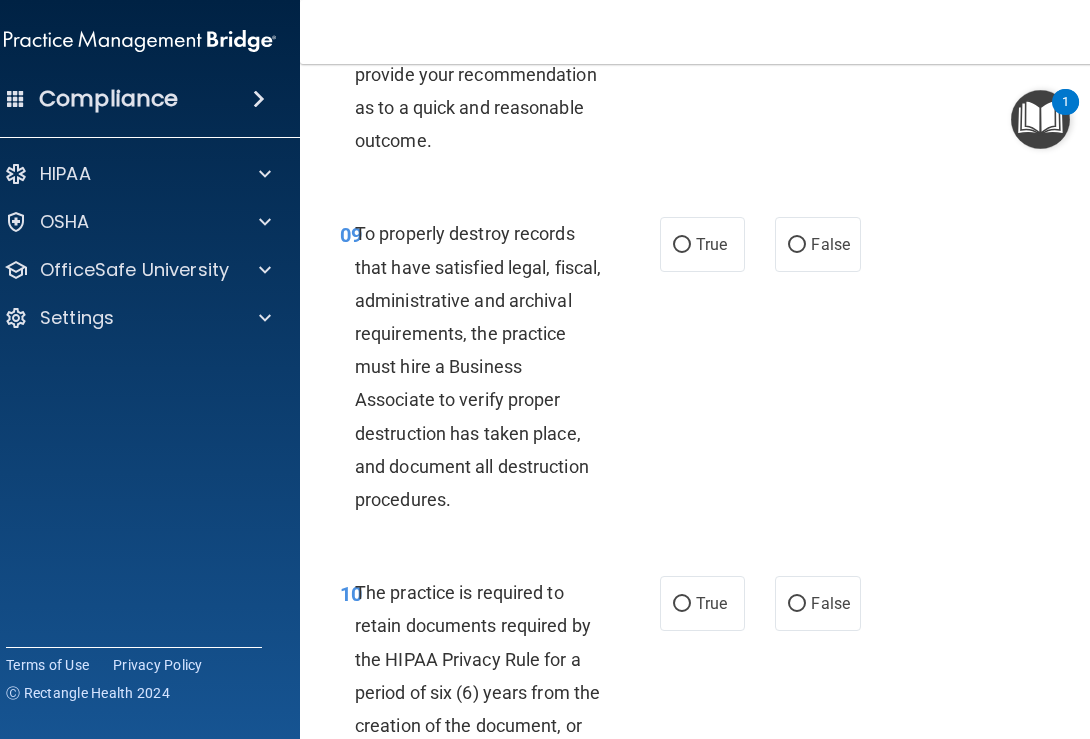 scroll, scrollTop: 2394, scrollLeft: 0, axis: vertical 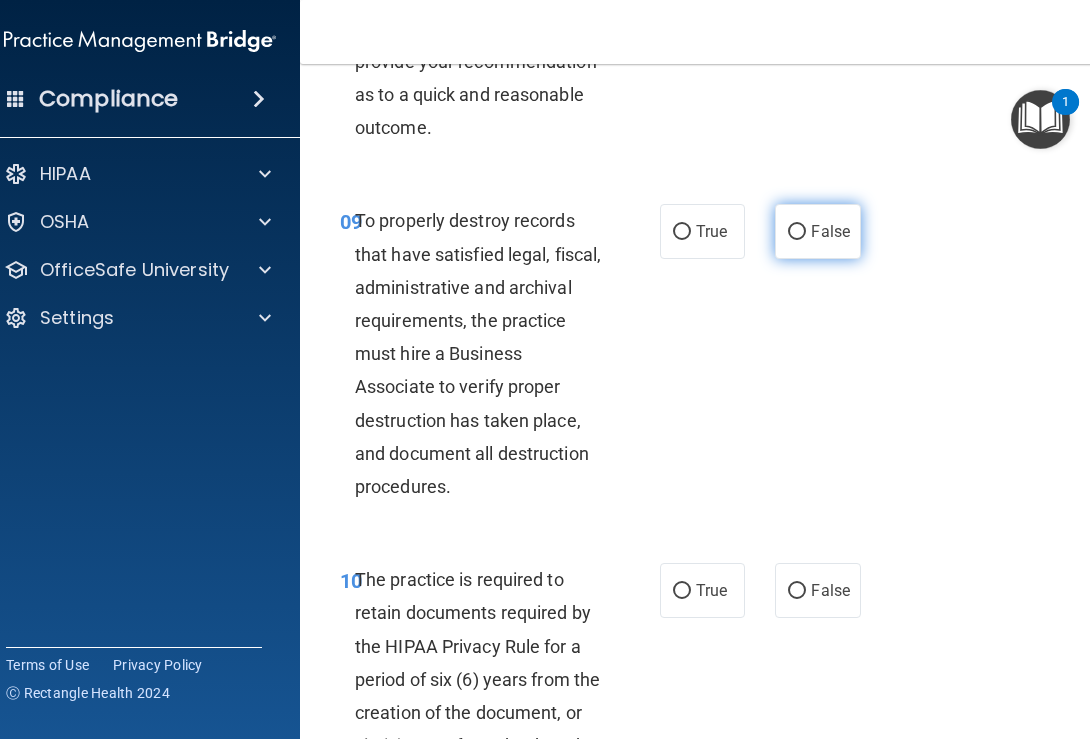 click on "False" at bounding box center [797, 232] 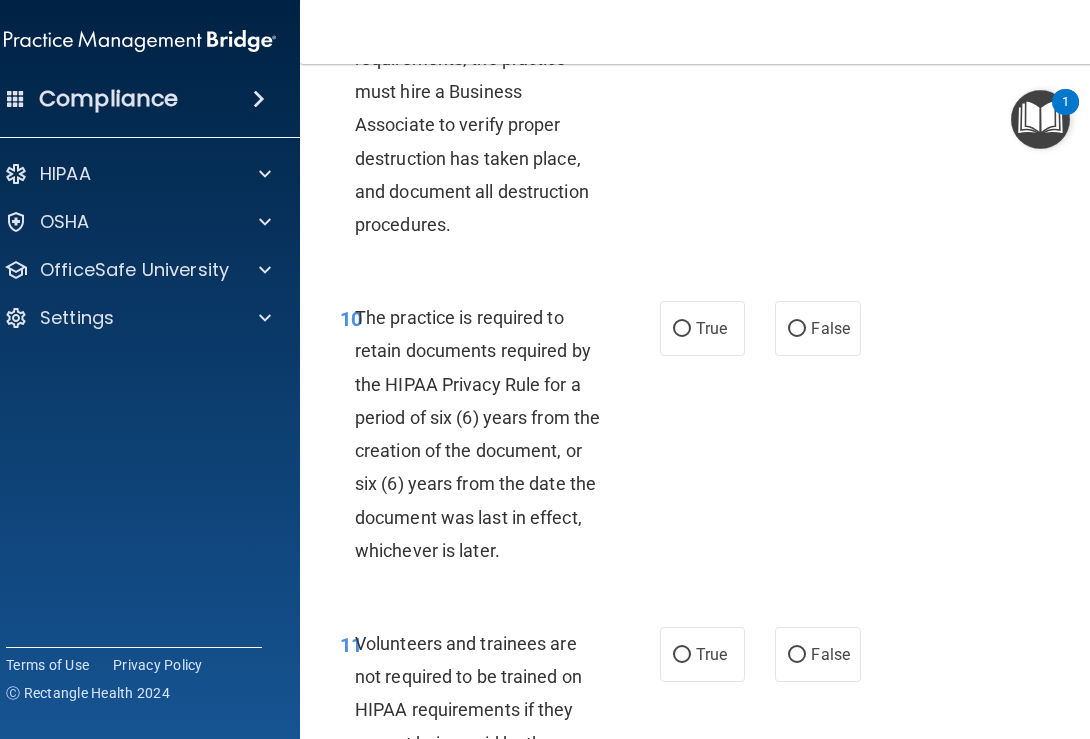 scroll, scrollTop: 2664, scrollLeft: 0, axis: vertical 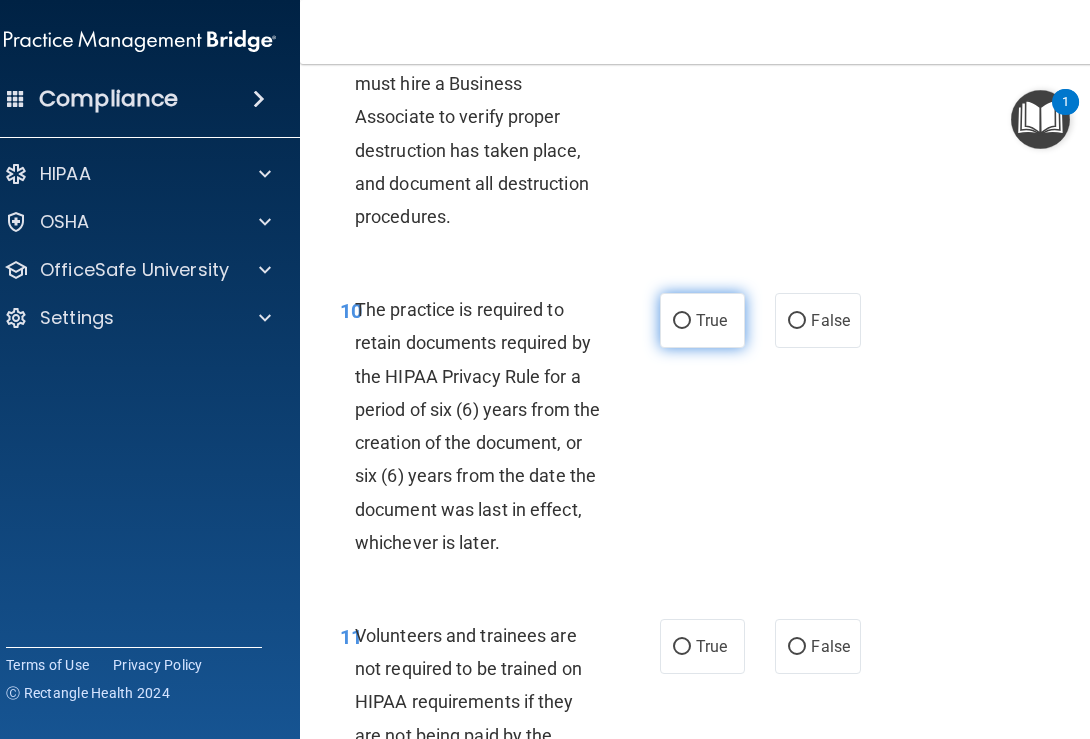 click on "True" at bounding box center (682, 321) 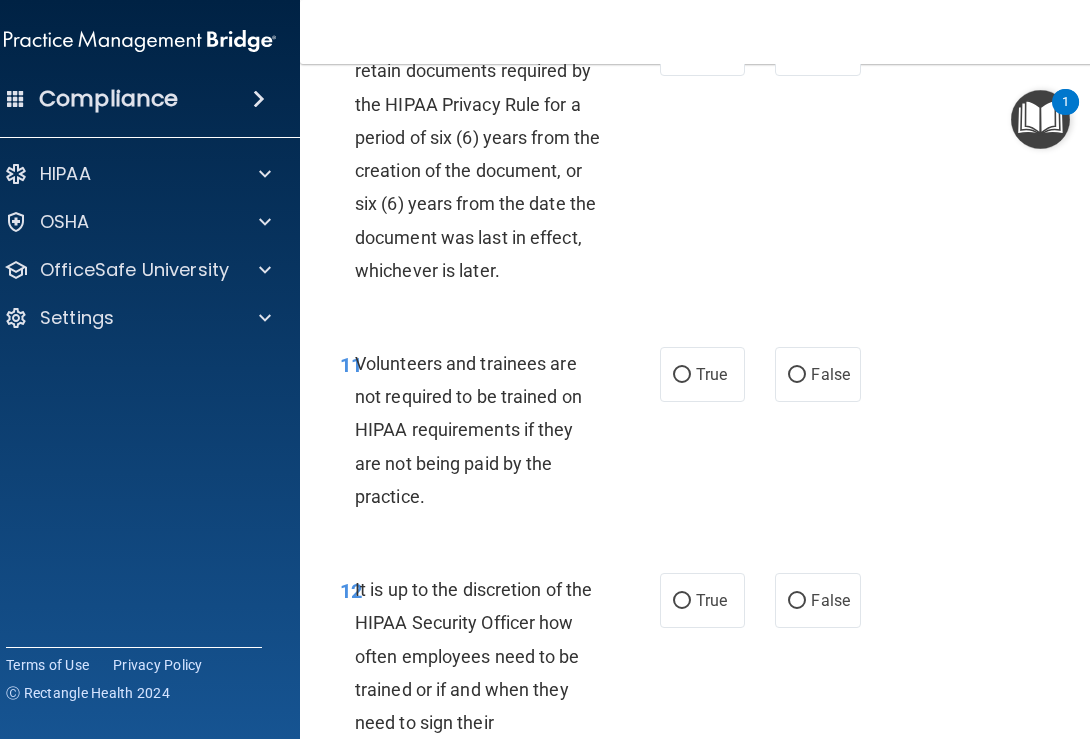 scroll, scrollTop: 2952, scrollLeft: 0, axis: vertical 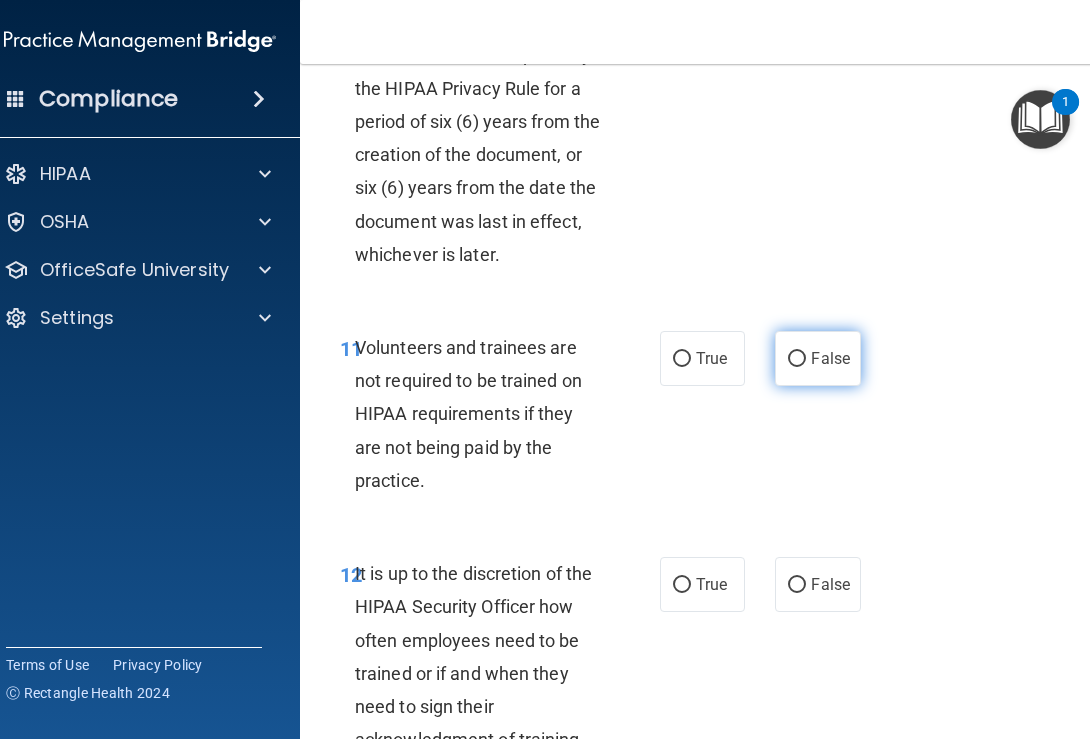 click on "False" at bounding box center (830, 358) 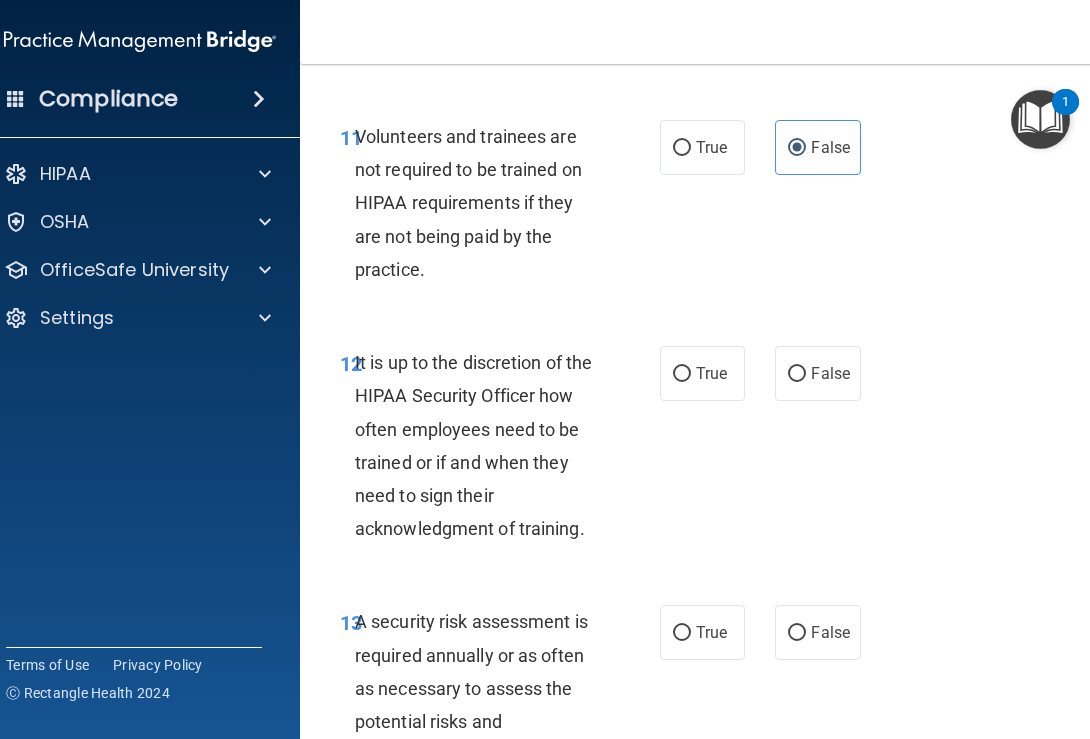 scroll, scrollTop: 3173, scrollLeft: 0, axis: vertical 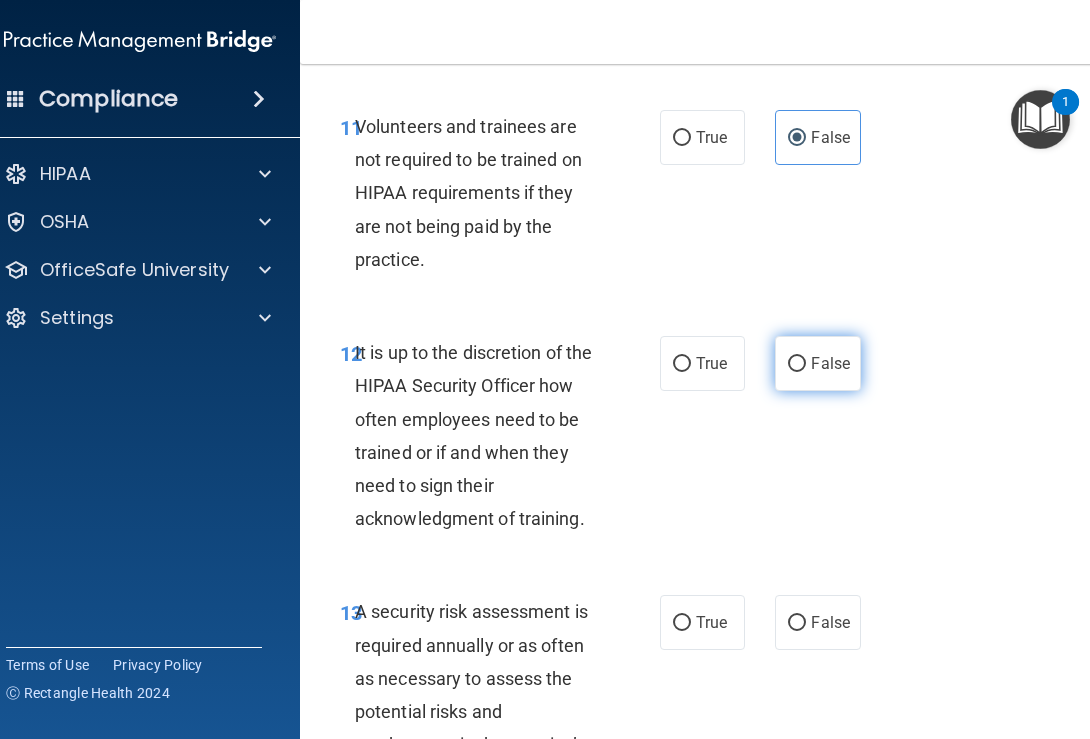 click on "False" at bounding box center (830, 363) 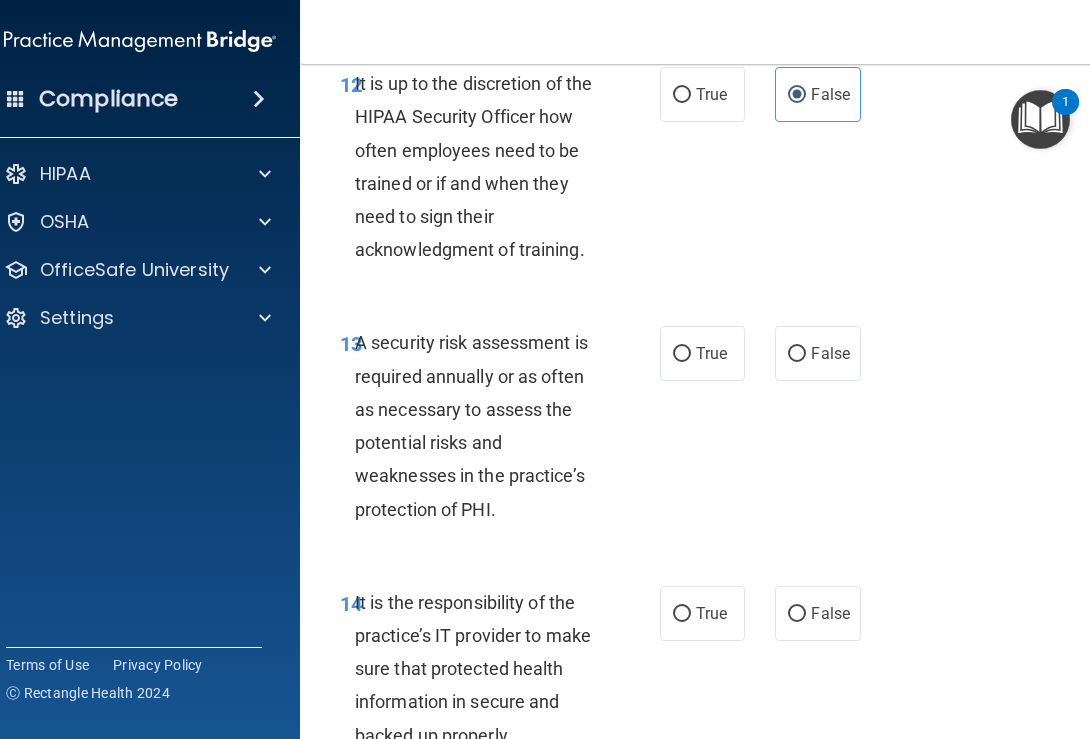 scroll, scrollTop: 3452, scrollLeft: 0, axis: vertical 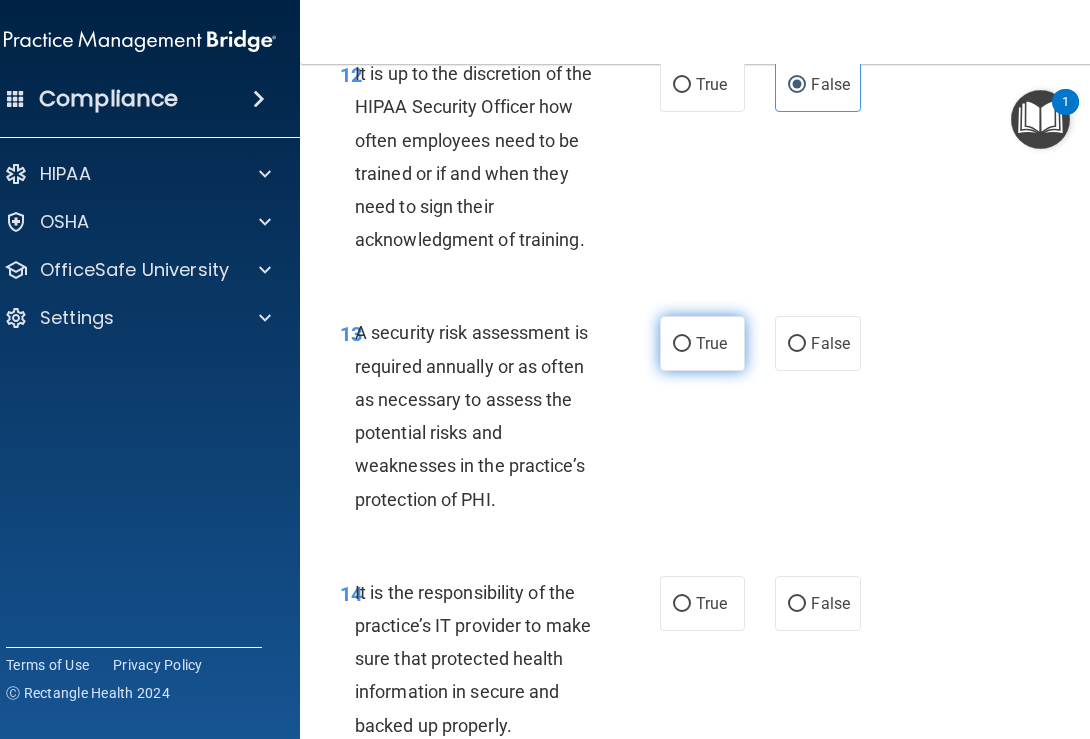 click on "True" at bounding box center [682, 344] 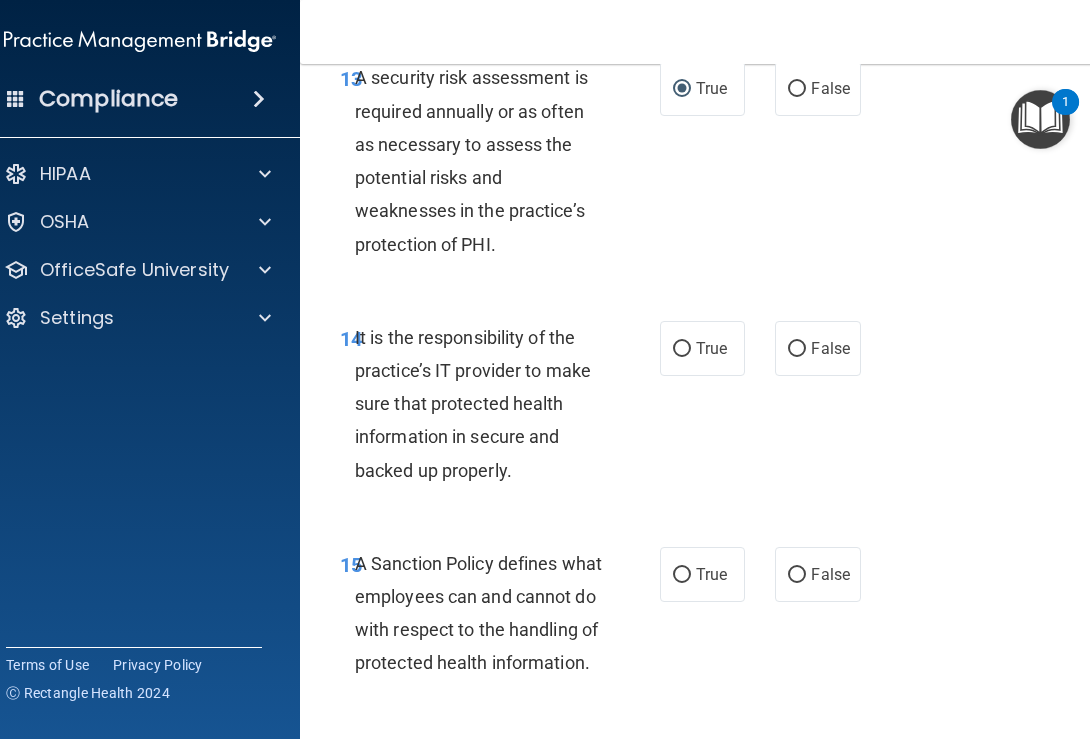 scroll, scrollTop: 3710, scrollLeft: 0, axis: vertical 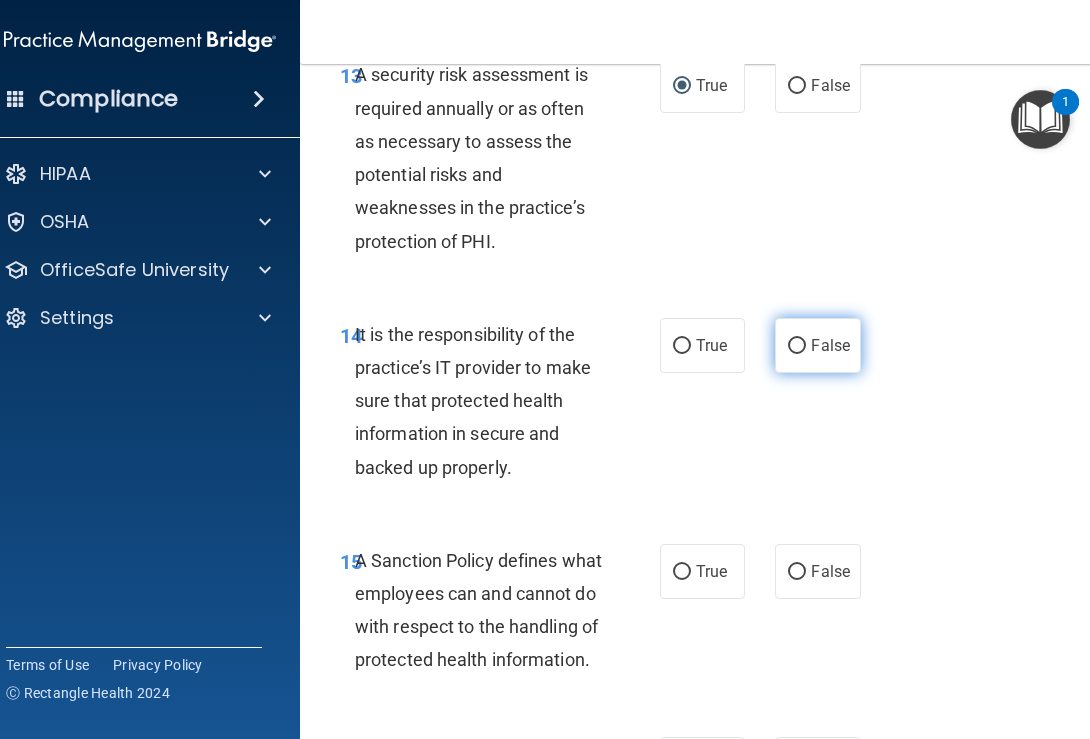 click on "False" at bounding box center [817, 345] 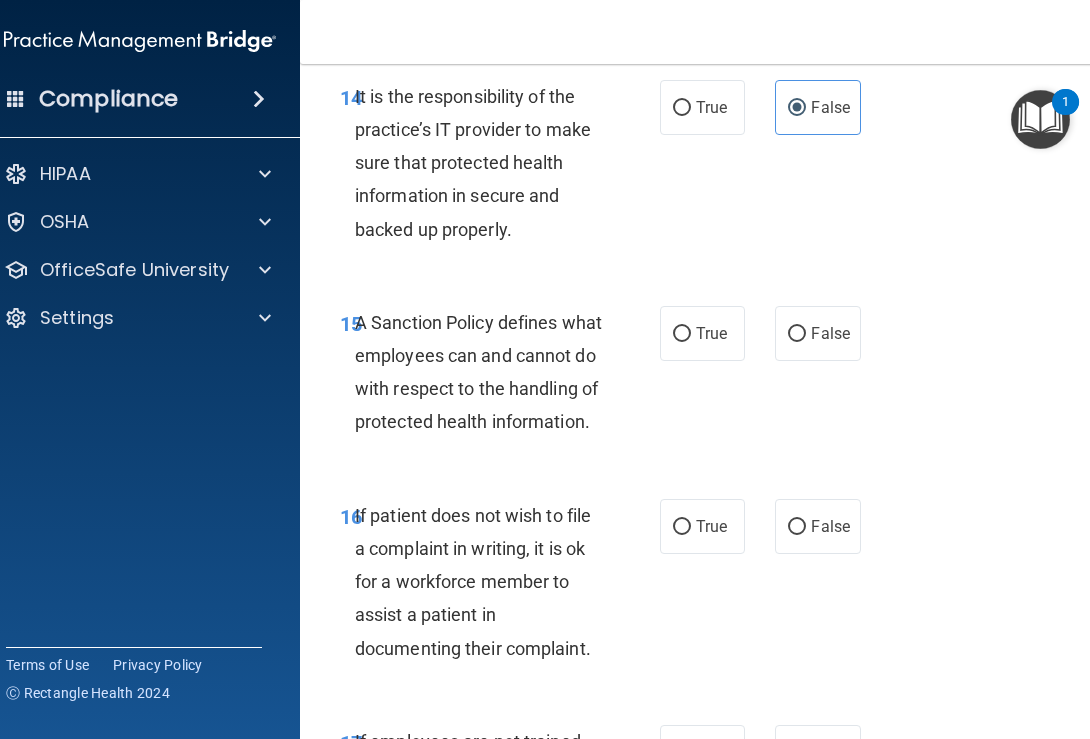 scroll, scrollTop: 3953, scrollLeft: 0, axis: vertical 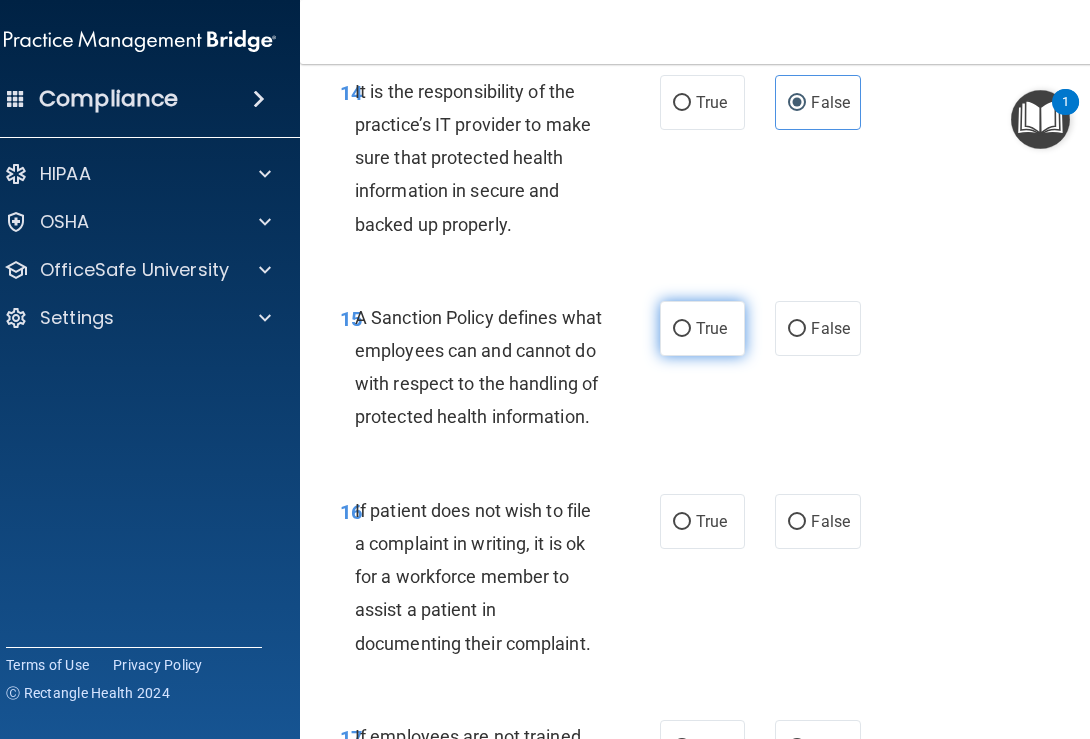 click on "True" at bounding box center (702, 328) 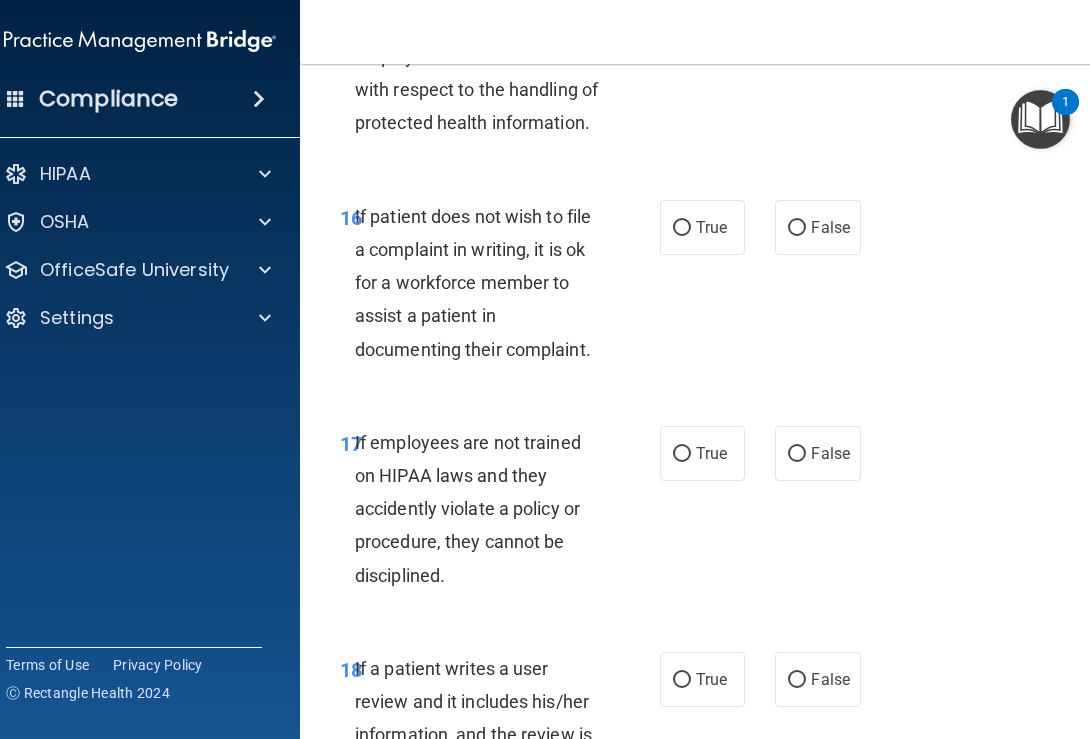 scroll, scrollTop: 4259, scrollLeft: 0, axis: vertical 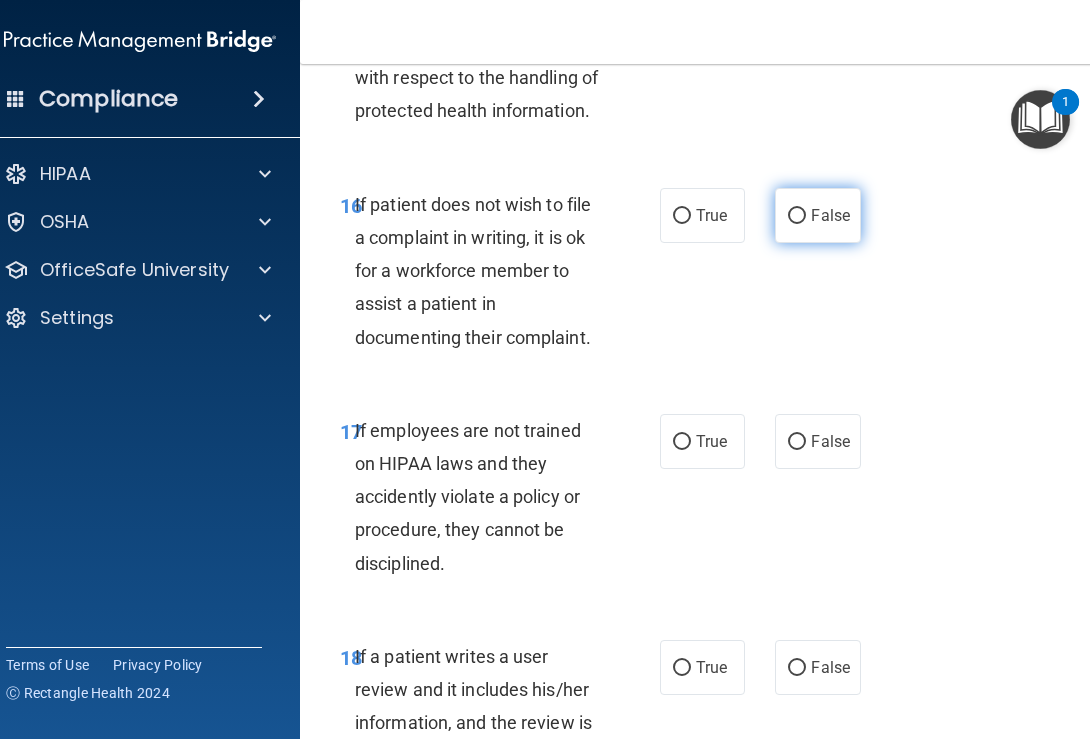 click on "False" at bounding box center [797, 216] 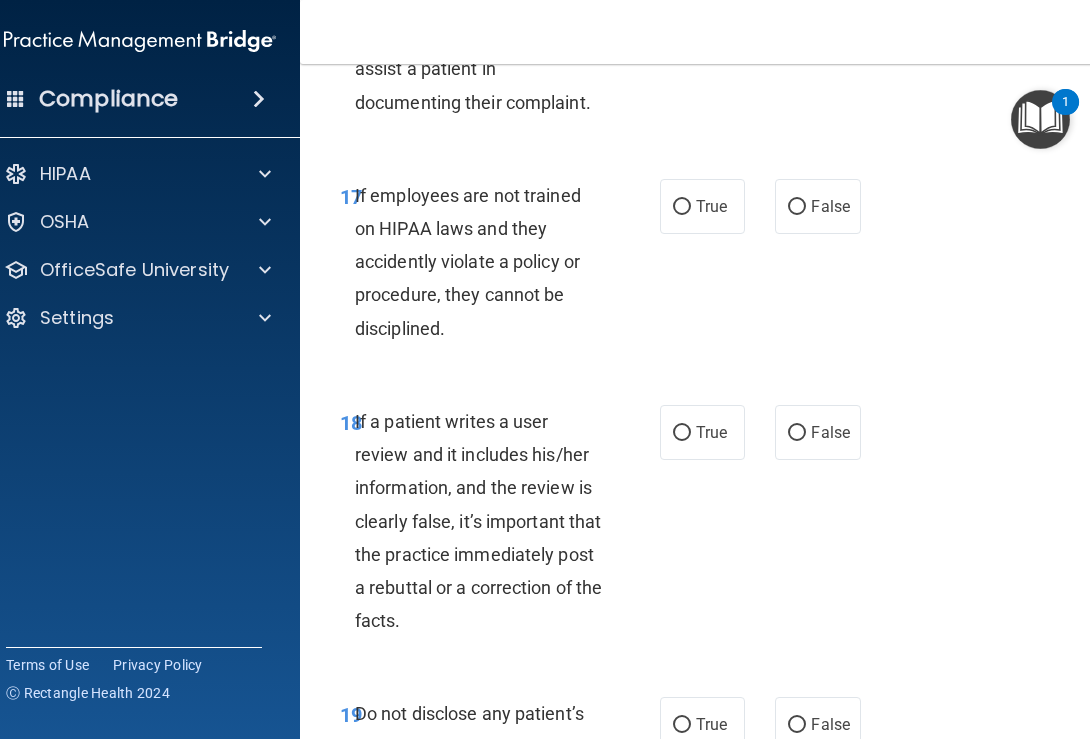 scroll, scrollTop: 4506, scrollLeft: 0, axis: vertical 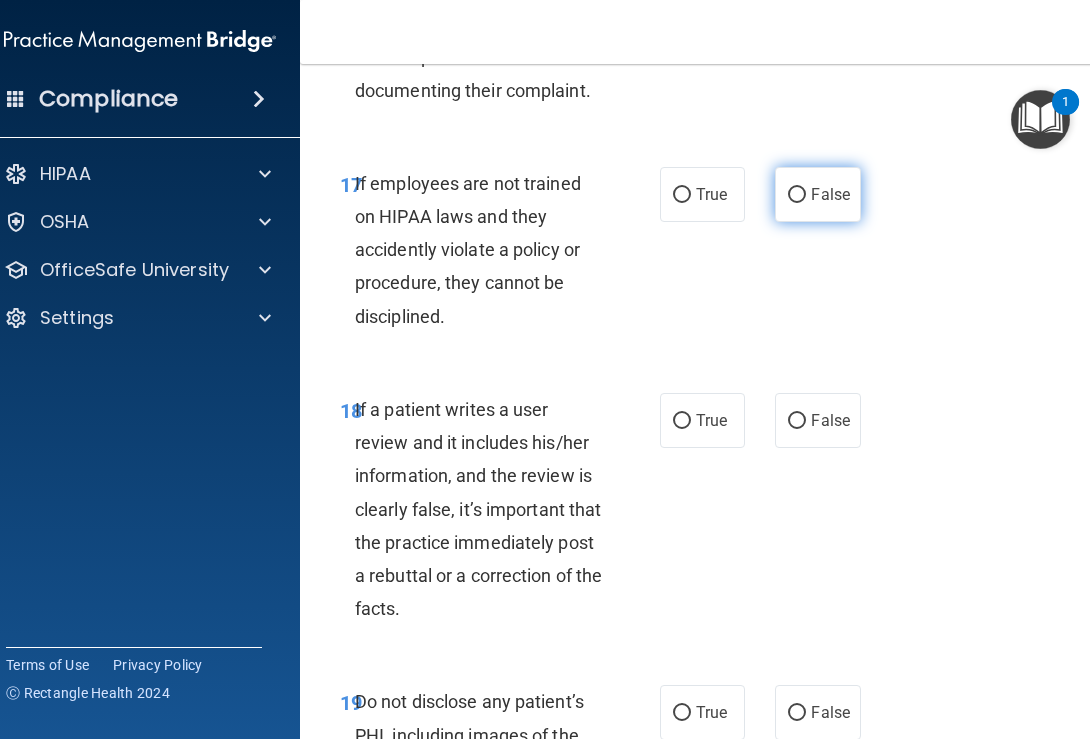 click on "False" at bounding box center [797, 195] 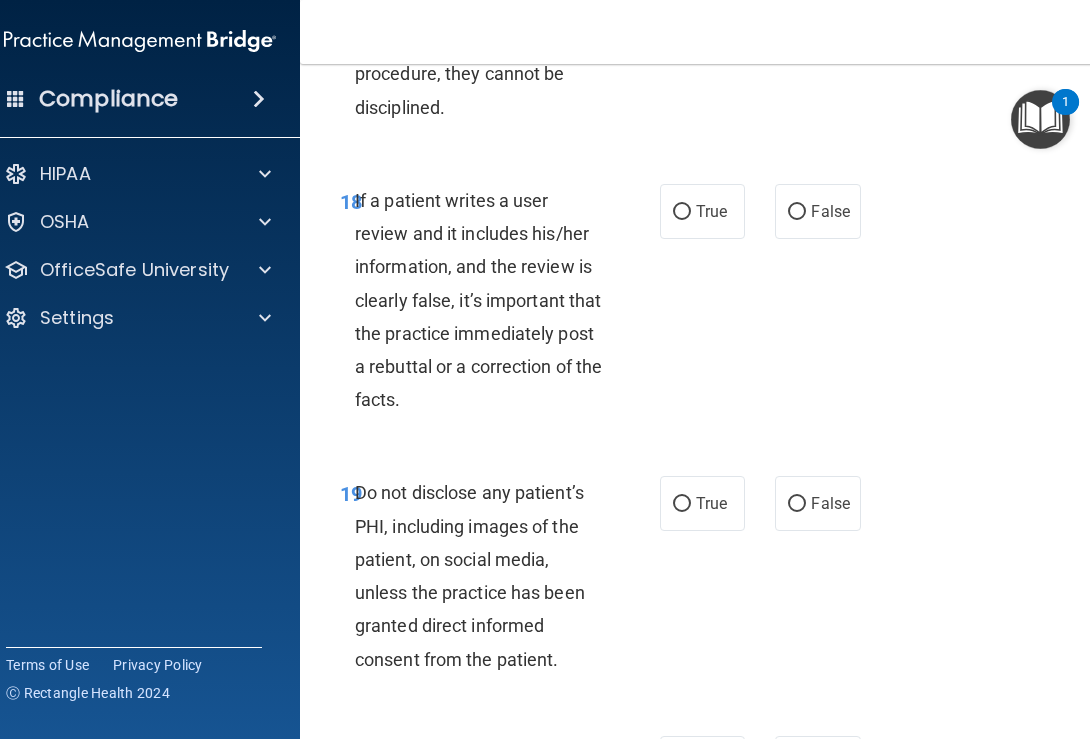 scroll, scrollTop: 4723, scrollLeft: 0, axis: vertical 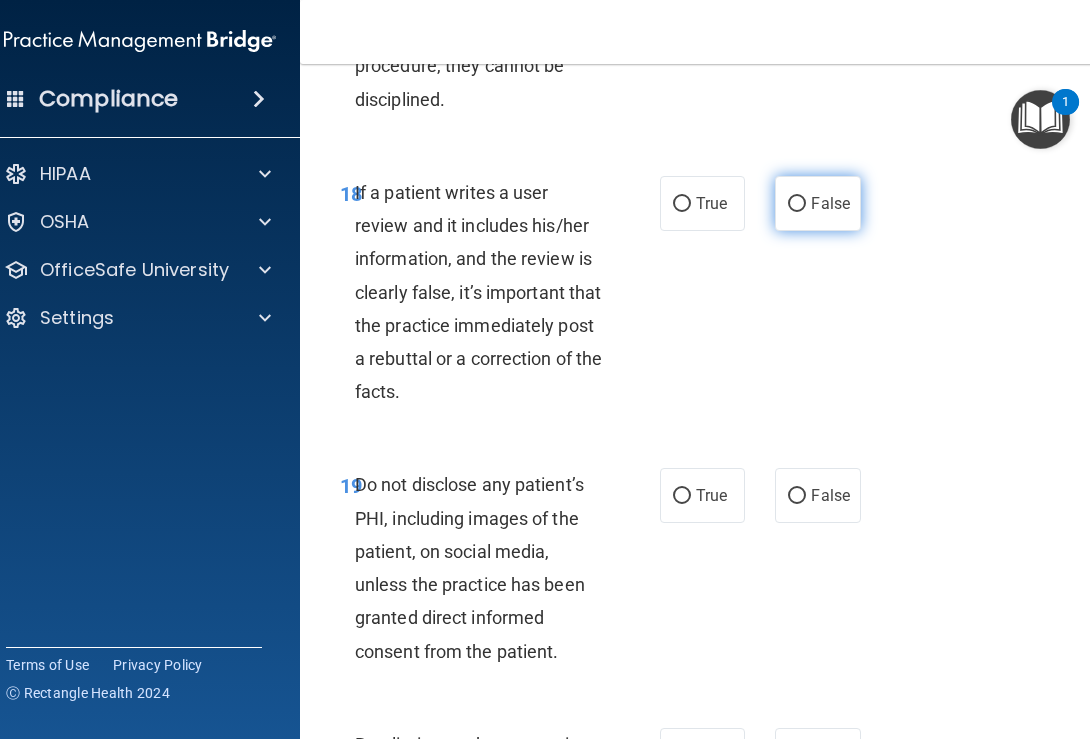 click on "False" at bounding box center [830, 203] 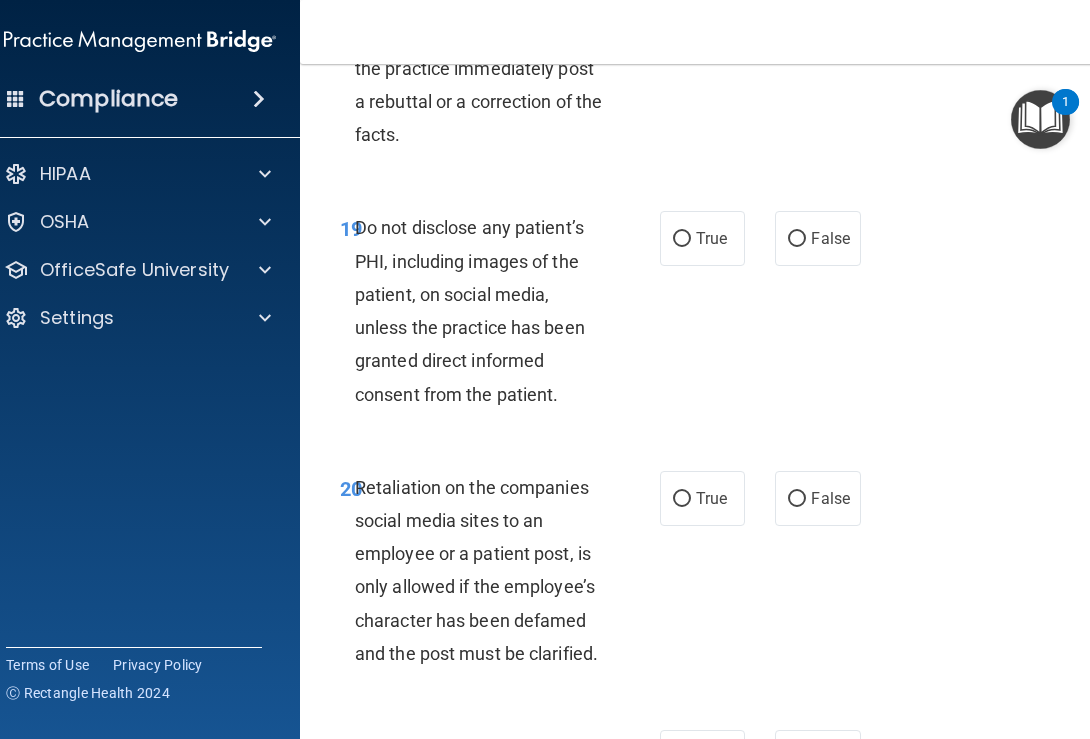 scroll, scrollTop: 4991, scrollLeft: 0, axis: vertical 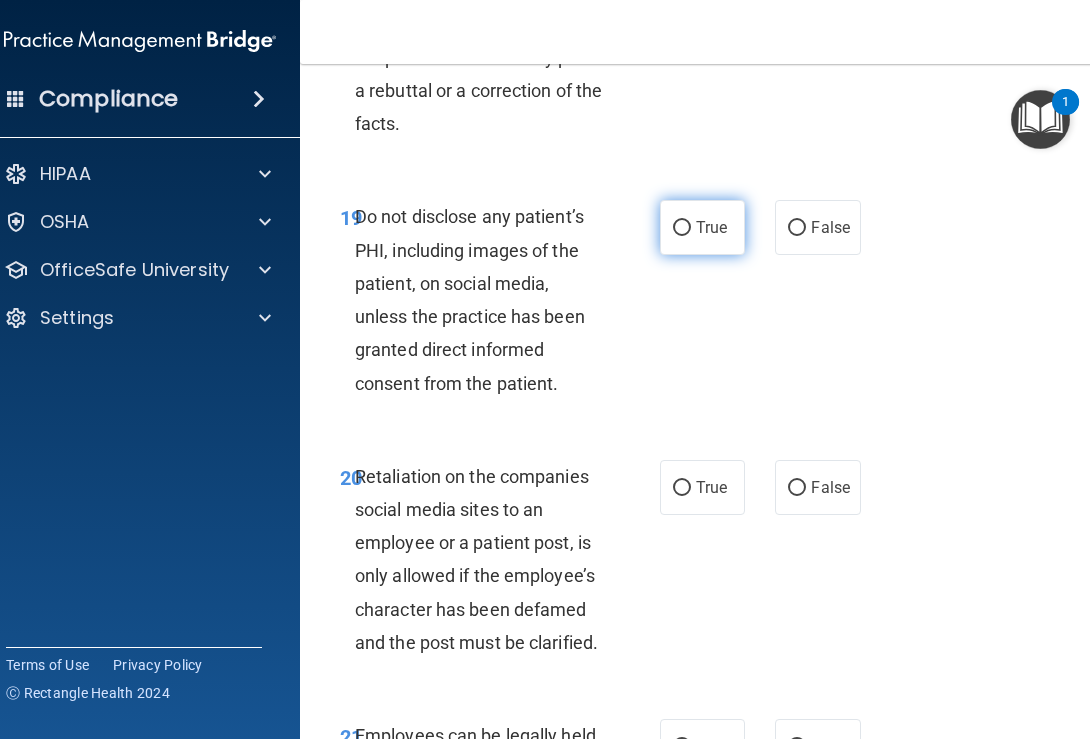 click on "True" at bounding box center (682, 228) 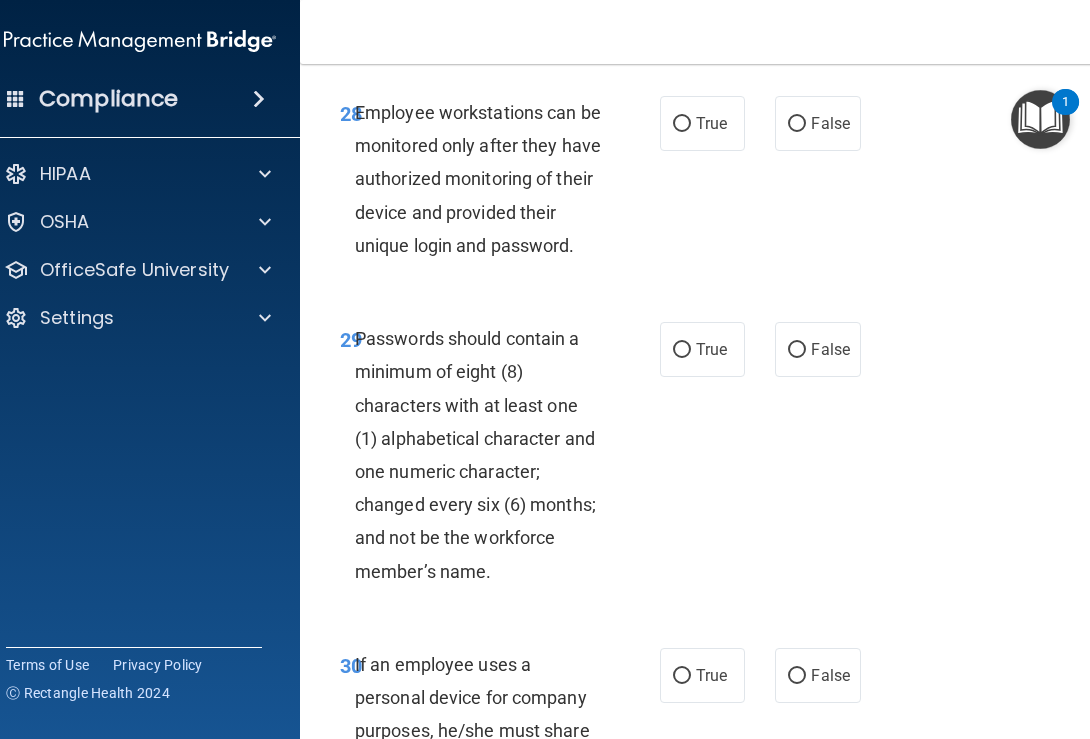 scroll, scrollTop: 7438, scrollLeft: 0, axis: vertical 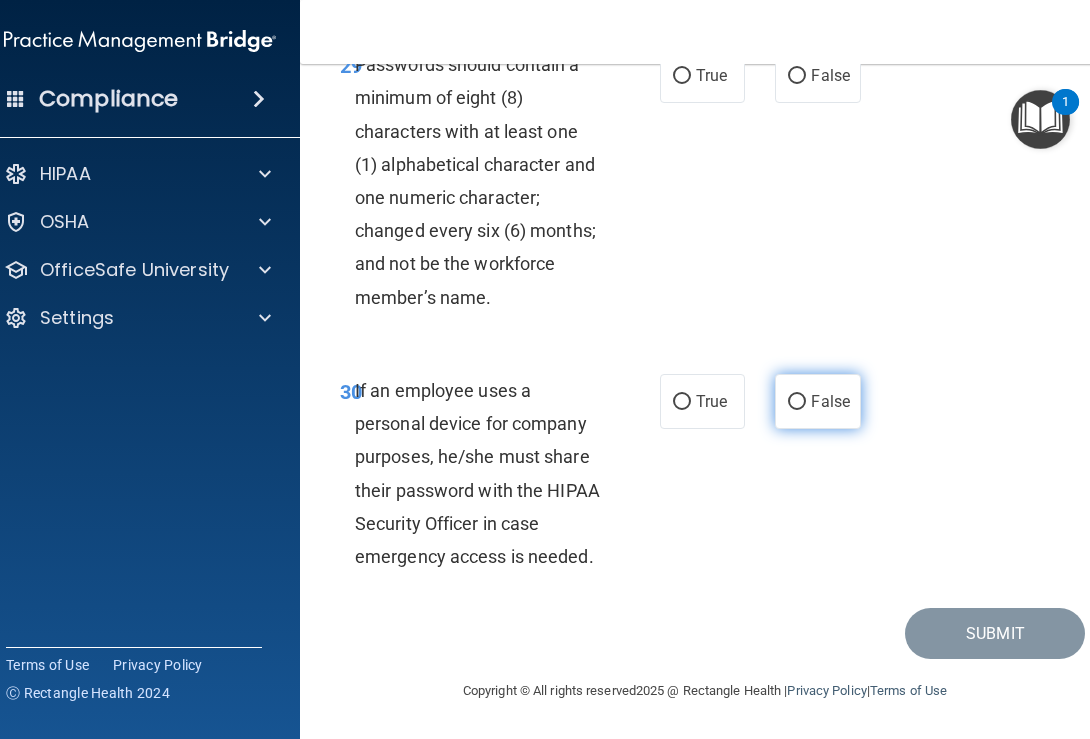 click on "False" at bounding box center (797, 402) 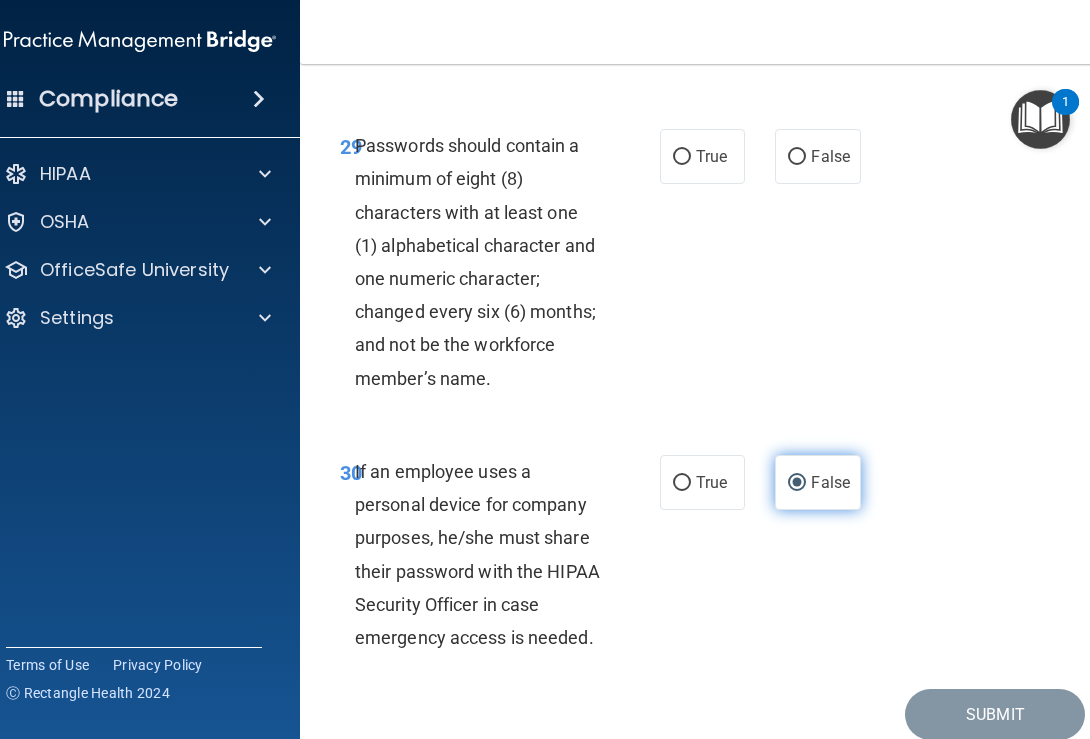 scroll, scrollTop: 7200, scrollLeft: 0, axis: vertical 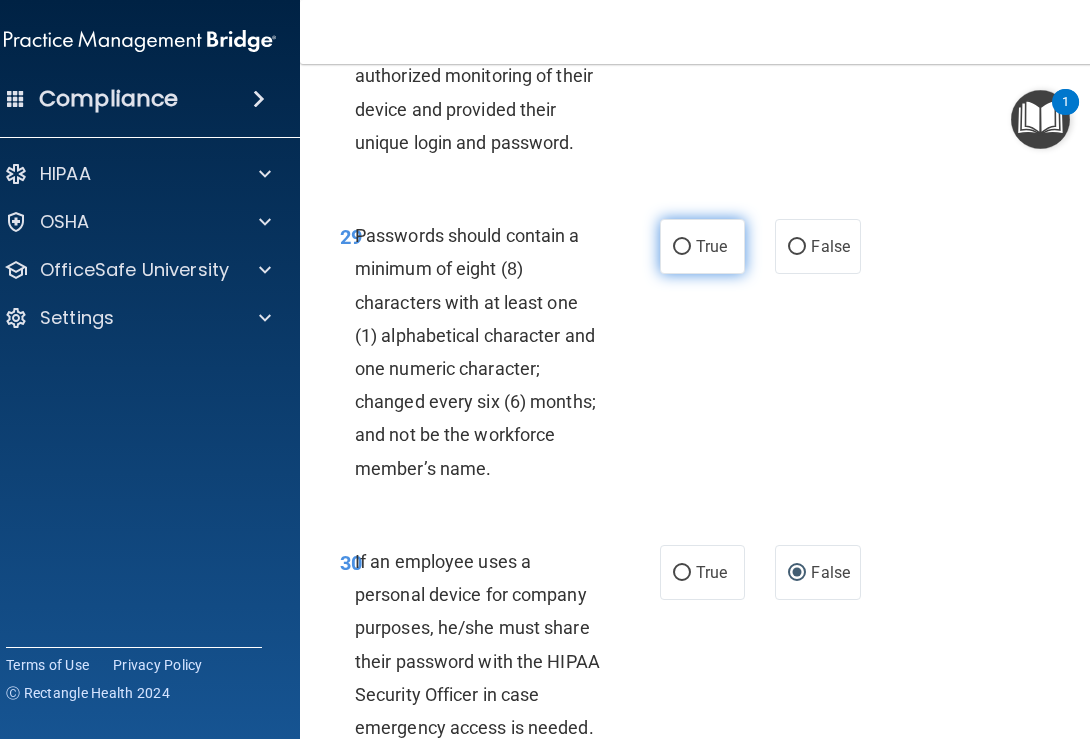 click on "True" at bounding box center (702, 246) 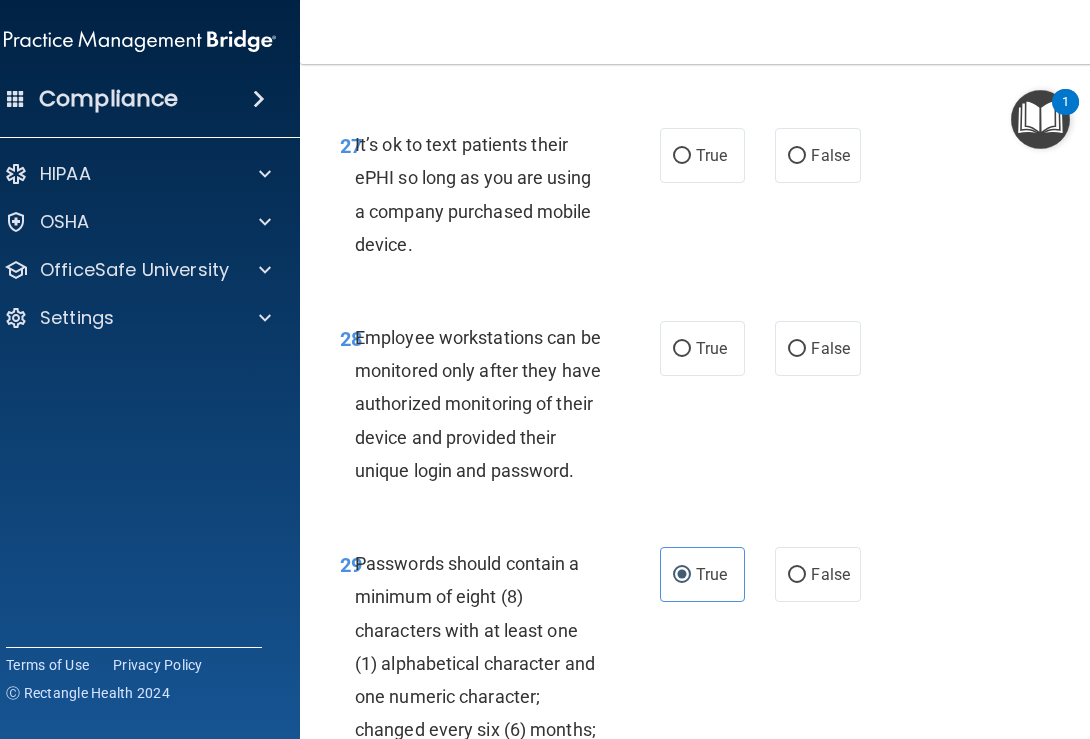 scroll, scrollTop: 6871, scrollLeft: 0, axis: vertical 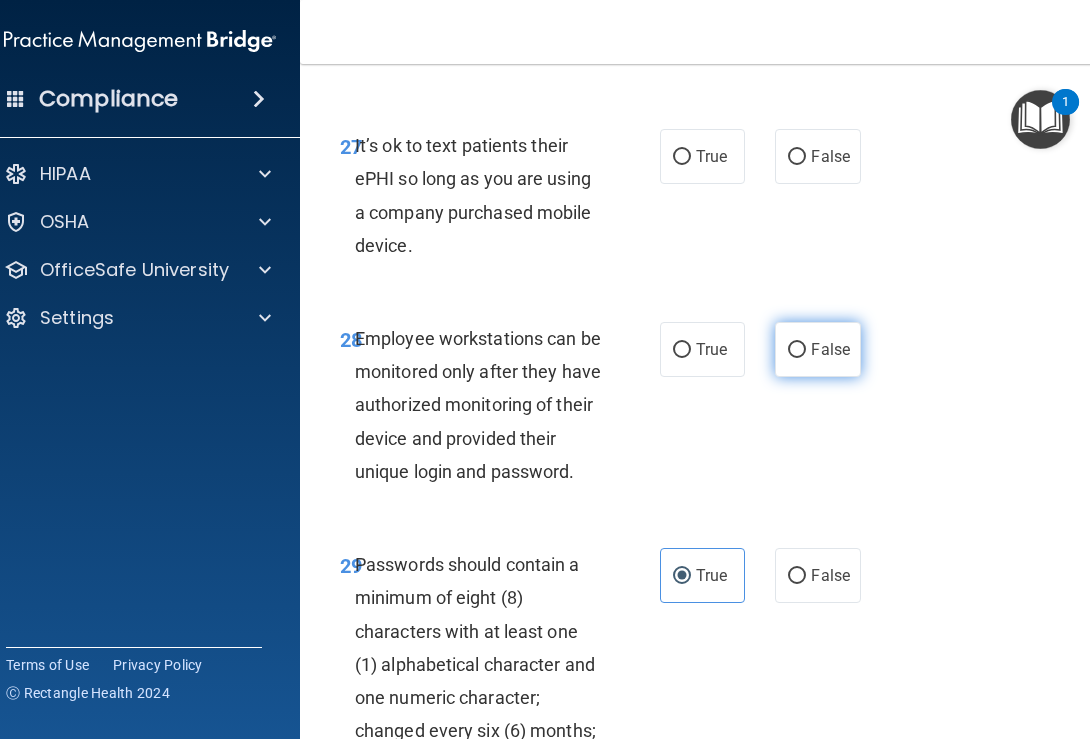 click on "False" at bounding box center [797, 350] 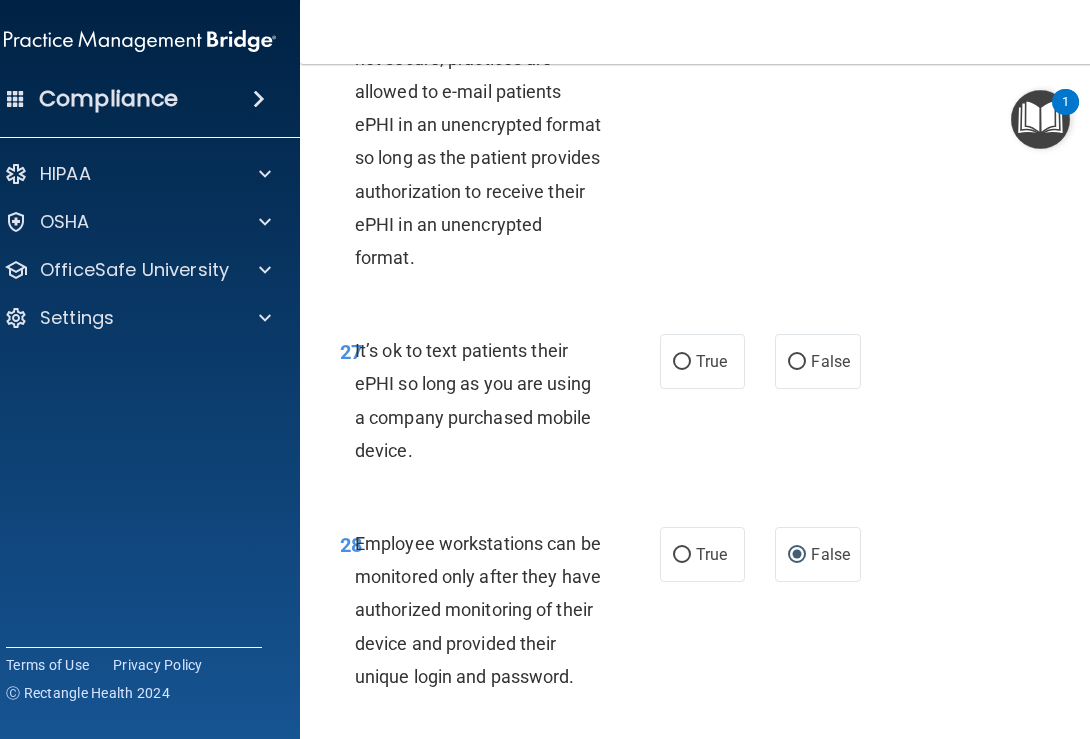 scroll, scrollTop: 6645, scrollLeft: 0, axis: vertical 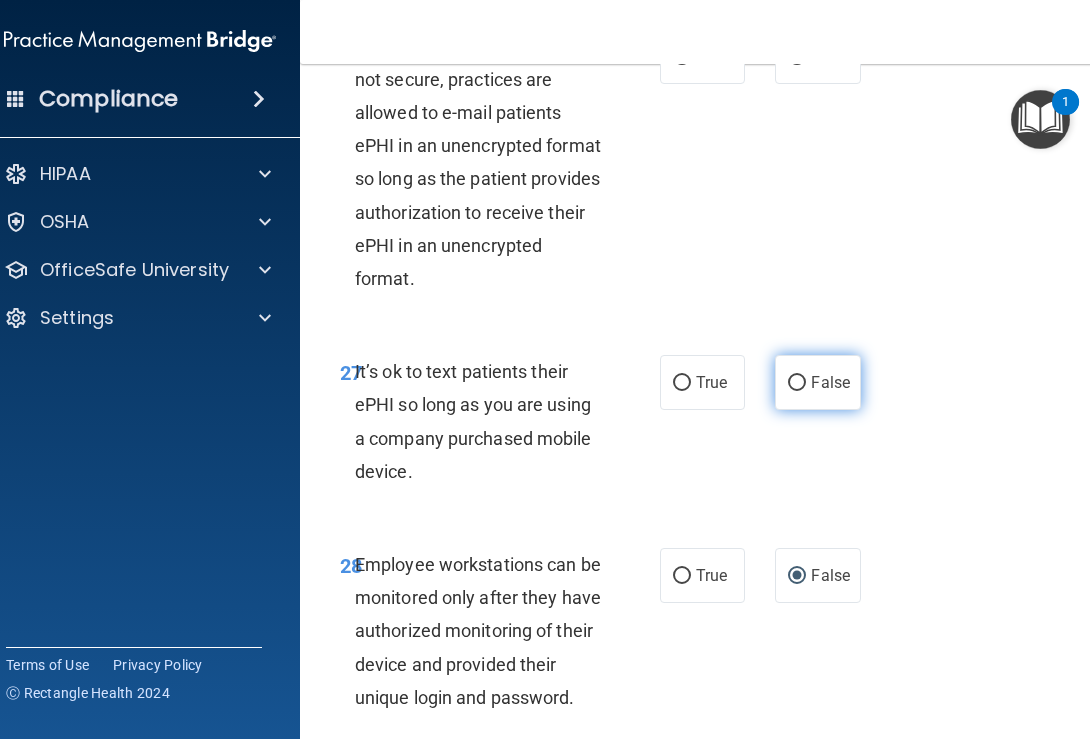 click on "False" at bounding box center [817, 382] 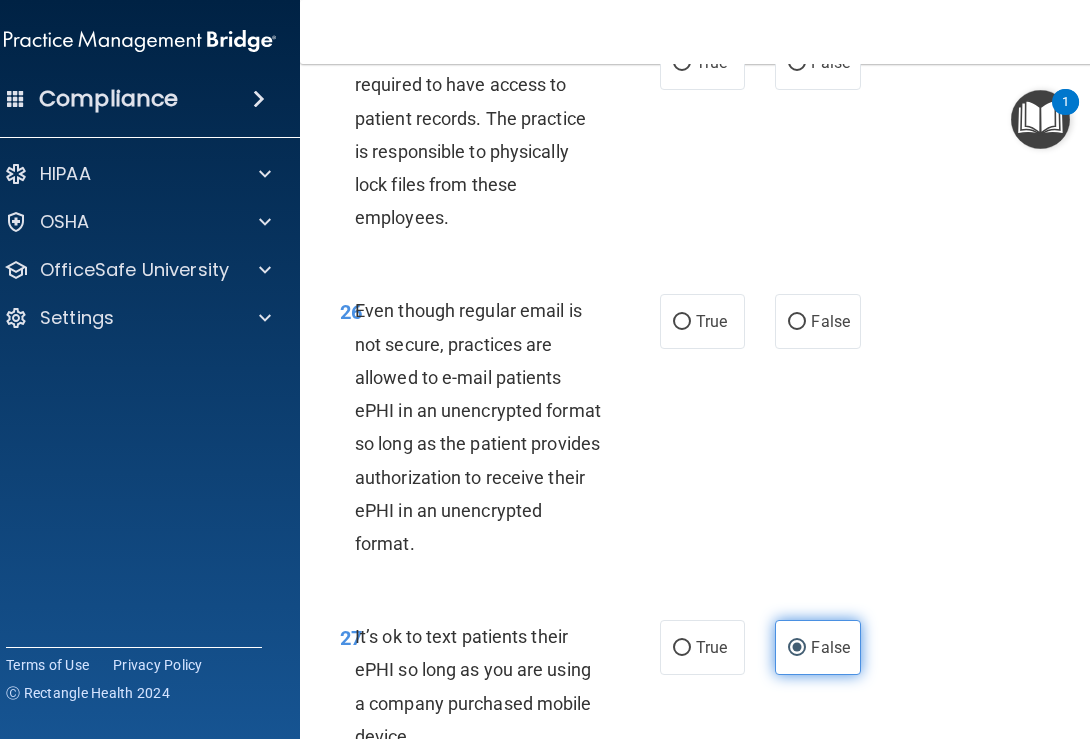 scroll, scrollTop: 6382, scrollLeft: 0, axis: vertical 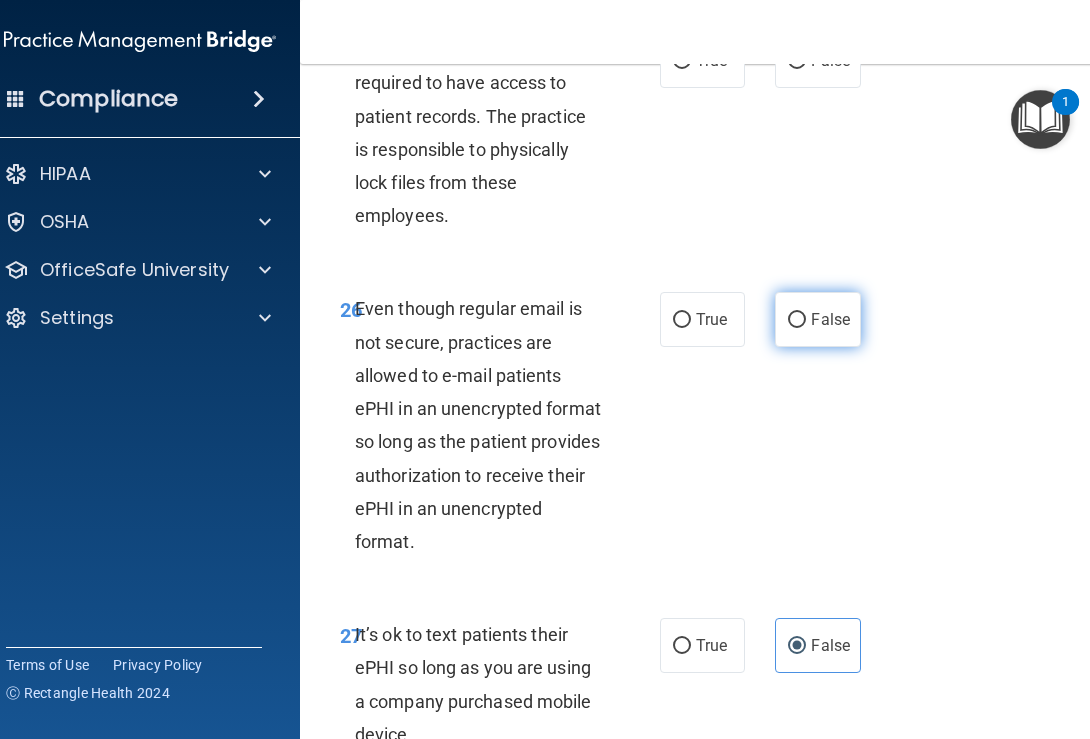 click on "False" at bounding box center (797, 320) 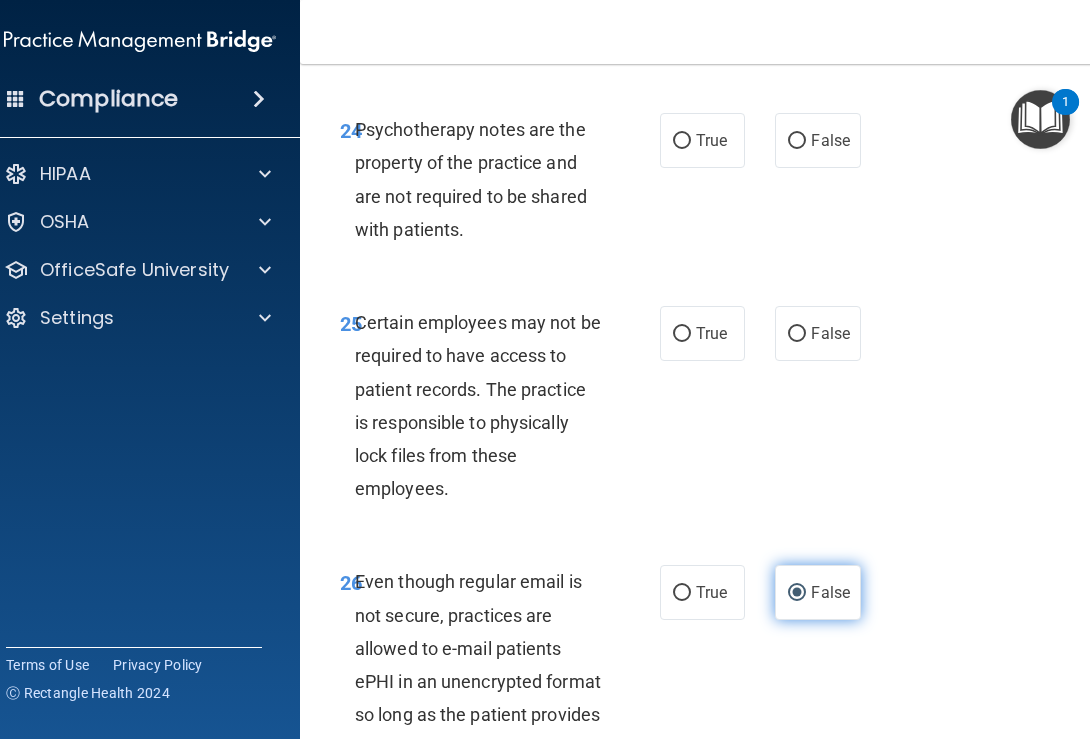 scroll, scrollTop: 6108, scrollLeft: 0, axis: vertical 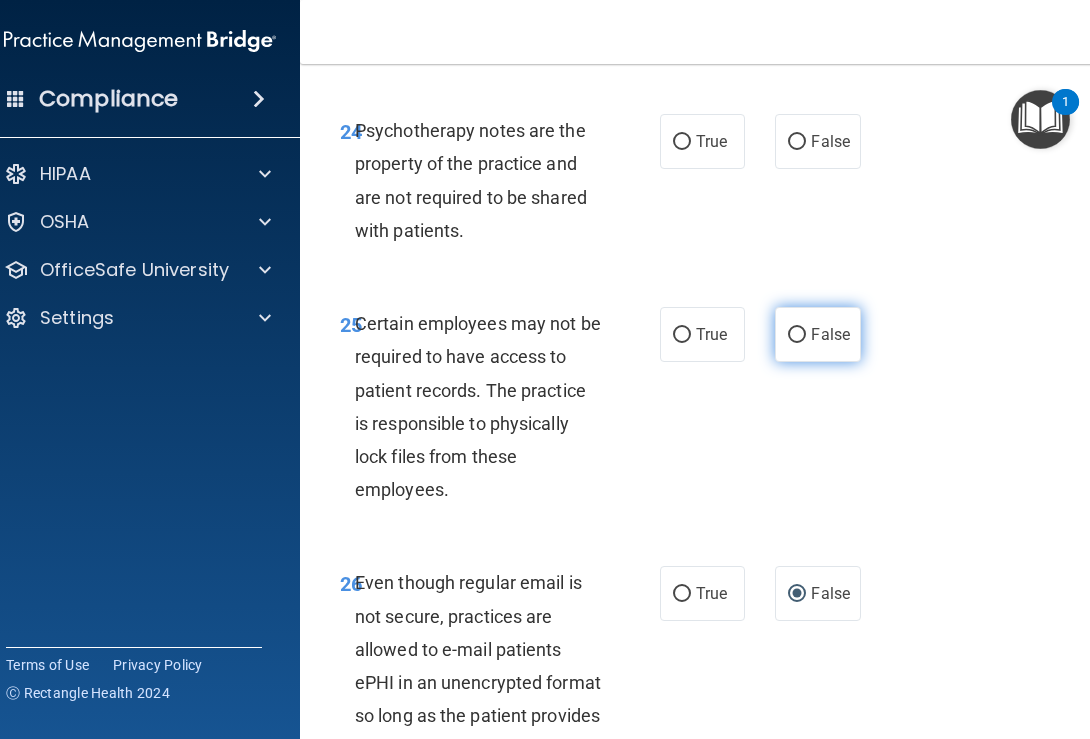 click on "False" at bounding box center (797, 335) 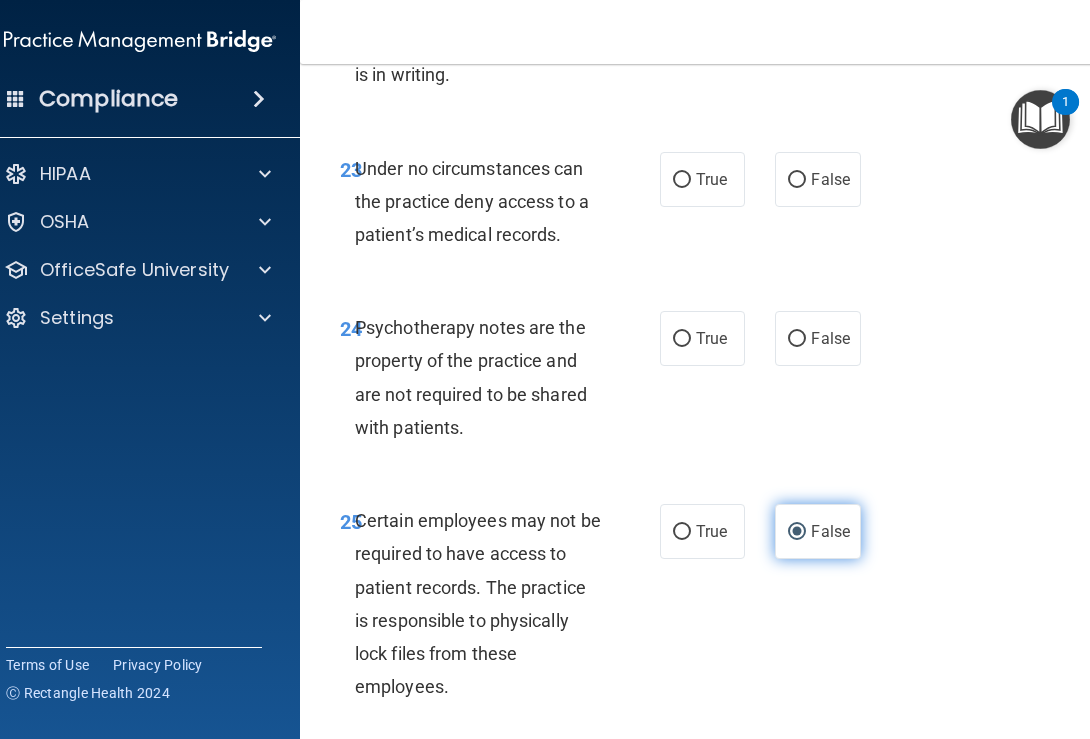 scroll, scrollTop: 5901, scrollLeft: 0, axis: vertical 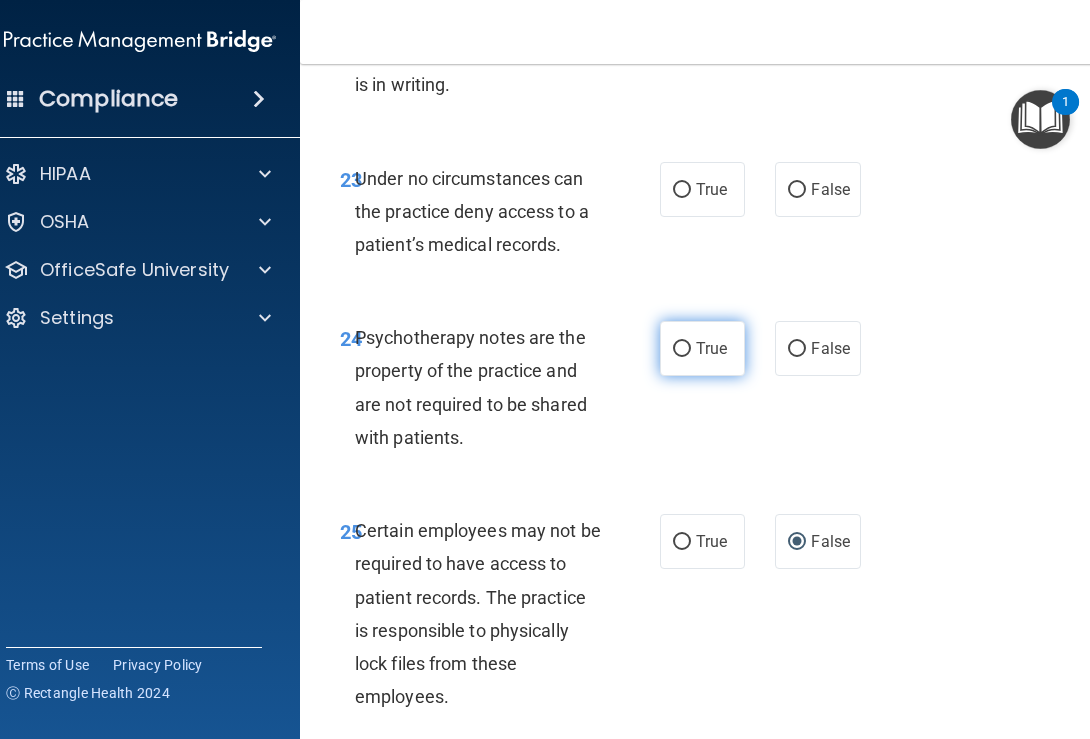 click on "True" at bounding box center (702, 348) 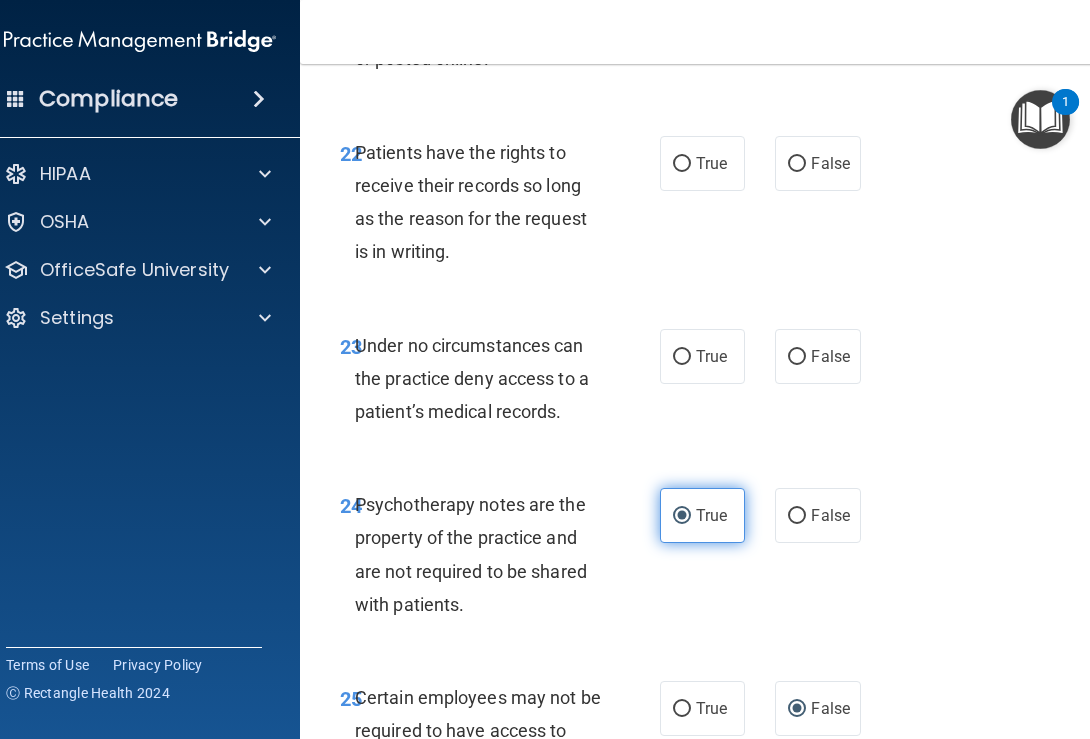 scroll, scrollTop: 5703, scrollLeft: 0, axis: vertical 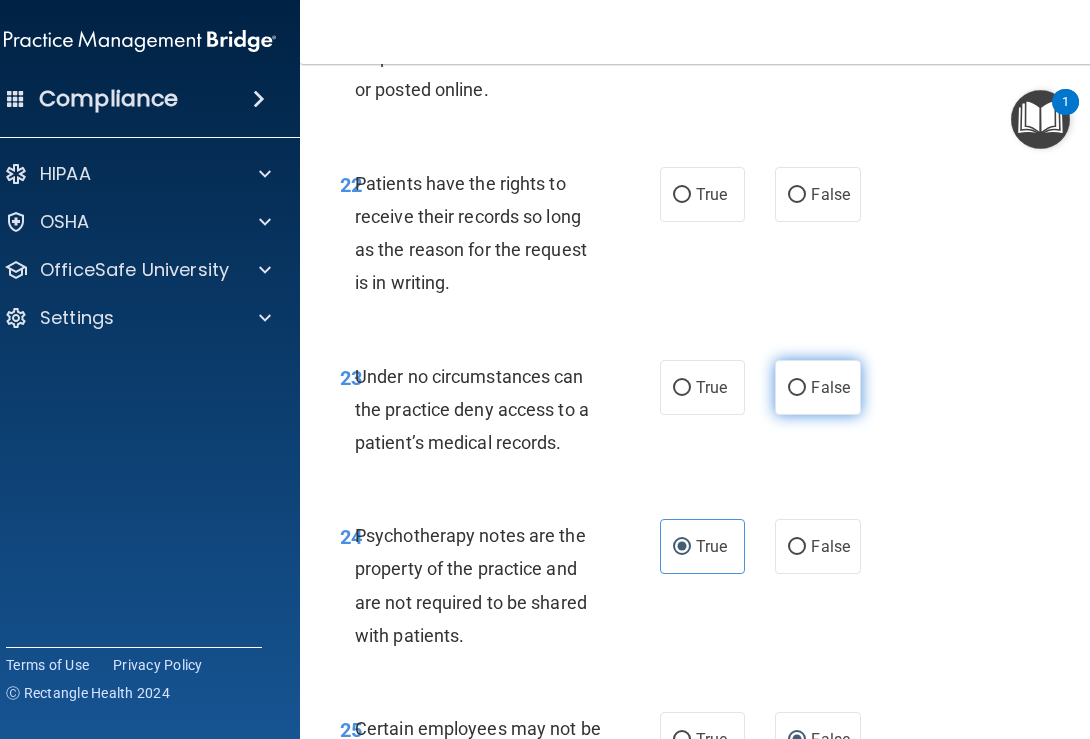 click on "False" at bounding box center (797, 388) 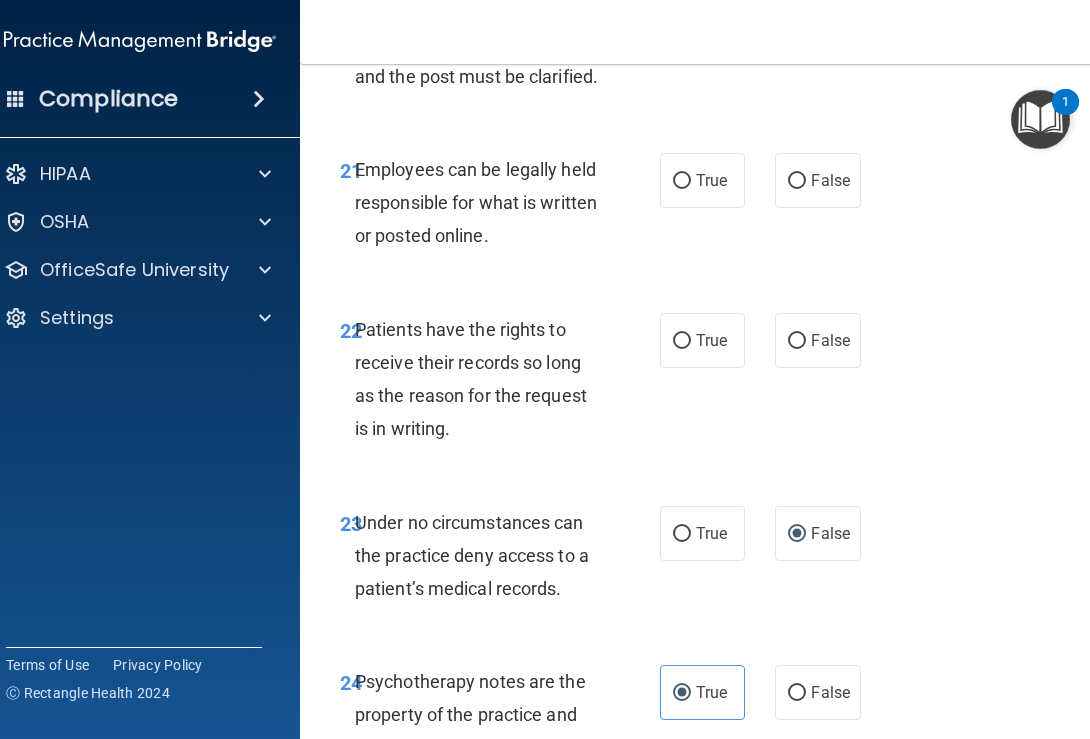 scroll, scrollTop: 5534, scrollLeft: 0, axis: vertical 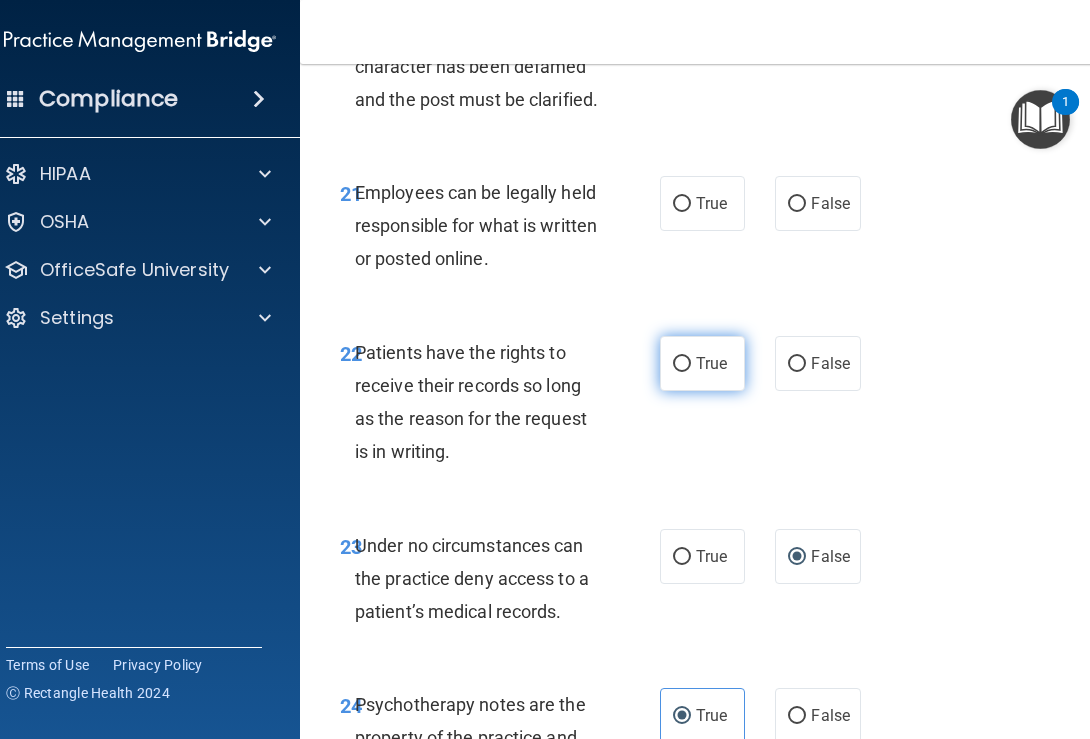 click on "True" at bounding box center (682, 364) 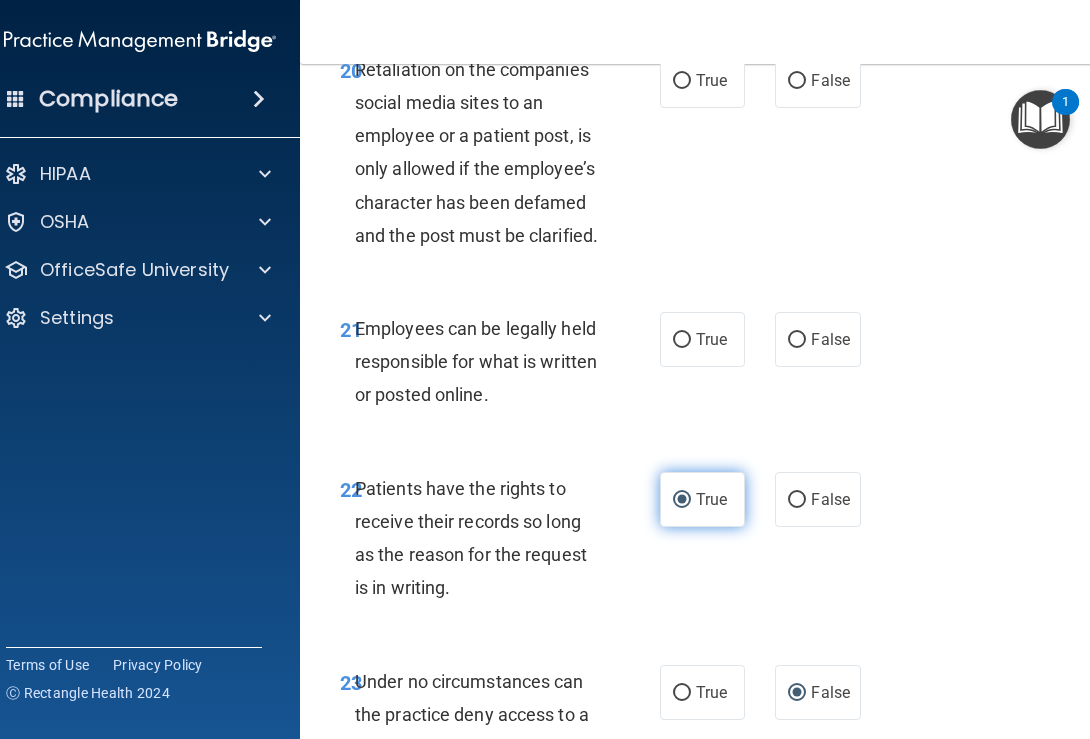 scroll, scrollTop: 5394, scrollLeft: 0, axis: vertical 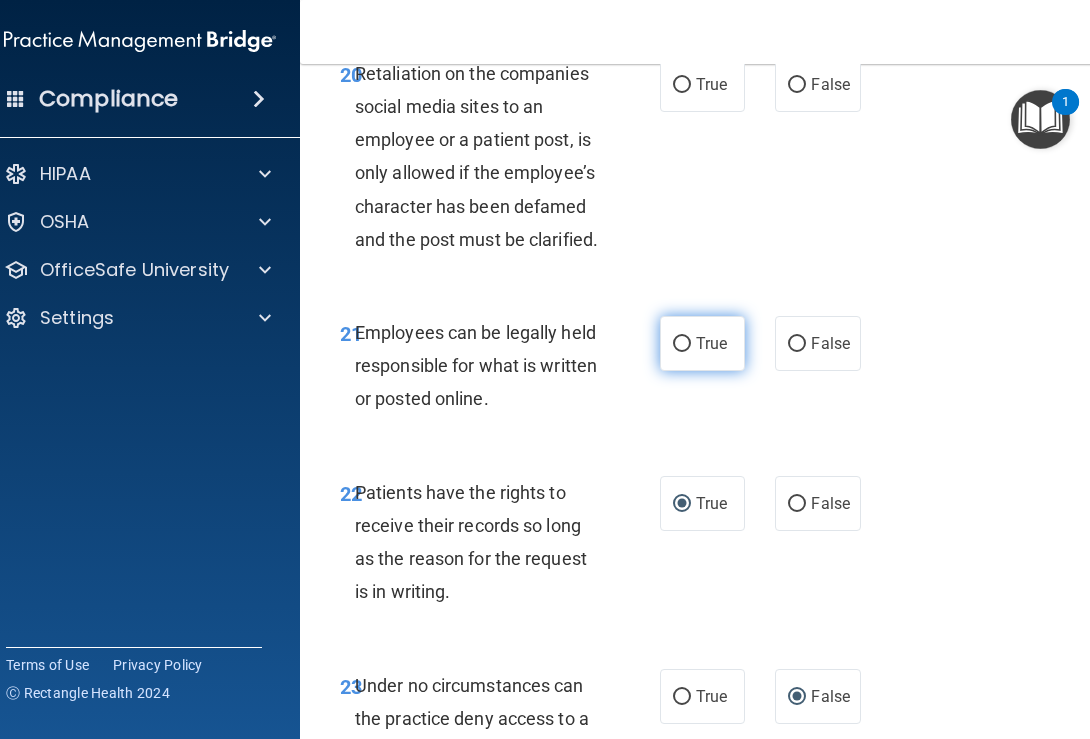 click on "True" at bounding box center [682, 344] 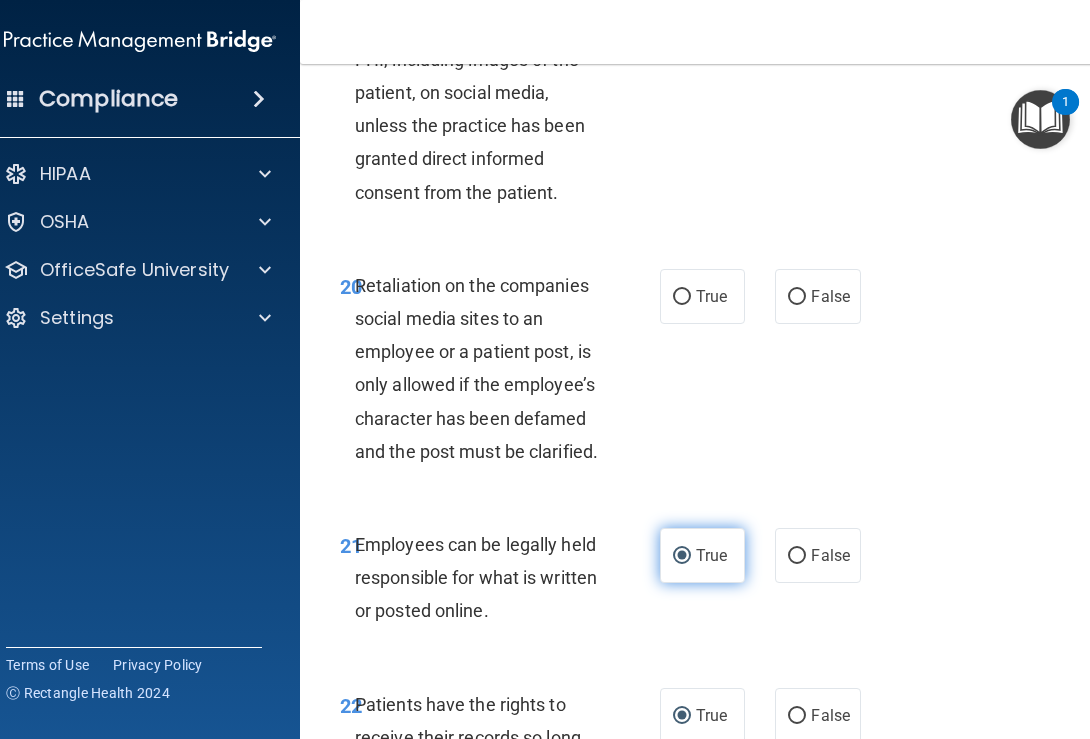 scroll, scrollTop: 5183, scrollLeft: 0, axis: vertical 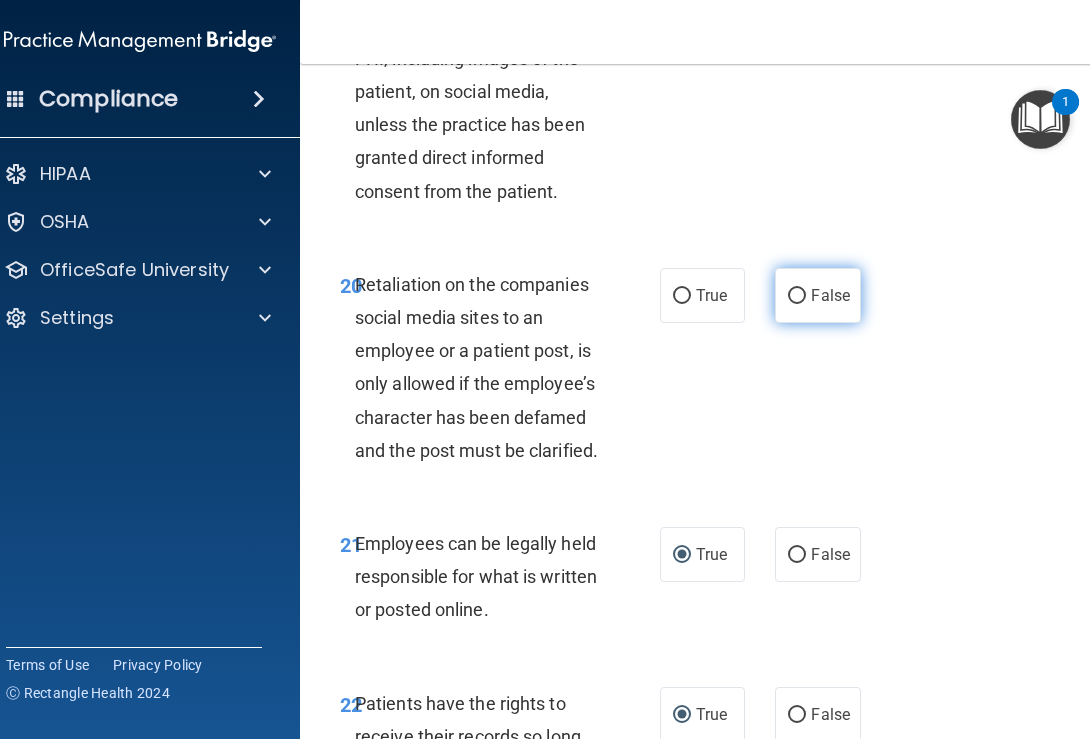 click on "False" at bounding box center (817, 295) 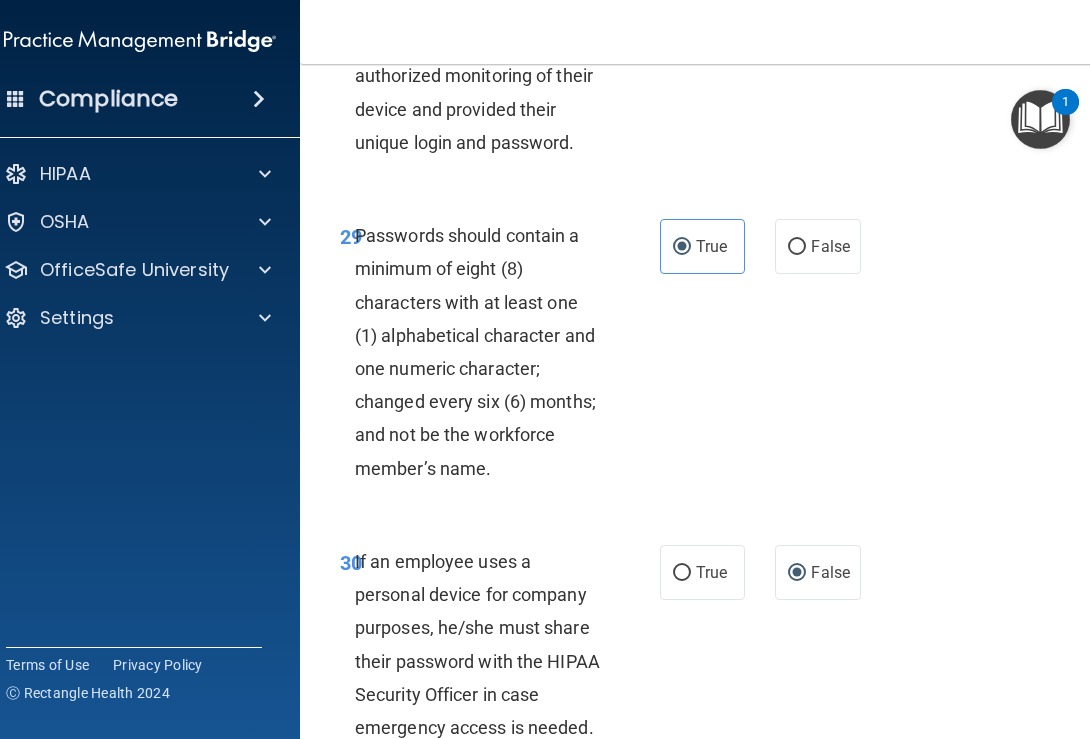scroll, scrollTop: 7438, scrollLeft: 0, axis: vertical 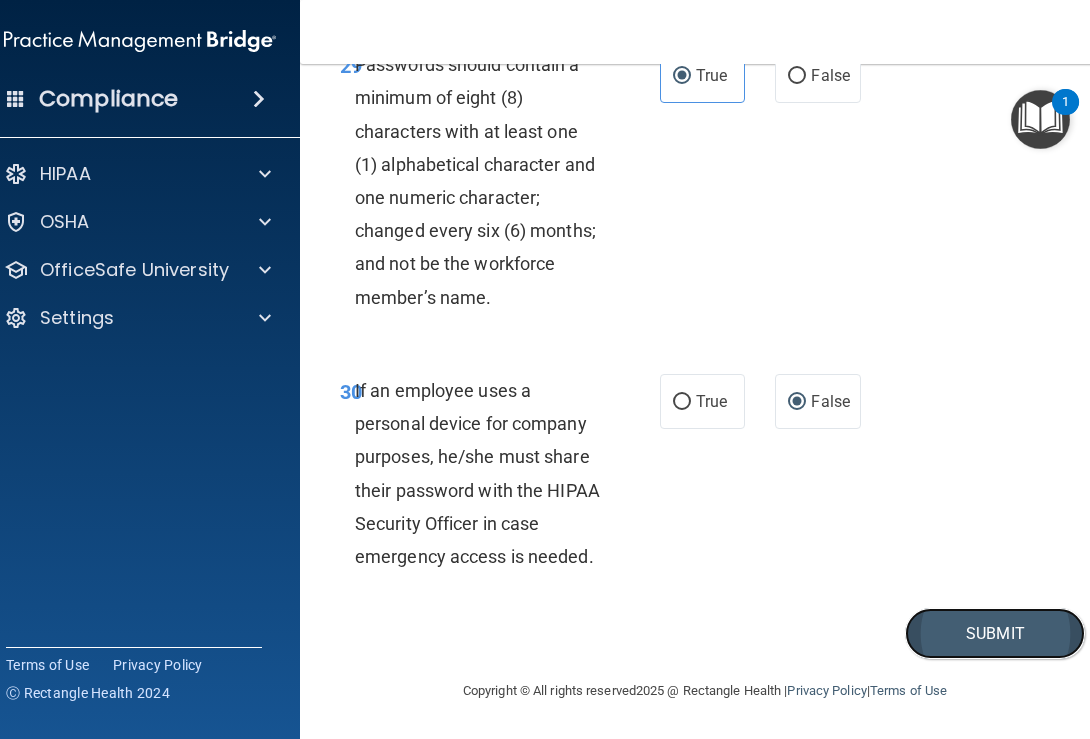 click on "Submit" at bounding box center [995, 633] 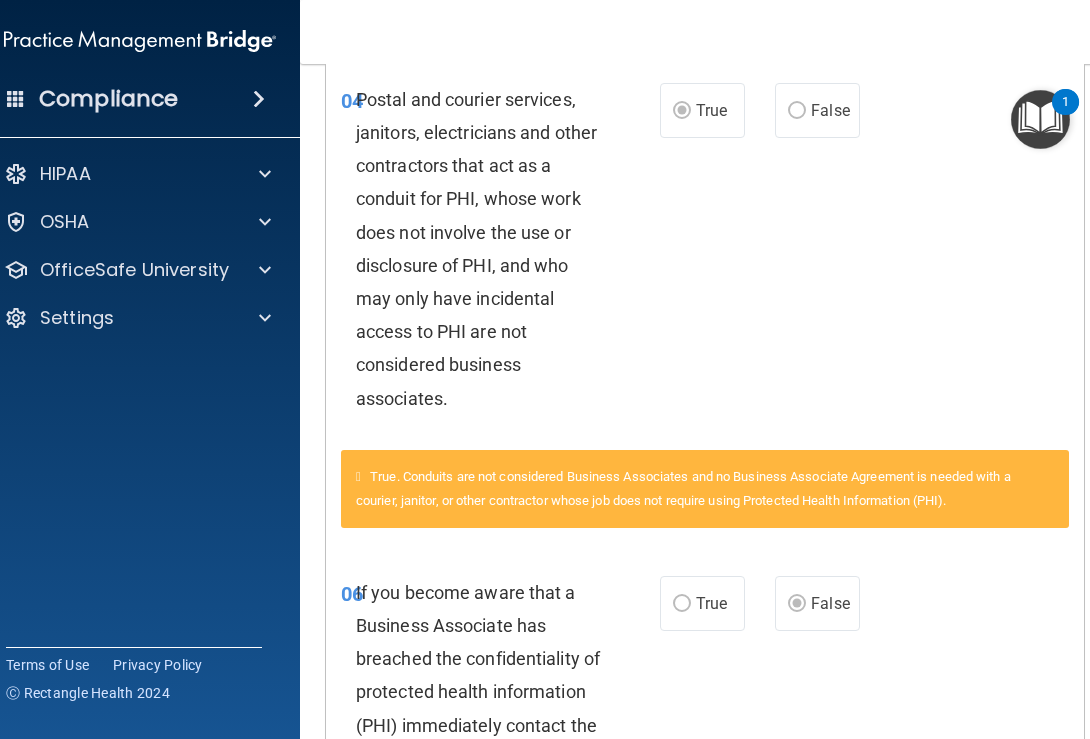scroll, scrollTop: 0, scrollLeft: 0, axis: both 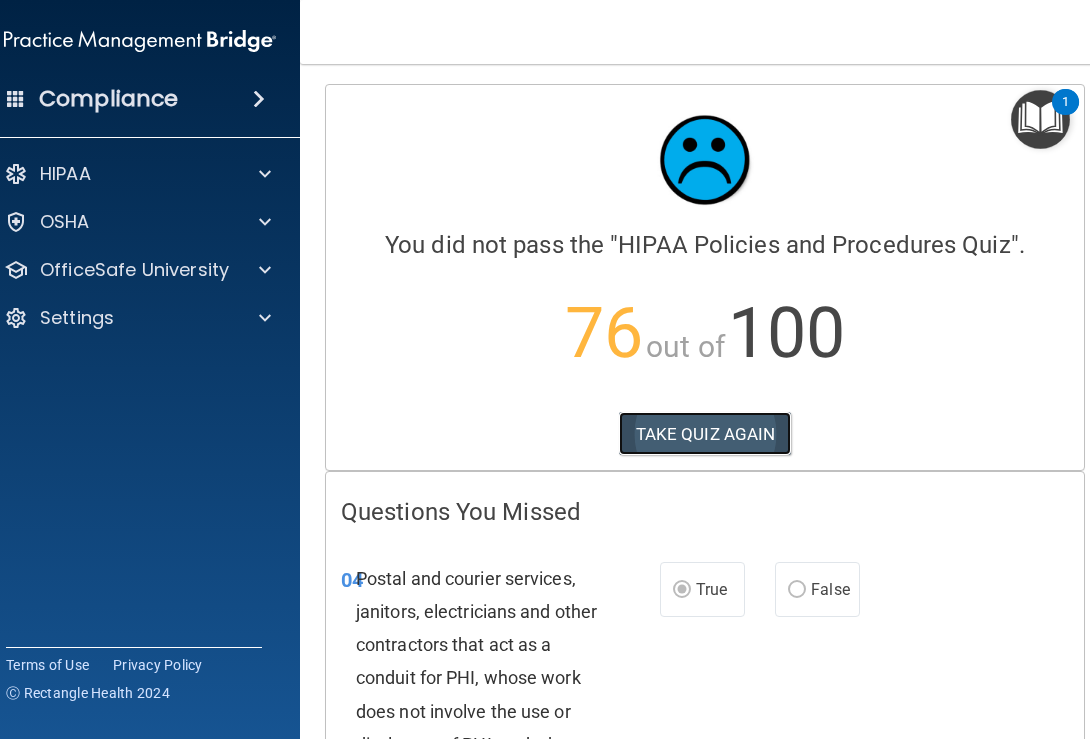 click on "TAKE QUIZ AGAIN" at bounding box center (705, 434) 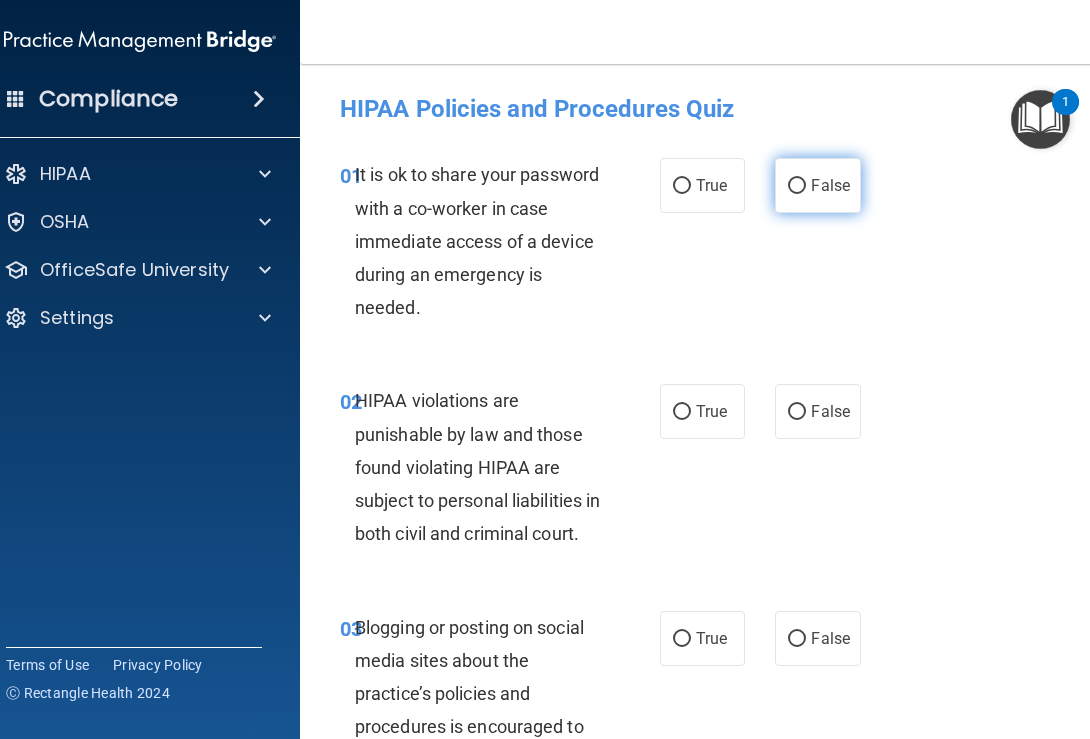 click on "False" at bounding box center [817, 185] 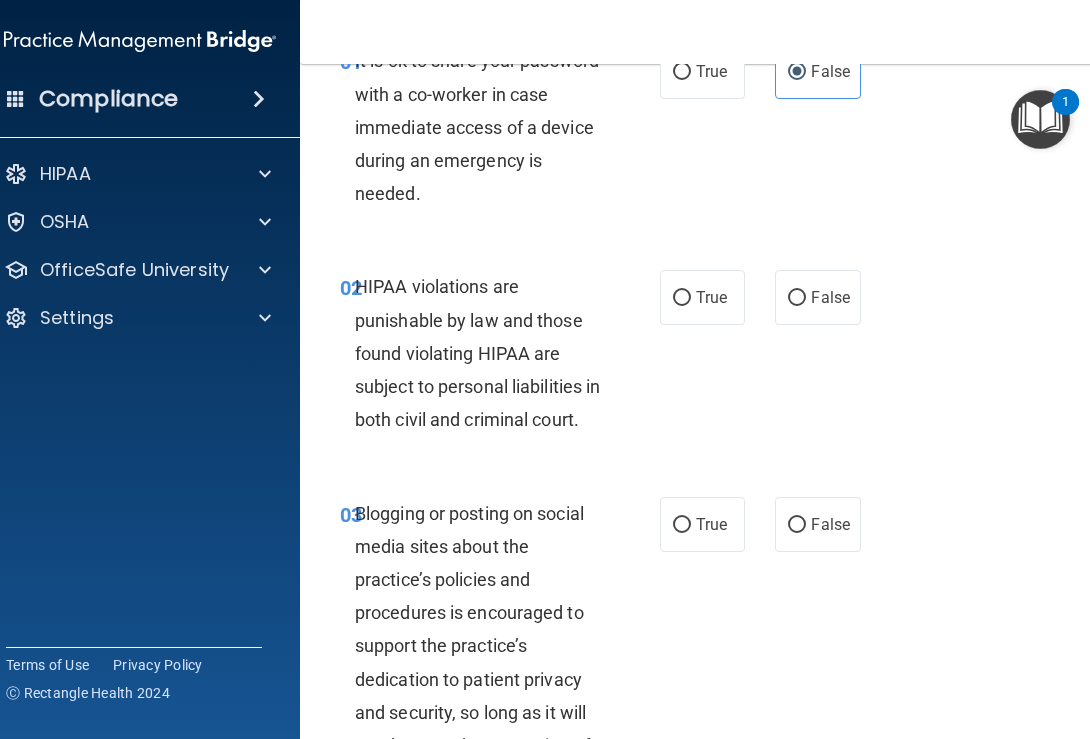 scroll, scrollTop: 128, scrollLeft: 0, axis: vertical 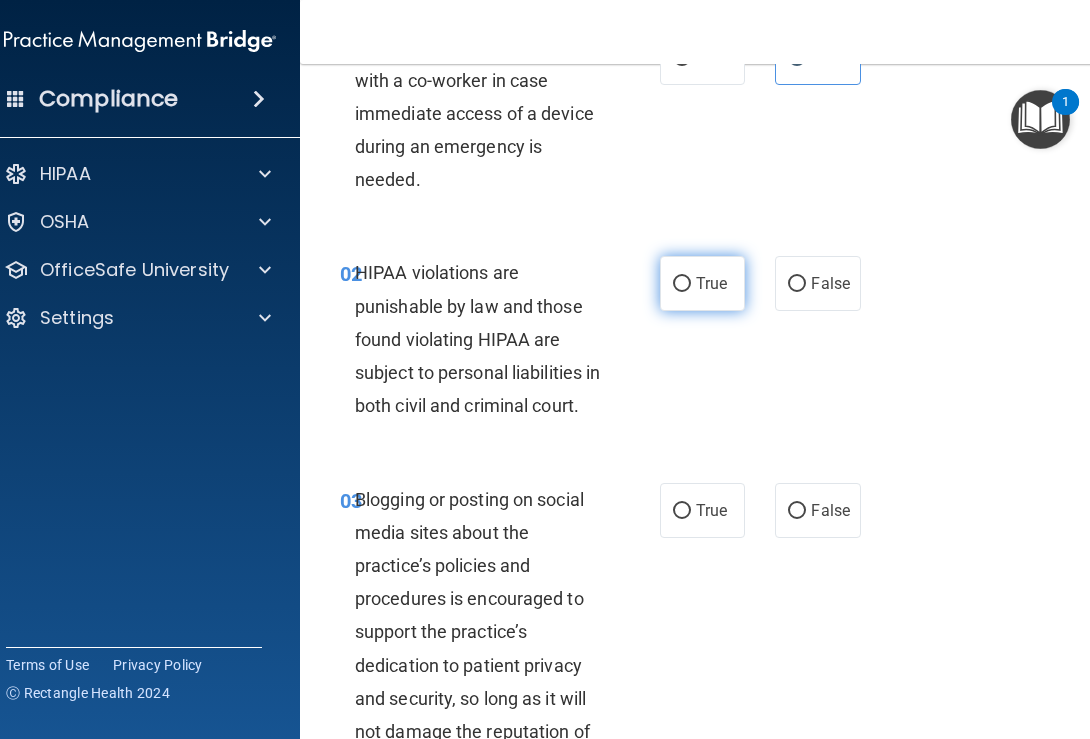 click on "True" at bounding box center [682, 284] 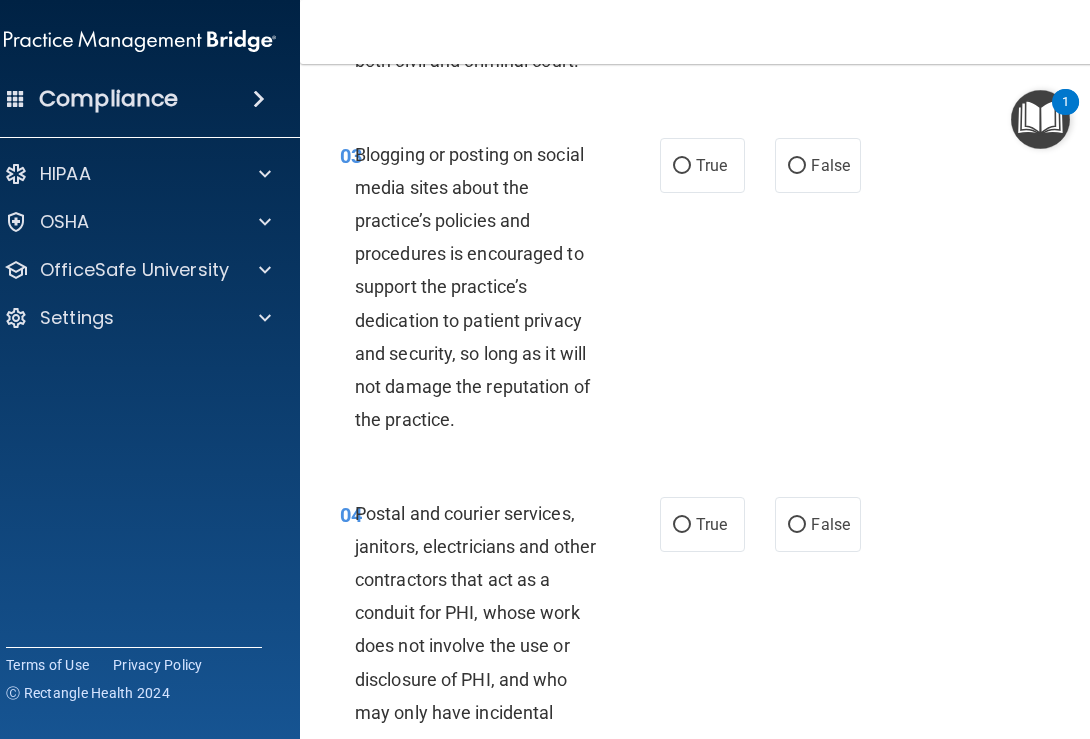 scroll, scrollTop: 492, scrollLeft: 0, axis: vertical 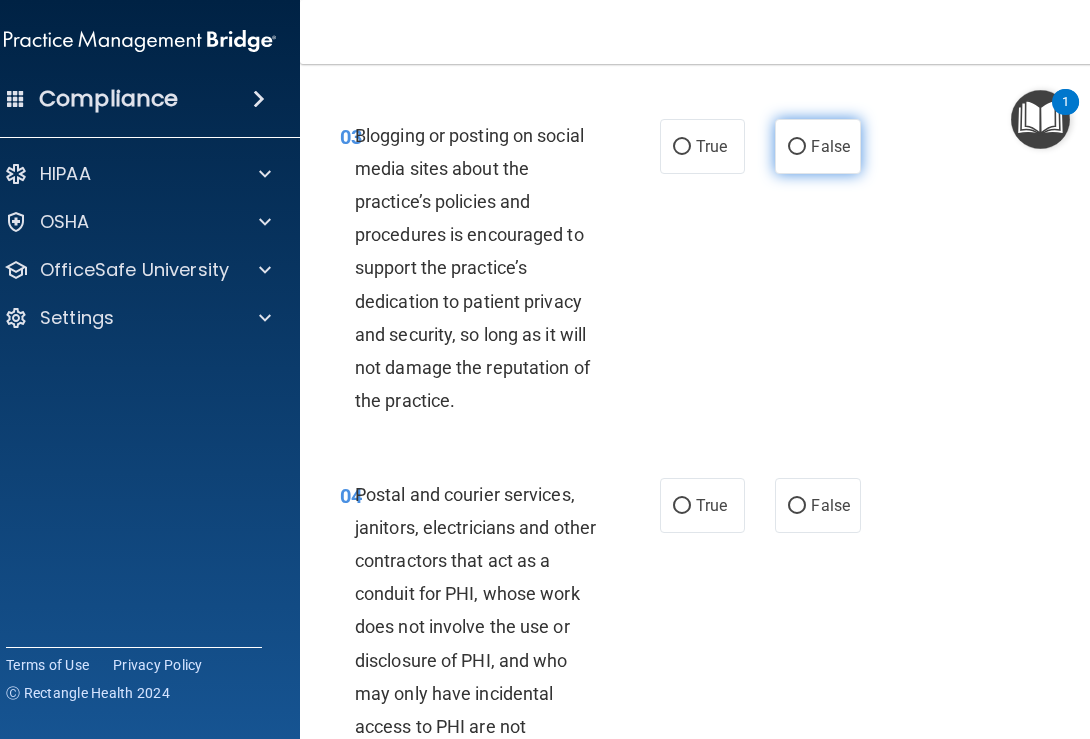click on "False" at bounding box center (797, 147) 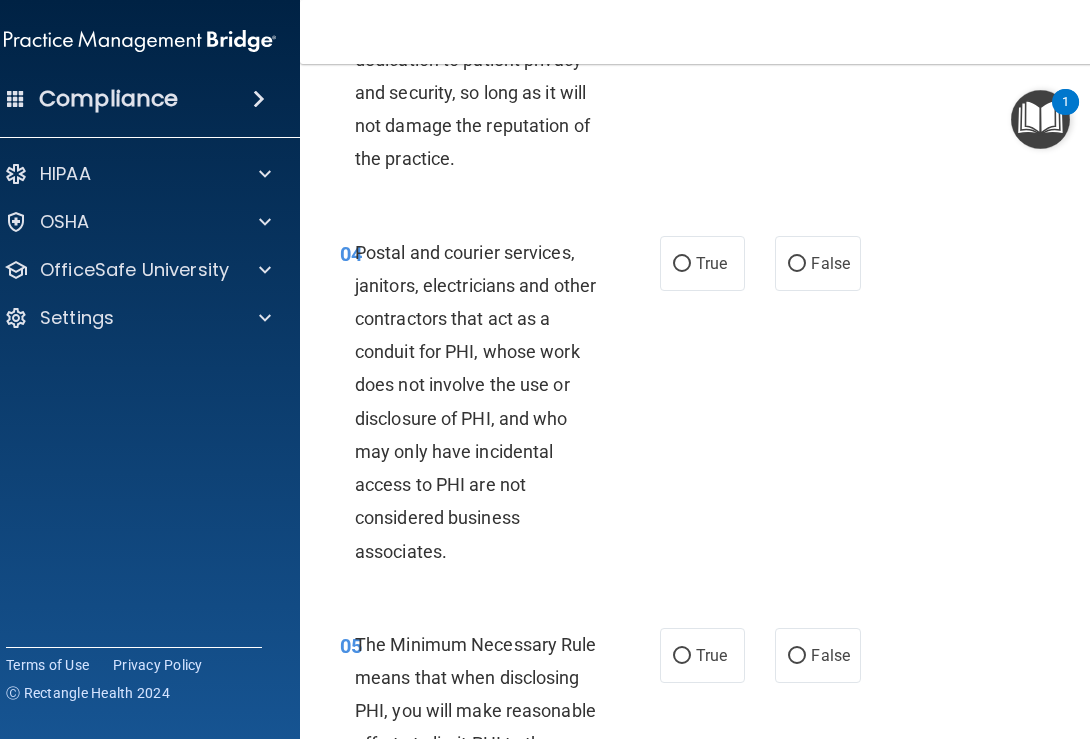 scroll, scrollTop: 745, scrollLeft: 0, axis: vertical 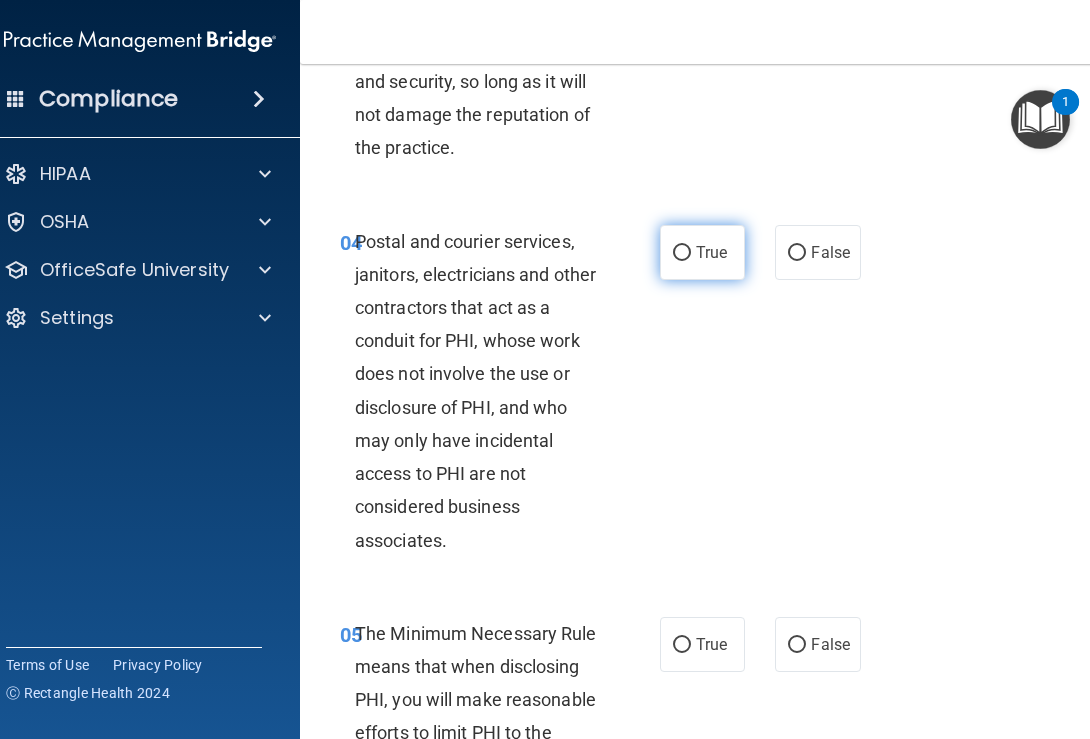click on "True" at bounding box center (702, 252) 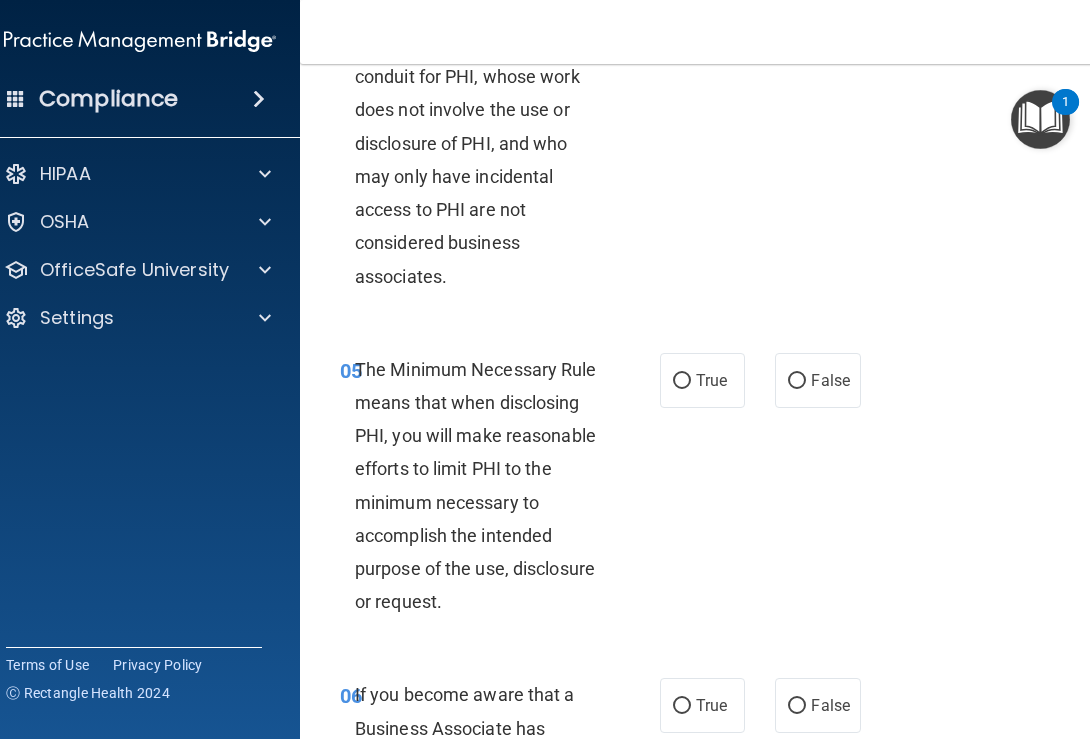 scroll, scrollTop: 1015, scrollLeft: 0, axis: vertical 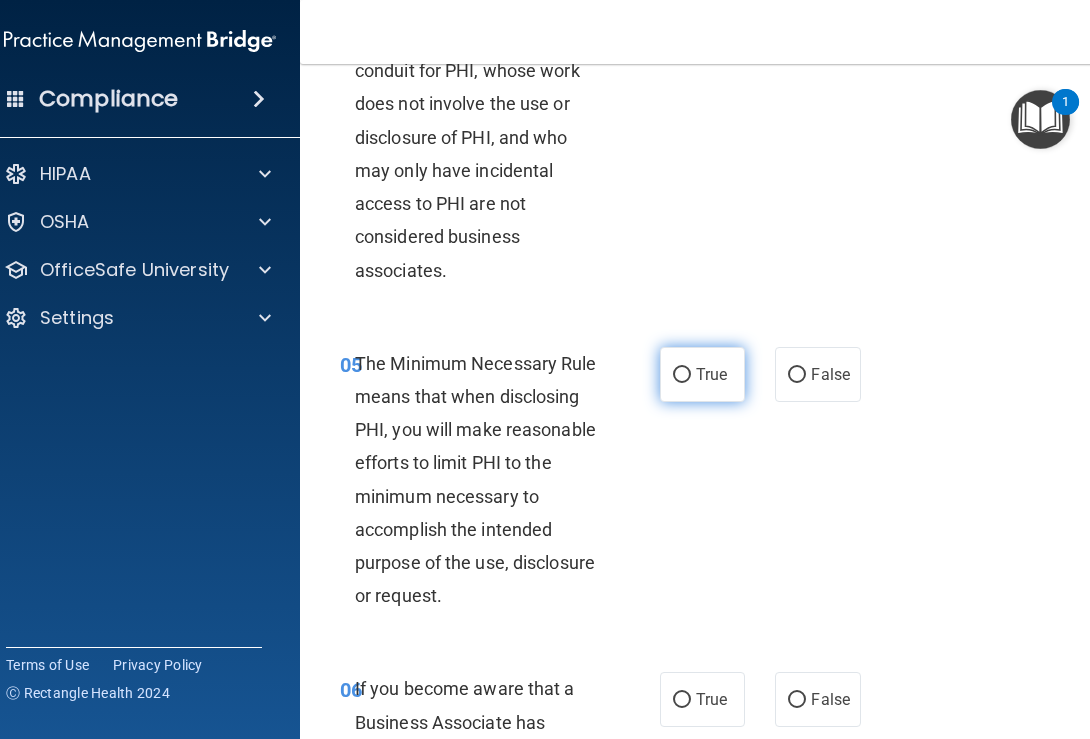 click on "True" at bounding box center (702, 374) 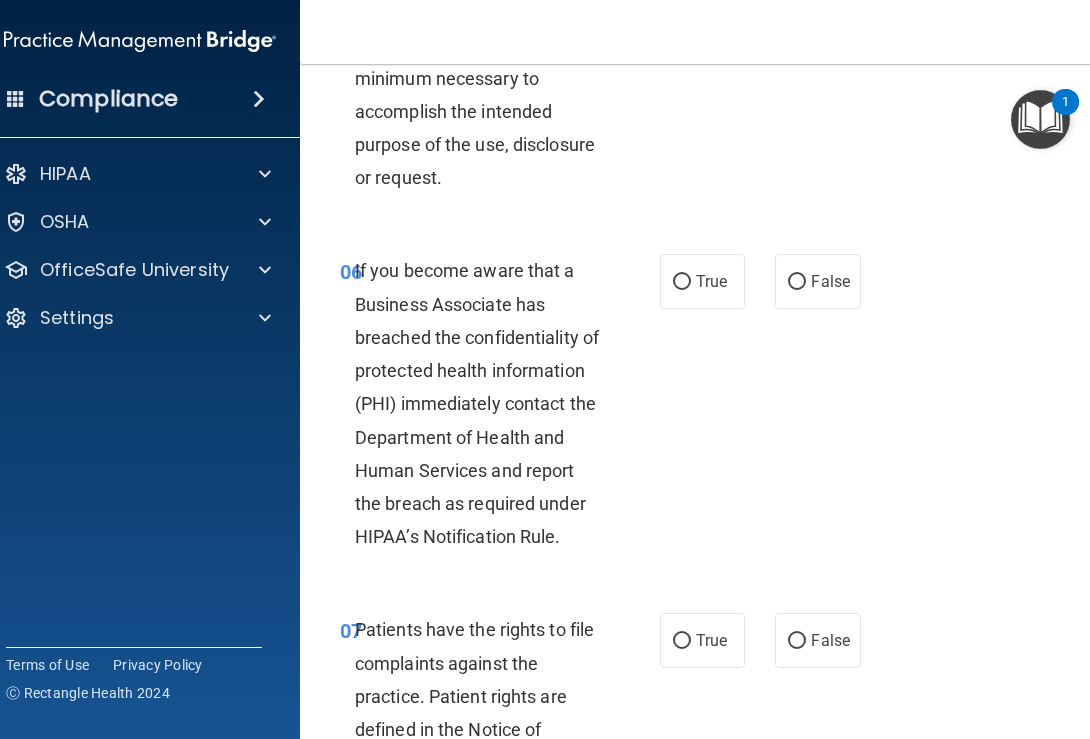 scroll, scrollTop: 1438, scrollLeft: 0, axis: vertical 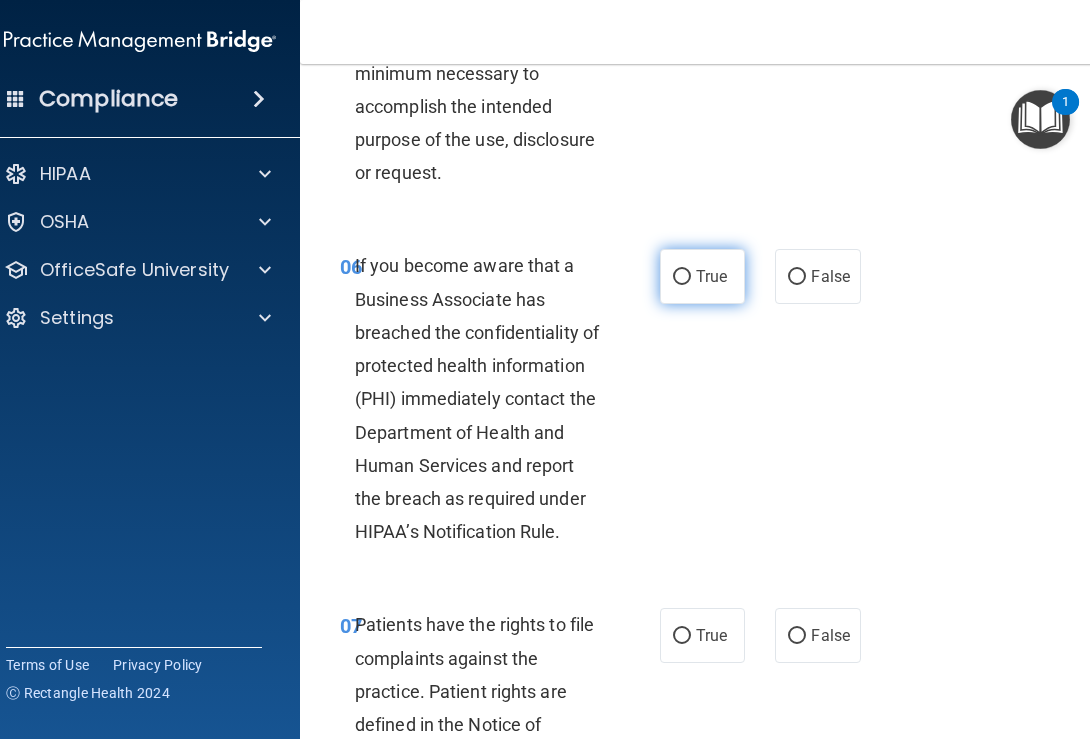 click on "True" at bounding box center (682, 277) 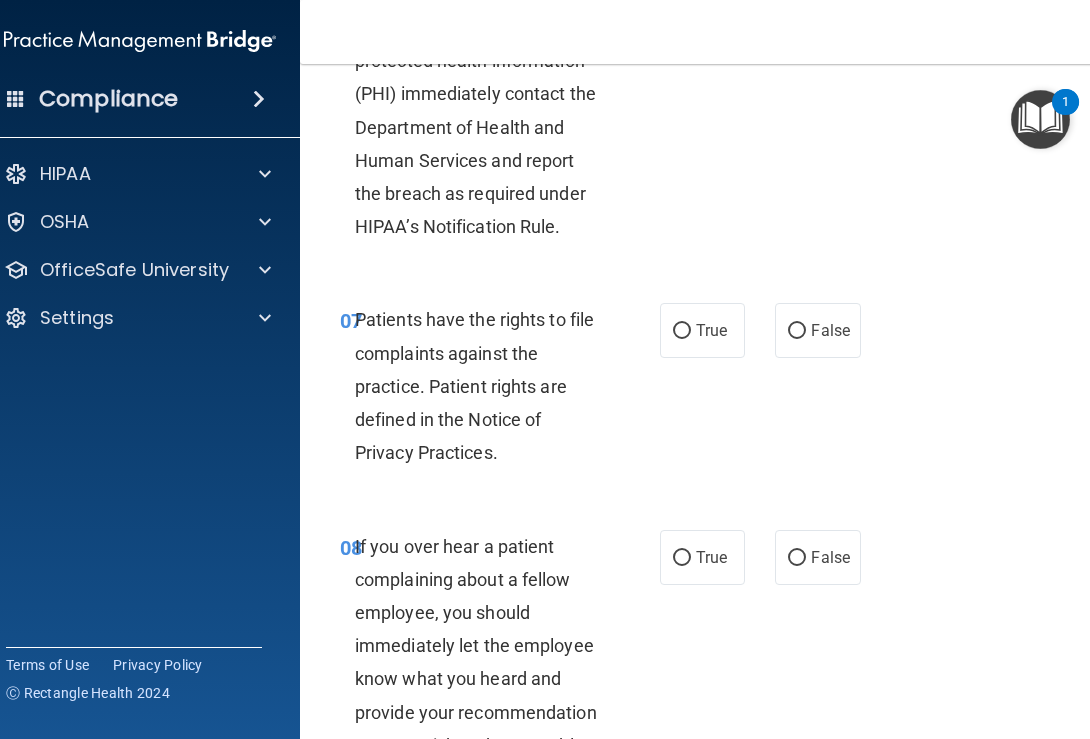 scroll, scrollTop: 1748, scrollLeft: 0, axis: vertical 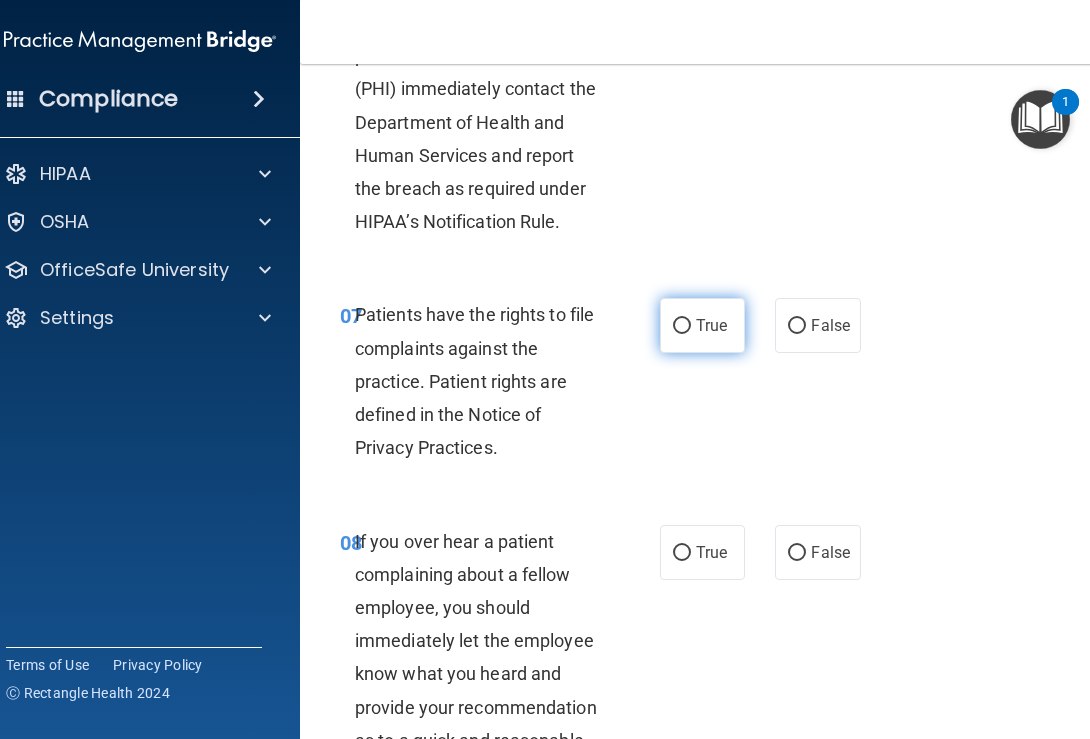 click on "True" at bounding box center (702, 325) 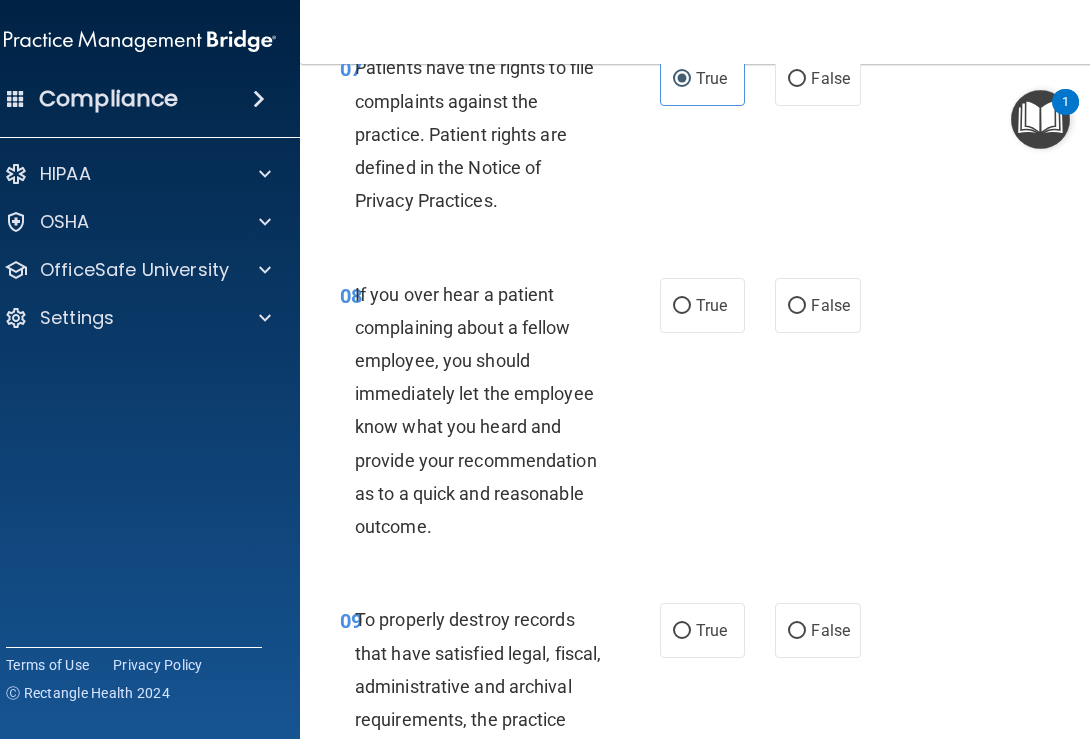 scroll, scrollTop: 1998, scrollLeft: 0, axis: vertical 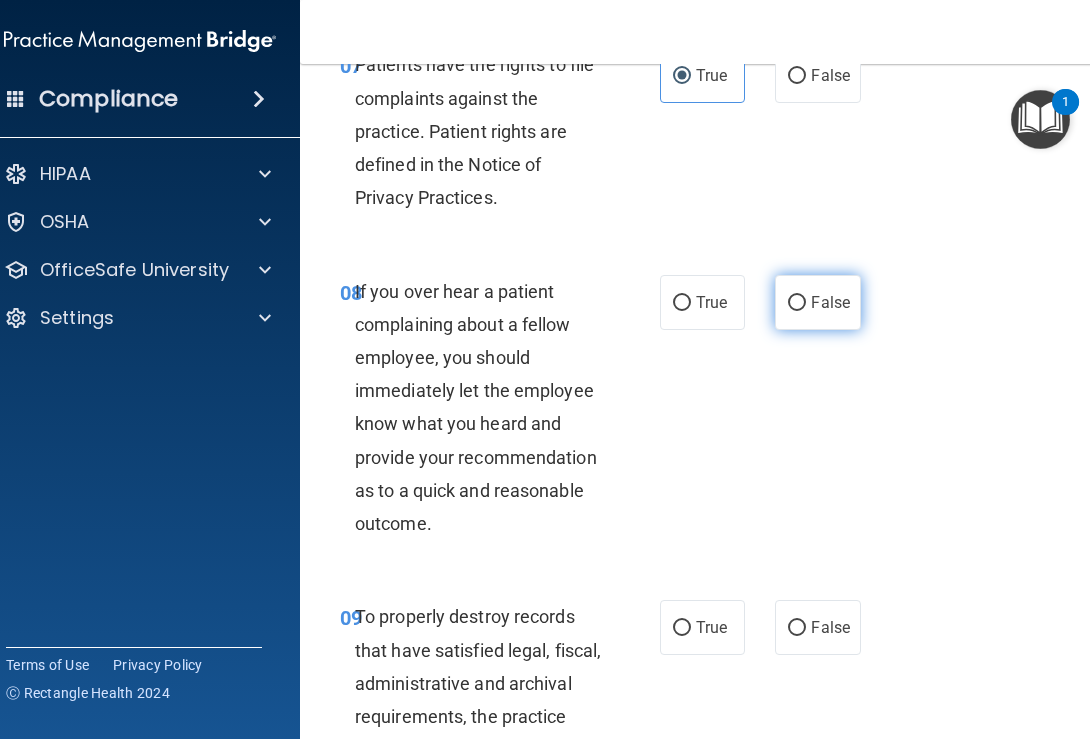 click on "False" at bounding box center (817, 302) 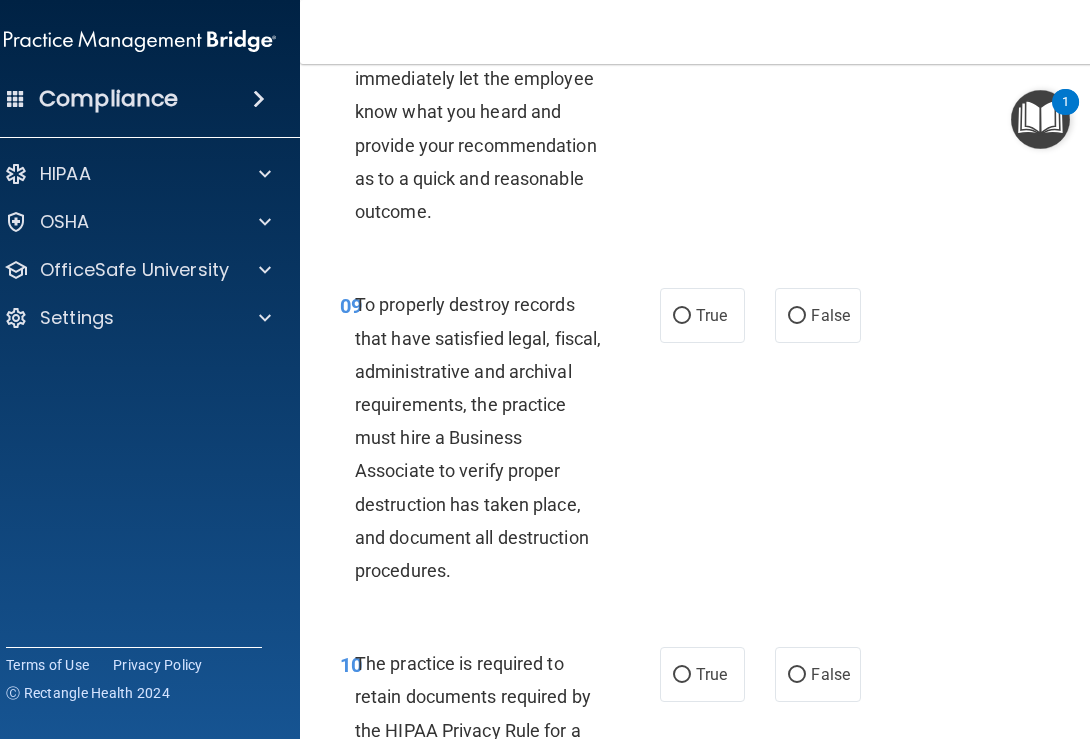 scroll, scrollTop: 2329, scrollLeft: 0, axis: vertical 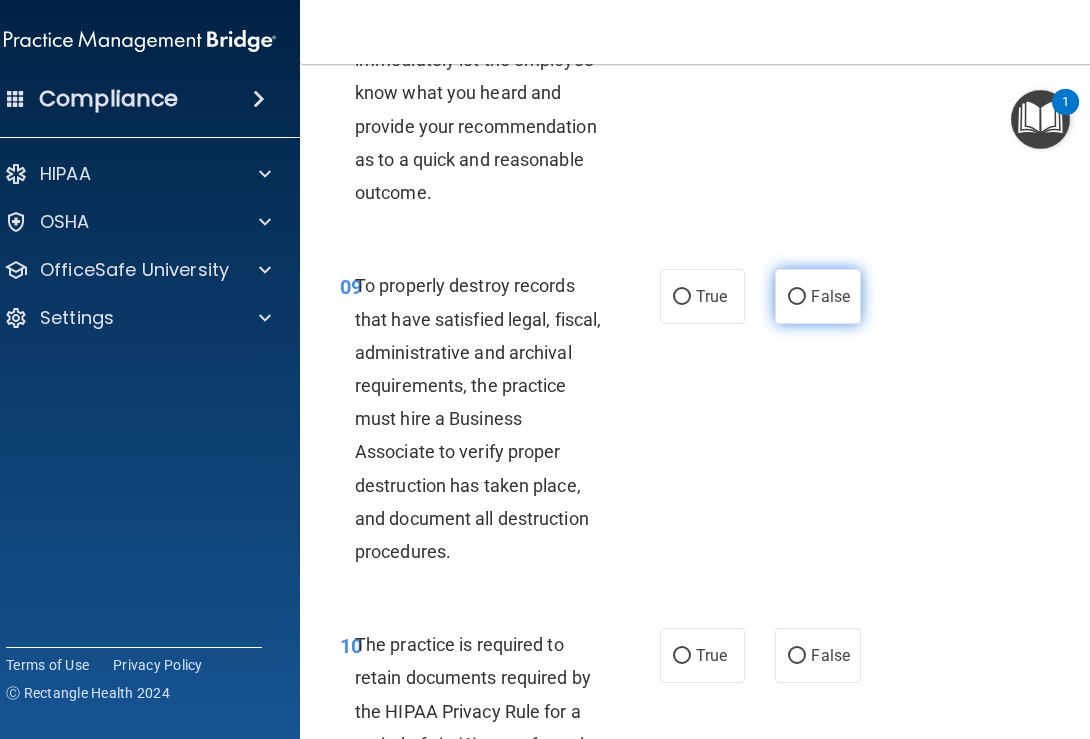 click on "False" at bounding box center (797, 297) 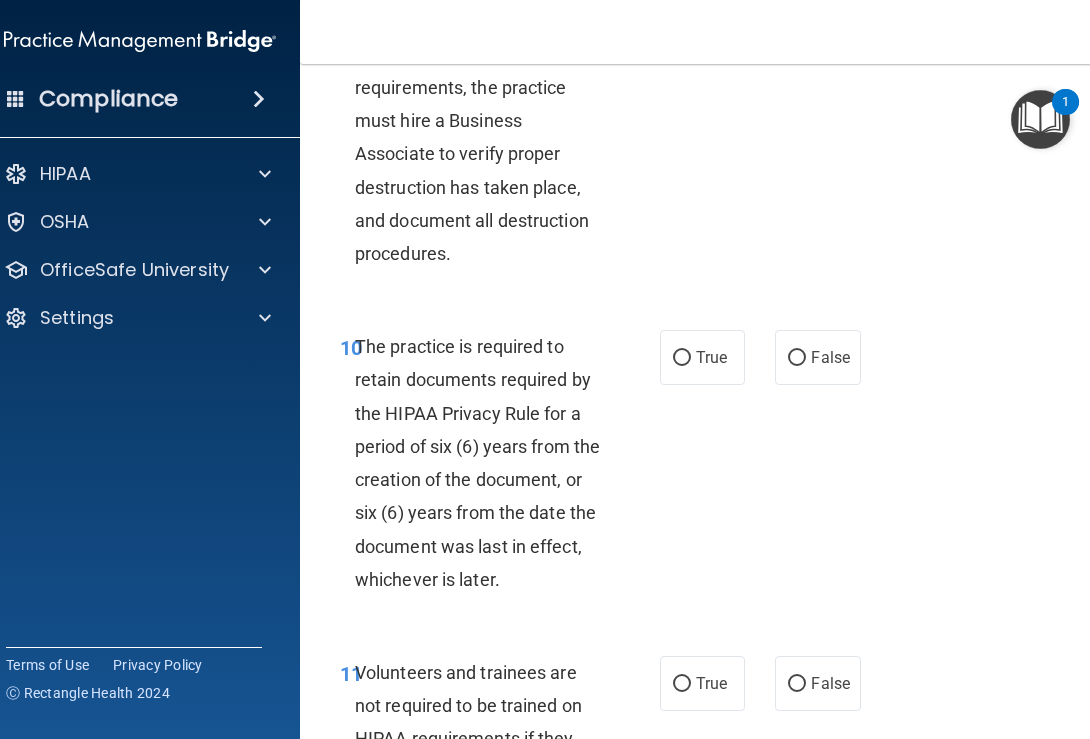 scroll, scrollTop: 2664, scrollLeft: 0, axis: vertical 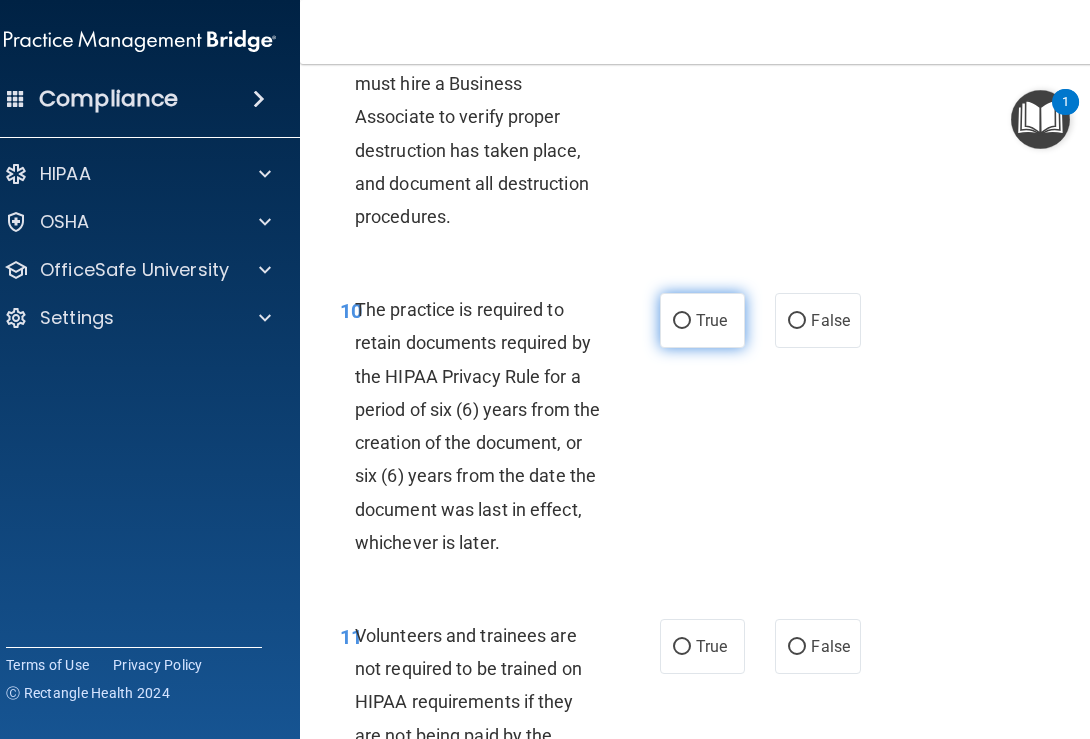 click on "True" at bounding box center (682, 321) 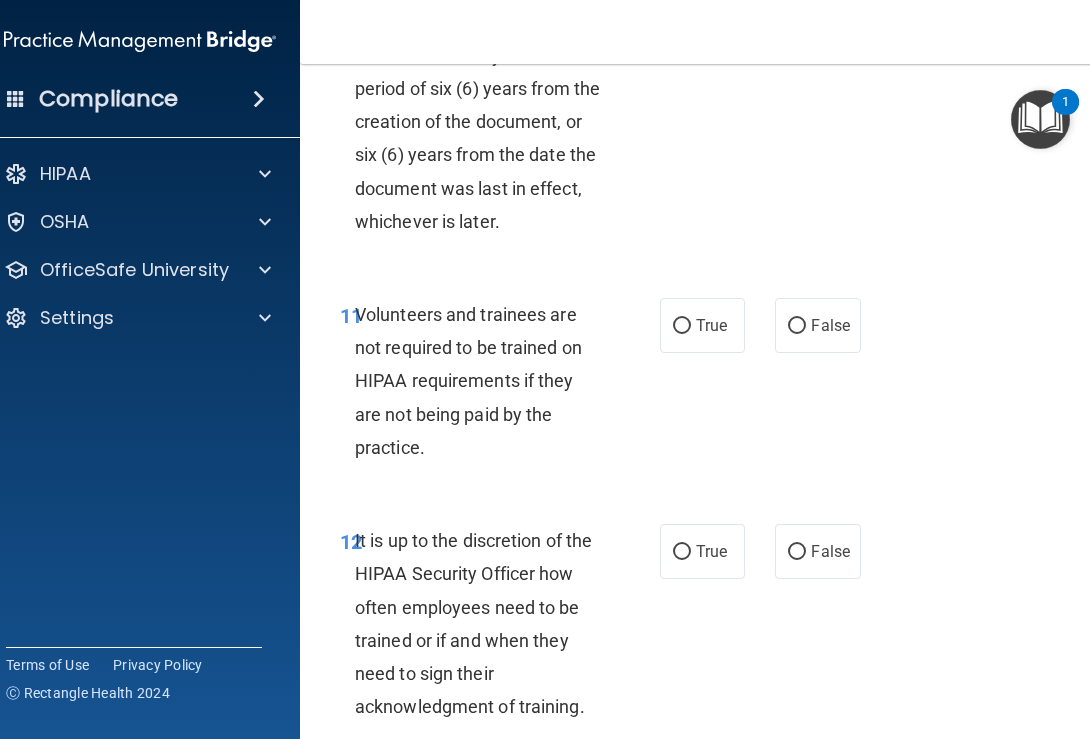 scroll, scrollTop: 2991, scrollLeft: 0, axis: vertical 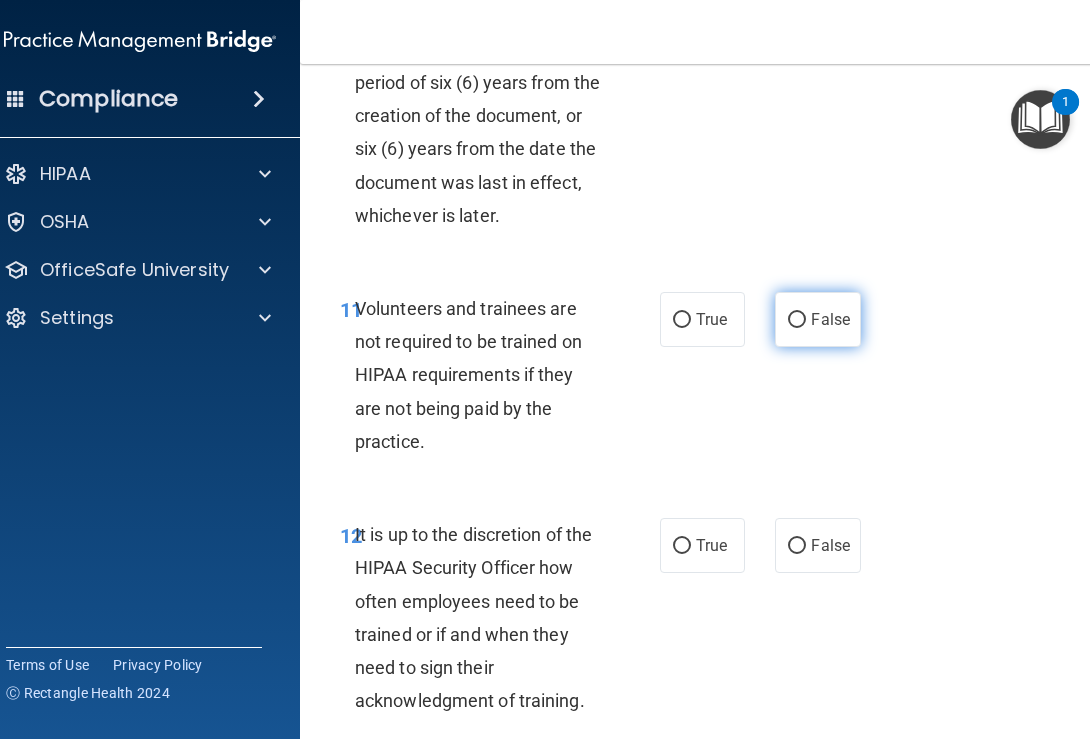 click on "False" at bounding box center (830, 319) 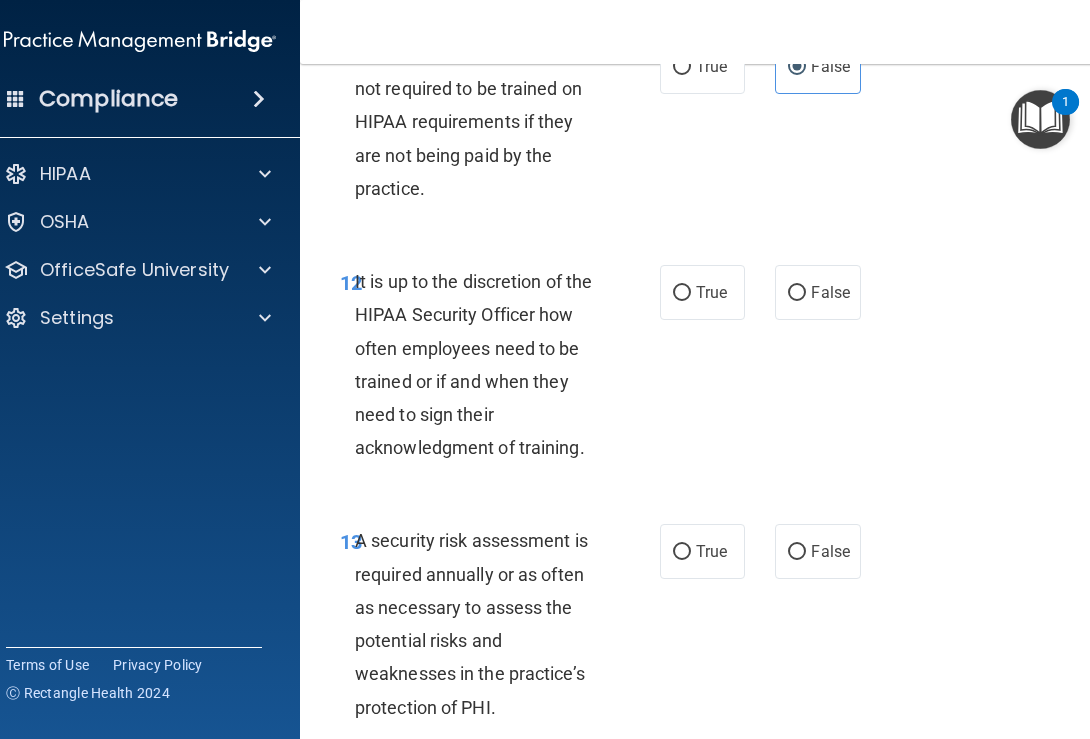 scroll, scrollTop: 3256, scrollLeft: 0, axis: vertical 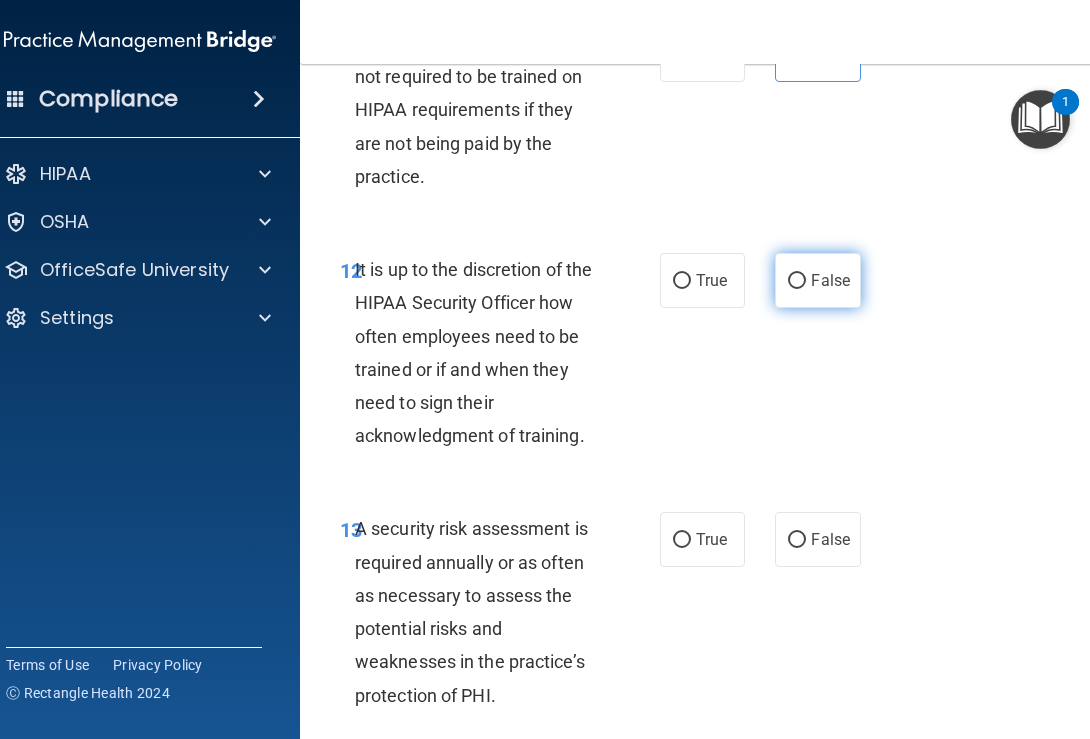 click on "False" at bounding box center (817, 280) 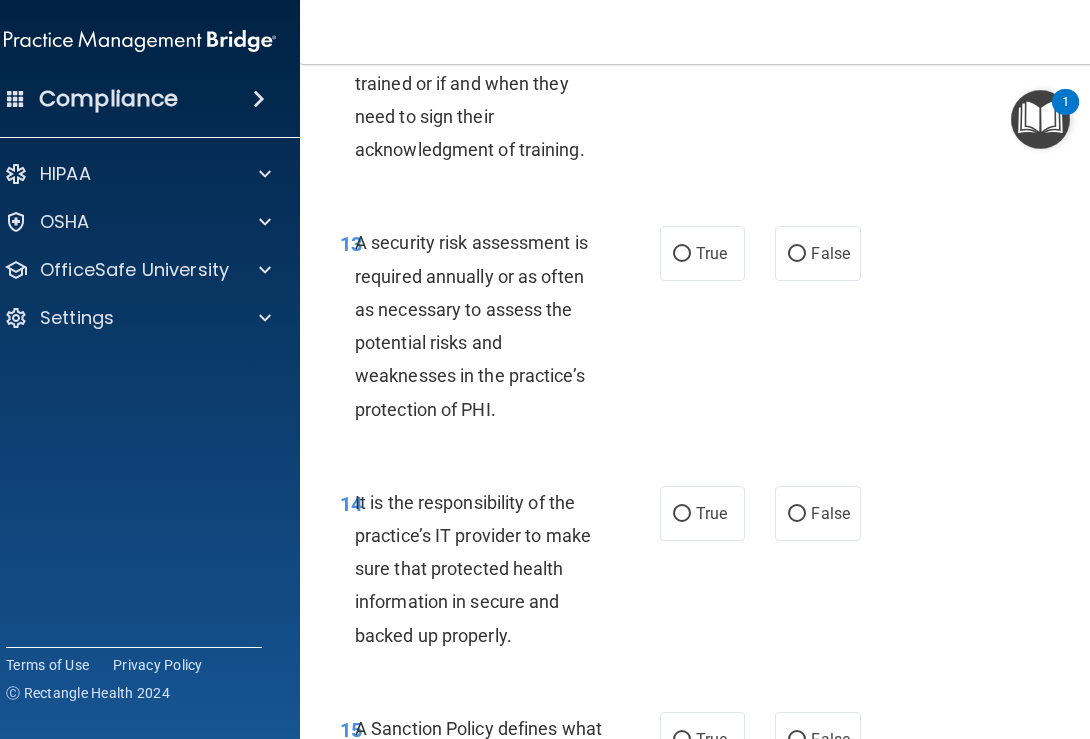 scroll, scrollTop: 3546, scrollLeft: 0, axis: vertical 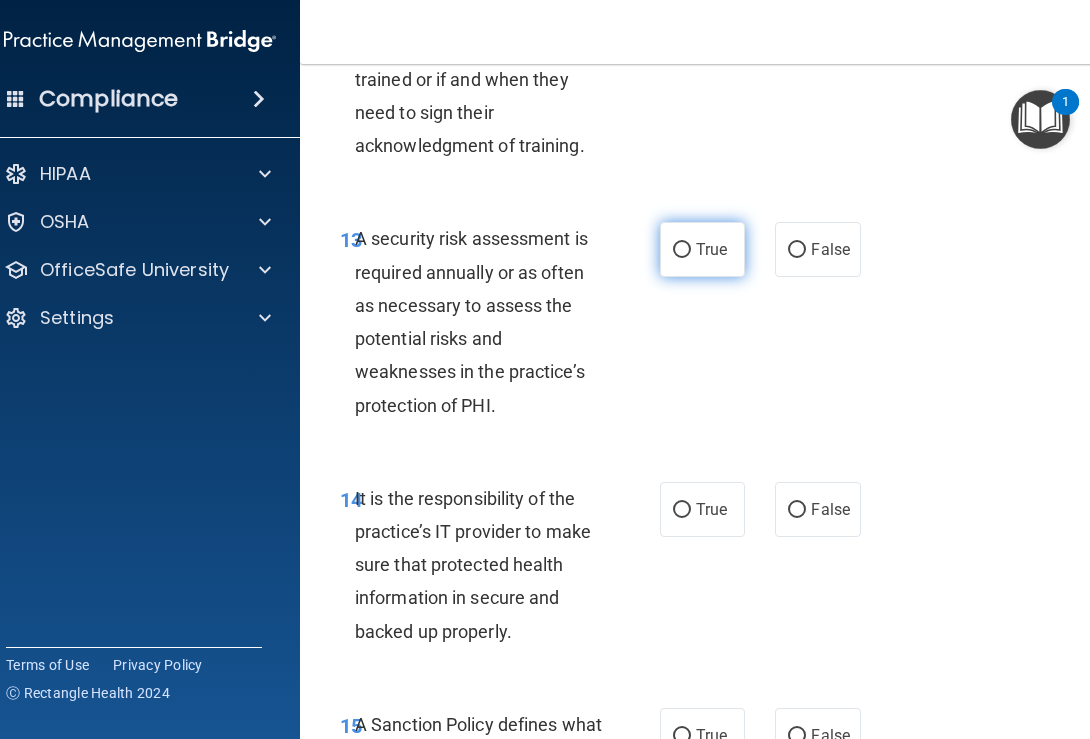 click on "True" at bounding box center [702, 249] 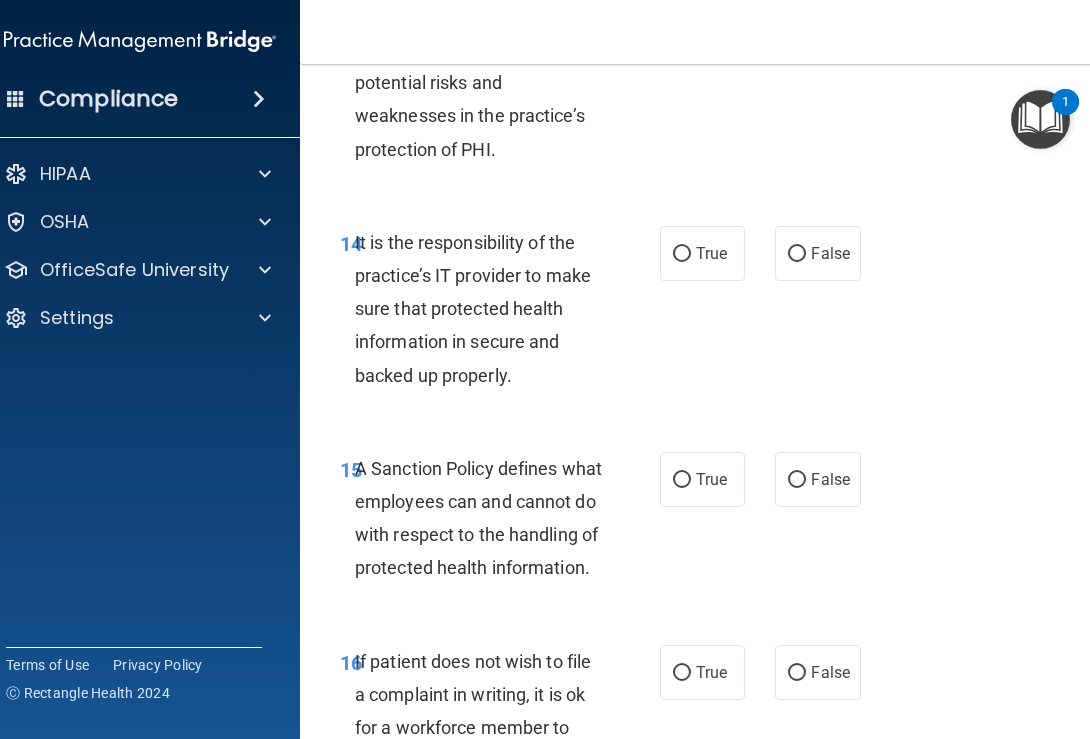 scroll, scrollTop: 3819, scrollLeft: 0, axis: vertical 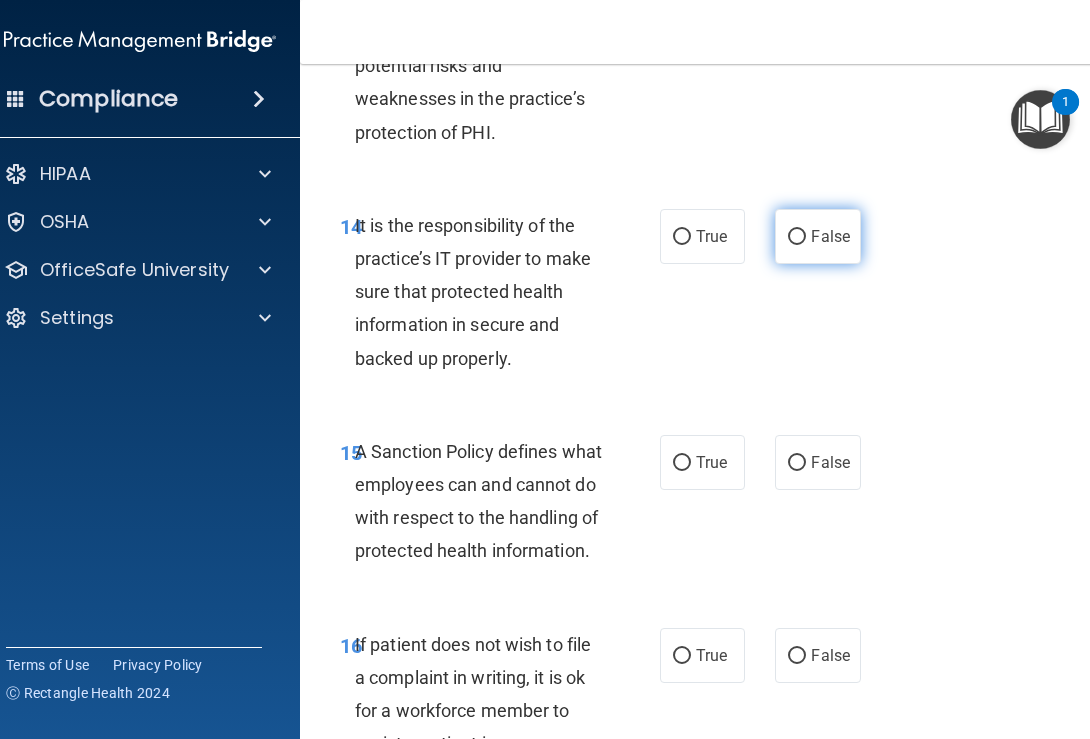 click on "False" at bounding box center [797, 237] 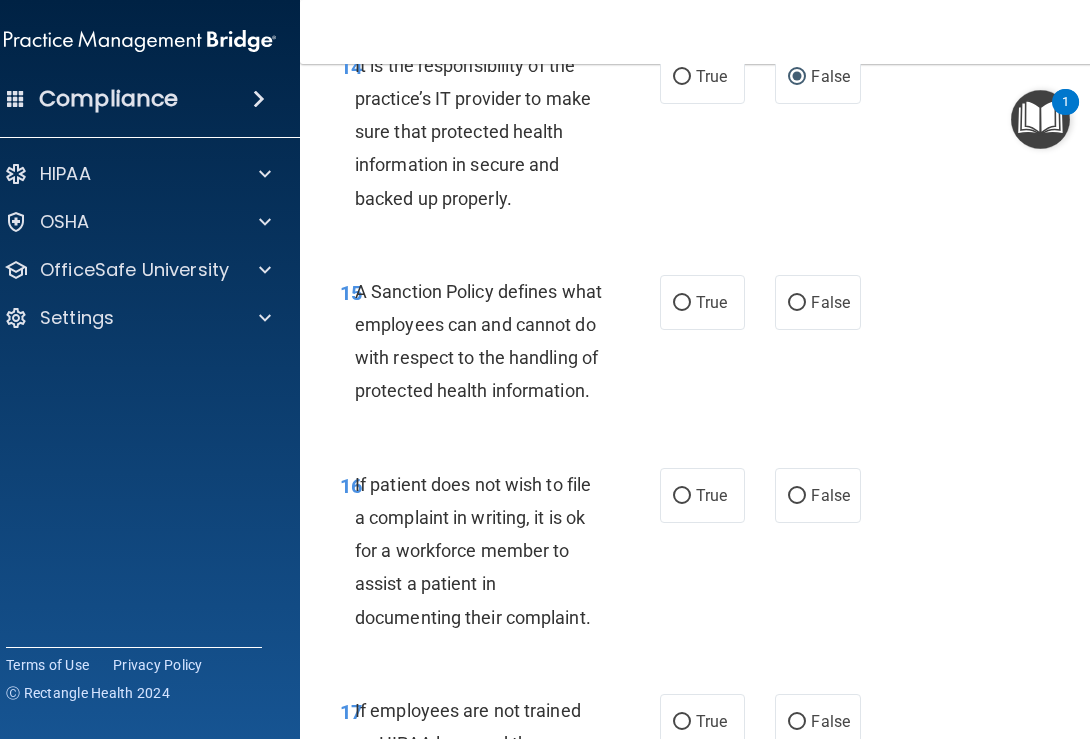 scroll, scrollTop: 3983, scrollLeft: 0, axis: vertical 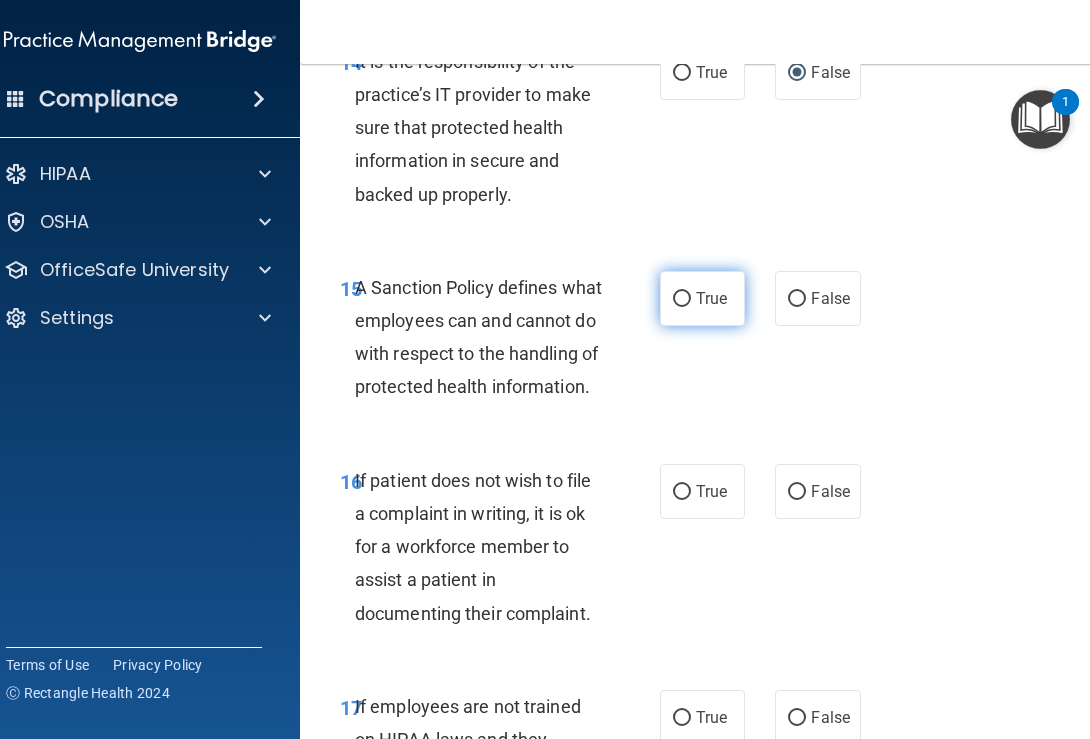 click on "True" at bounding box center [702, 298] 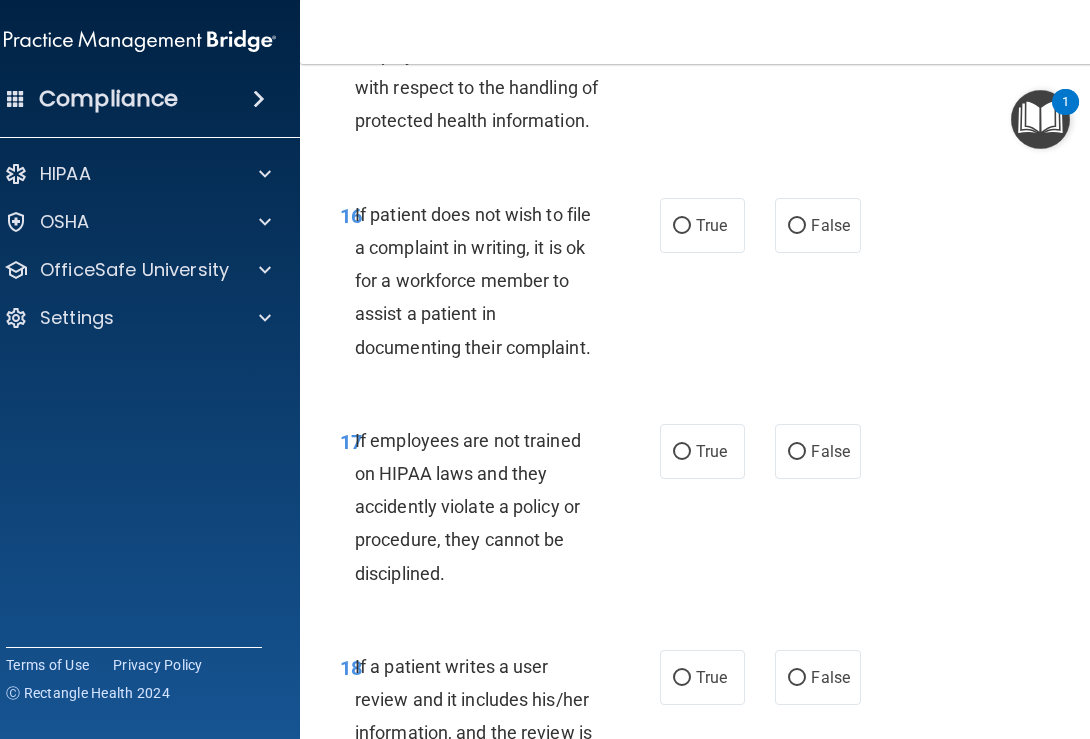scroll, scrollTop: 4258, scrollLeft: 0, axis: vertical 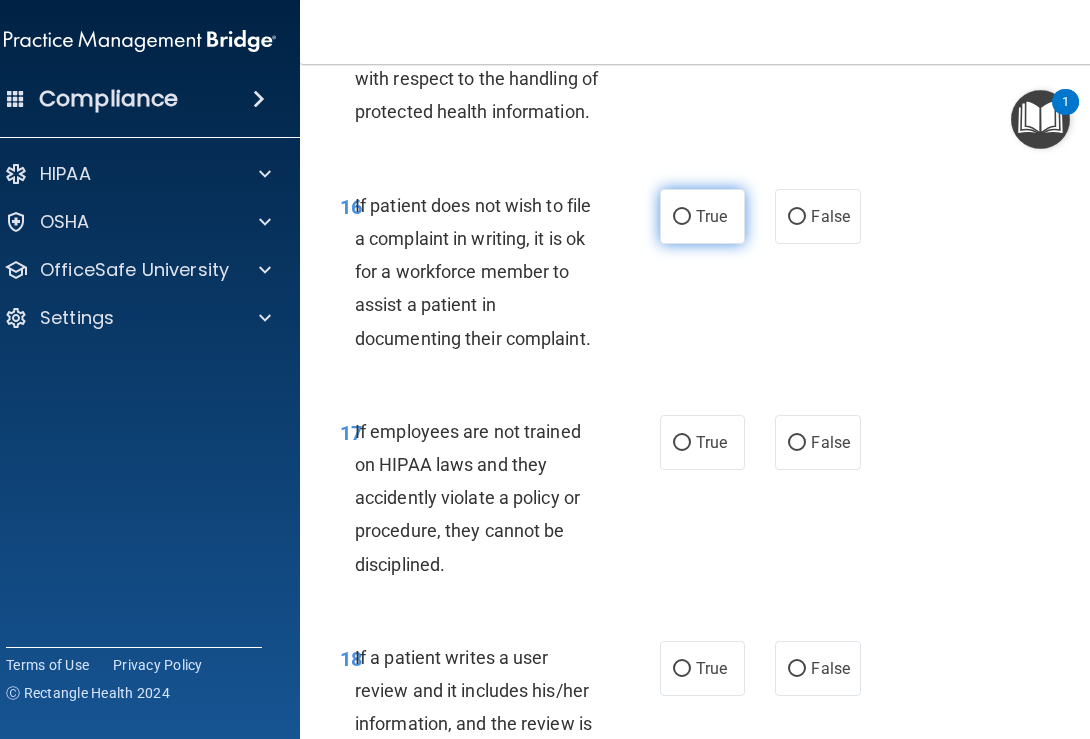 click on "True" at bounding box center (682, 217) 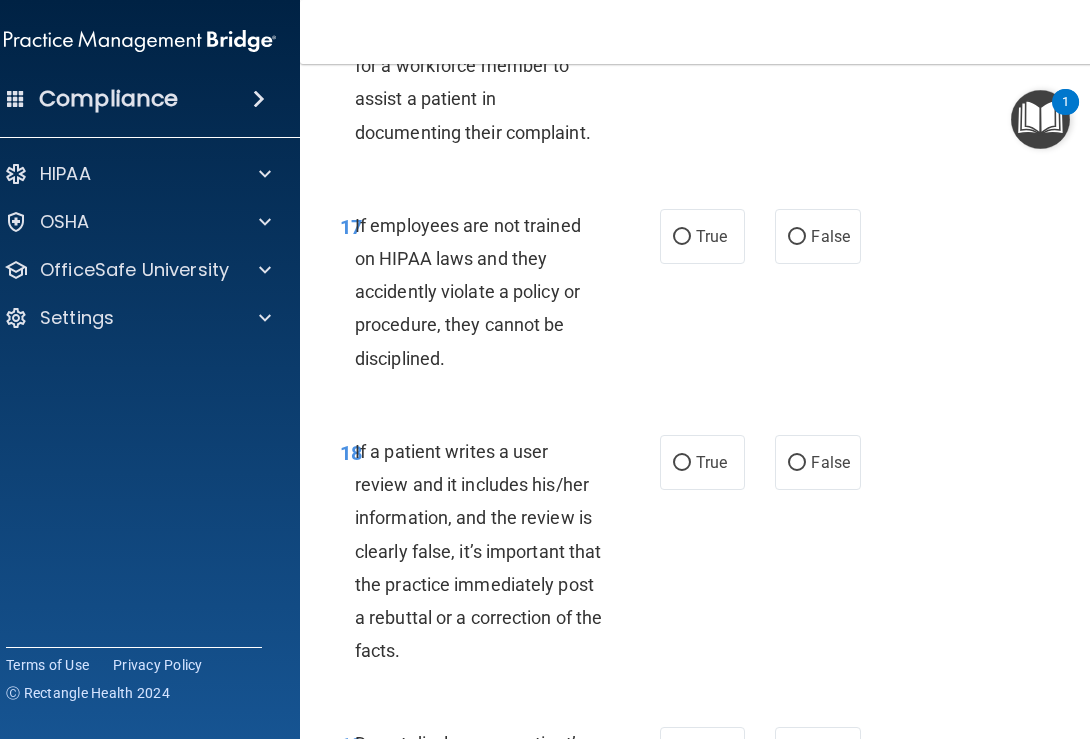 scroll, scrollTop: 4491, scrollLeft: 0, axis: vertical 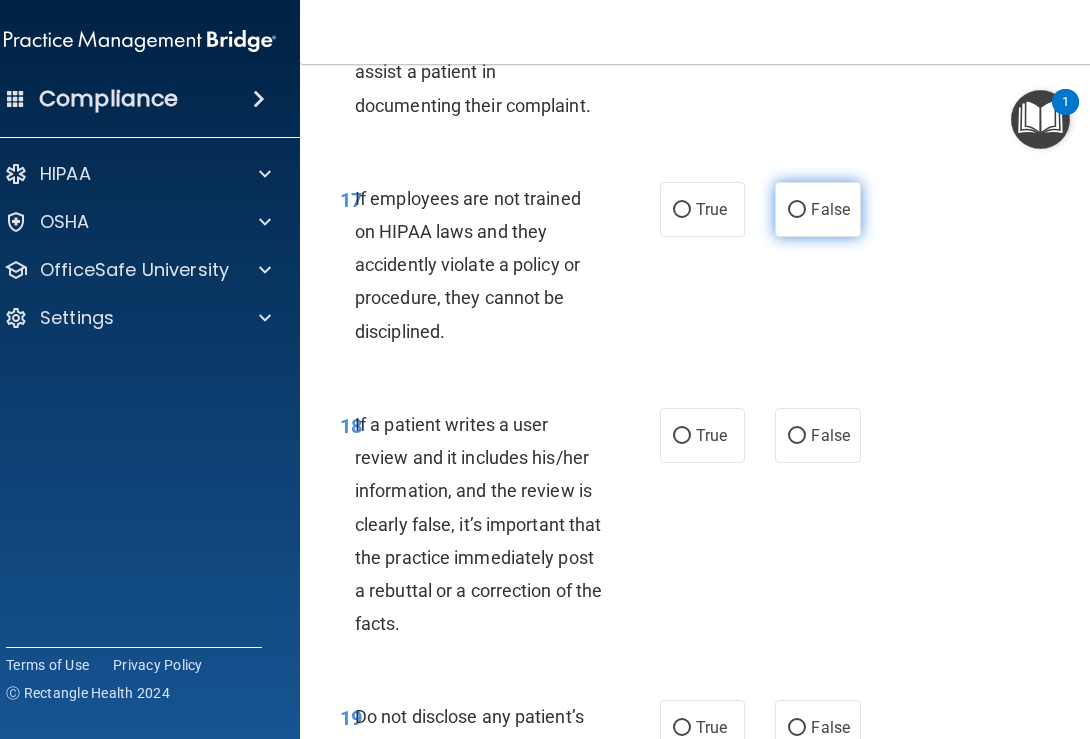 click on "False" at bounding box center [817, 209] 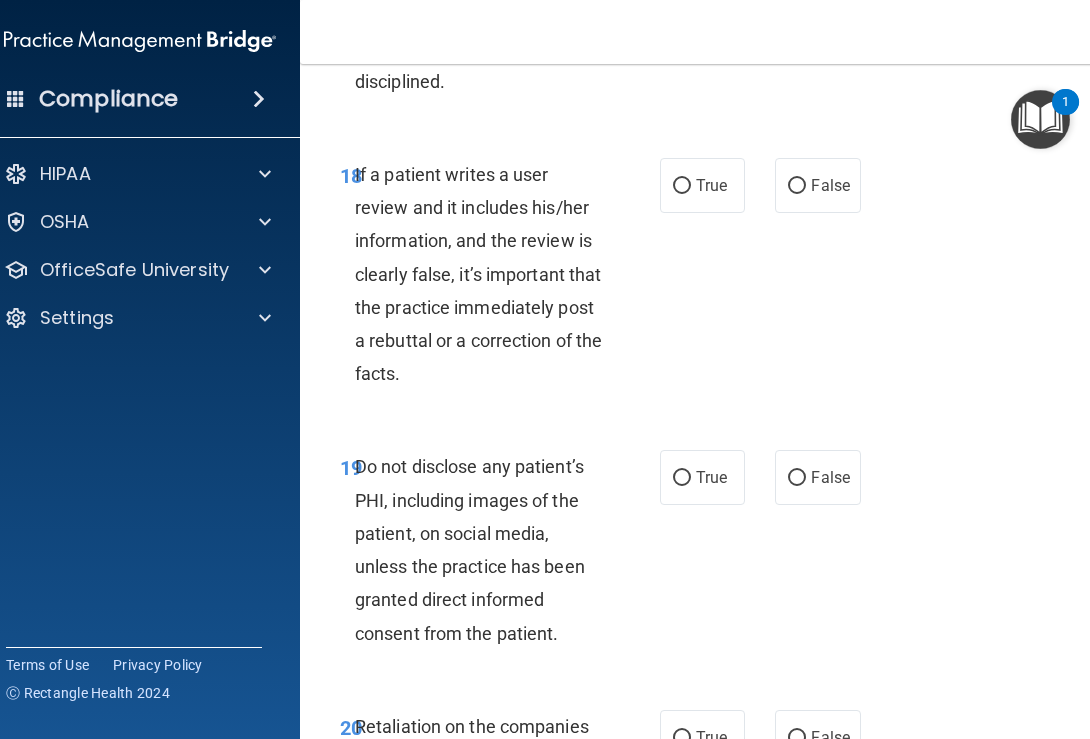 scroll, scrollTop: 4745, scrollLeft: 0, axis: vertical 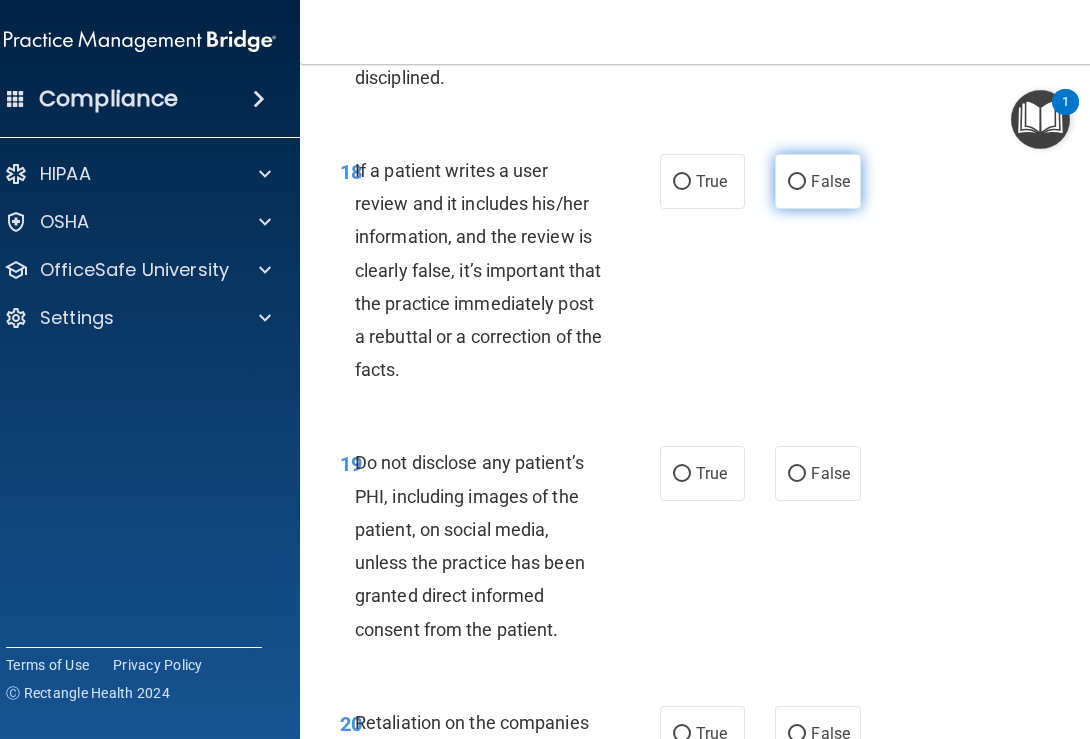 click on "False" at bounding box center [817, 181] 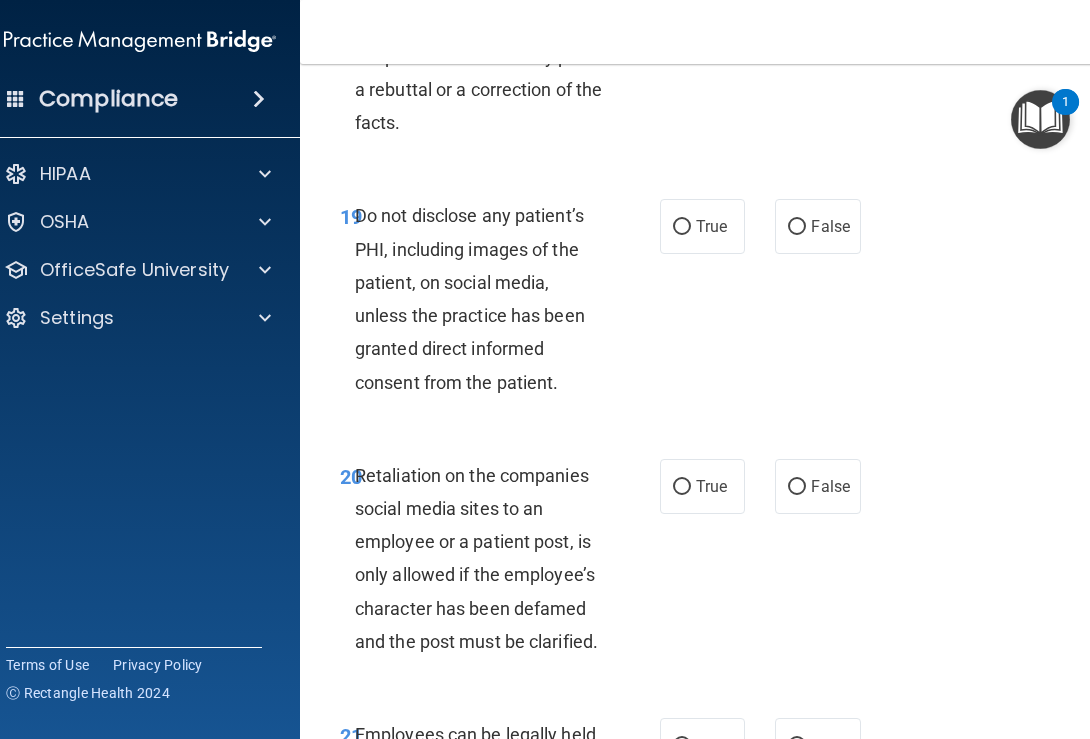 scroll, scrollTop: 4997, scrollLeft: 0, axis: vertical 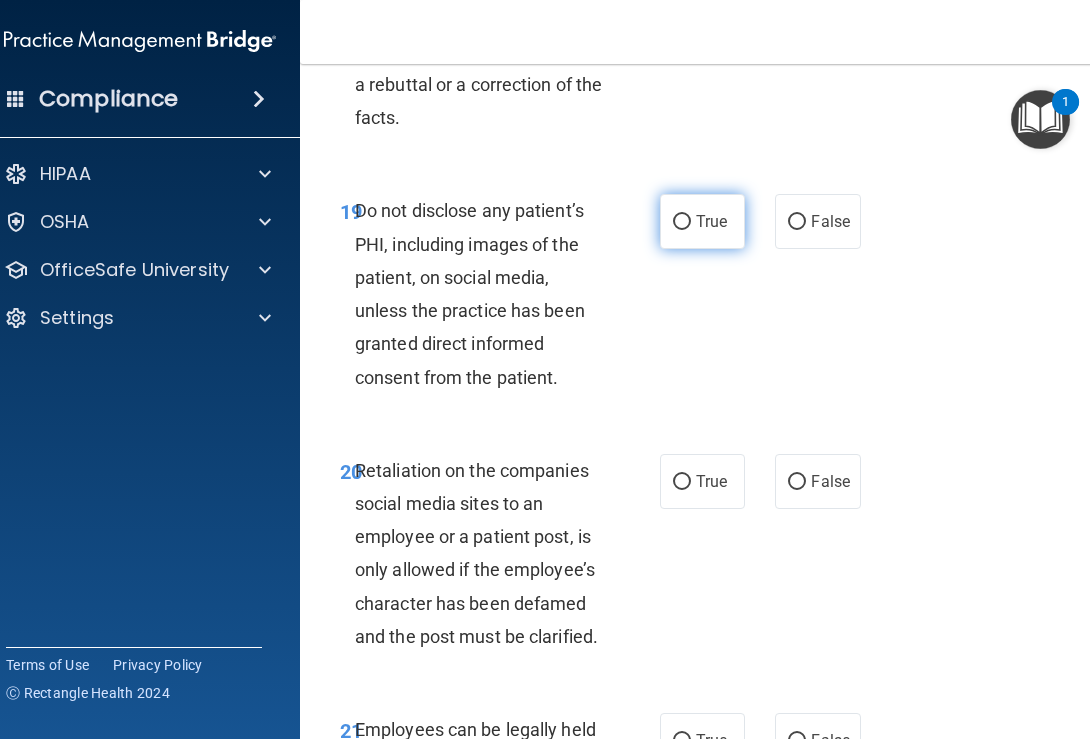 click on "True" at bounding box center (682, 222) 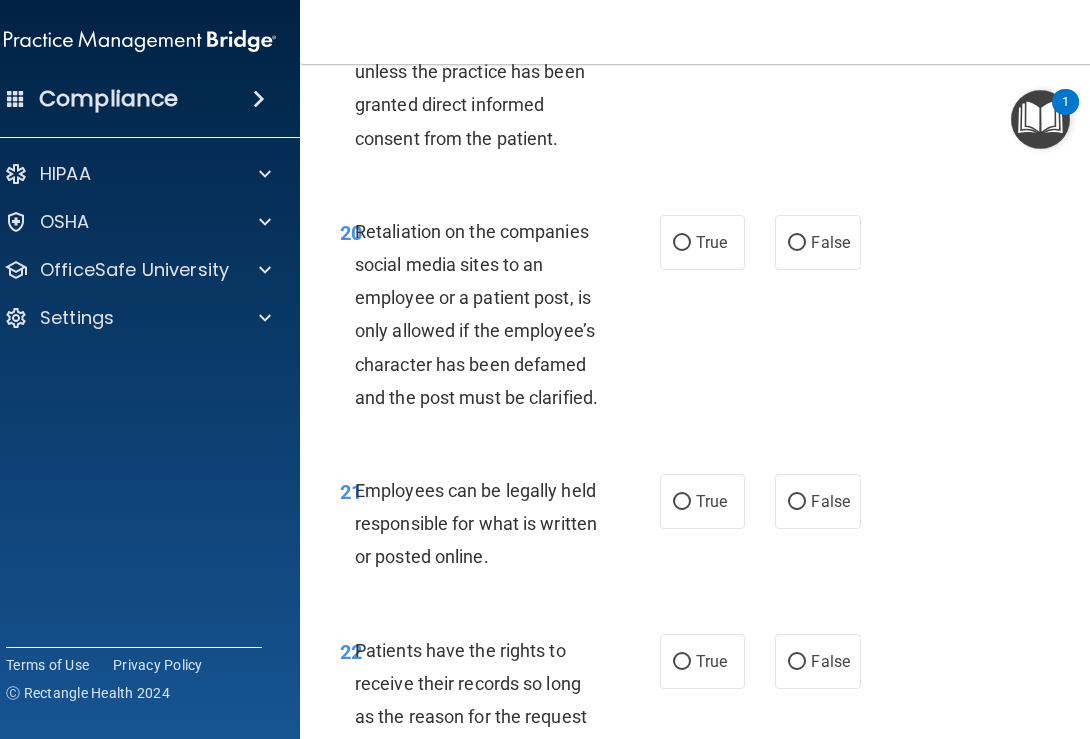 scroll, scrollTop: 5244, scrollLeft: 0, axis: vertical 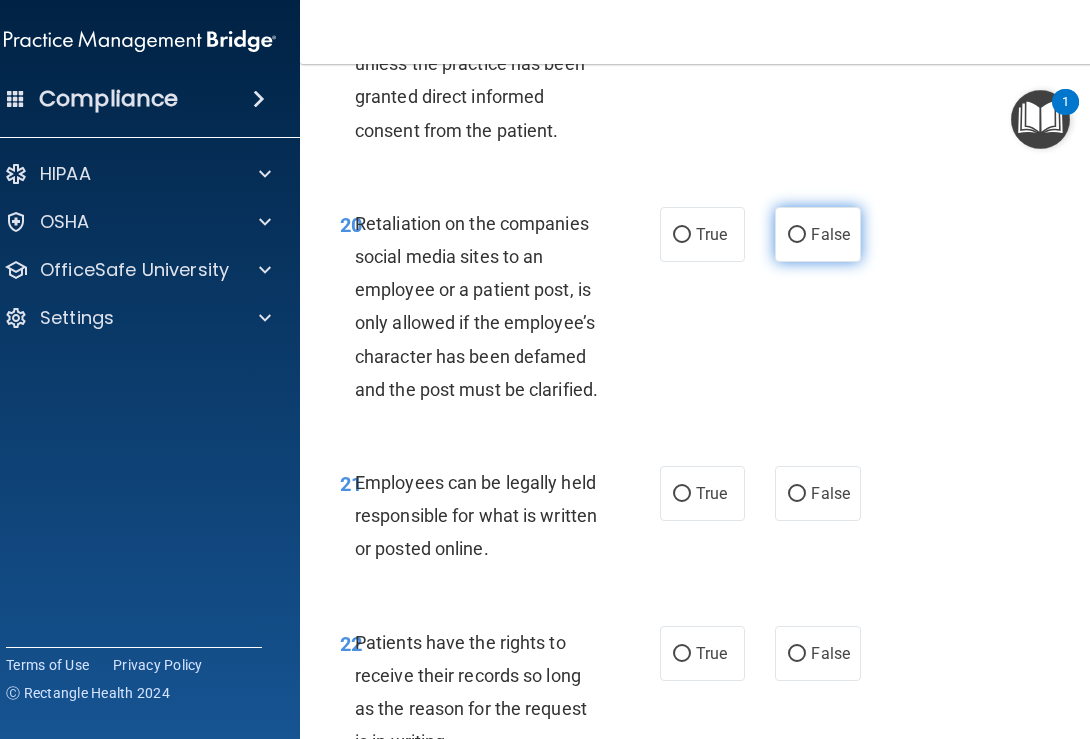 click on "False" at bounding box center [830, 234] 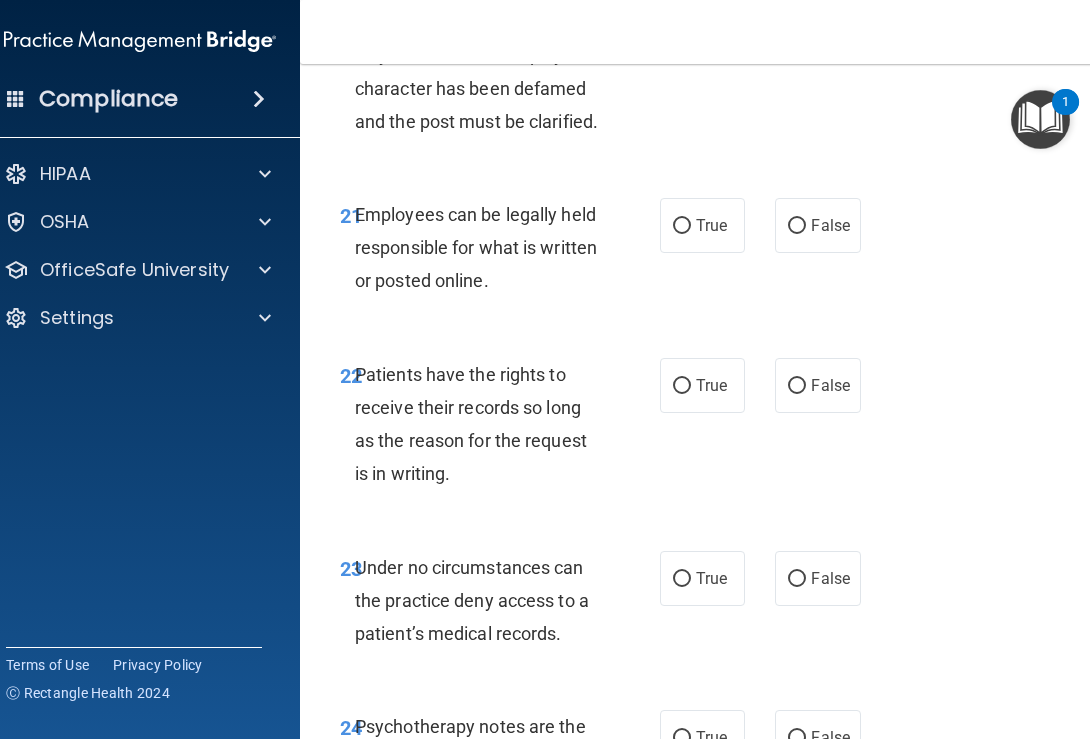 scroll, scrollTop: 5514, scrollLeft: 0, axis: vertical 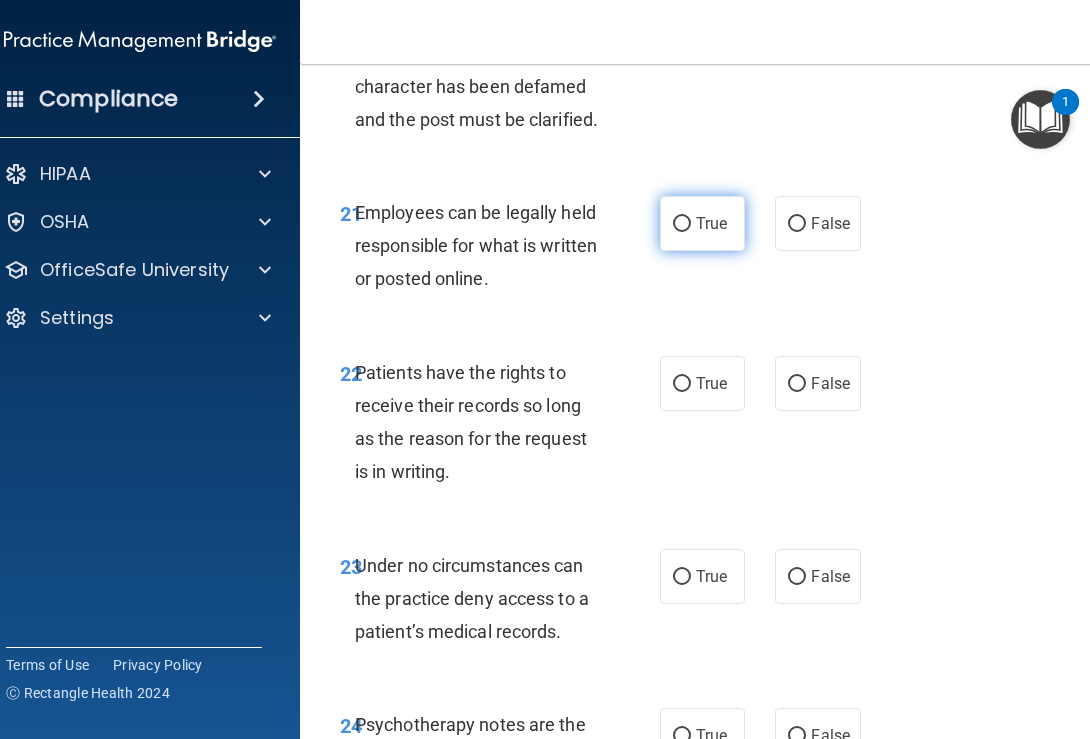 click on "True" at bounding box center [682, 224] 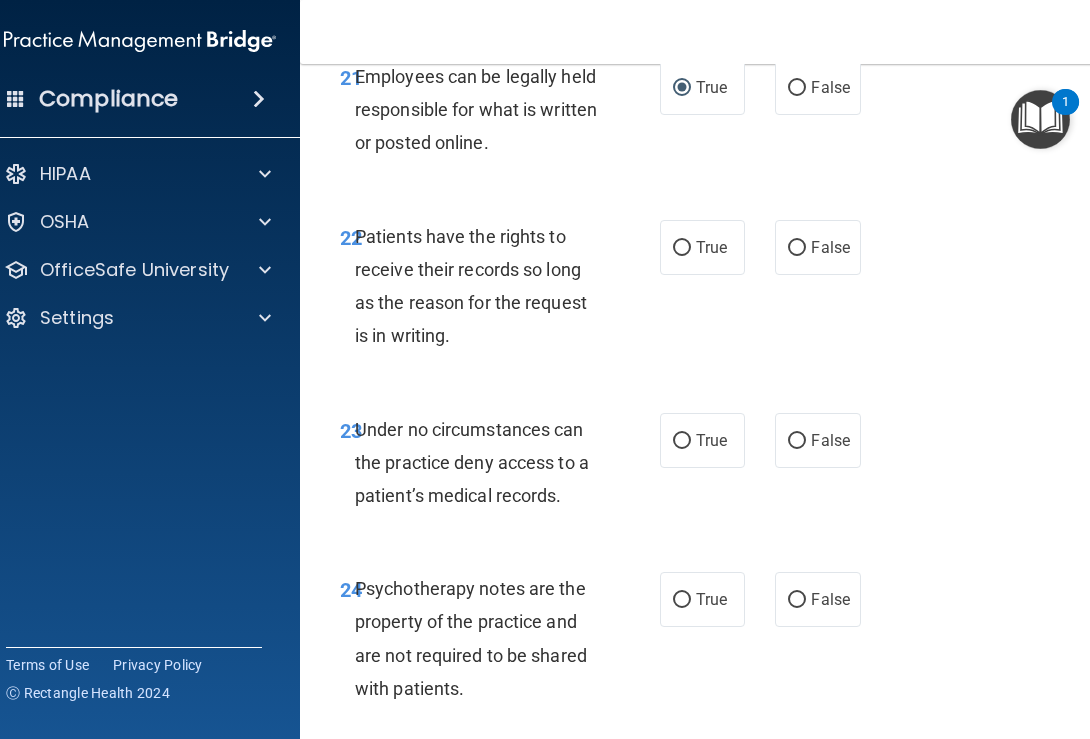scroll, scrollTop: 5656, scrollLeft: 0, axis: vertical 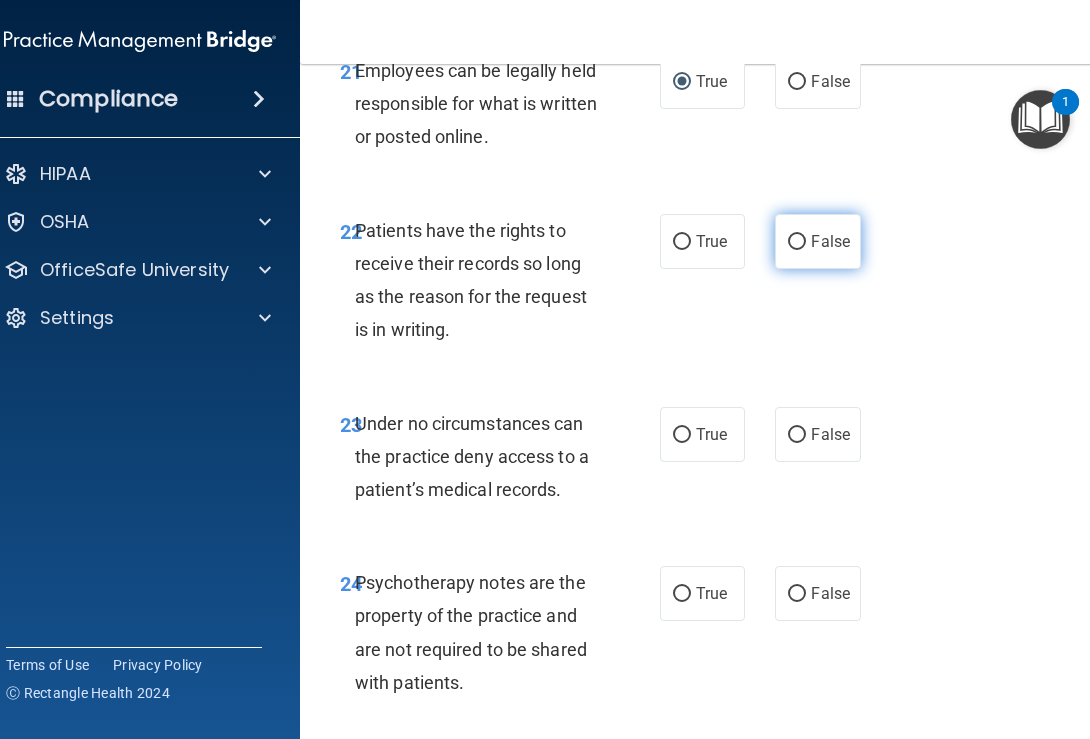 click on "False" at bounding box center (797, 242) 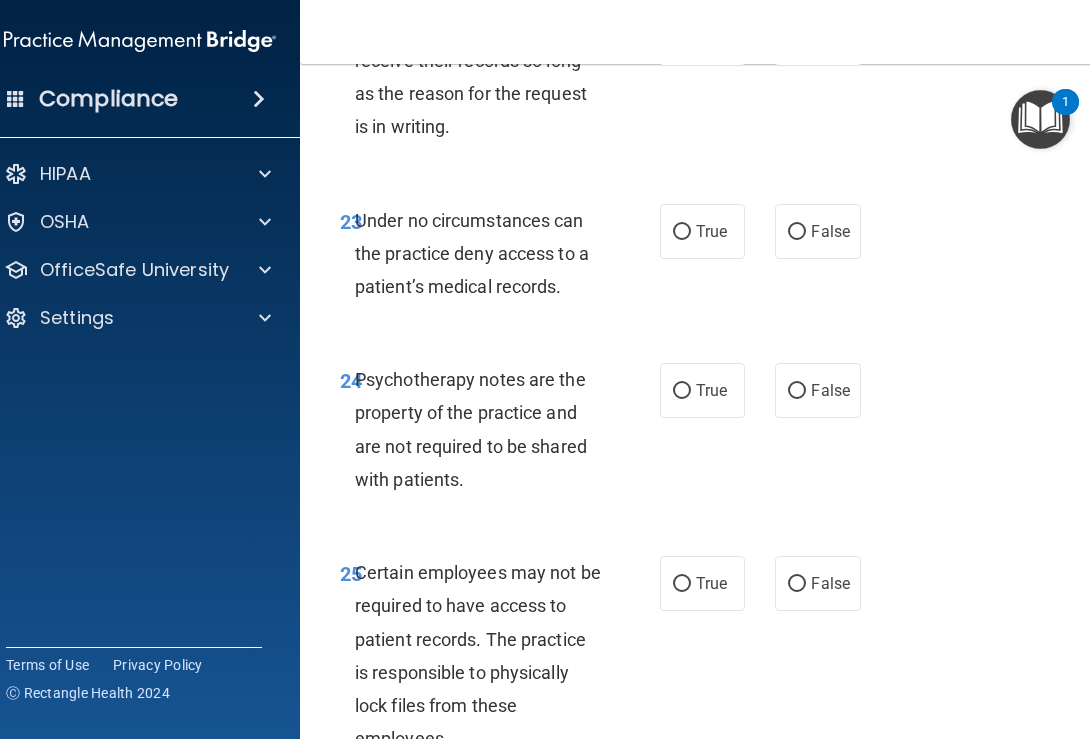 scroll, scrollTop: 5861, scrollLeft: 0, axis: vertical 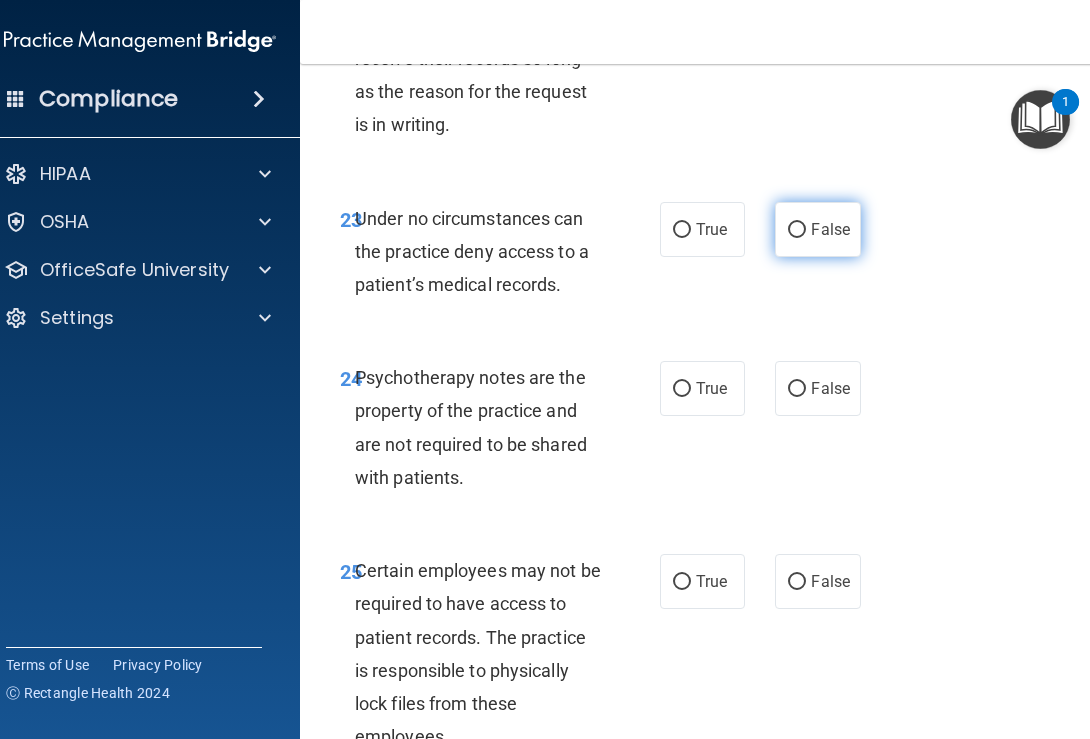 click on "False" at bounding box center [797, 230] 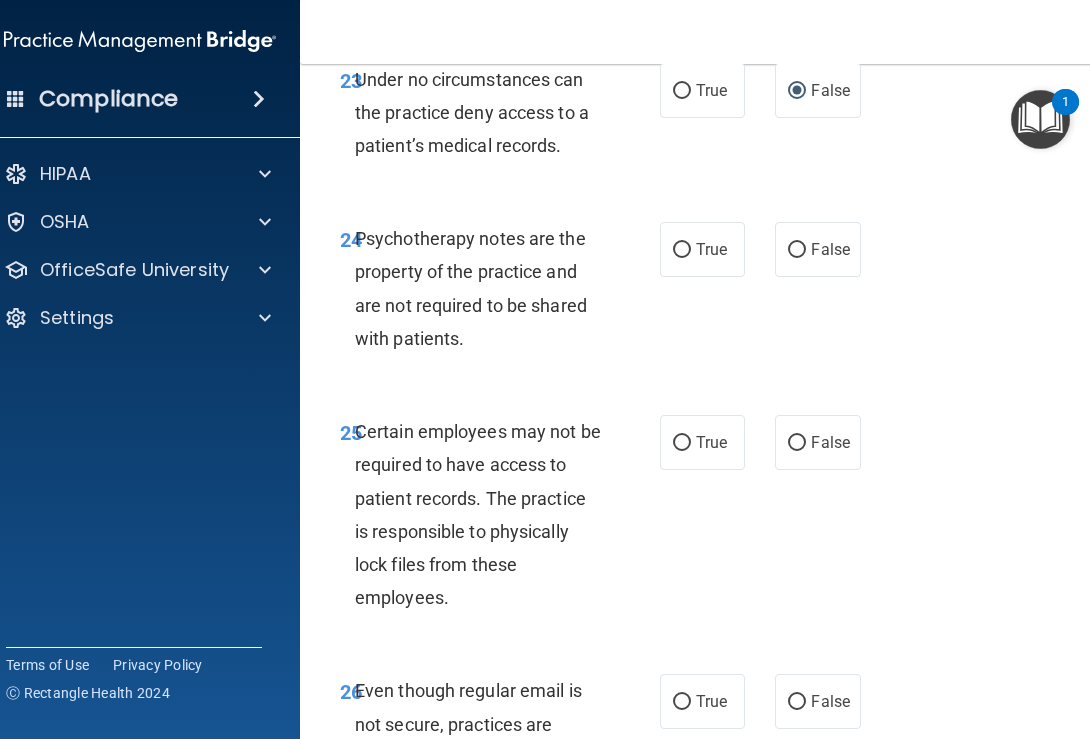 scroll, scrollTop: 6001, scrollLeft: 0, axis: vertical 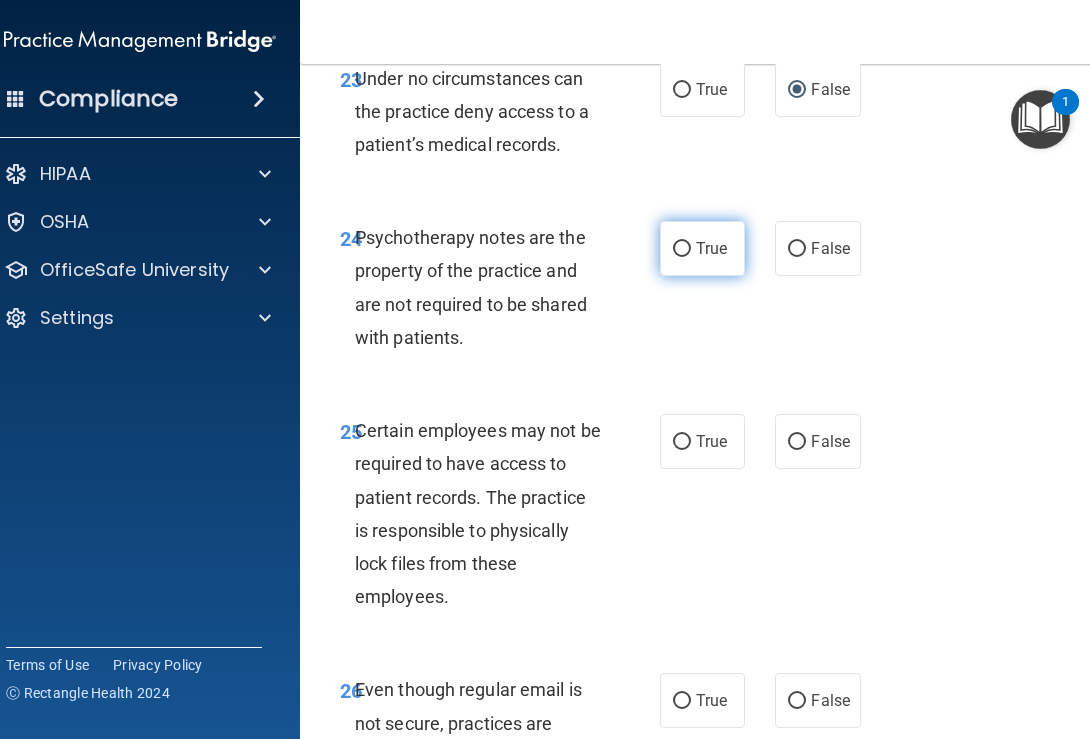click on "True" at bounding box center (702, 248) 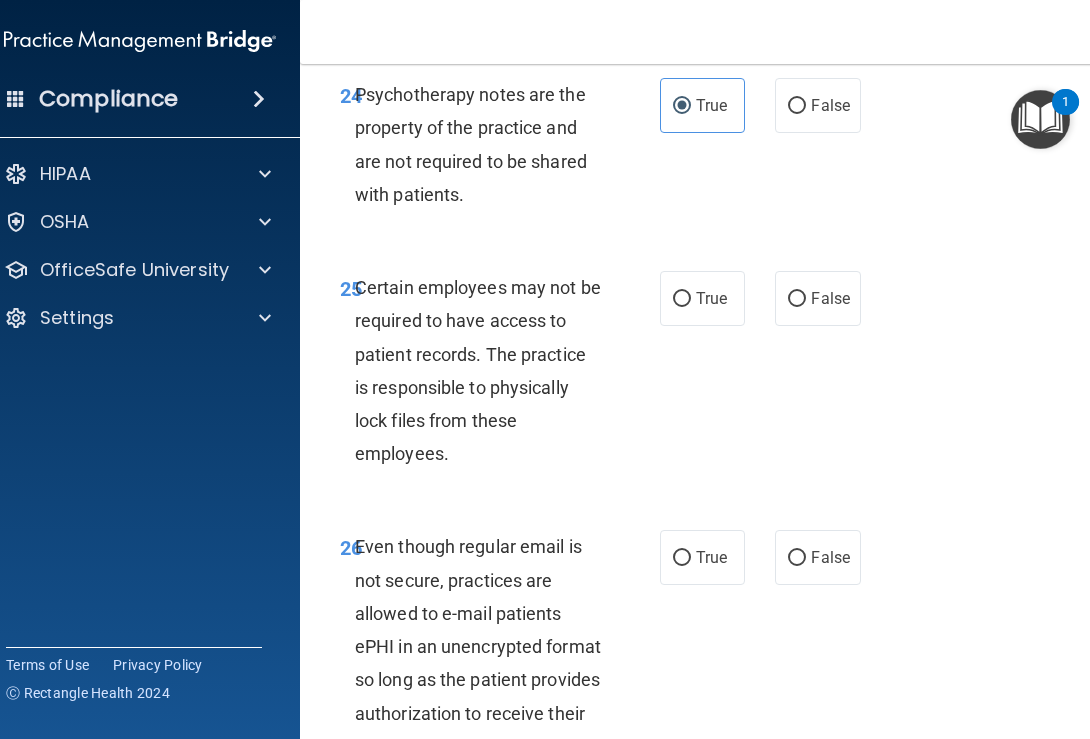 scroll, scrollTop: 6150, scrollLeft: 0, axis: vertical 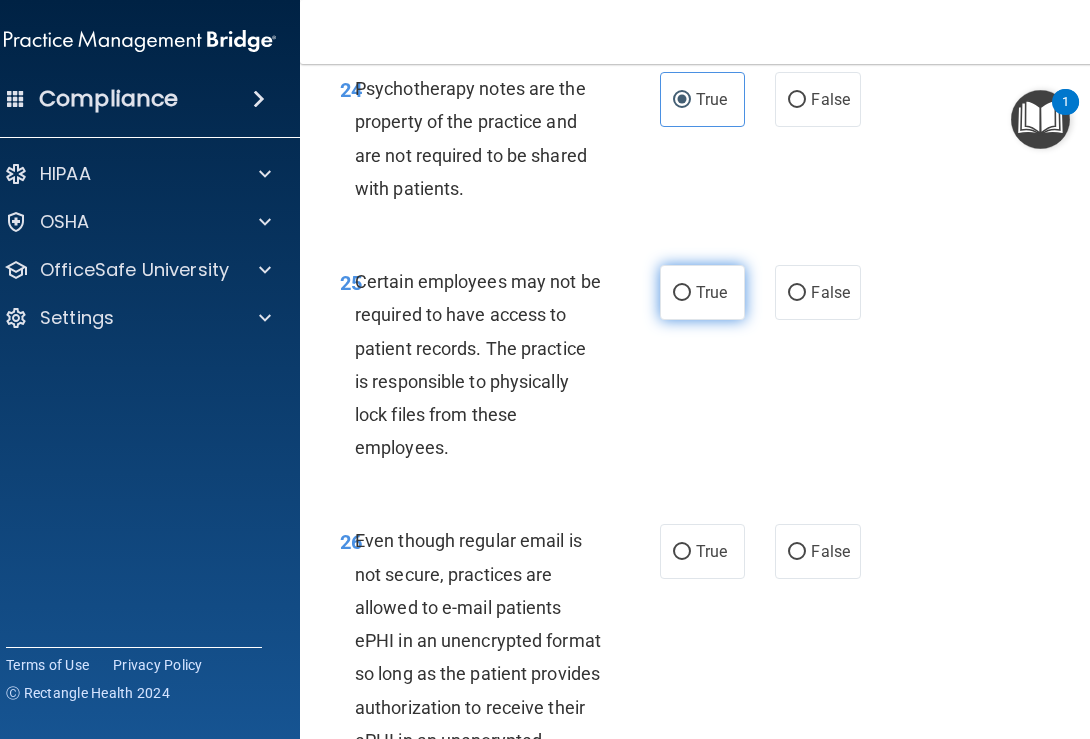 click on "True" at bounding box center [702, 292] 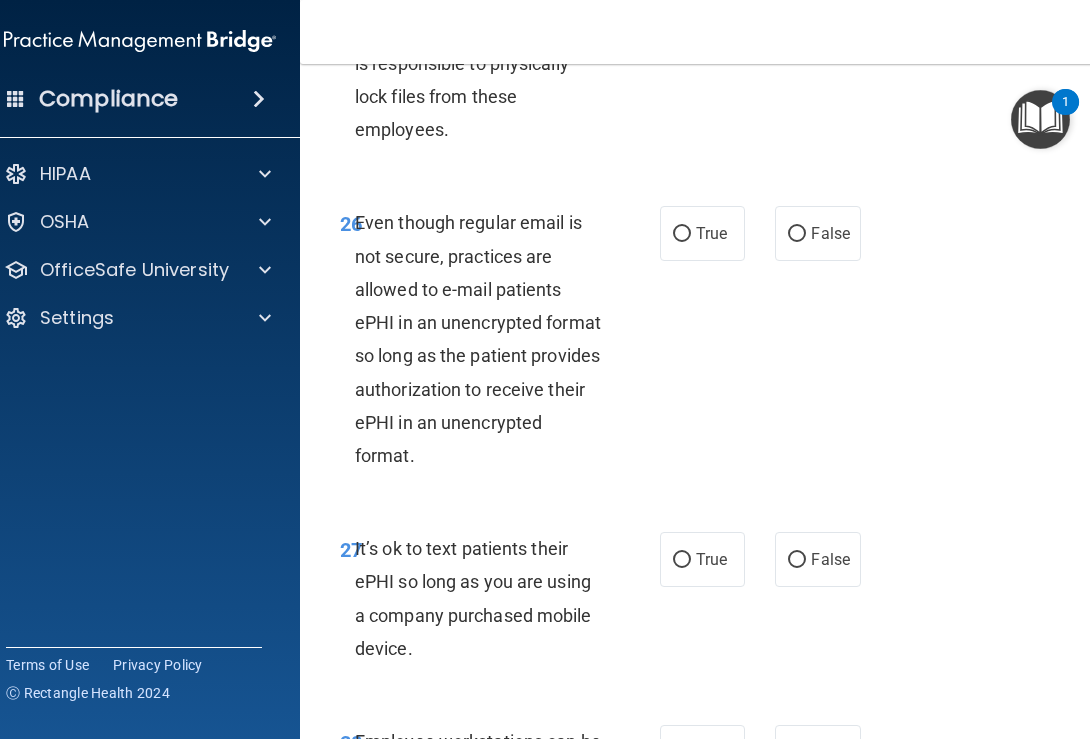 scroll, scrollTop: 6472, scrollLeft: 0, axis: vertical 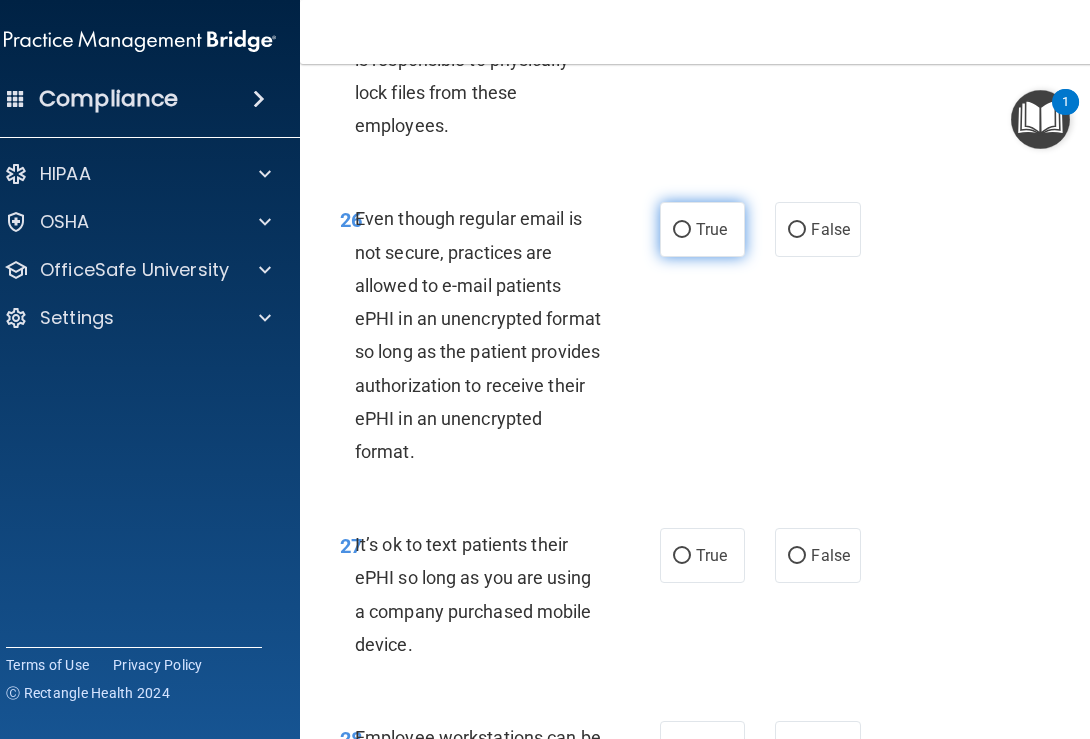 click on "True" at bounding box center [702, 229] 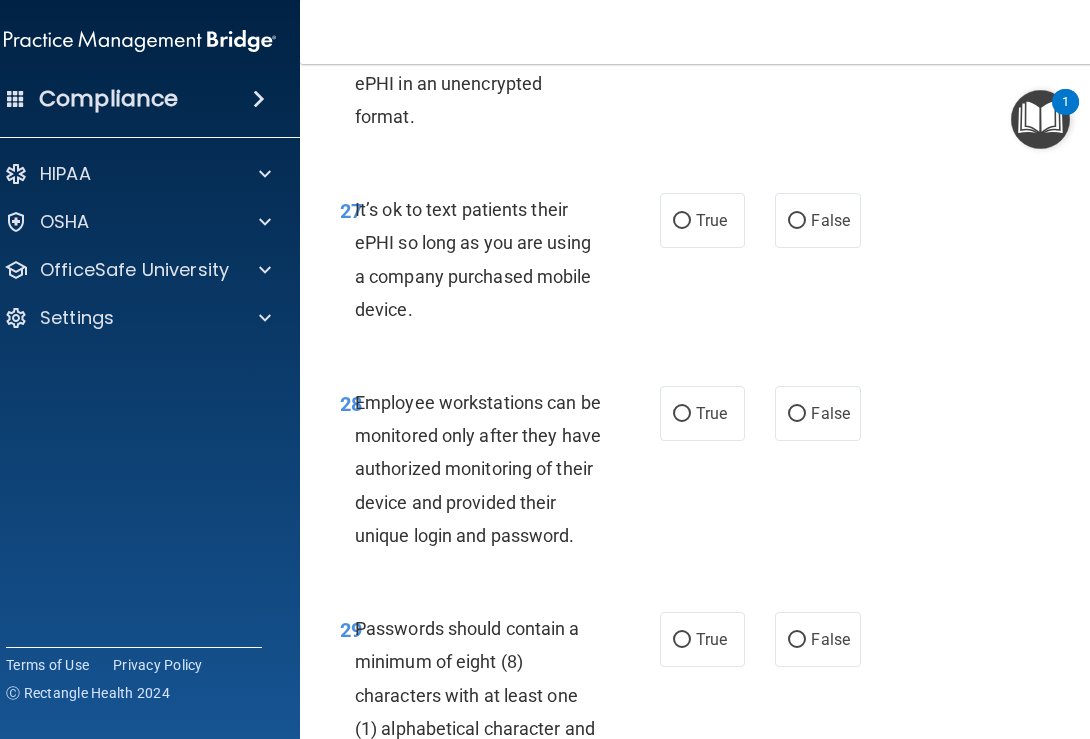 scroll, scrollTop: 6812, scrollLeft: 0, axis: vertical 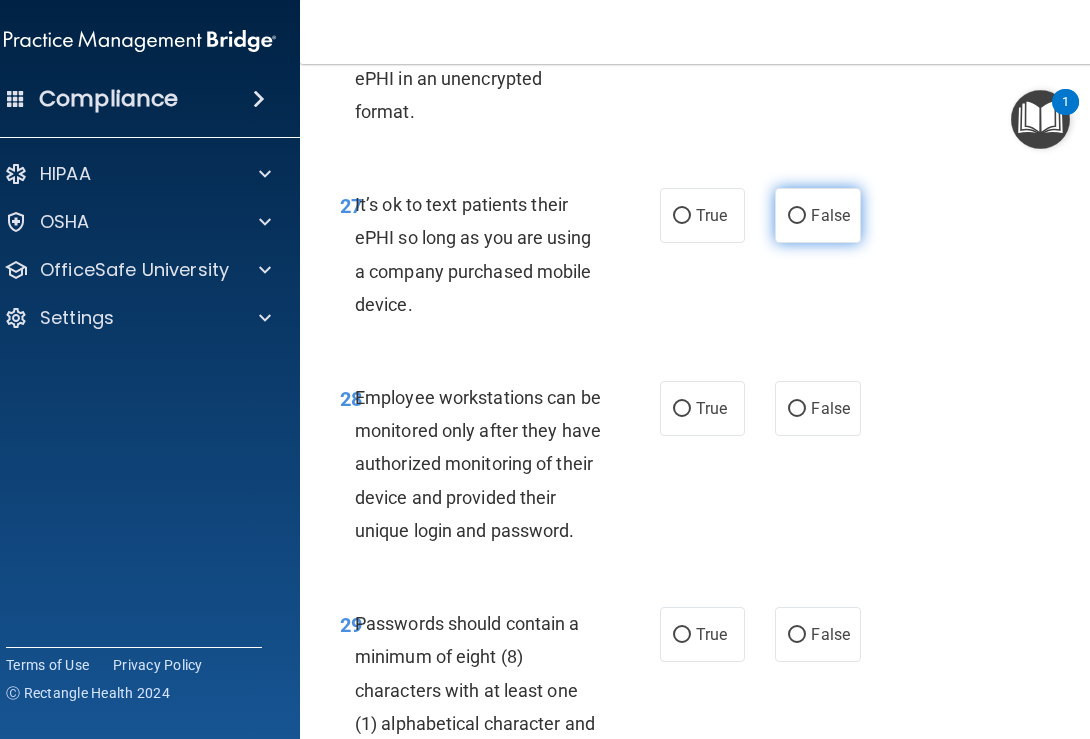 click on "False" at bounding box center (817, 215) 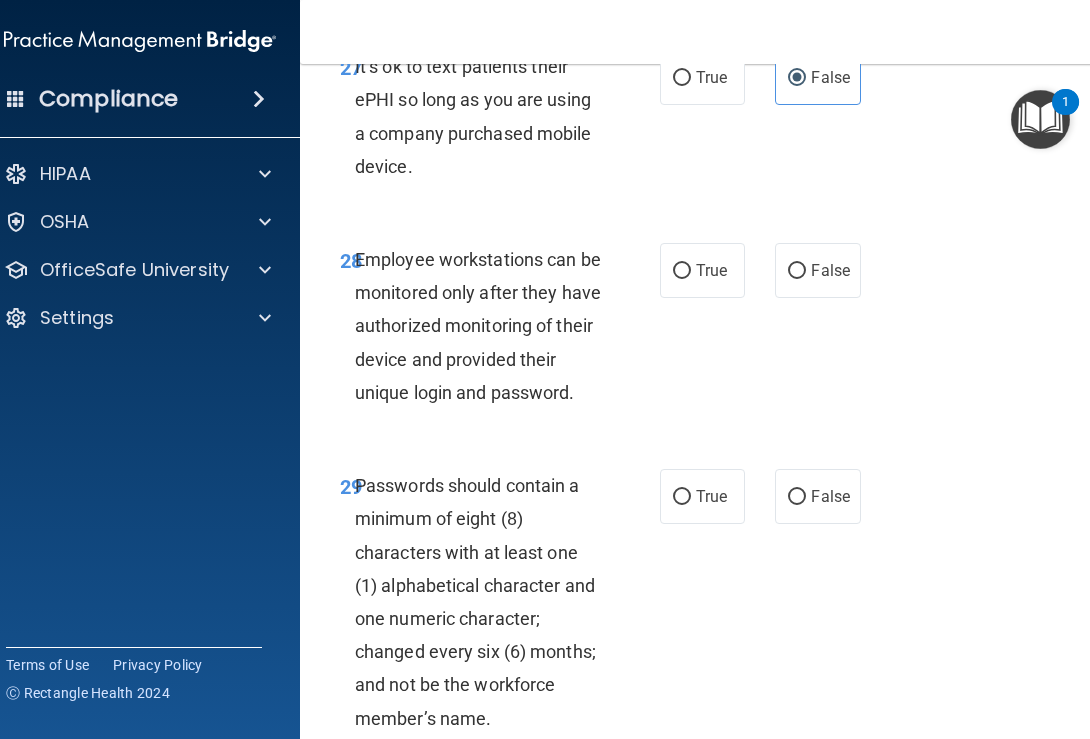 scroll, scrollTop: 6951, scrollLeft: 0, axis: vertical 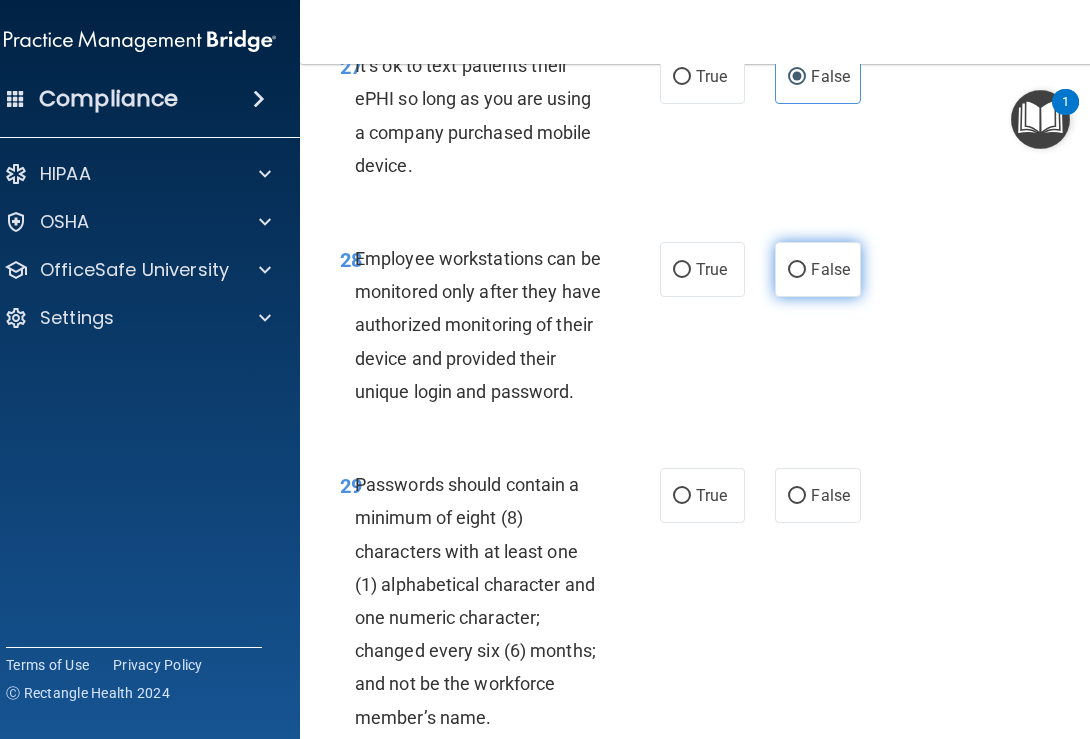 click on "False" at bounding box center (817, 269) 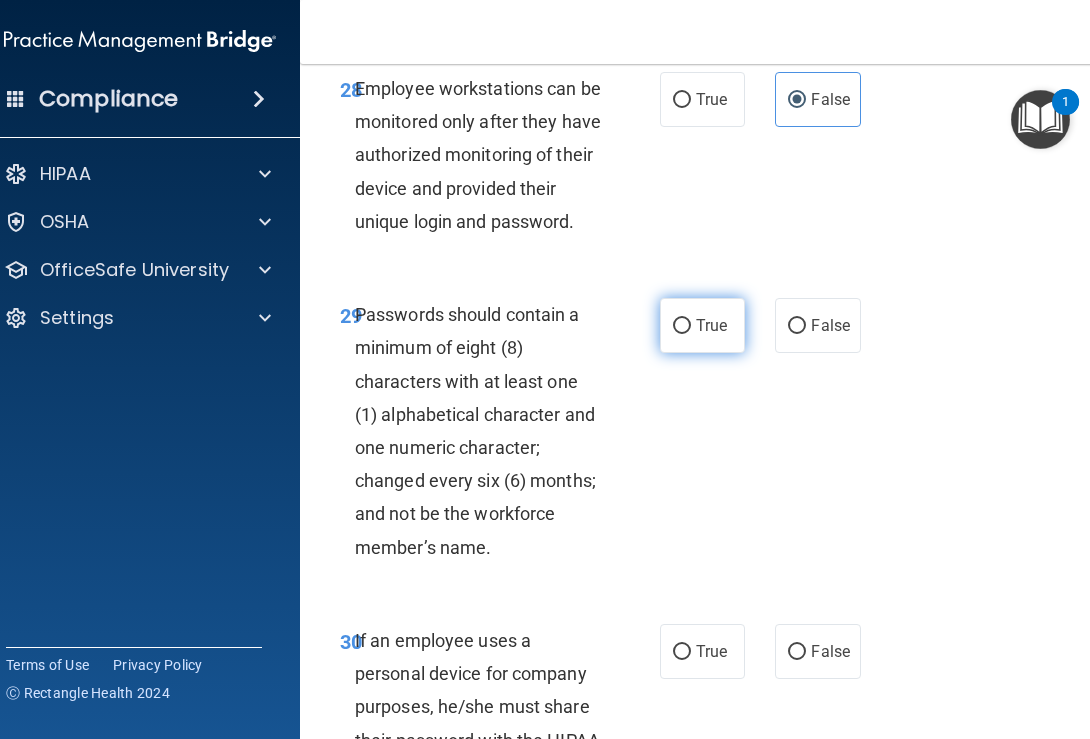 click on "True" at bounding box center (682, 326) 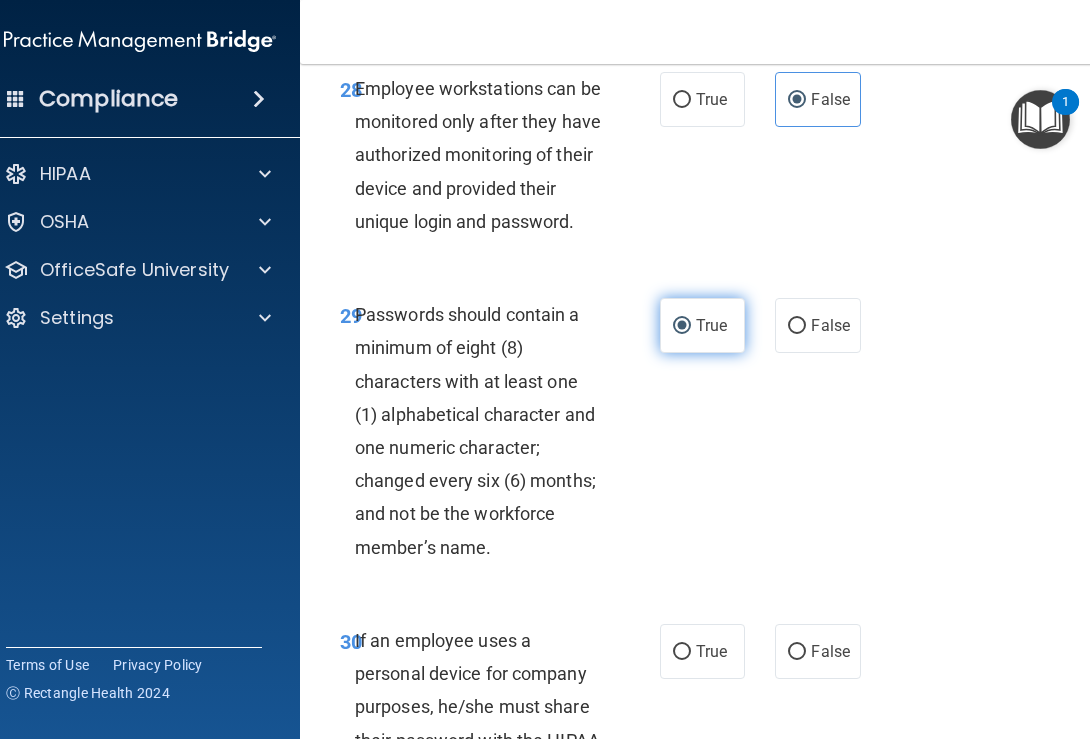 scroll, scrollTop: 7438, scrollLeft: 0, axis: vertical 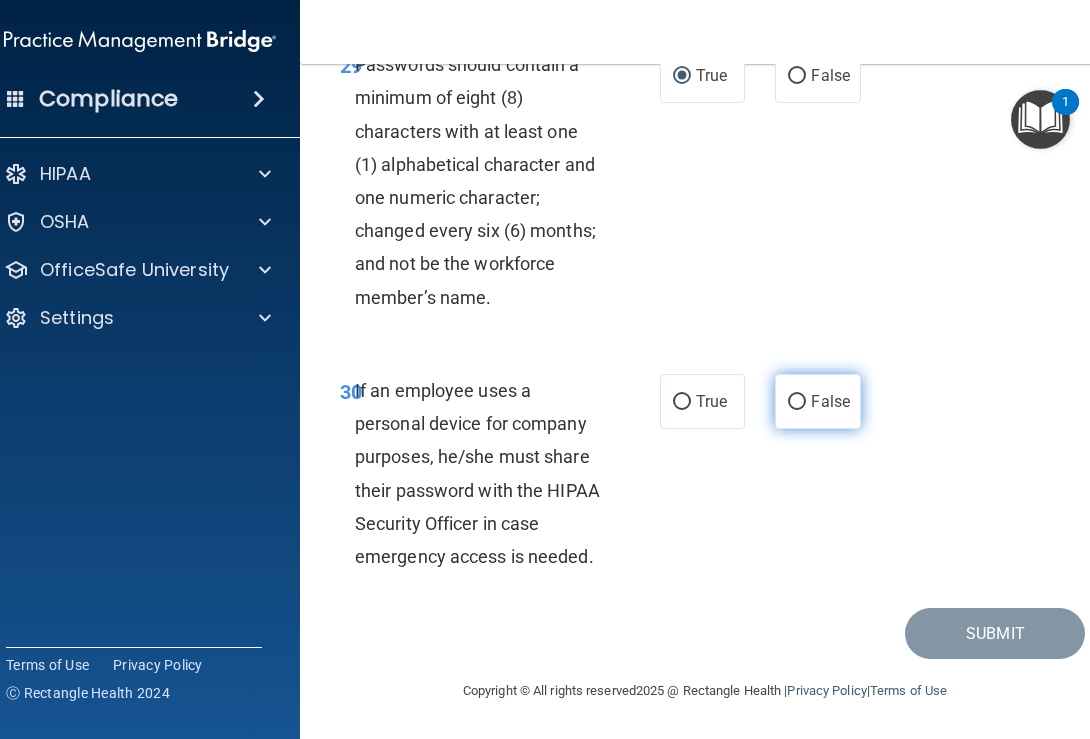 click on "False" at bounding box center [797, 402] 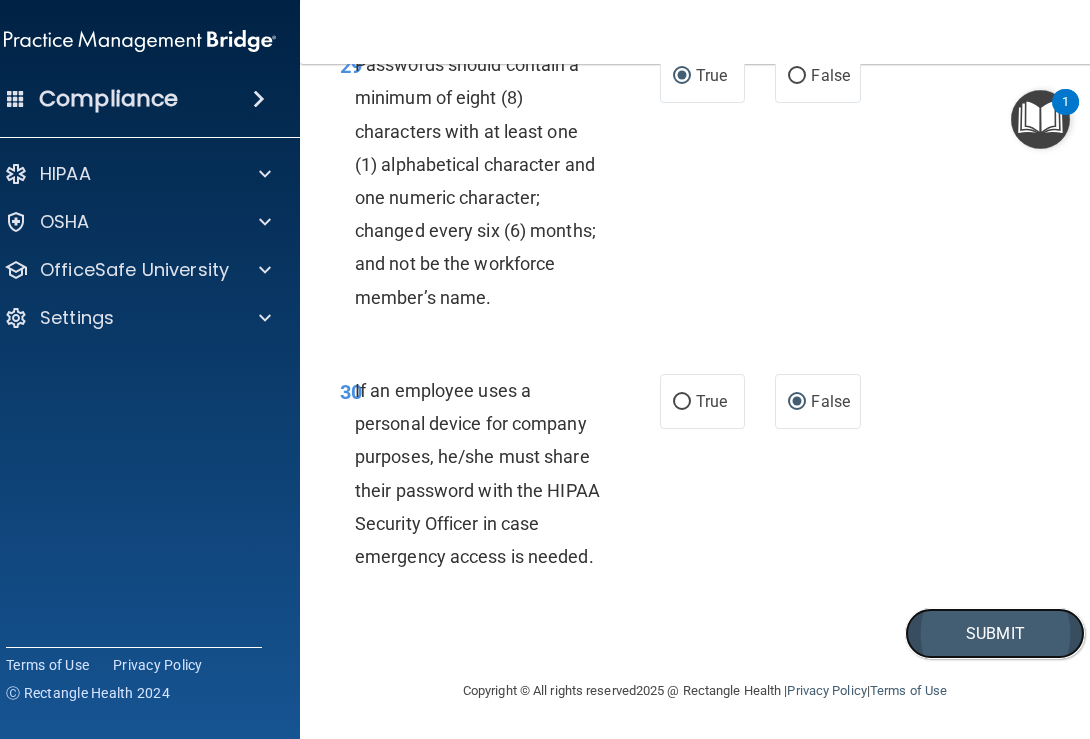 click on "Submit" at bounding box center (995, 633) 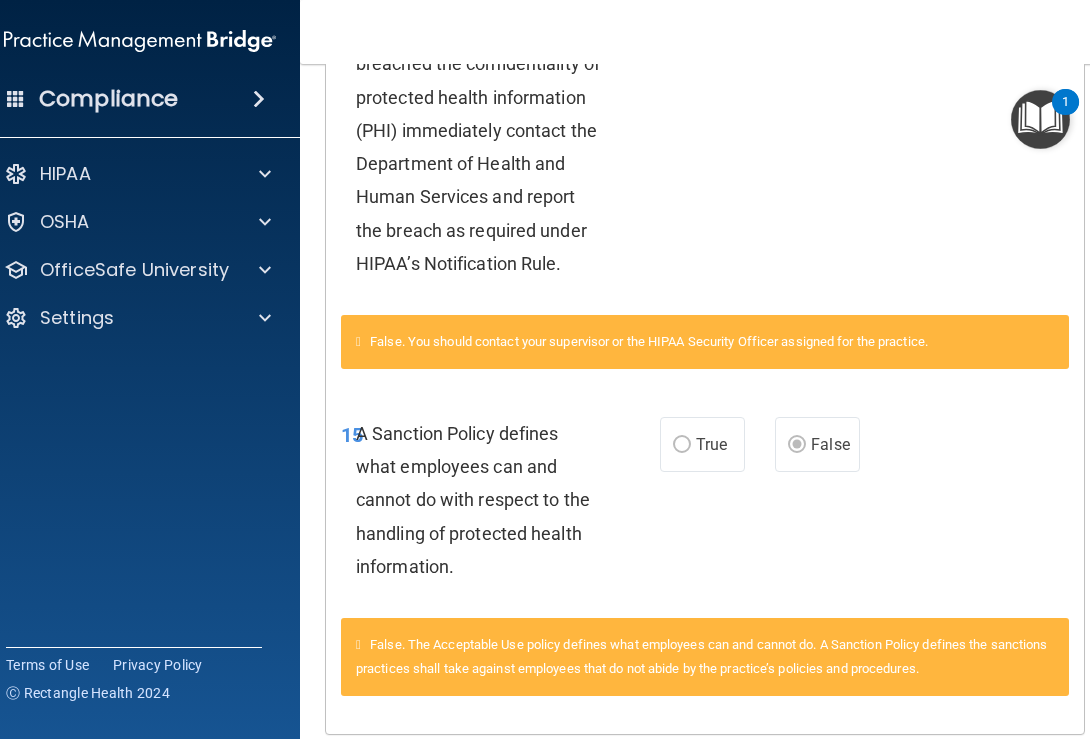 scroll, scrollTop: 0, scrollLeft: 0, axis: both 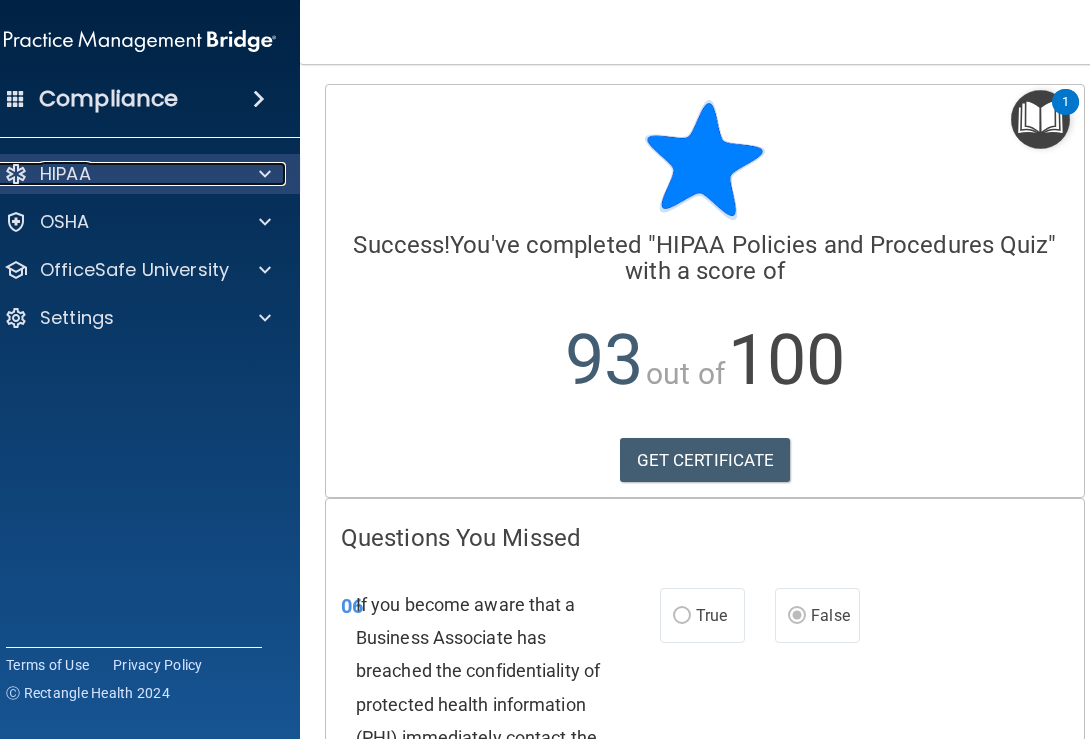 click at bounding box center [265, 174] 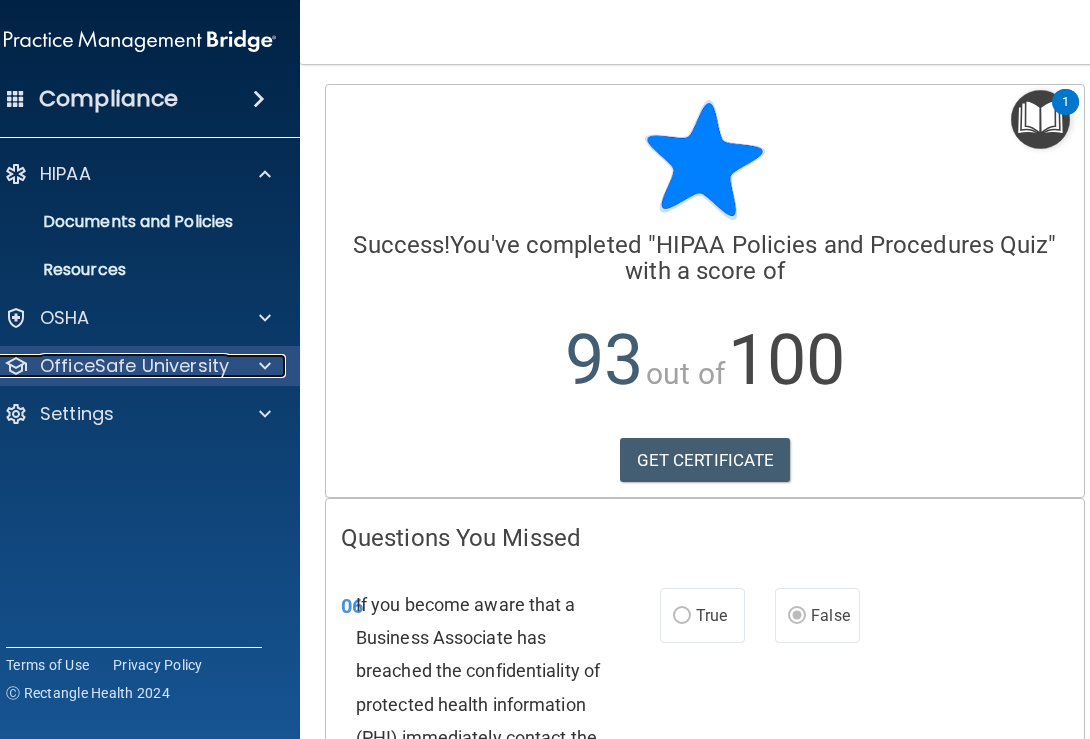 click on "OfficeSafe University" at bounding box center [134, 366] 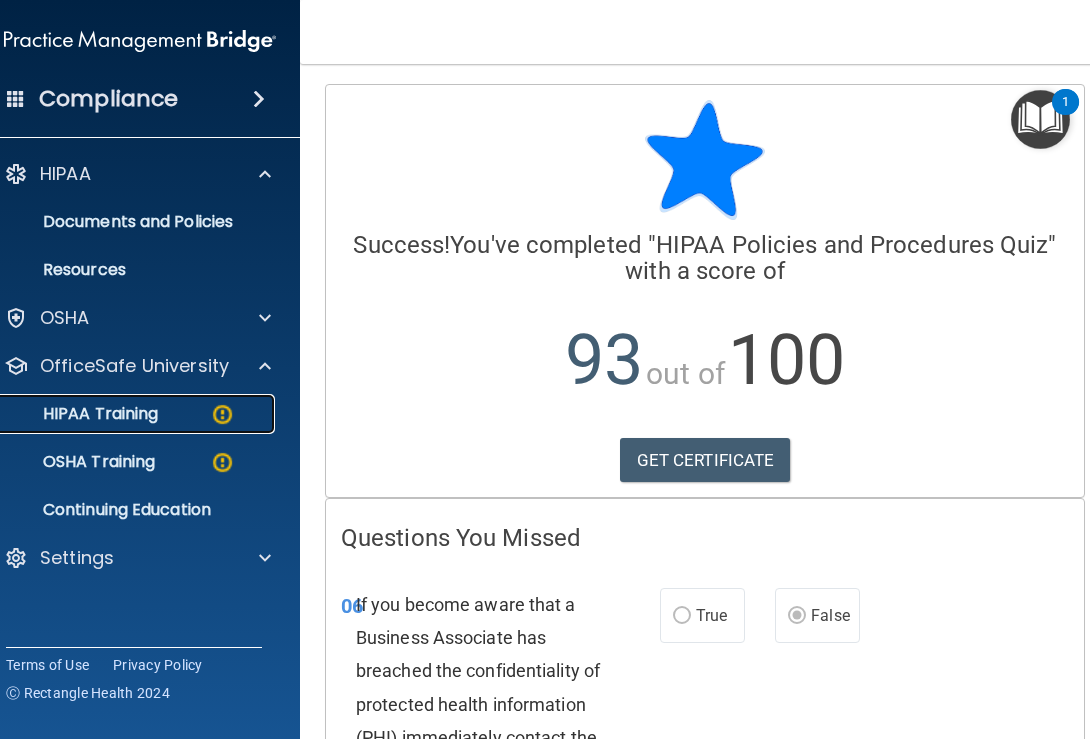 click on "HIPAA Training" at bounding box center [129, 414] 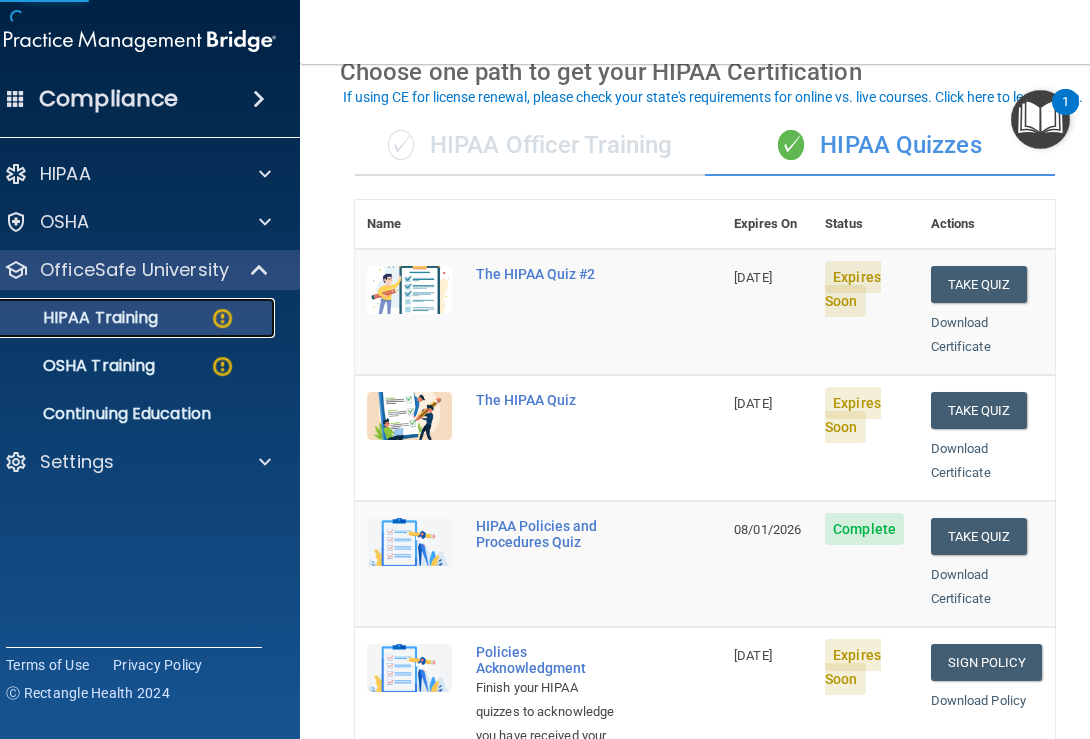 scroll, scrollTop: 106, scrollLeft: 0, axis: vertical 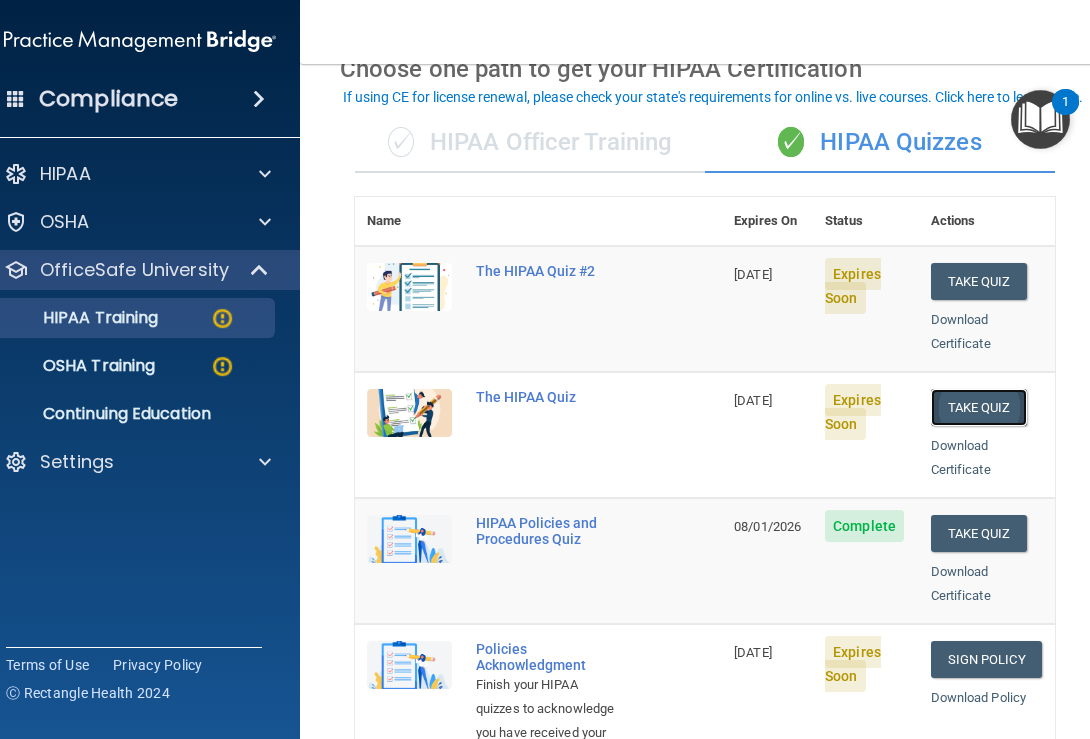 click on "Take Quiz" at bounding box center (979, 407) 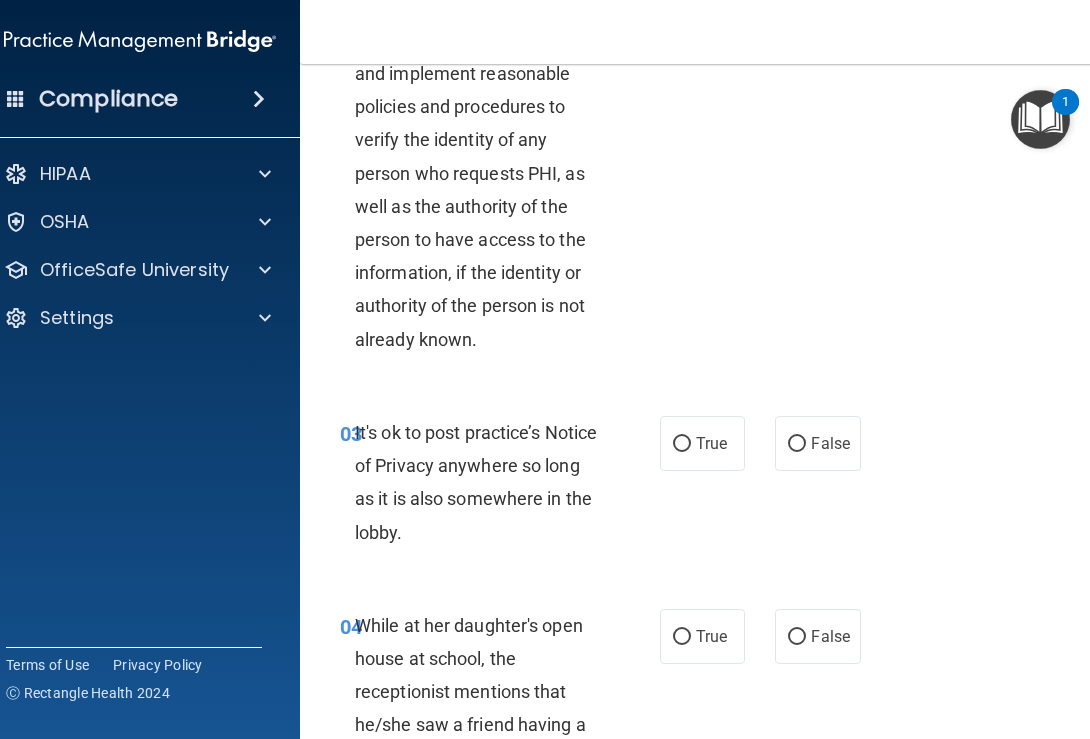 scroll, scrollTop: 0, scrollLeft: 0, axis: both 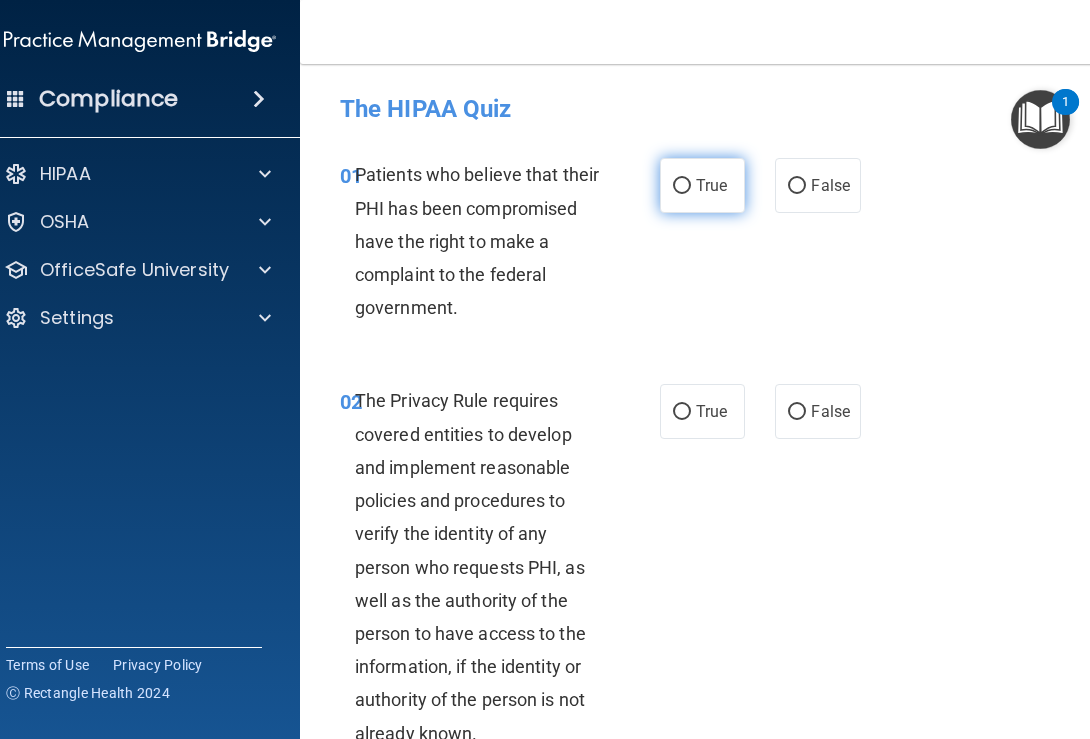 click on "True" at bounding box center [702, 185] 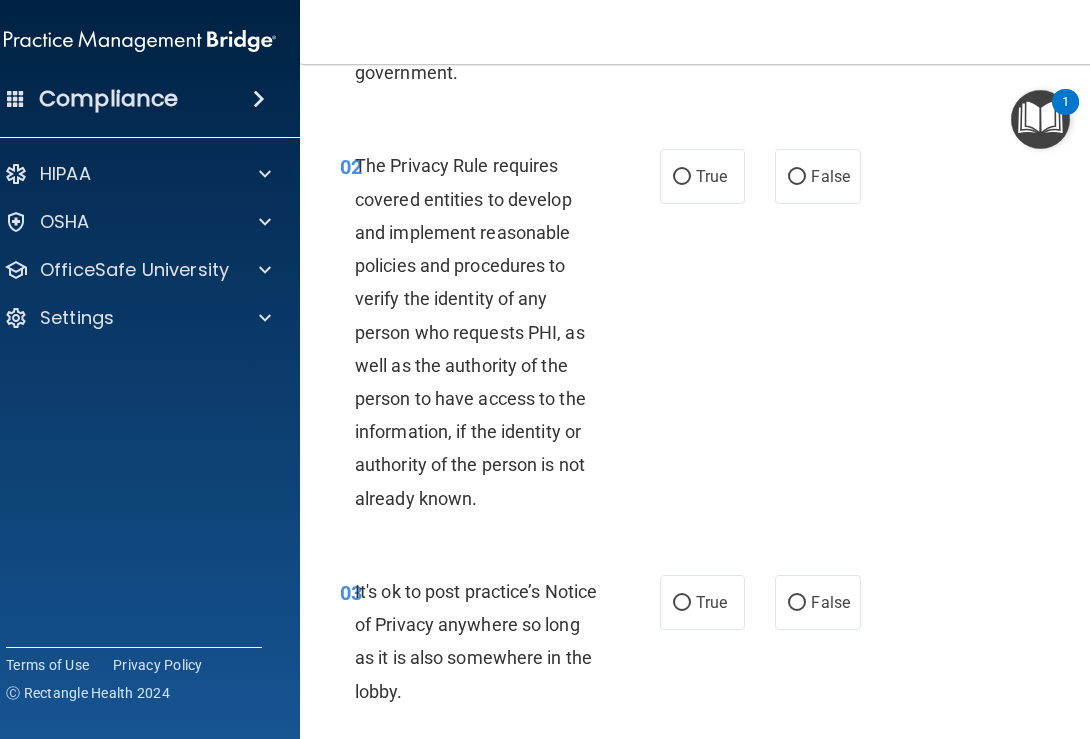 scroll, scrollTop: 241, scrollLeft: 0, axis: vertical 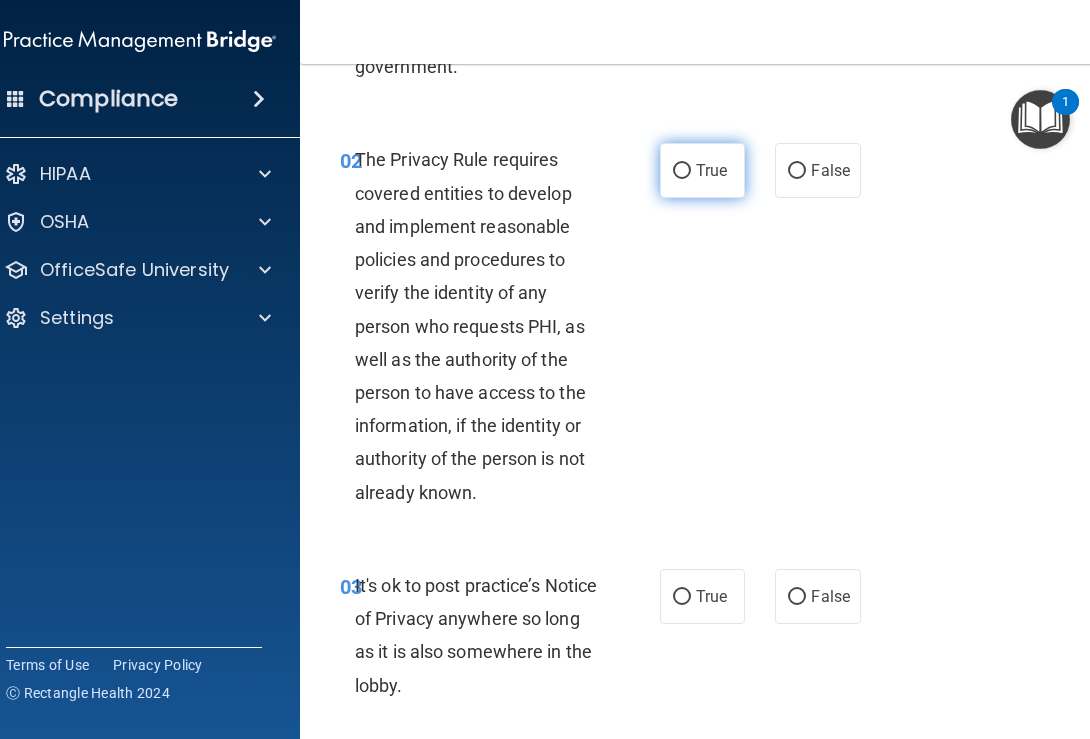 click on "True" at bounding box center (682, 171) 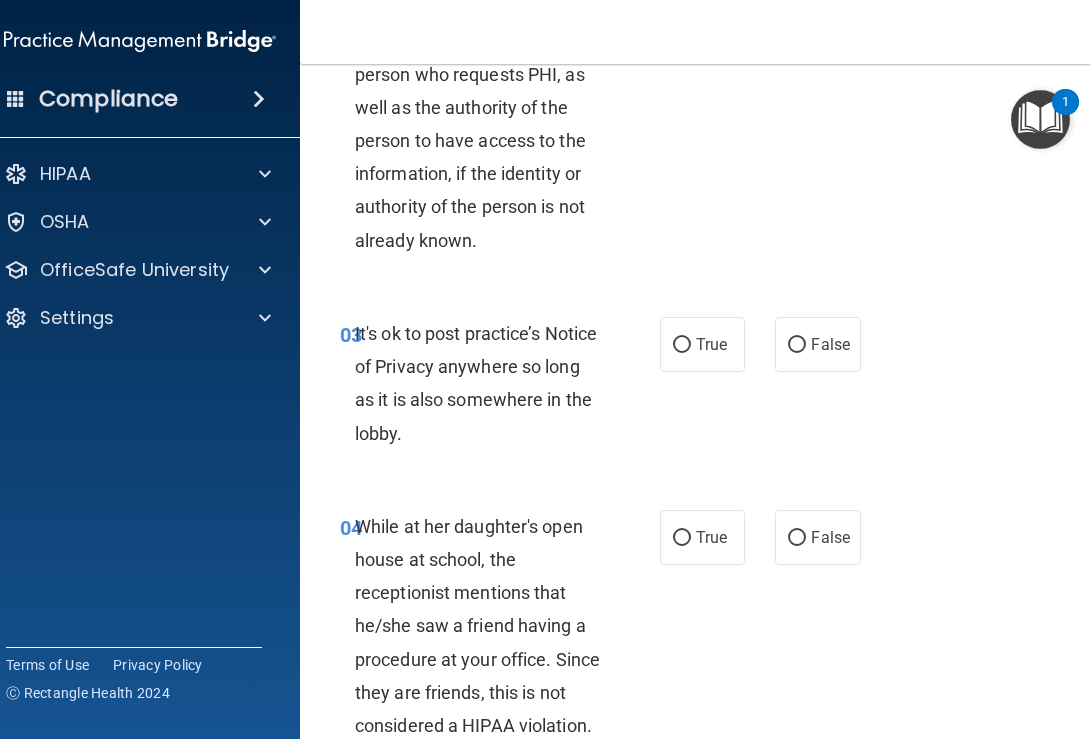 scroll, scrollTop: 519, scrollLeft: 0, axis: vertical 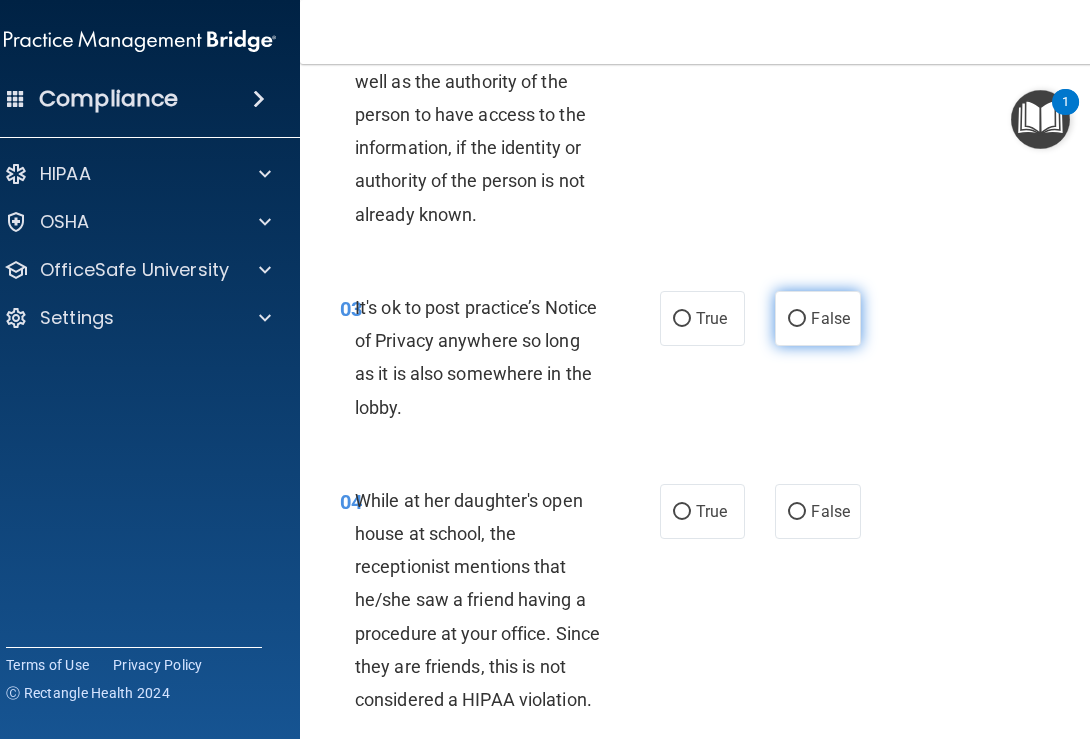 click on "False" at bounding box center [797, 319] 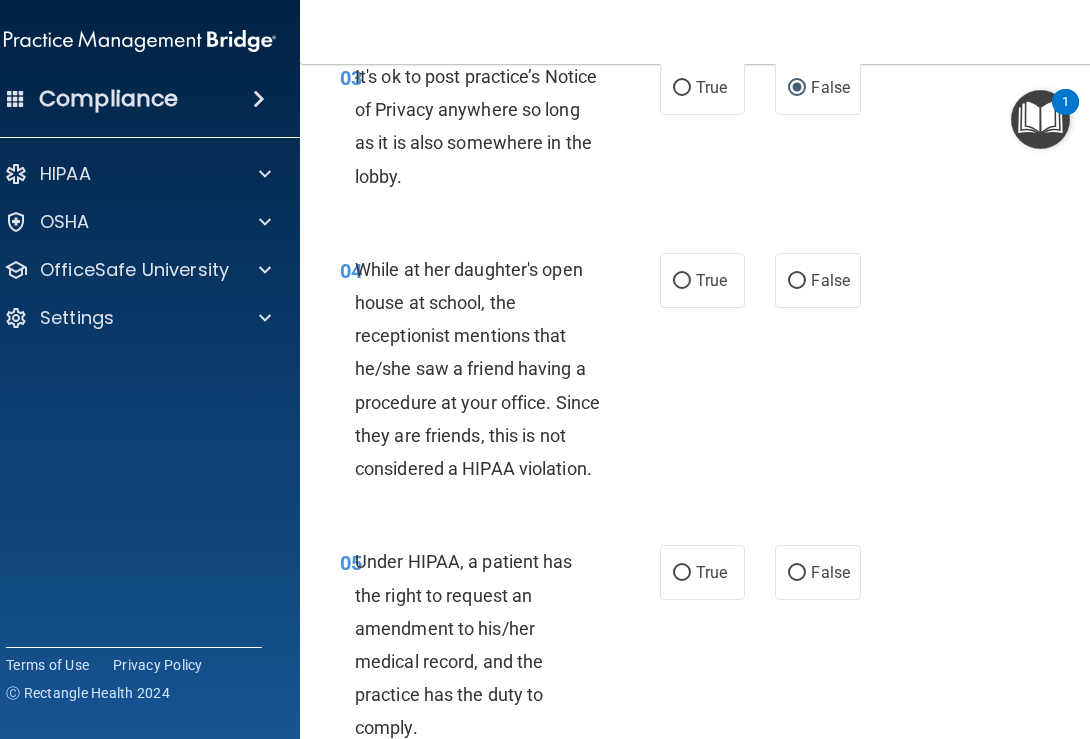 scroll, scrollTop: 769, scrollLeft: 0, axis: vertical 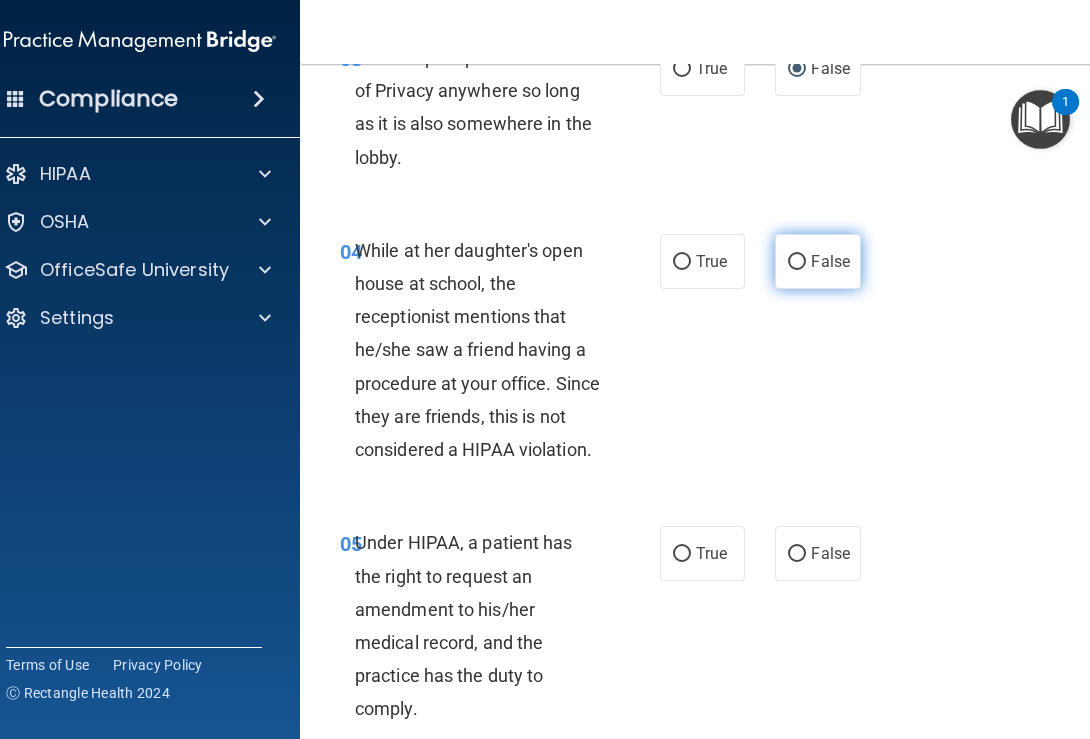 click on "False" at bounding box center (797, 262) 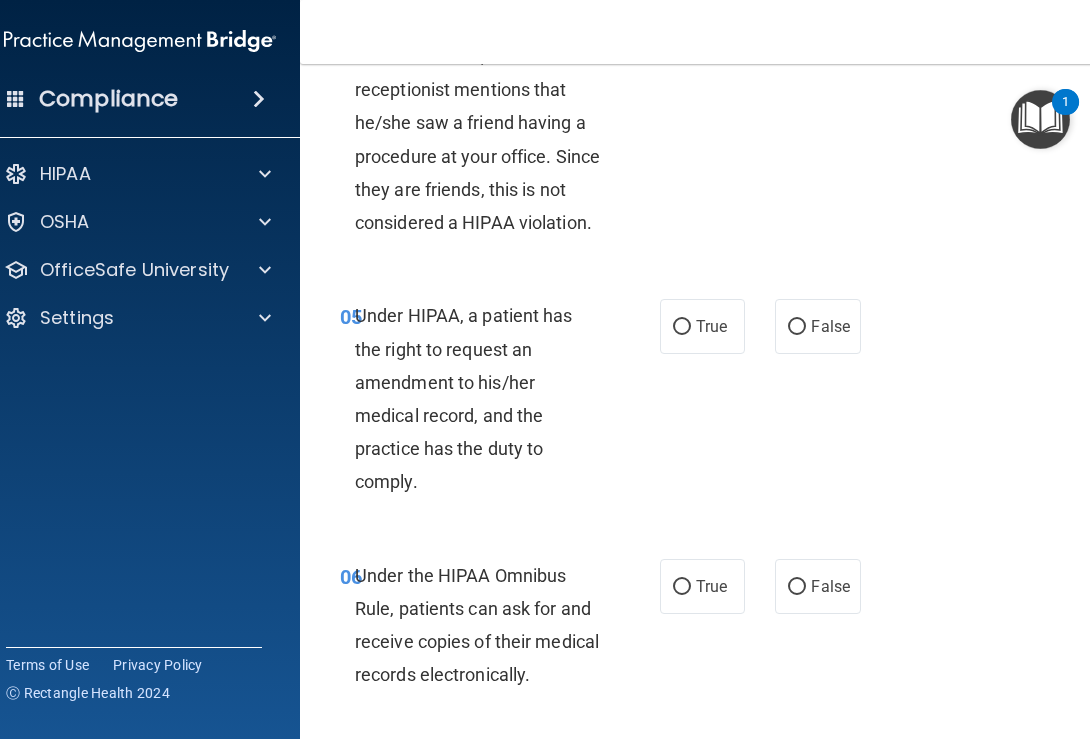scroll, scrollTop: 1017, scrollLeft: 0, axis: vertical 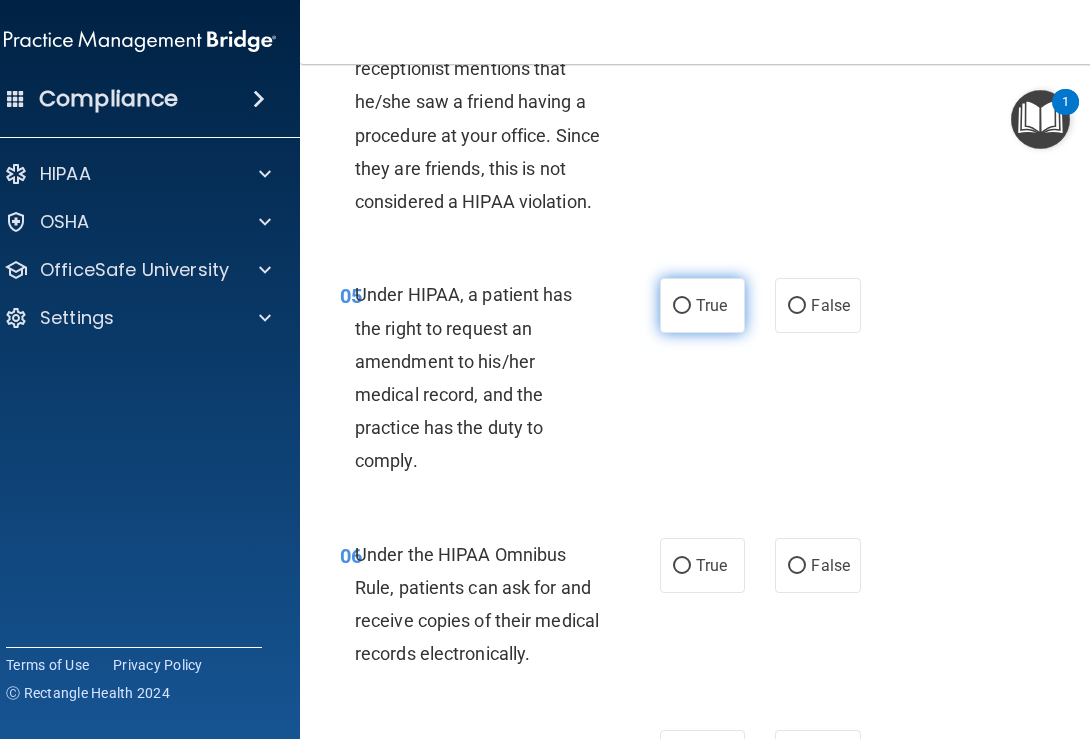 click on "True" at bounding box center (682, 306) 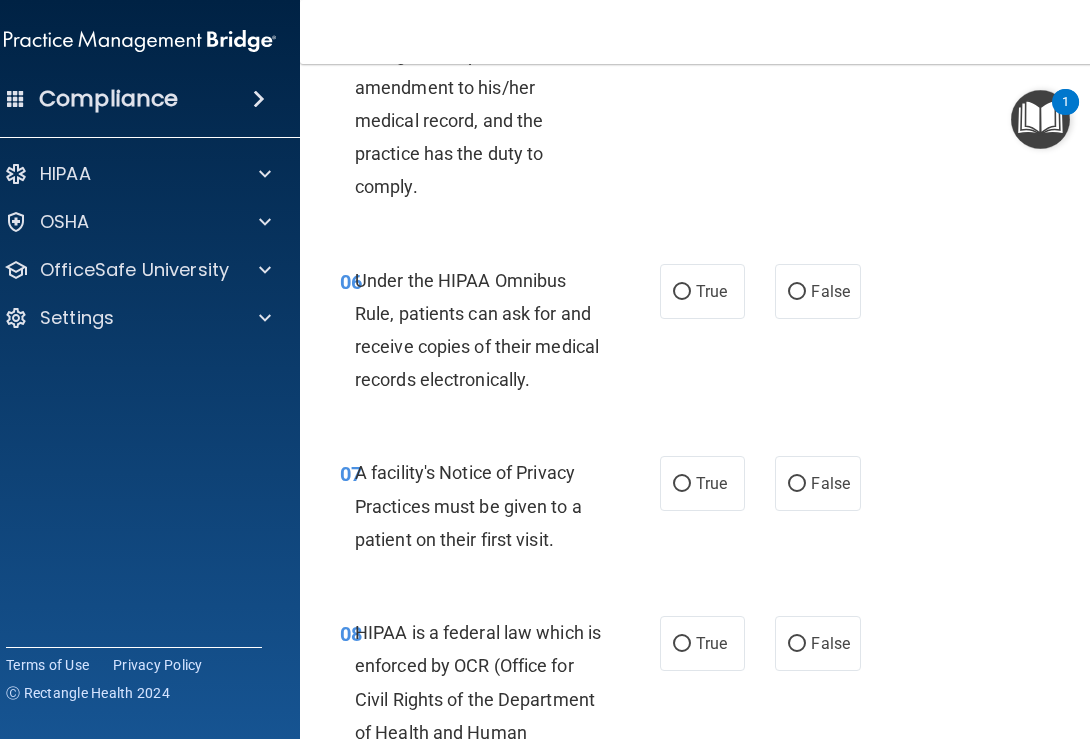 scroll, scrollTop: 1305, scrollLeft: 0, axis: vertical 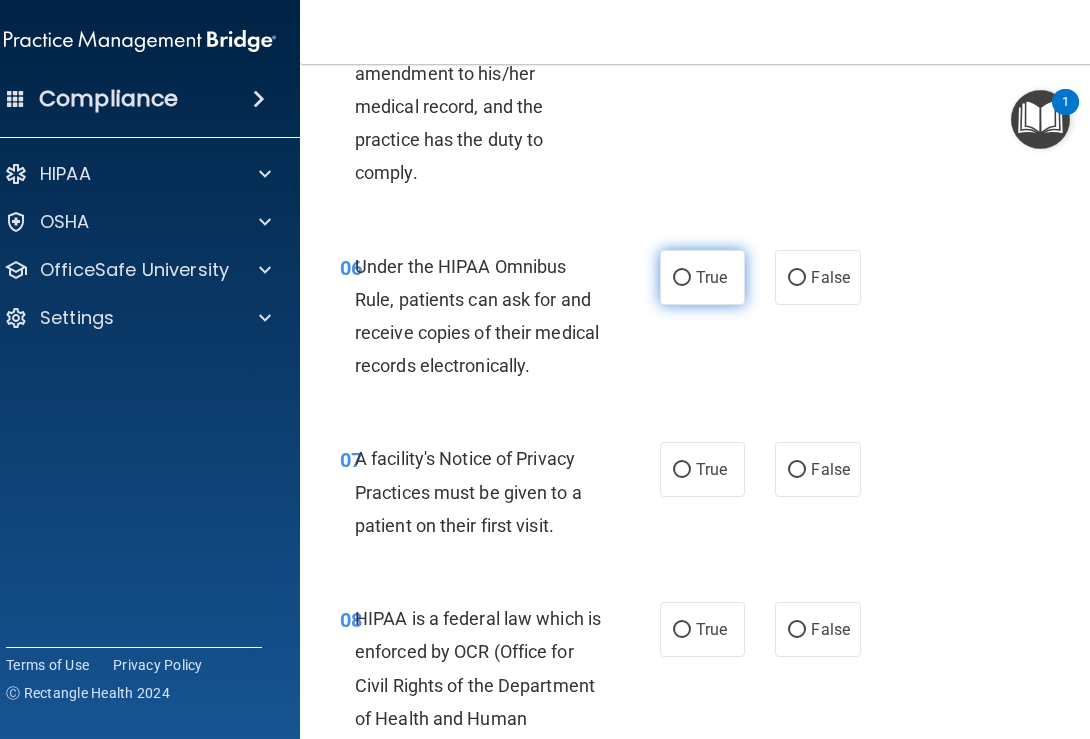 click on "True" at bounding box center (682, 278) 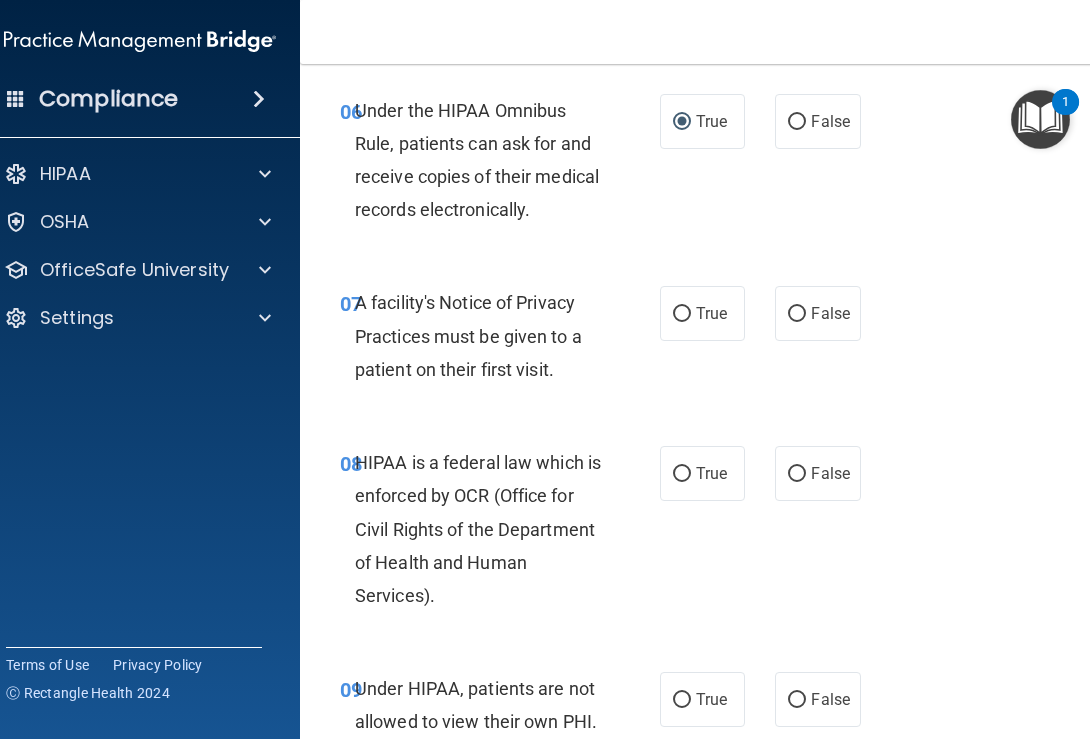 scroll, scrollTop: 1507, scrollLeft: 0, axis: vertical 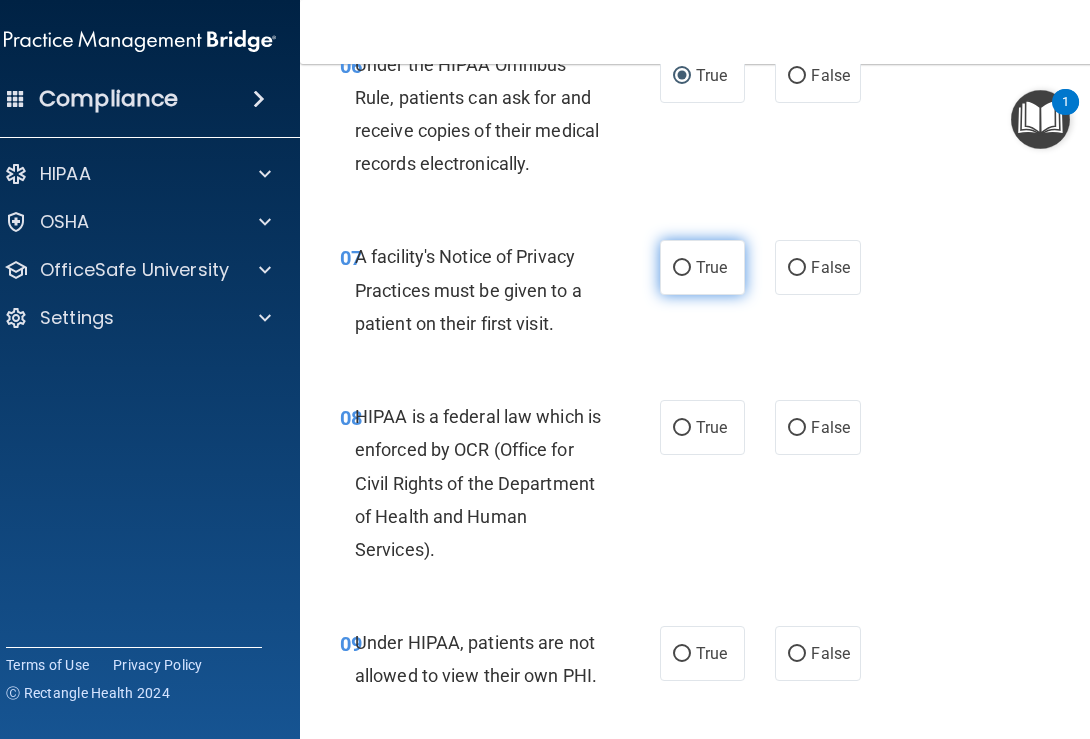 click on "True" at bounding box center [682, 268] 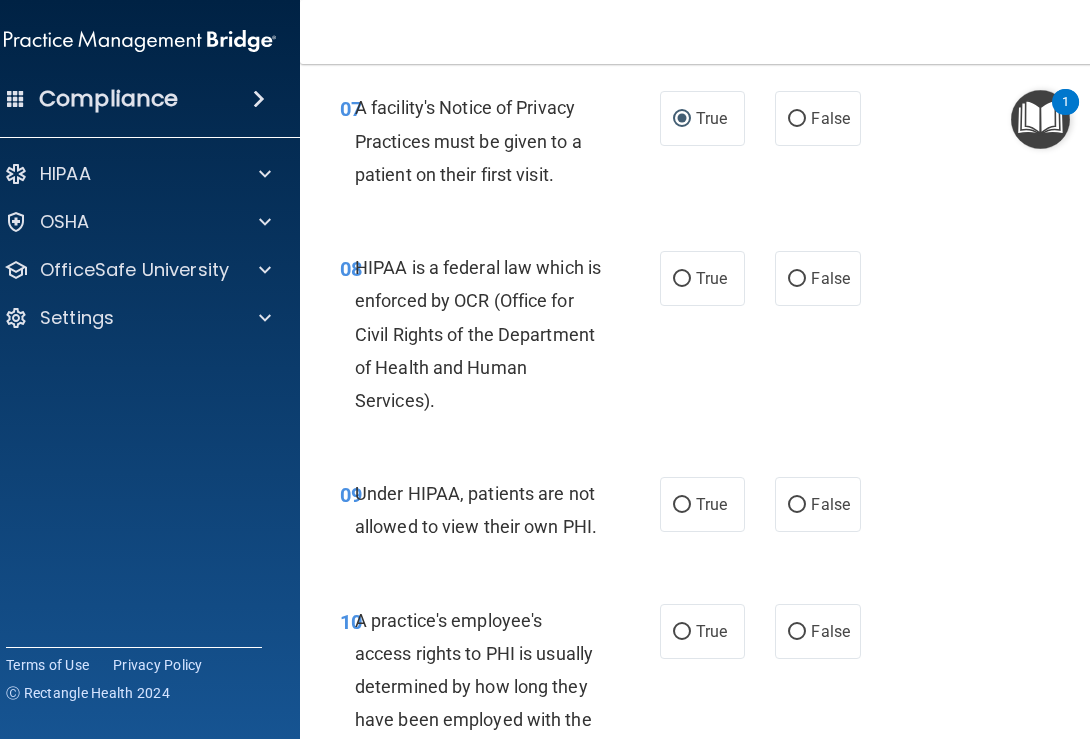 scroll, scrollTop: 1660, scrollLeft: 0, axis: vertical 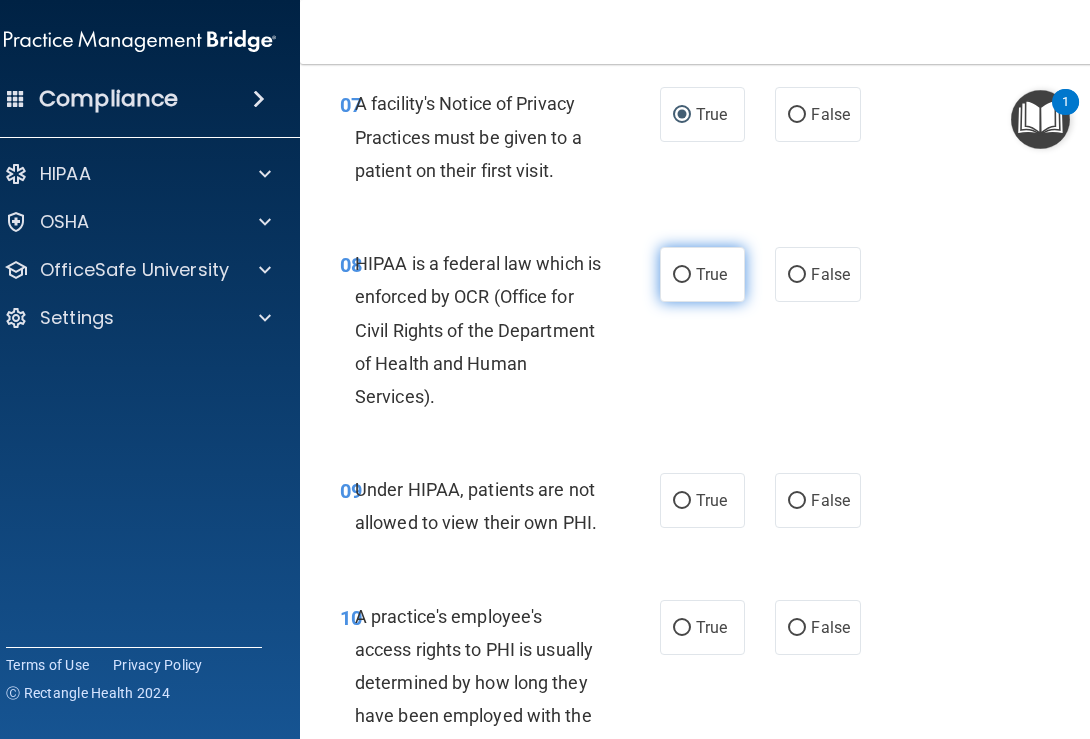 click on "True" at bounding box center [682, 275] 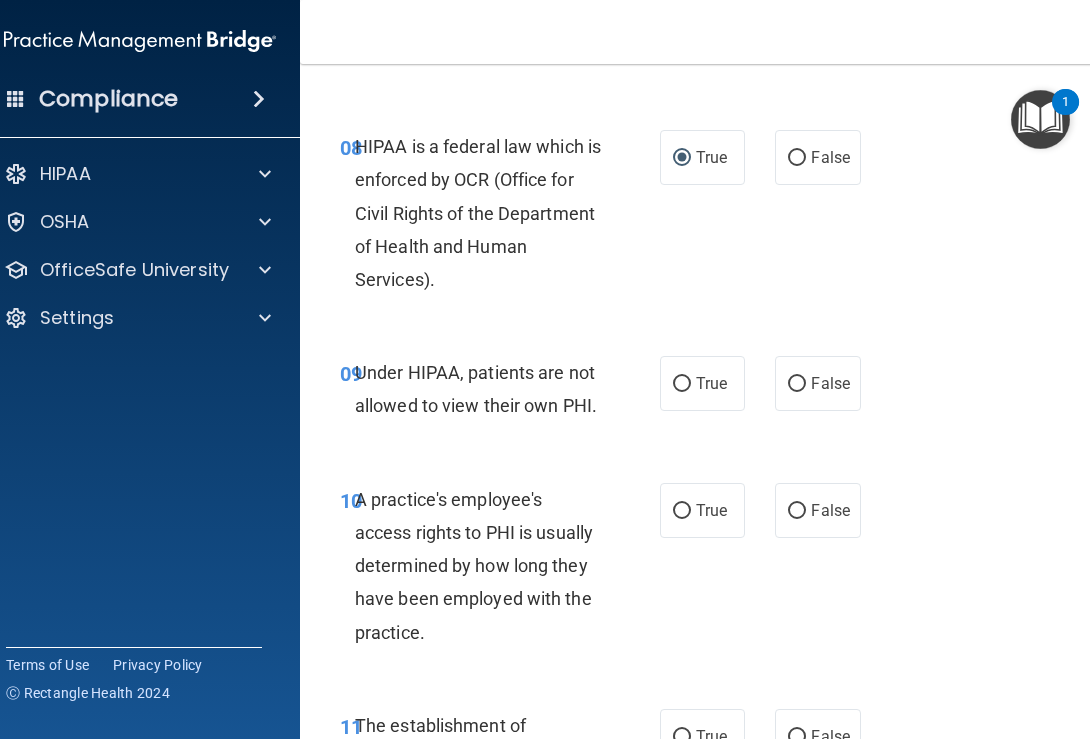 scroll, scrollTop: 1795, scrollLeft: 0, axis: vertical 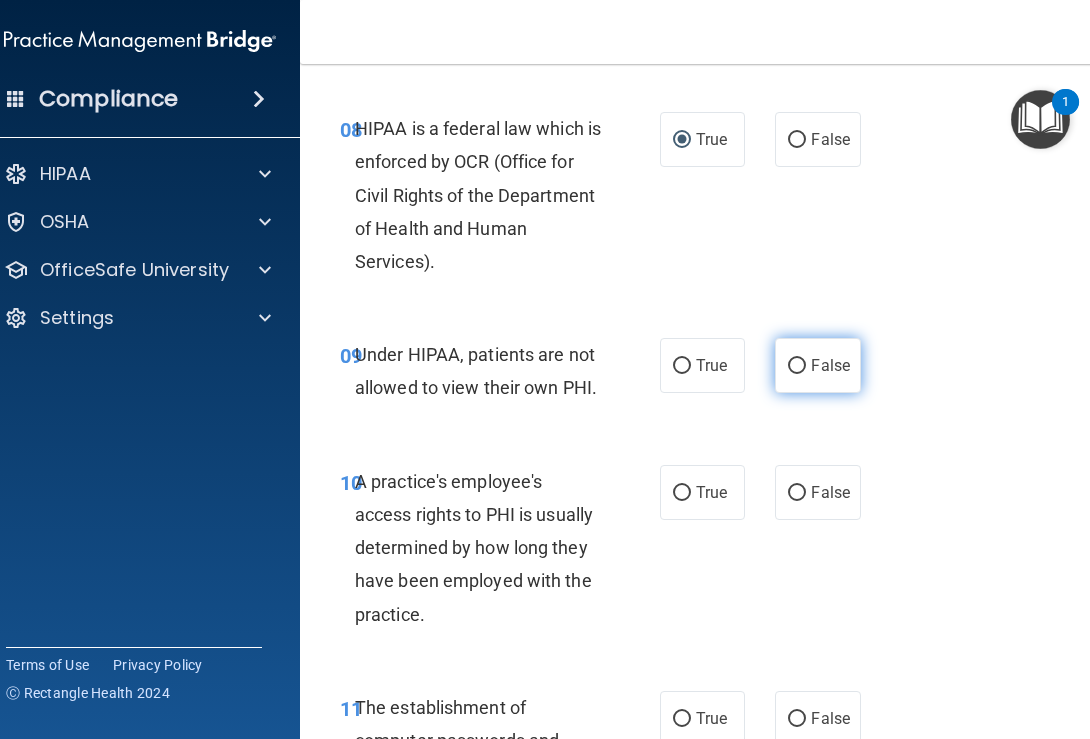 click on "False" at bounding box center [797, 366] 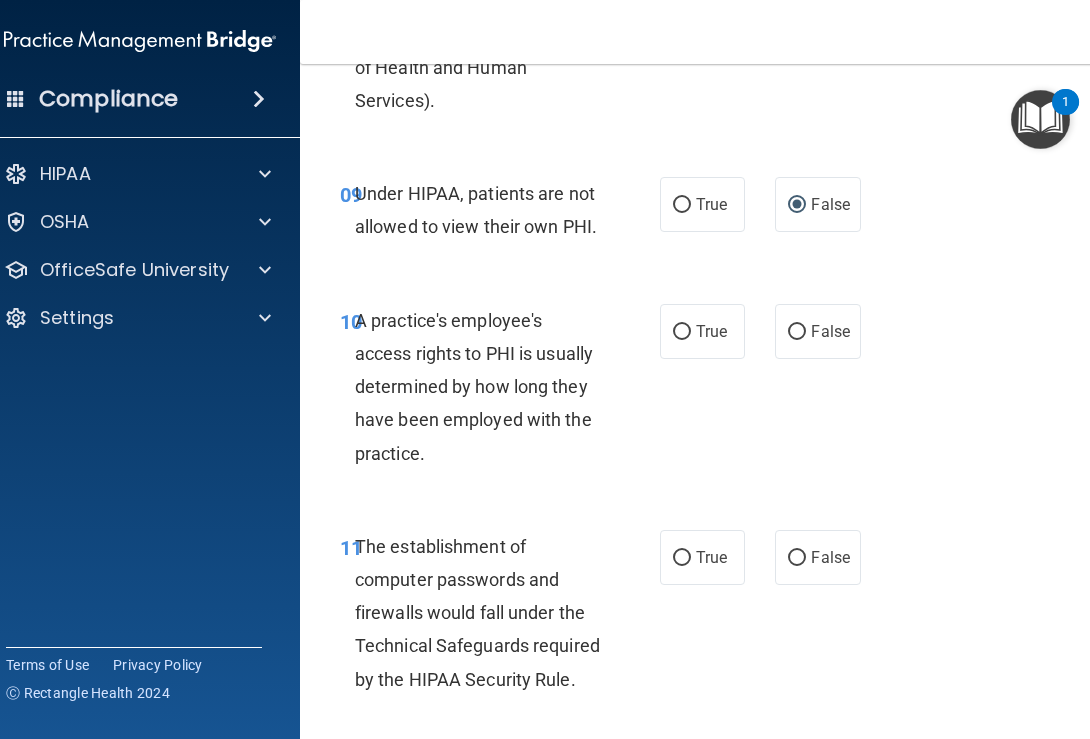 scroll, scrollTop: 1960, scrollLeft: 0, axis: vertical 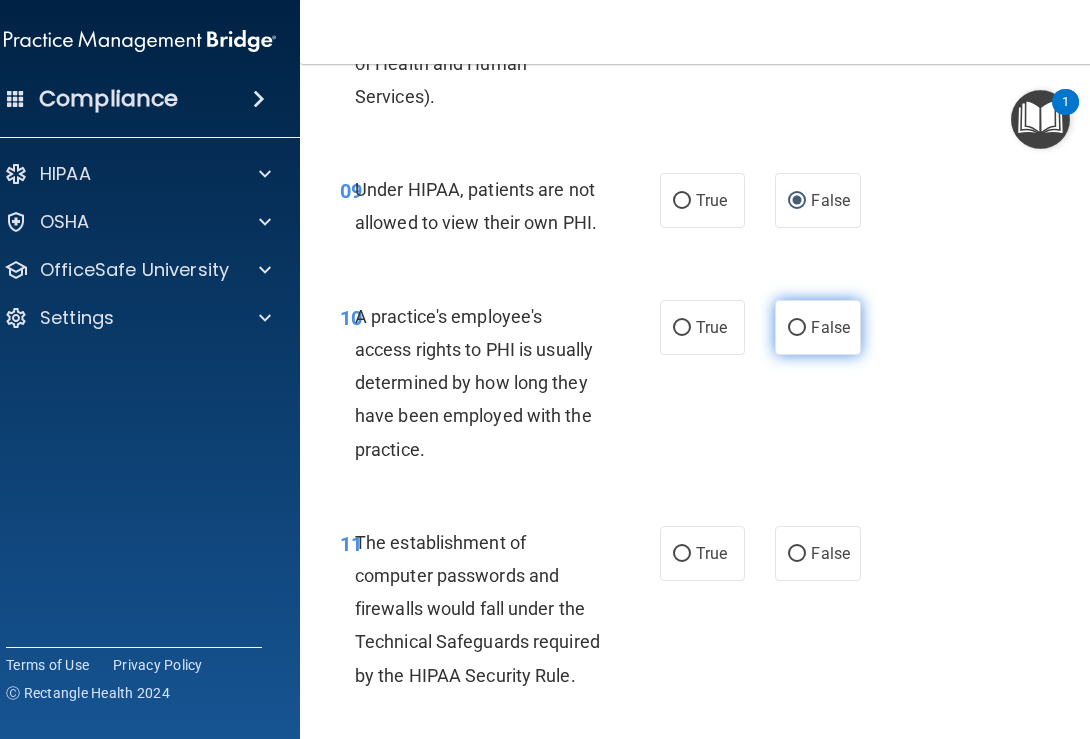 click on "False" at bounding box center [797, 328] 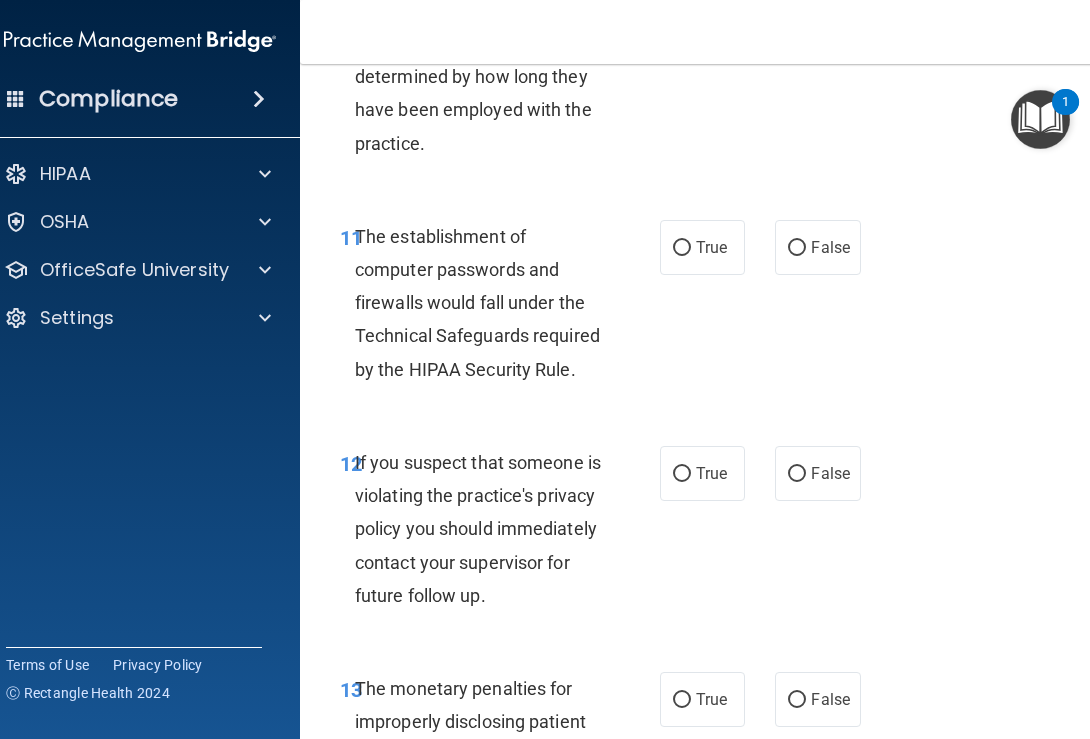 scroll, scrollTop: 2275, scrollLeft: 0, axis: vertical 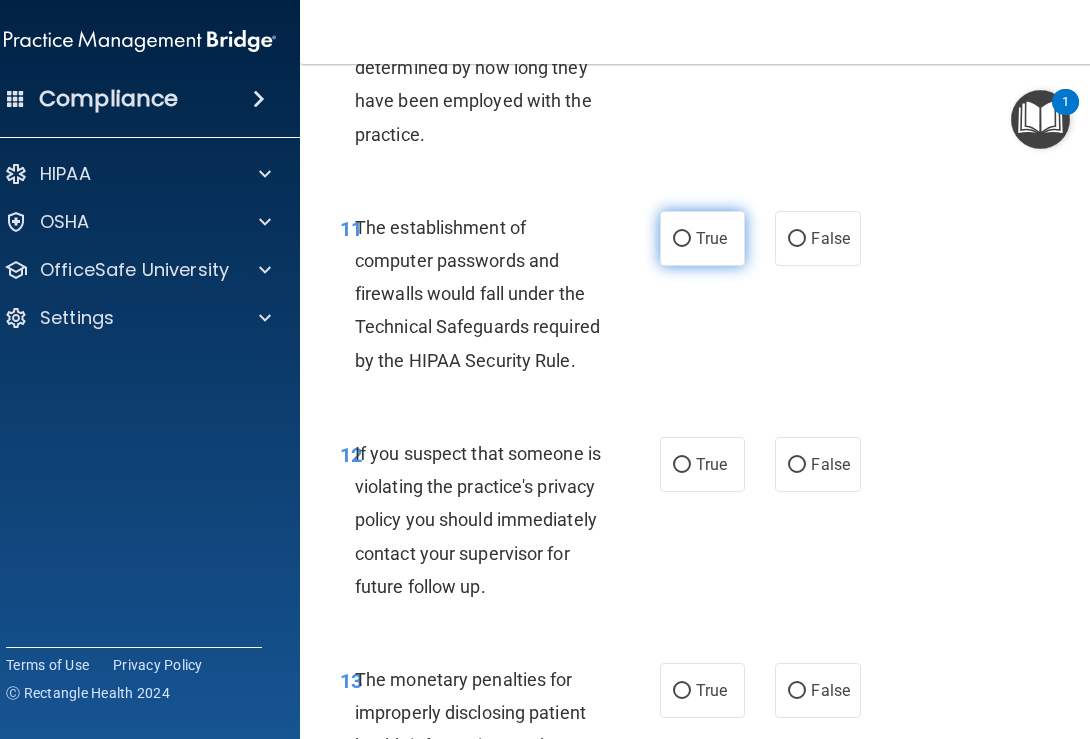 click on "True" at bounding box center (702, 238) 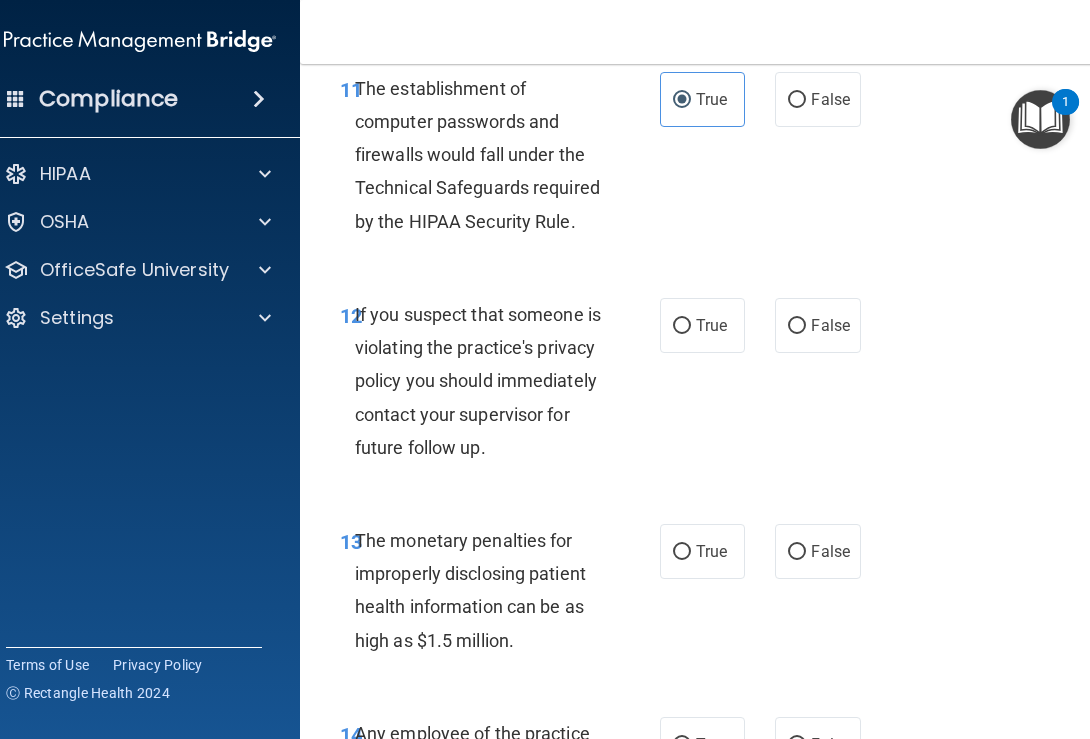 scroll, scrollTop: 2416, scrollLeft: 0, axis: vertical 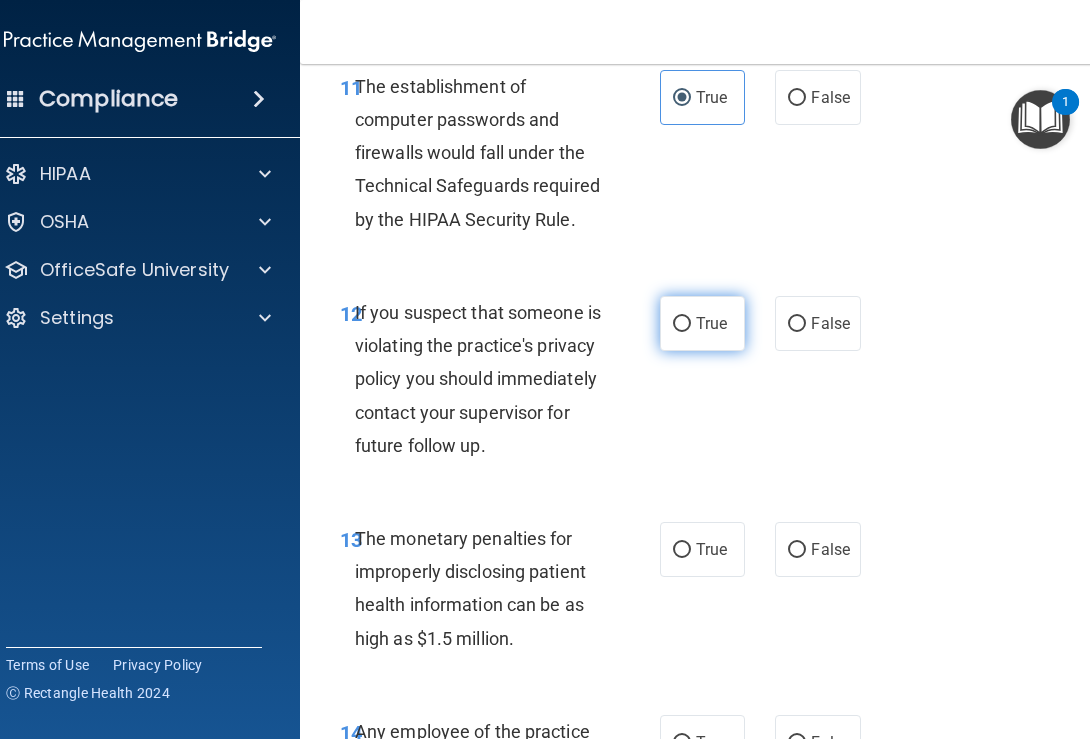 click on "True" at bounding box center (702, 323) 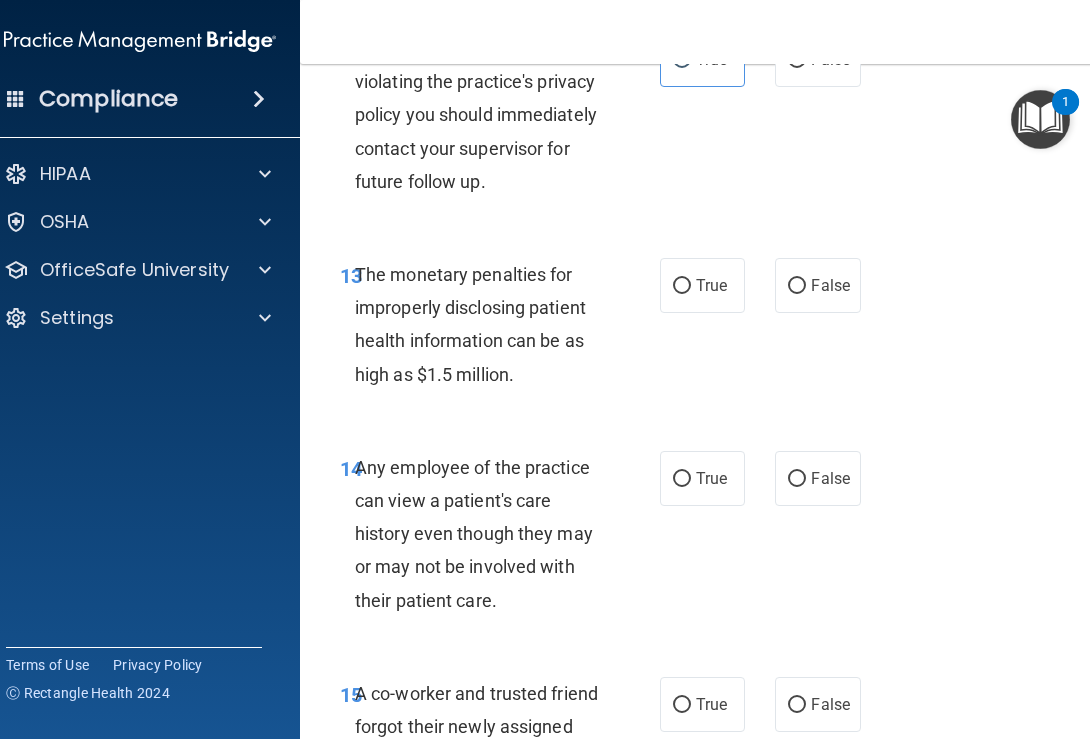 scroll, scrollTop: 2681, scrollLeft: 0, axis: vertical 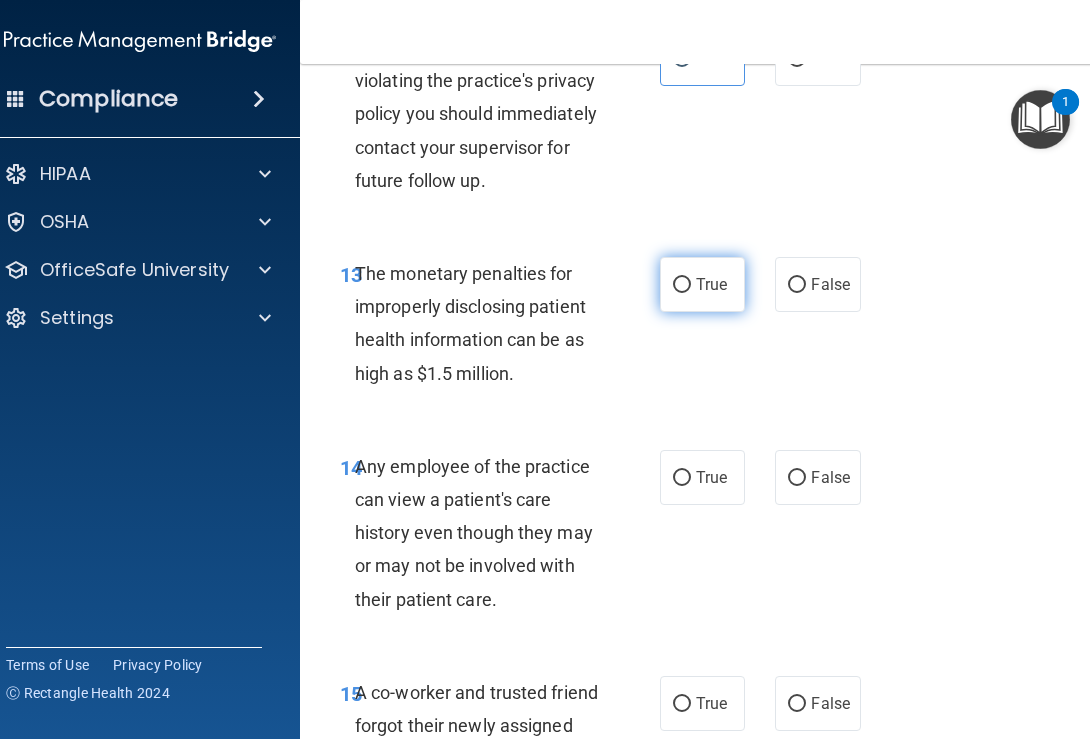 click on "True" at bounding box center [702, 284] 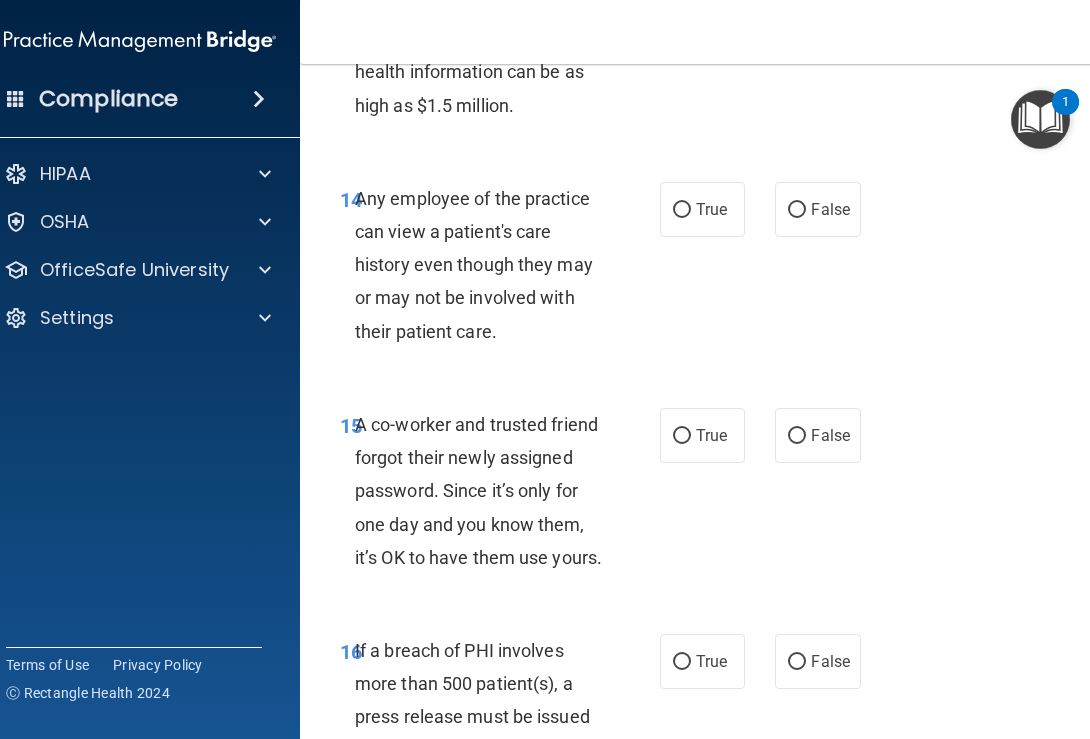 scroll, scrollTop: 2969, scrollLeft: 0, axis: vertical 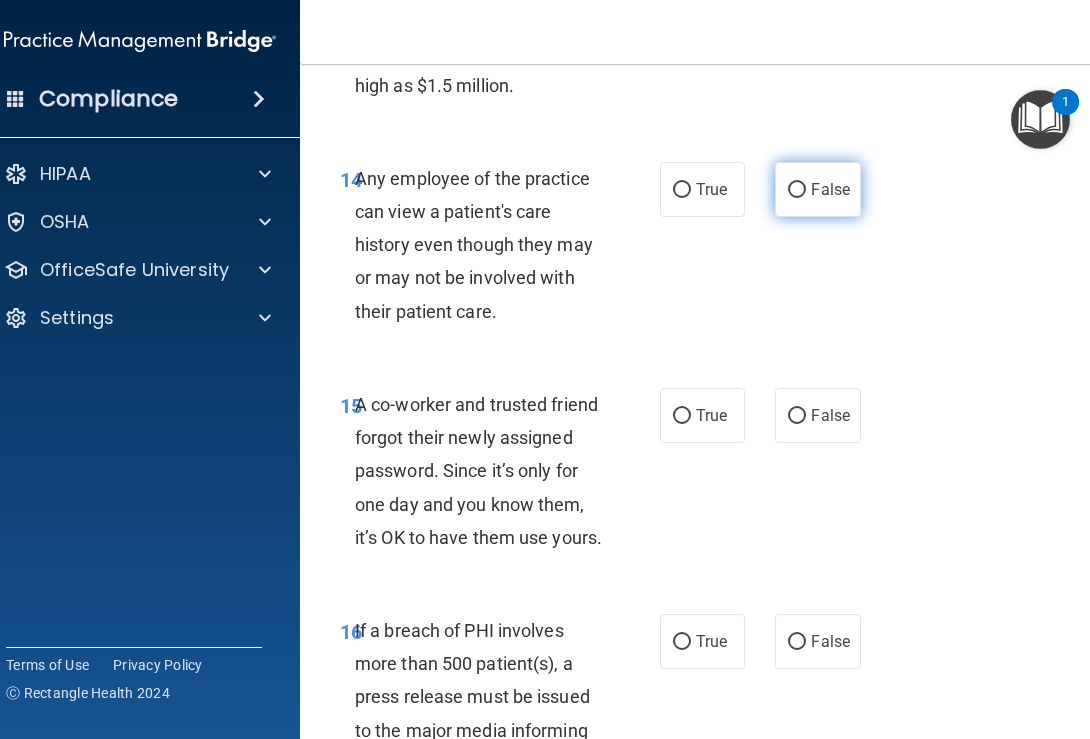 click on "False" at bounding box center (797, 190) 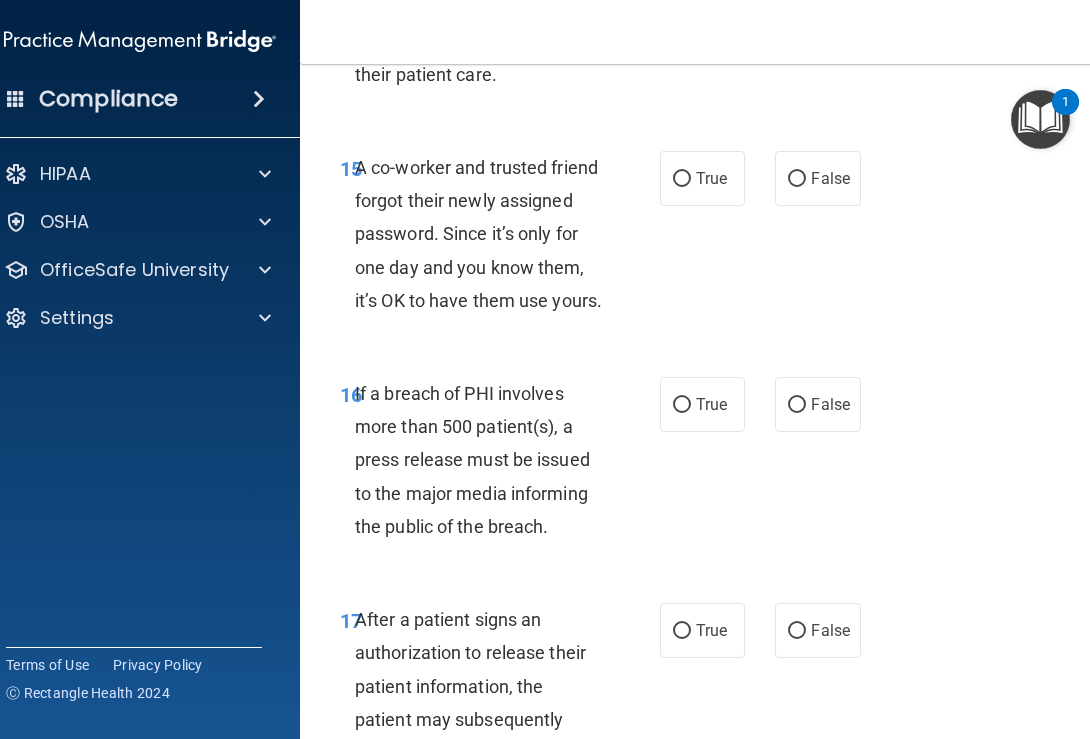 scroll, scrollTop: 3207, scrollLeft: 0, axis: vertical 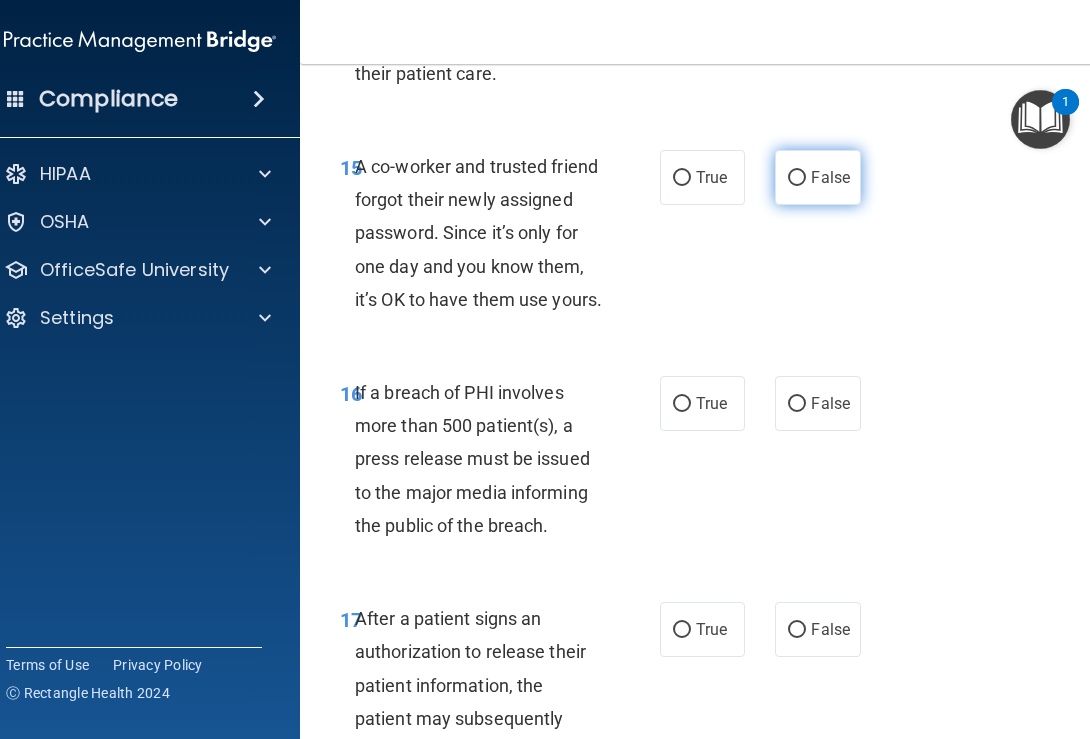 click on "False" at bounding box center (797, 178) 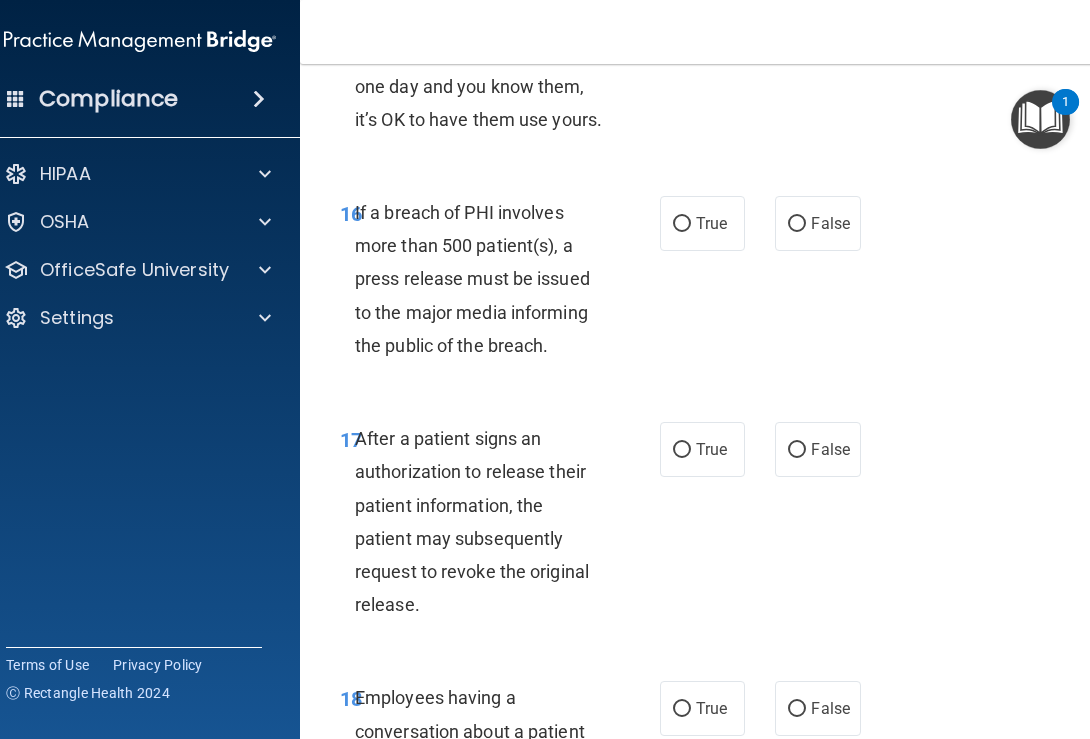 scroll, scrollTop: 3390, scrollLeft: 0, axis: vertical 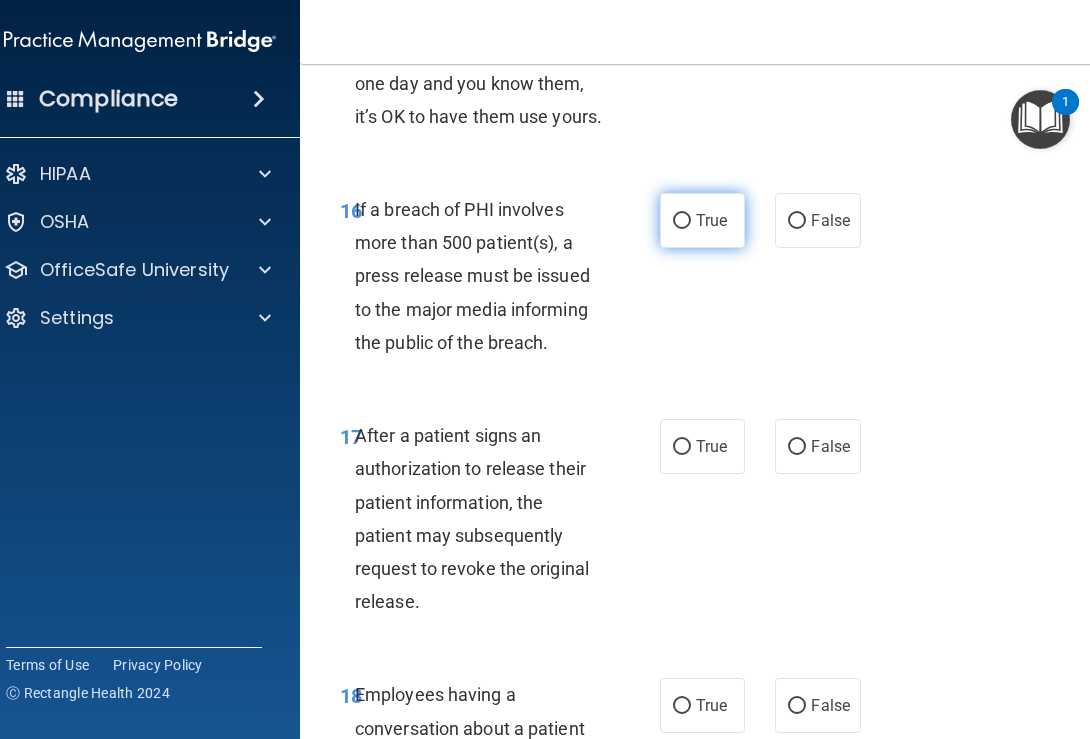 click on "True" at bounding box center [682, 221] 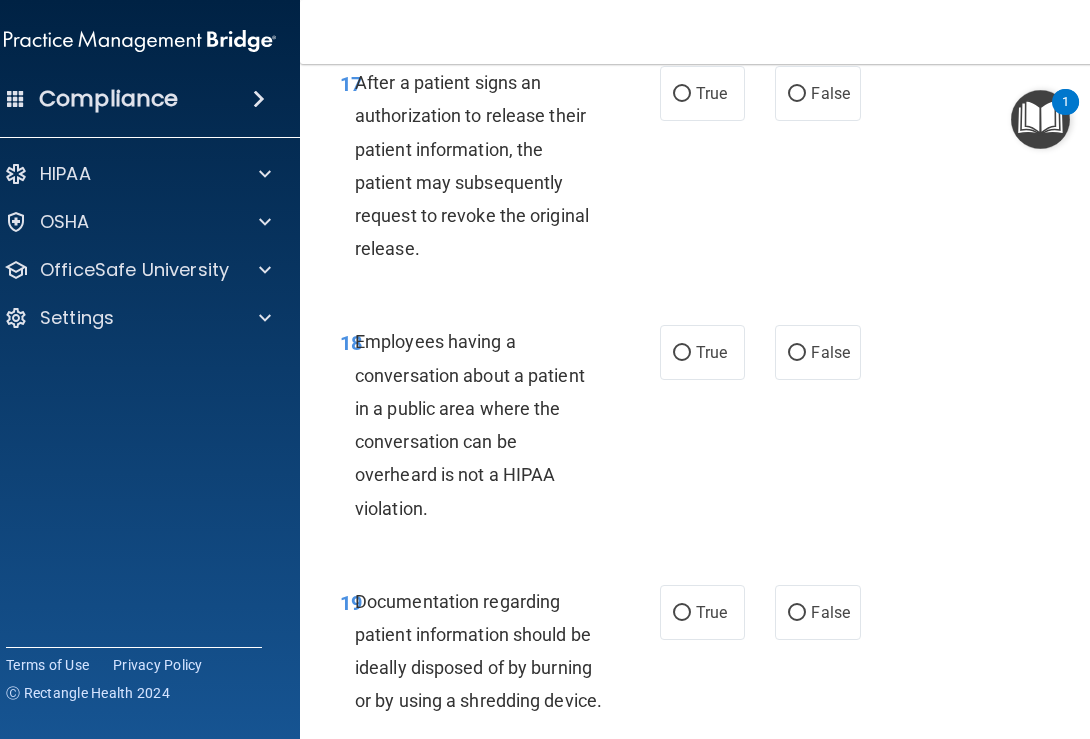 scroll, scrollTop: 3751, scrollLeft: 0, axis: vertical 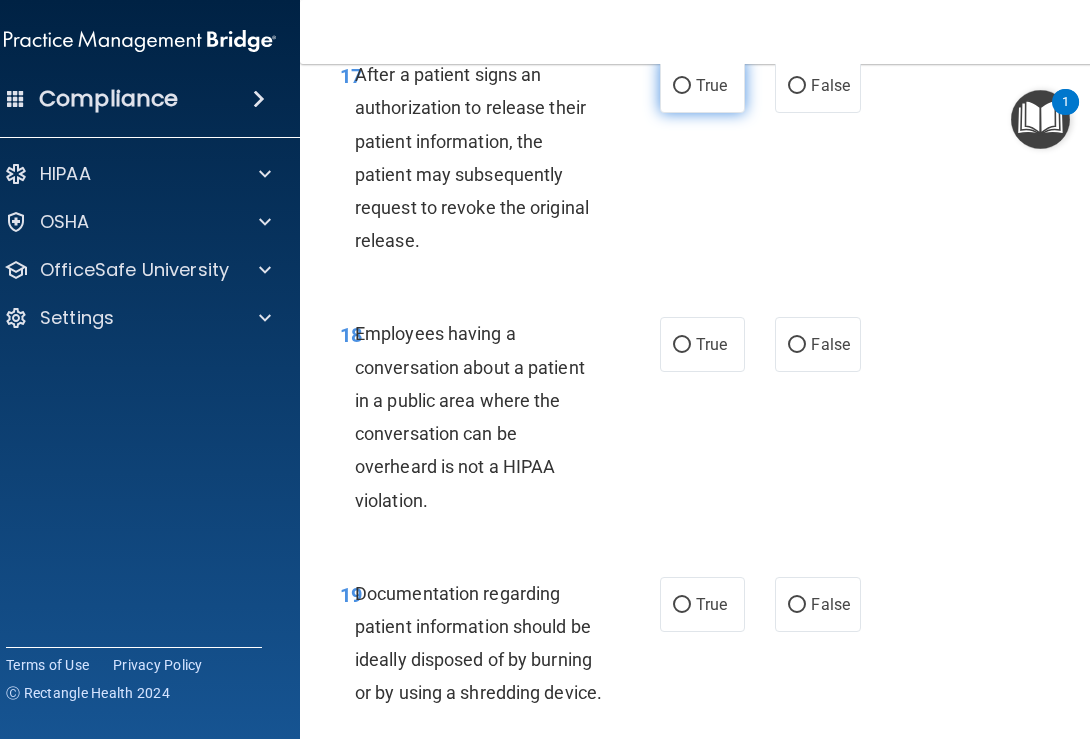 click on "True" at bounding box center [682, 86] 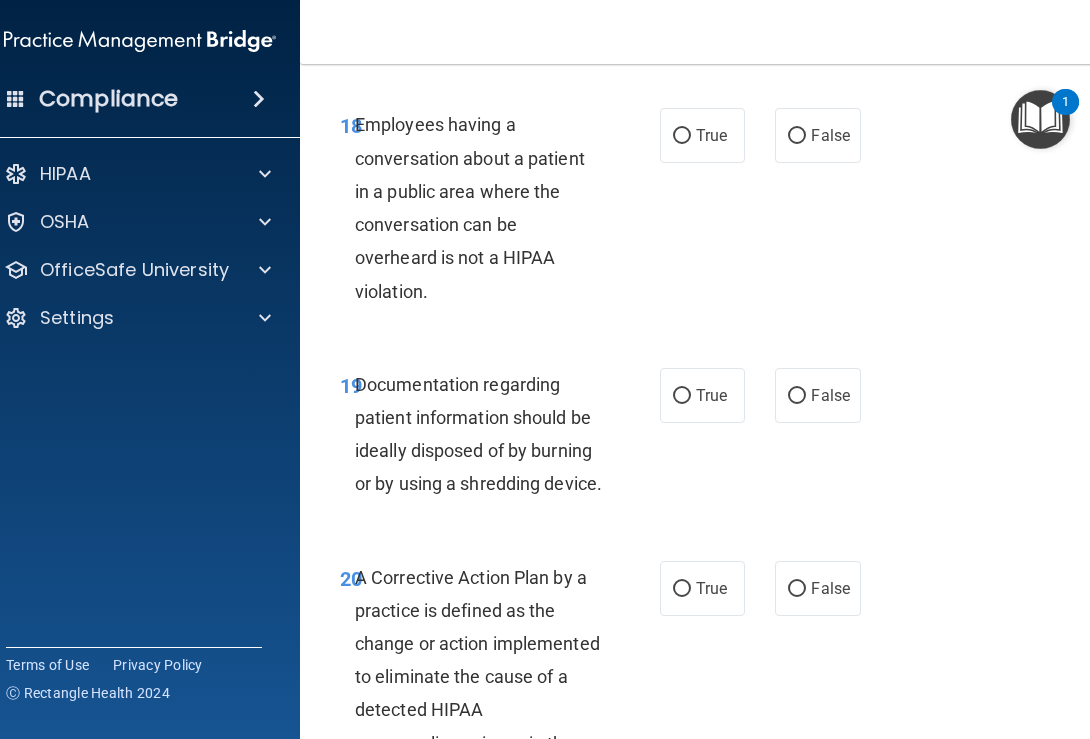 scroll, scrollTop: 3967, scrollLeft: 0, axis: vertical 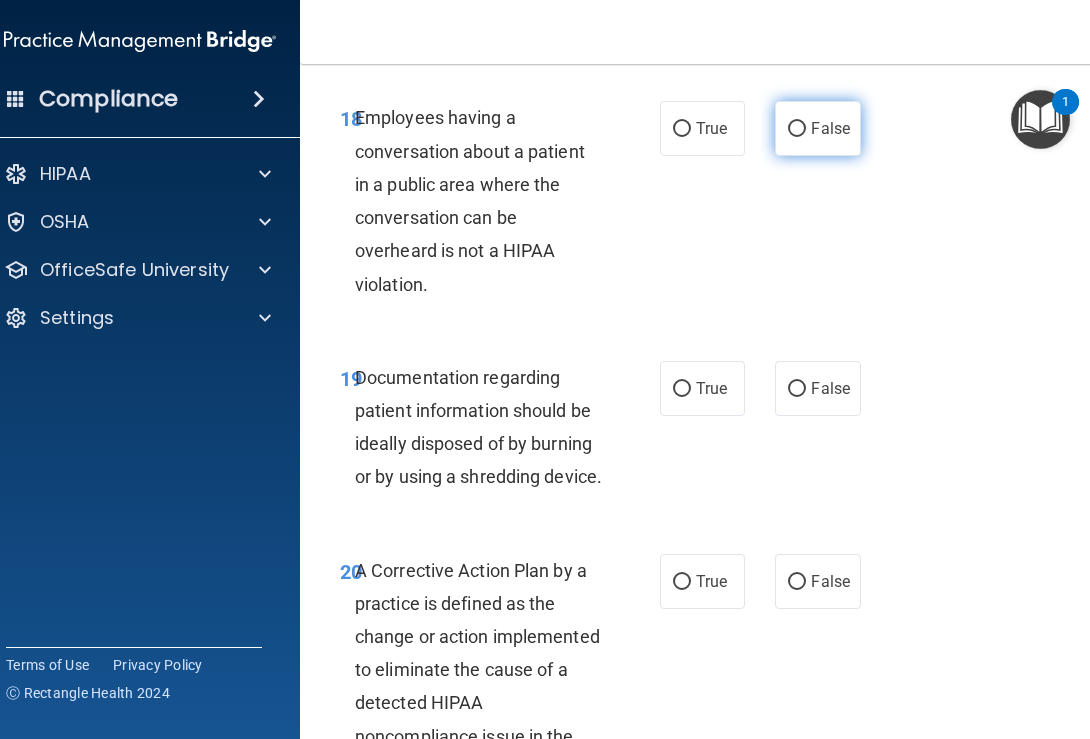click on "False" at bounding box center (817, 128) 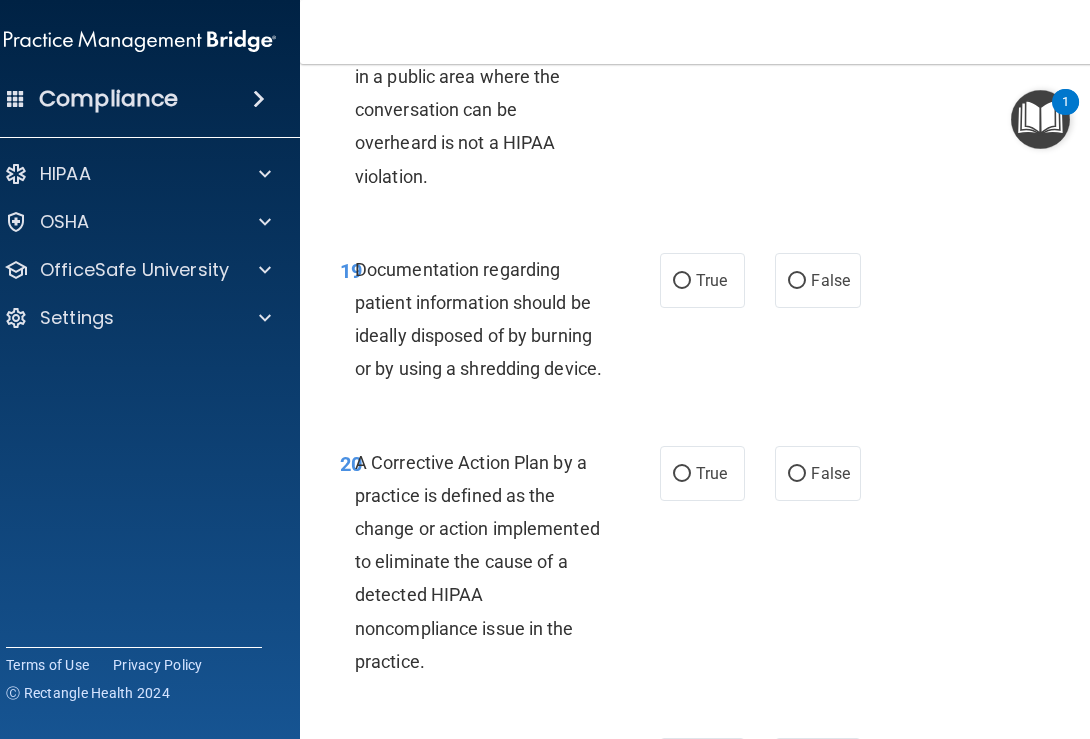 scroll, scrollTop: 4078, scrollLeft: 0, axis: vertical 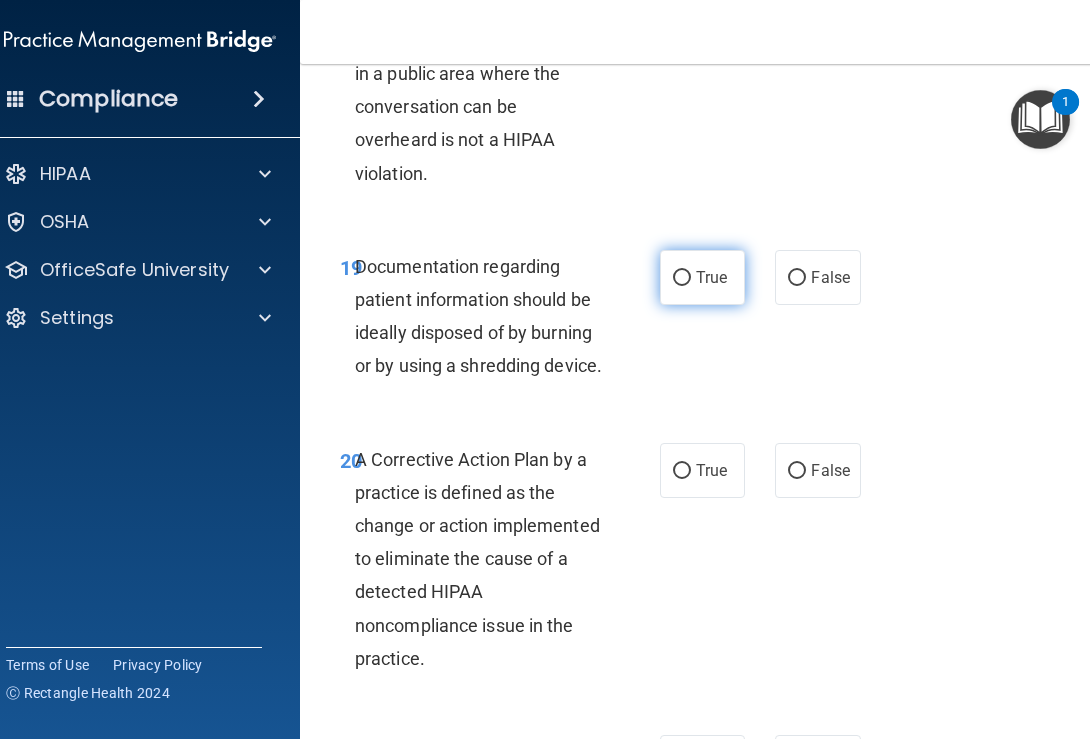 click on "True" at bounding box center [702, 277] 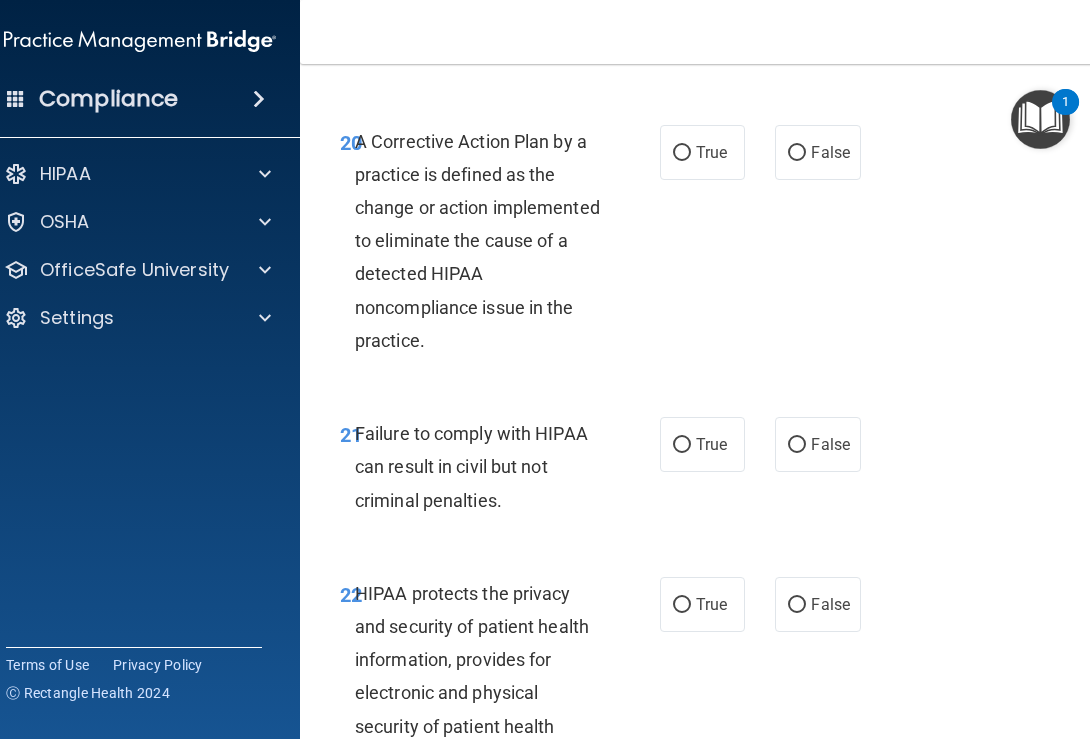 scroll, scrollTop: 4402, scrollLeft: 0, axis: vertical 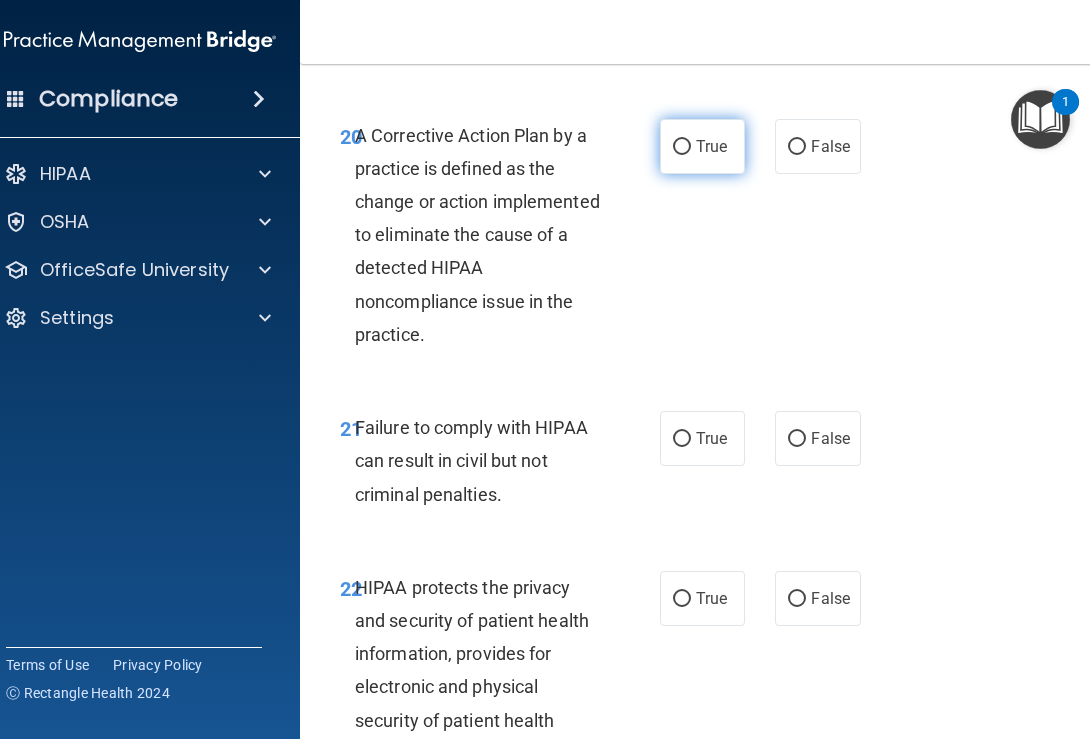 click on "True" at bounding box center [702, 146] 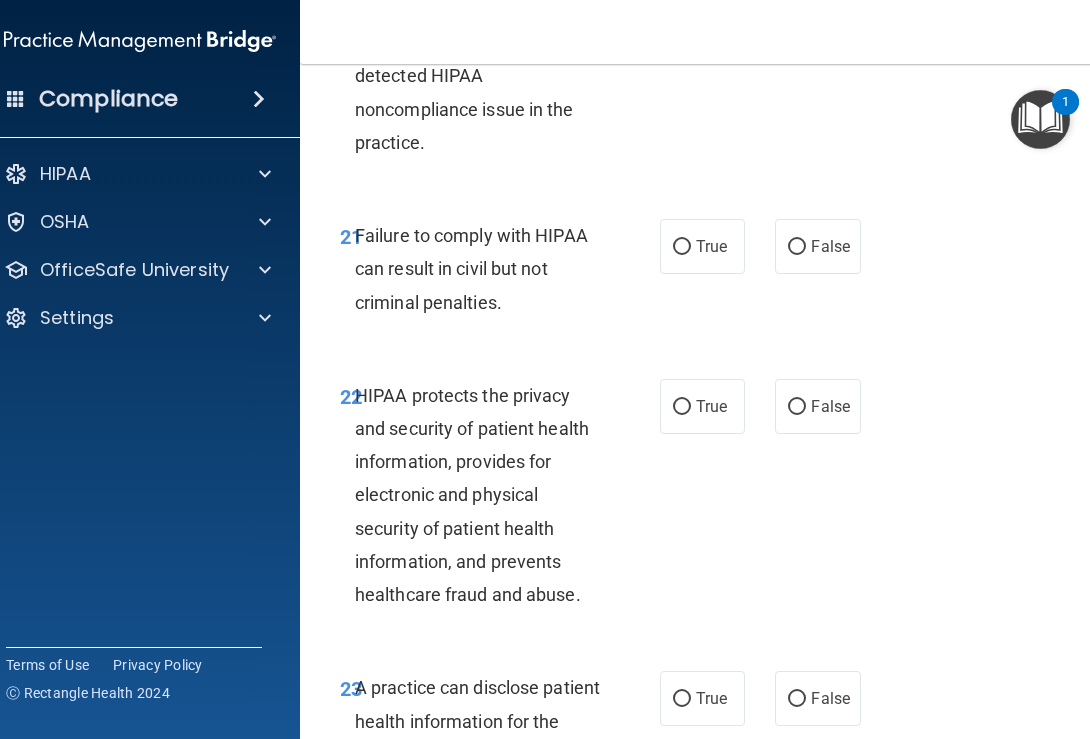scroll, scrollTop: 4600, scrollLeft: 0, axis: vertical 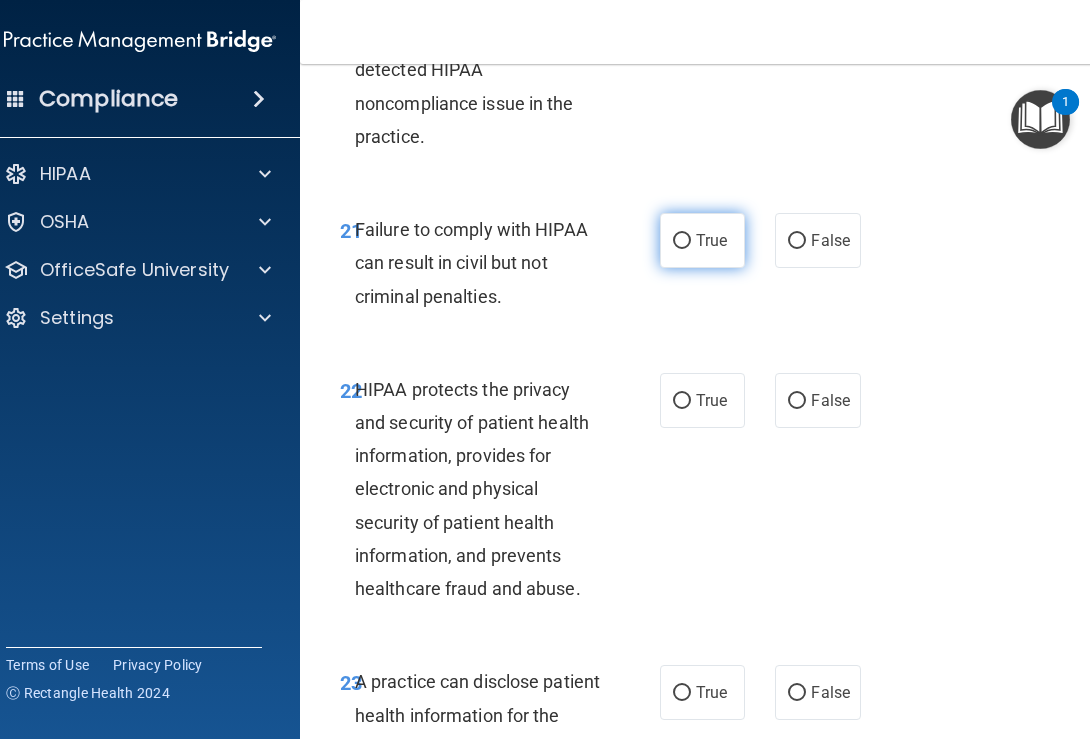 click on "True" at bounding box center [702, 240] 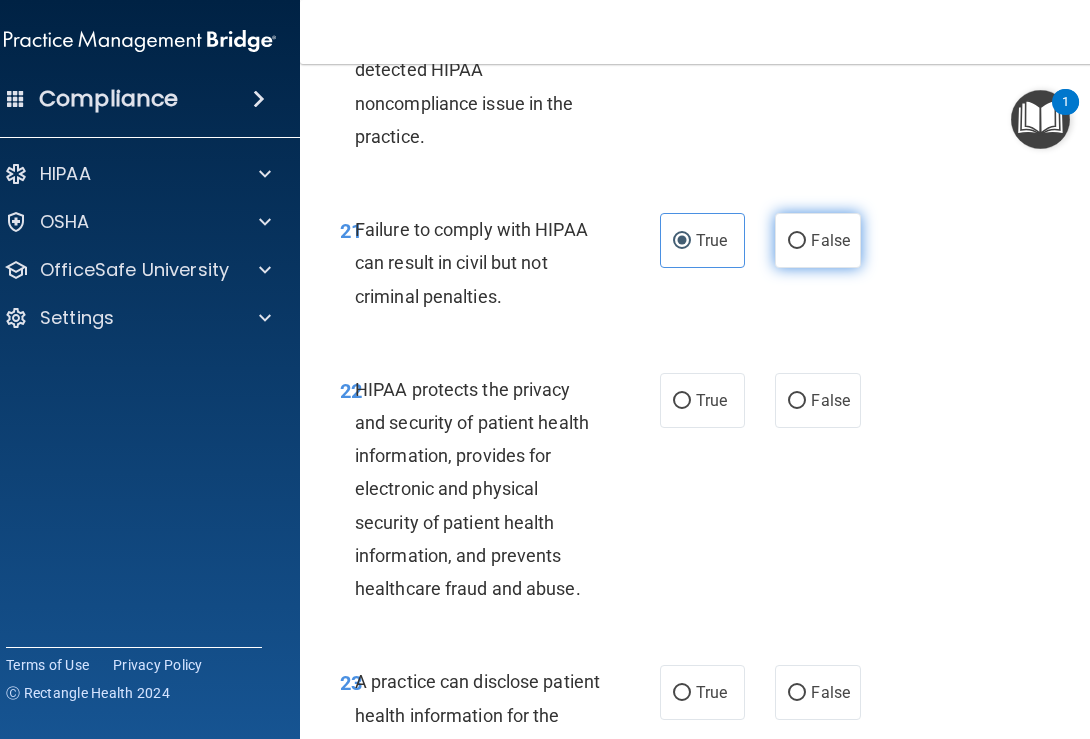 click on "False" at bounding box center [830, 240] 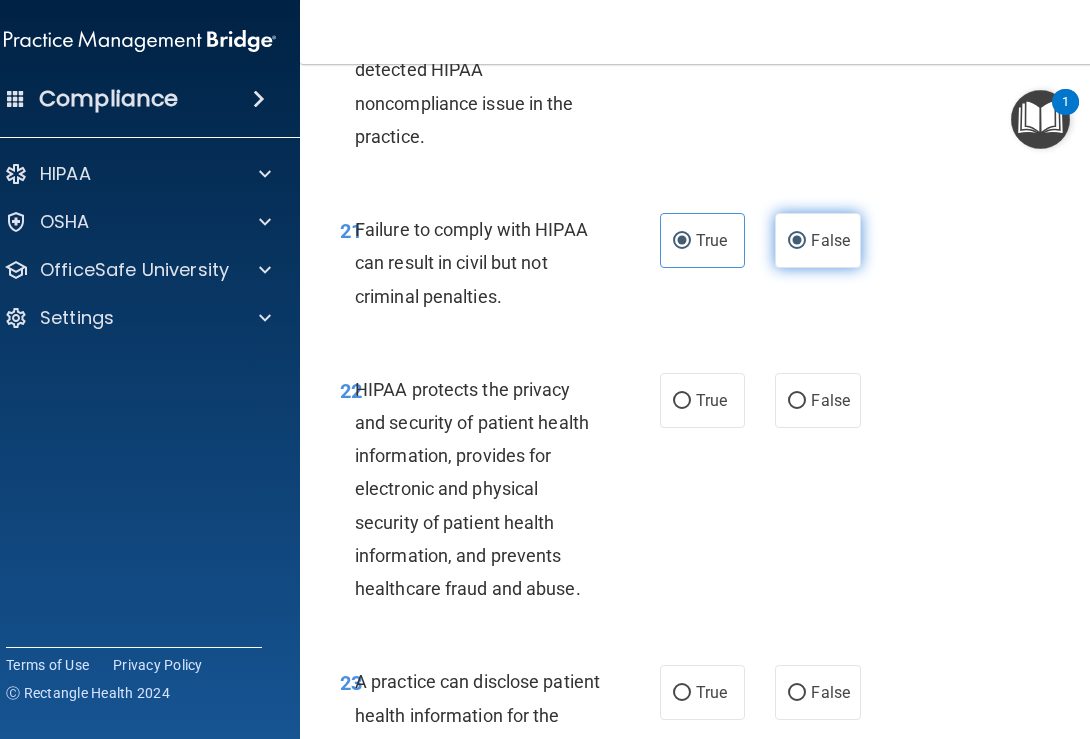 radio on "false" 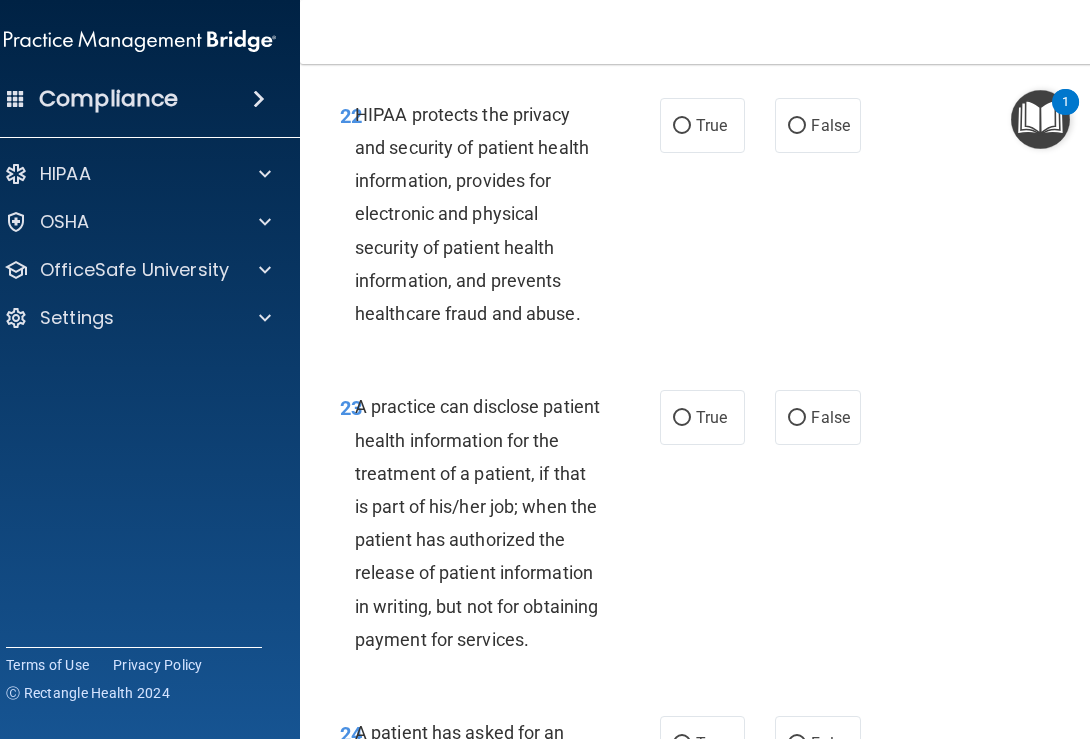 scroll, scrollTop: 4883, scrollLeft: 0, axis: vertical 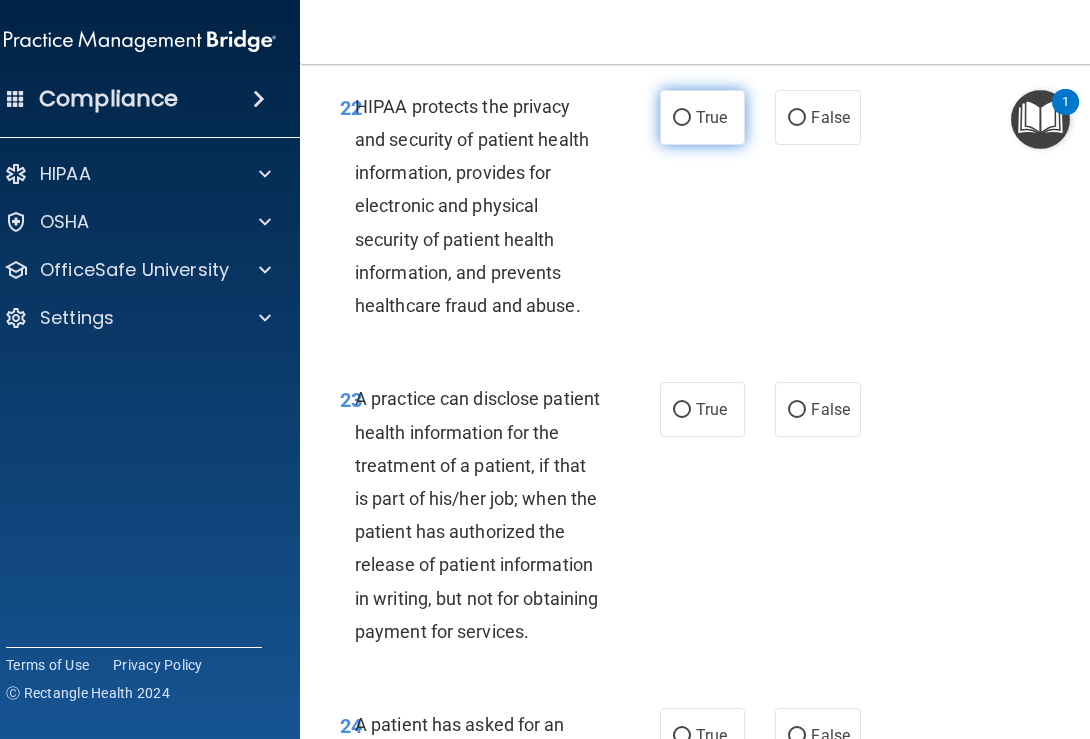 click on "True" at bounding box center [711, 117] 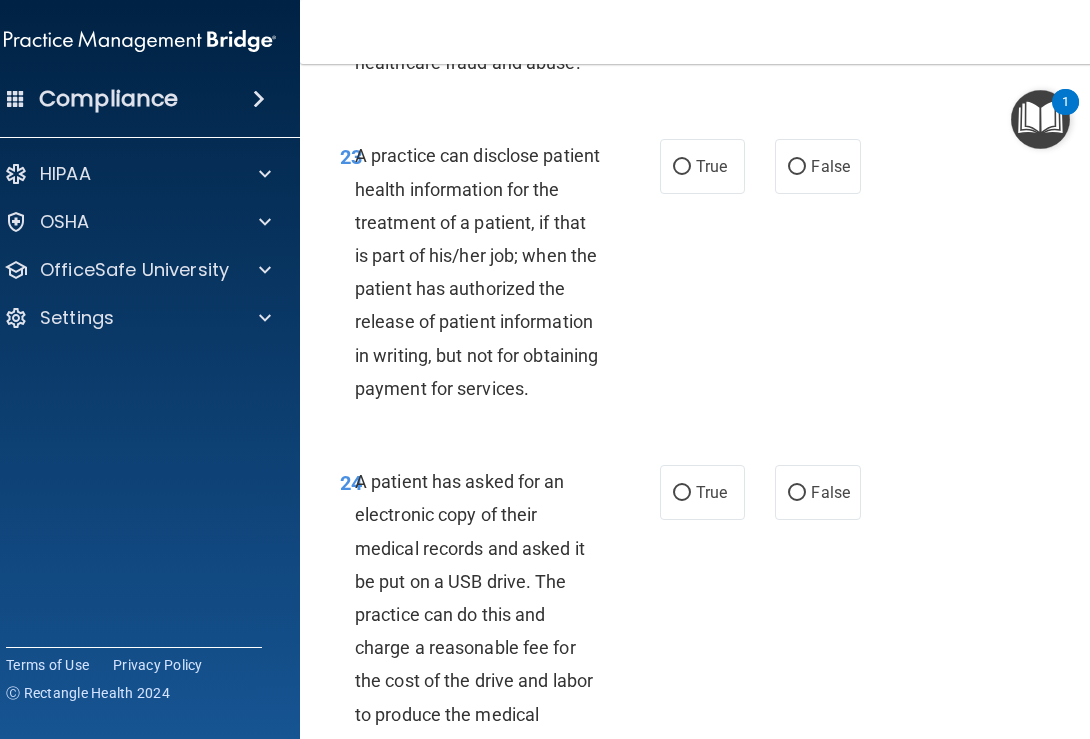 scroll, scrollTop: 5142, scrollLeft: 0, axis: vertical 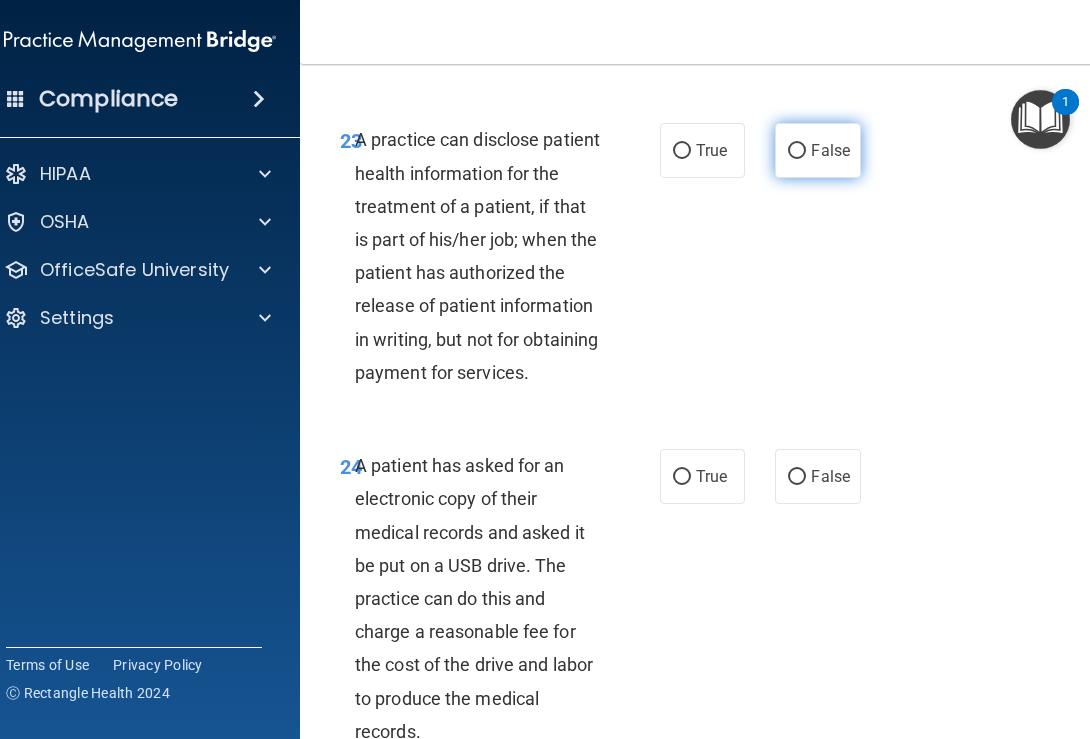 click on "False" at bounding box center (817, 150) 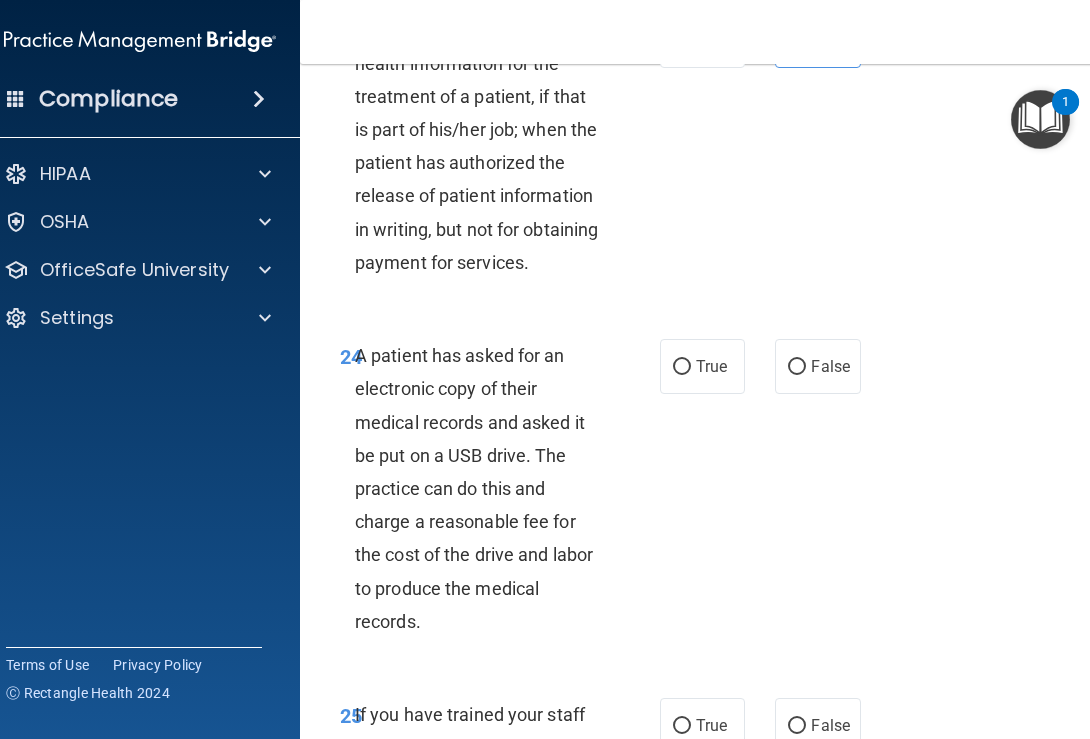 scroll, scrollTop: 5256, scrollLeft: 0, axis: vertical 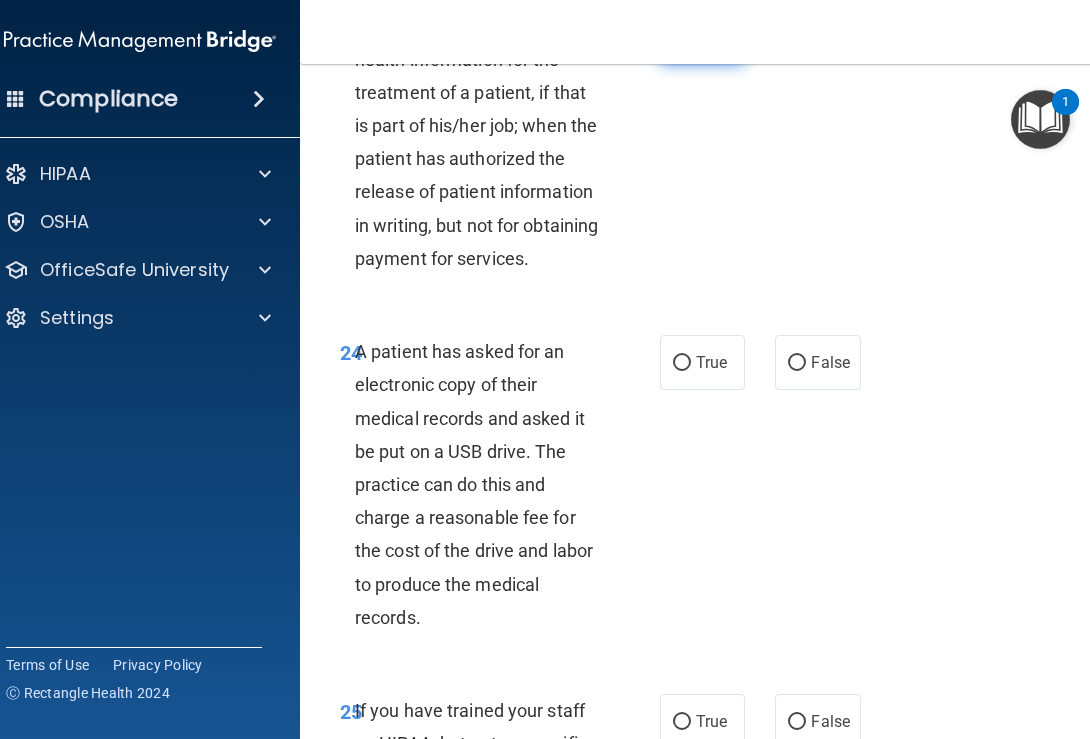 click on "True" at bounding box center [702, 36] 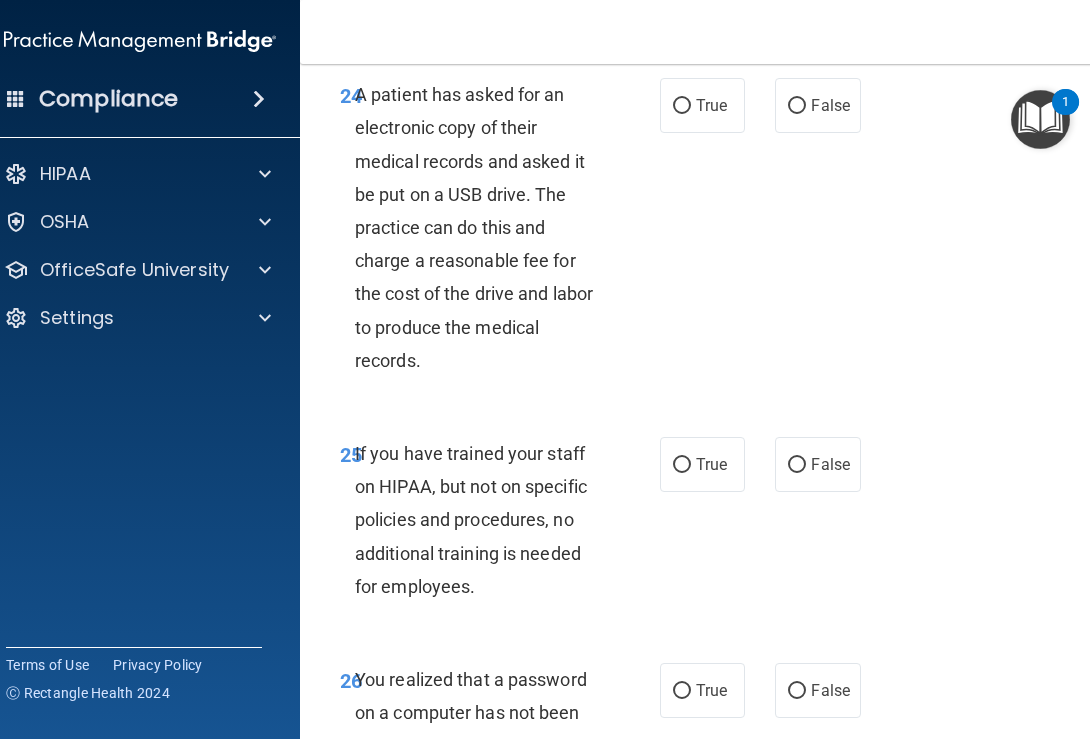 scroll, scrollTop: 5522, scrollLeft: 0, axis: vertical 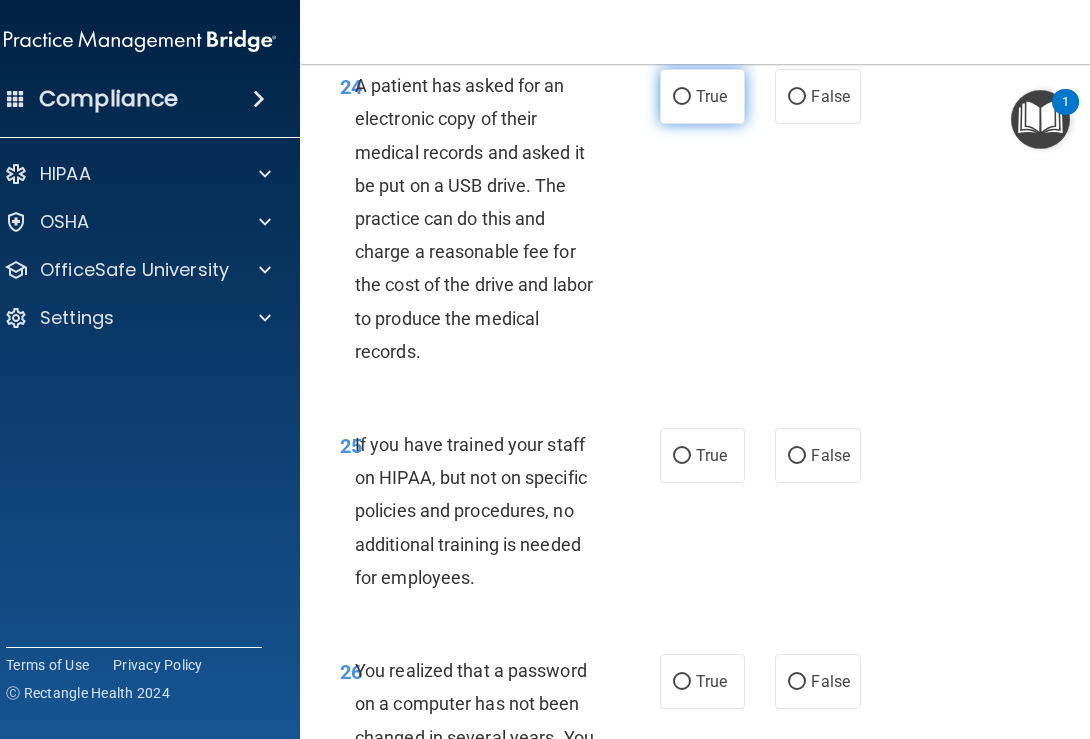 click on "True" at bounding box center [702, 96] 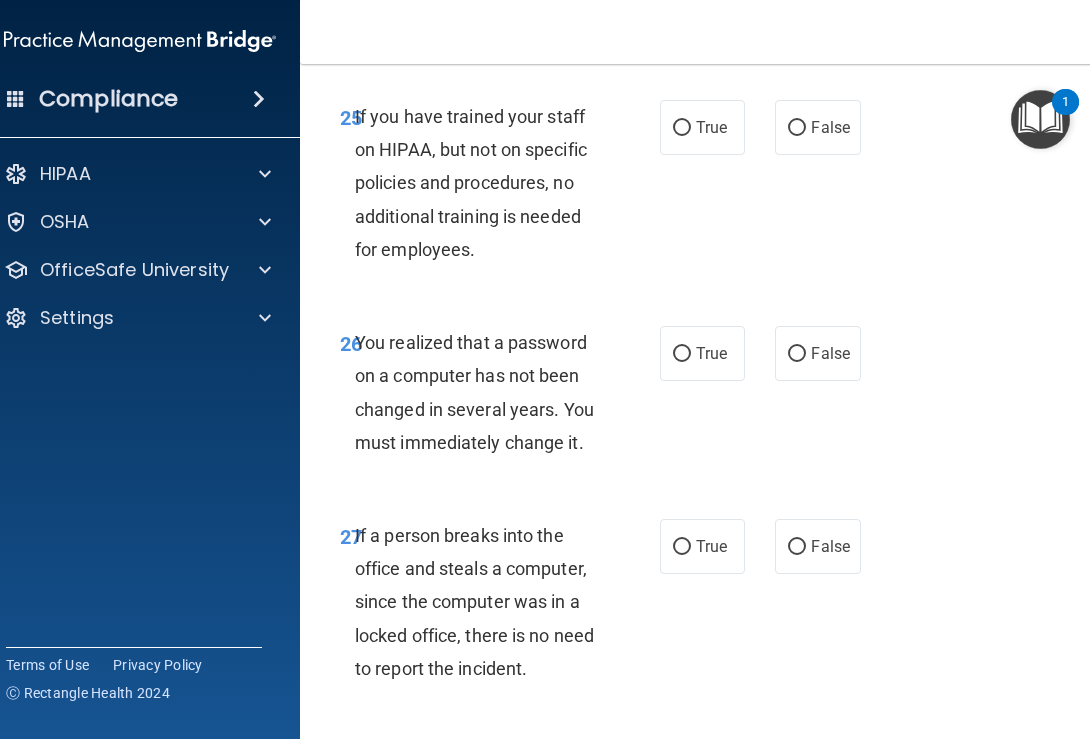 scroll, scrollTop: 5864, scrollLeft: 0, axis: vertical 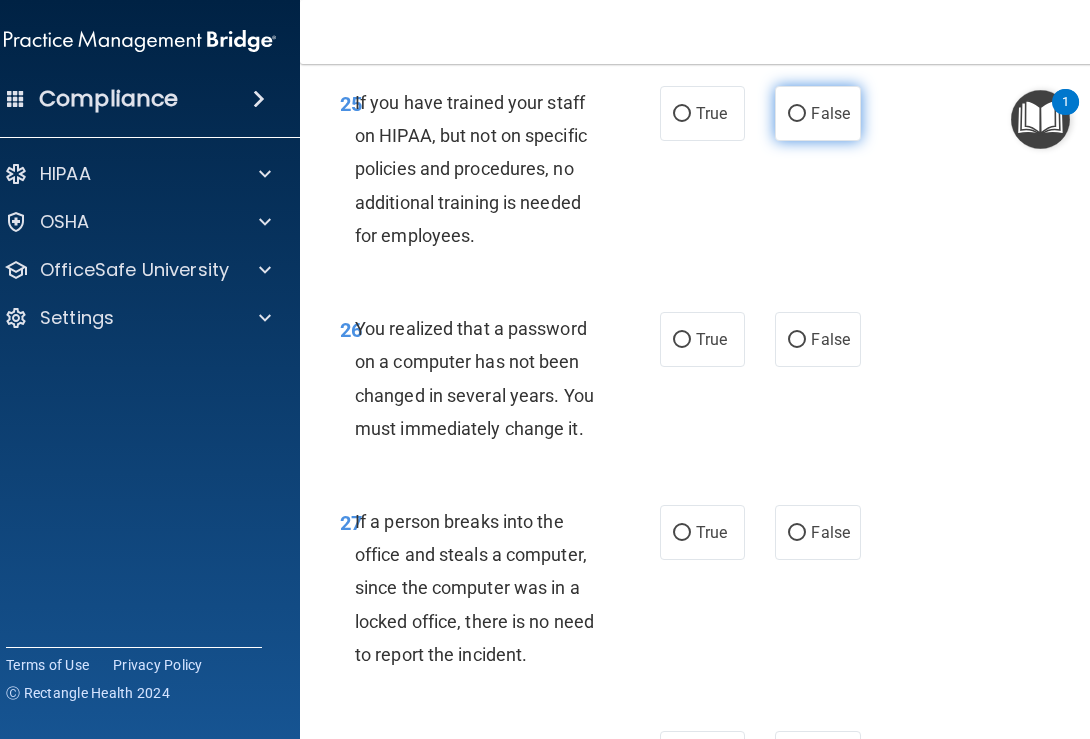 click on "False" at bounding box center [797, 114] 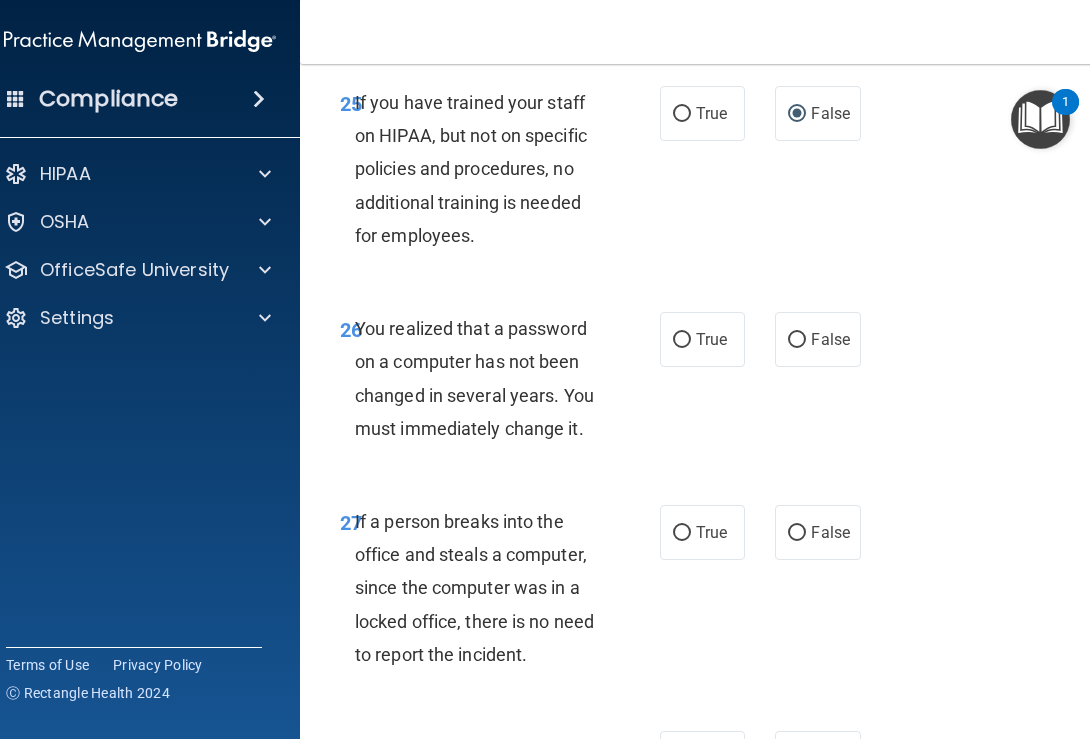 scroll, scrollTop: 5883, scrollLeft: 0, axis: vertical 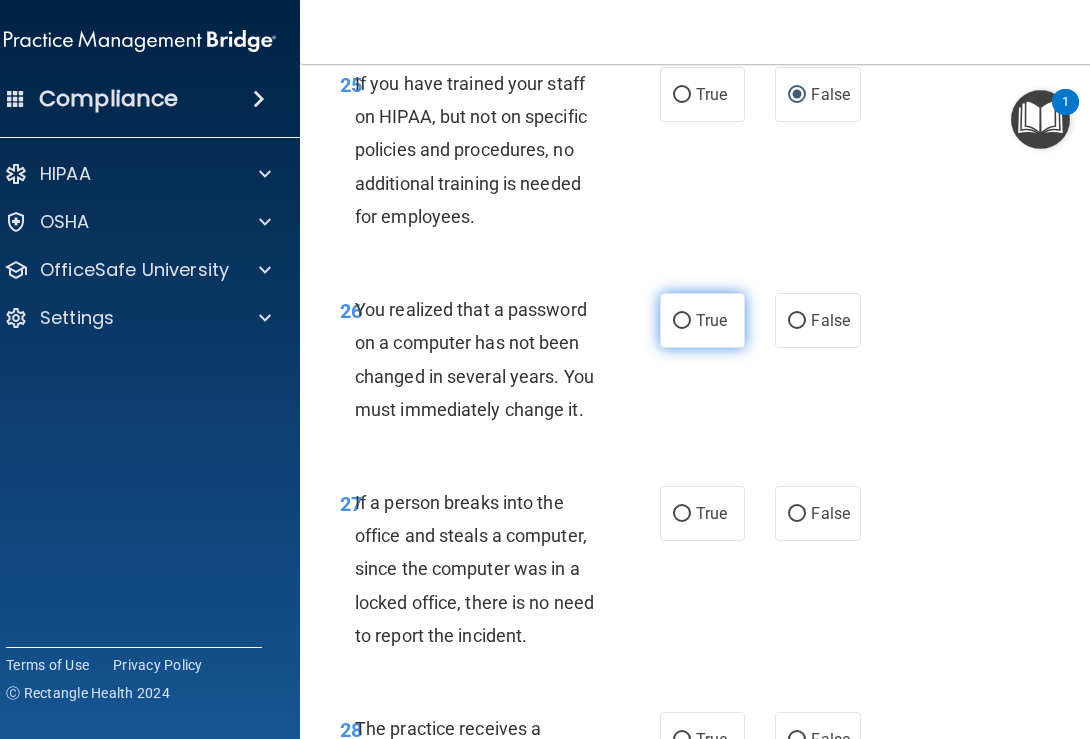 click on "True" at bounding box center [711, 320] 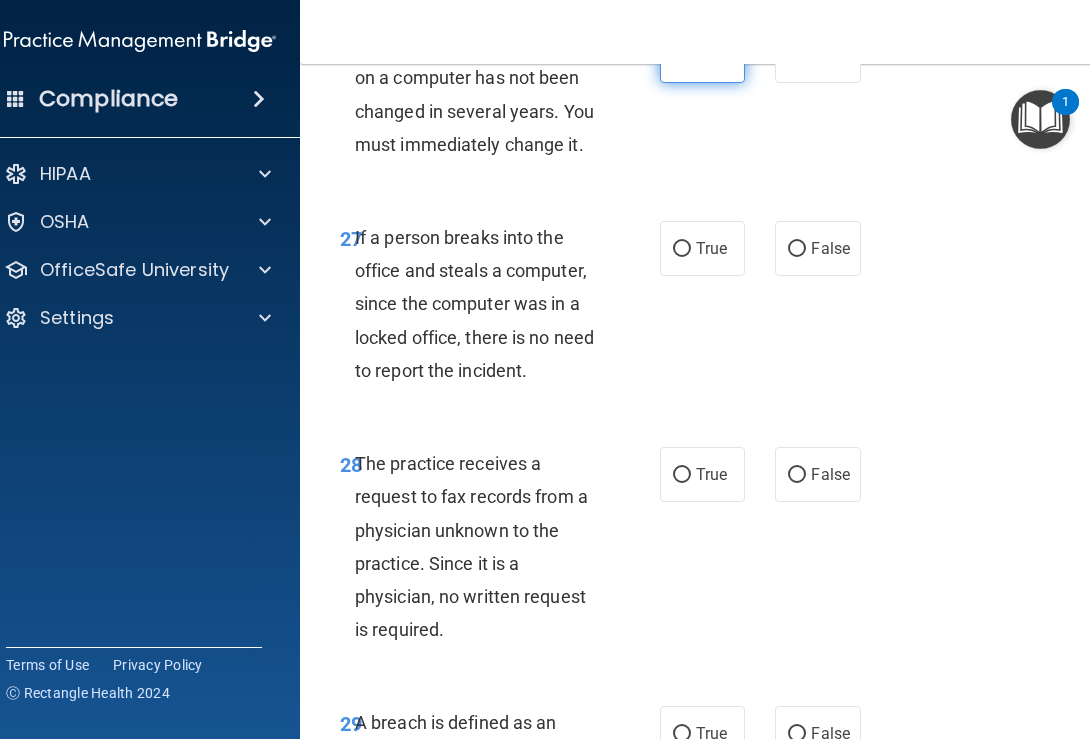 scroll, scrollTop: 6152, scrollLeft: 0, axis: vertical 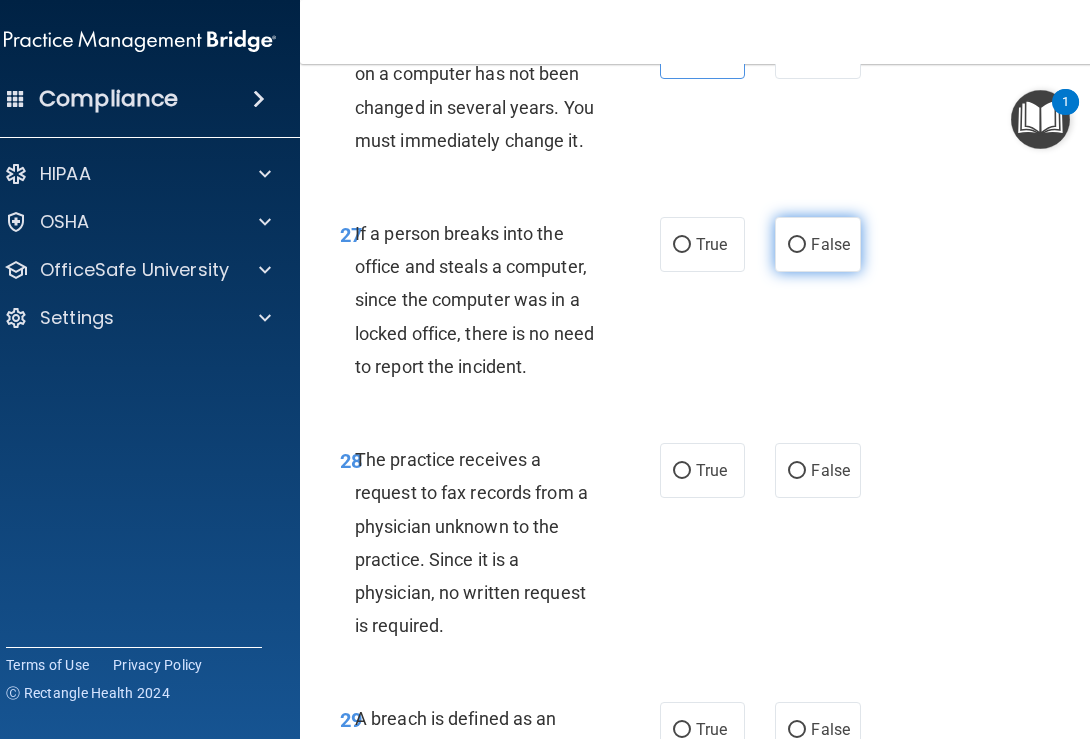 click on "False" at bounding box center (797, 245) 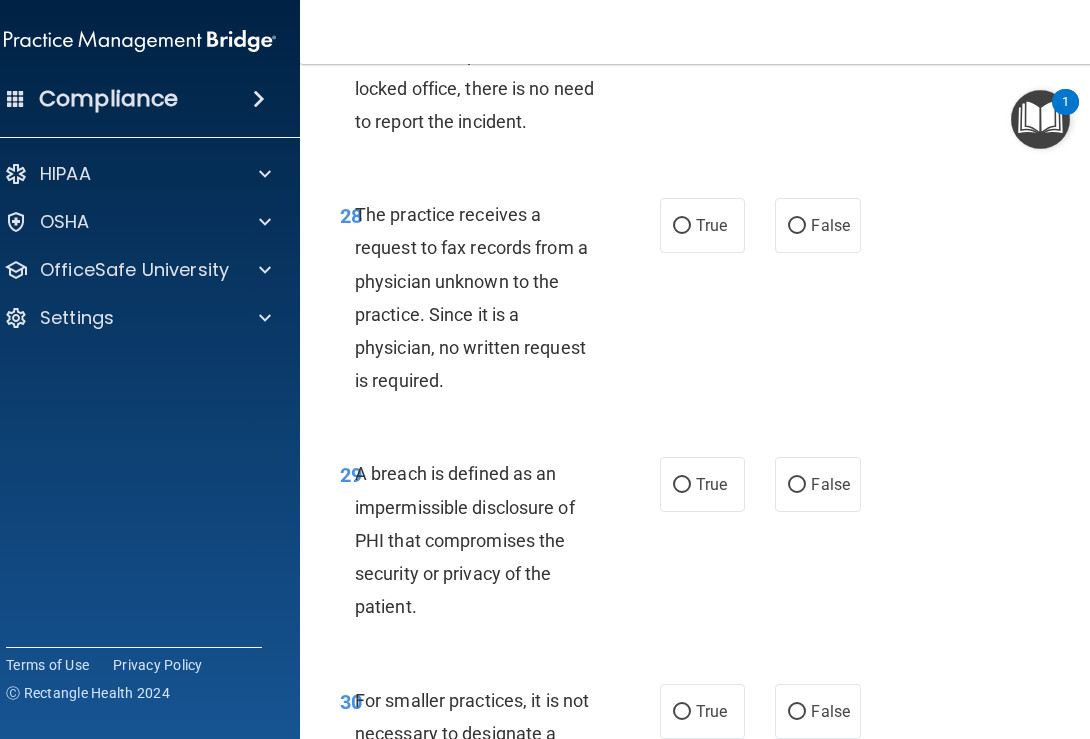 scroll, scrollTop: 6401, scrollLeft: 0, axis: vertical 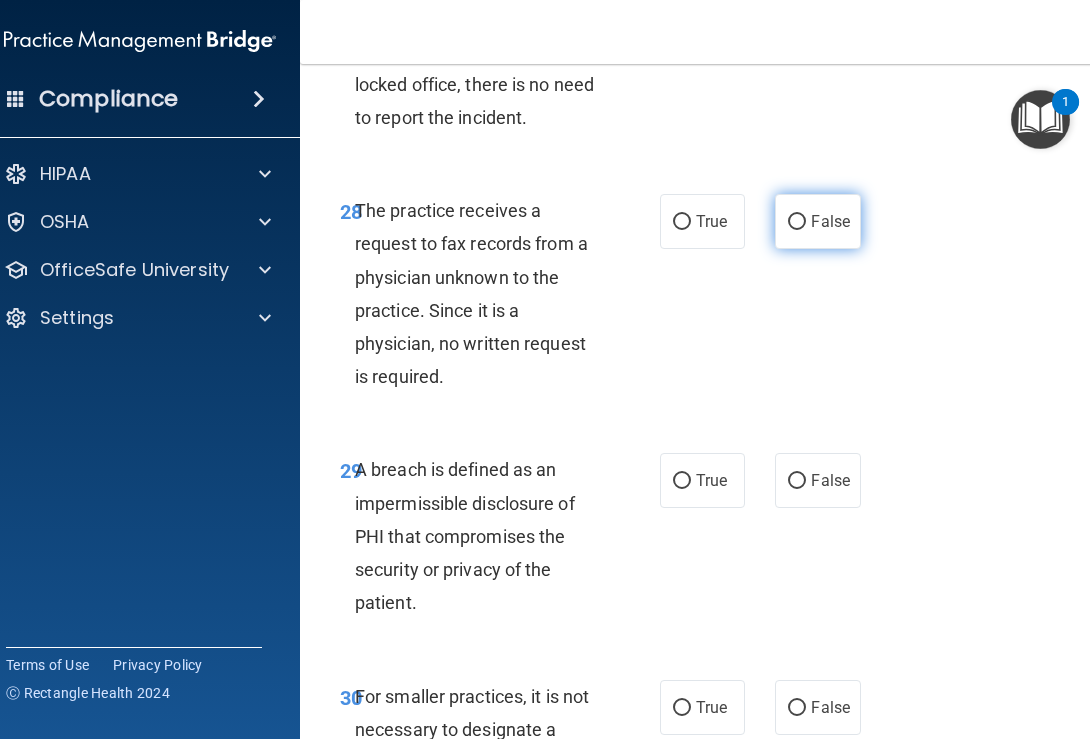 click on "False" at bounding box center [797, 222] 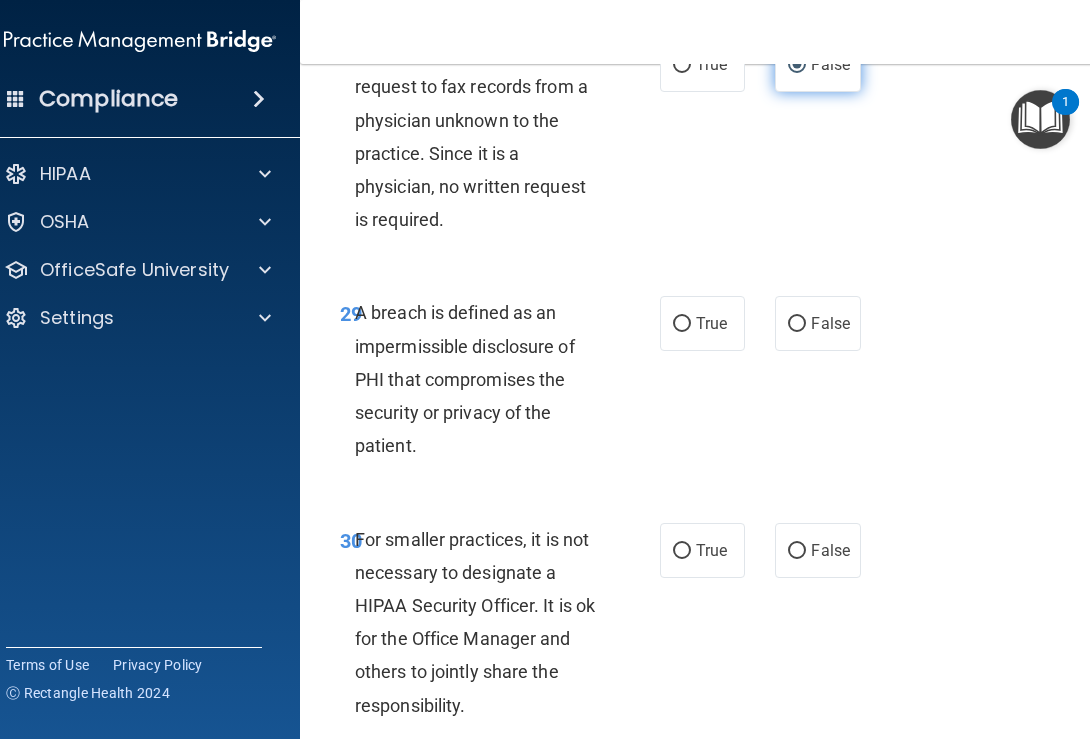 scroll, scrollTop: 6562, scrollLeft: 0, axis: vertical 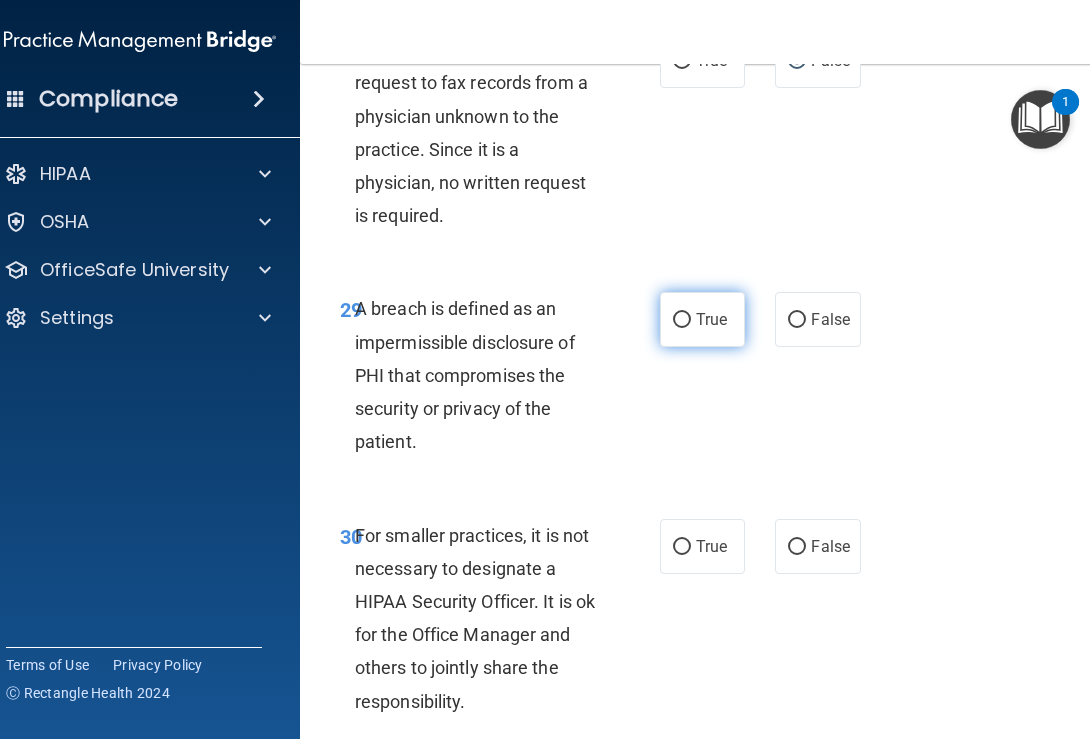 click on "True" at bounding box center (682, 320) 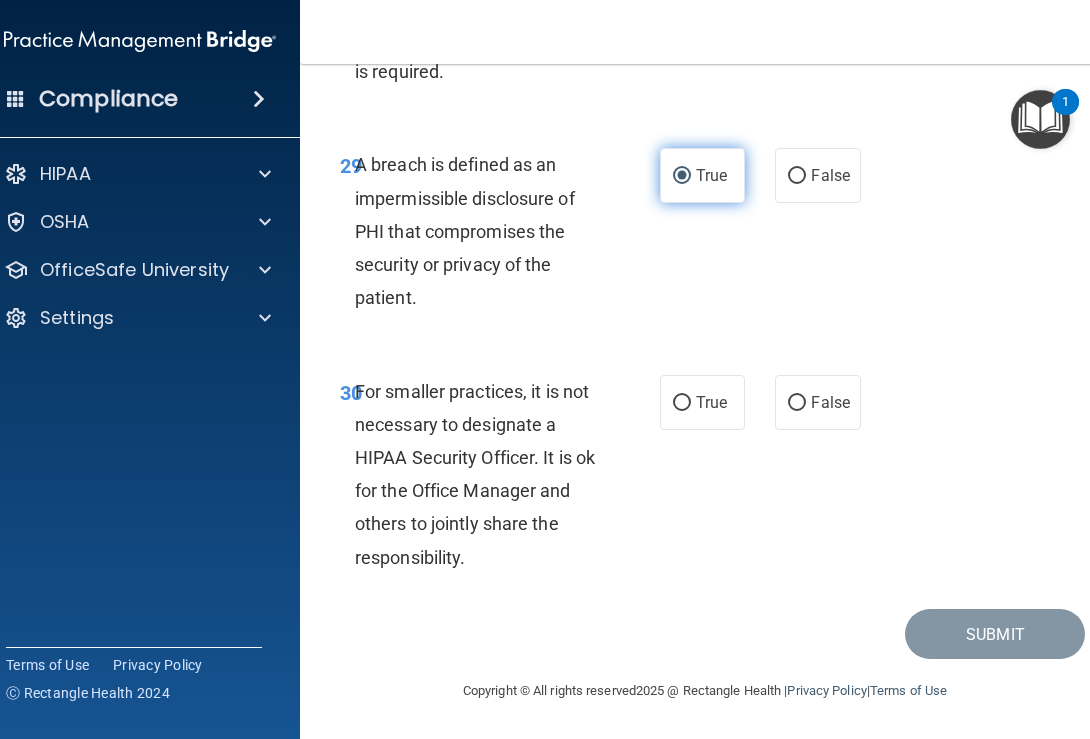 scroll, scrollTop: 6829, scrollLeft: 0, axis: vertical 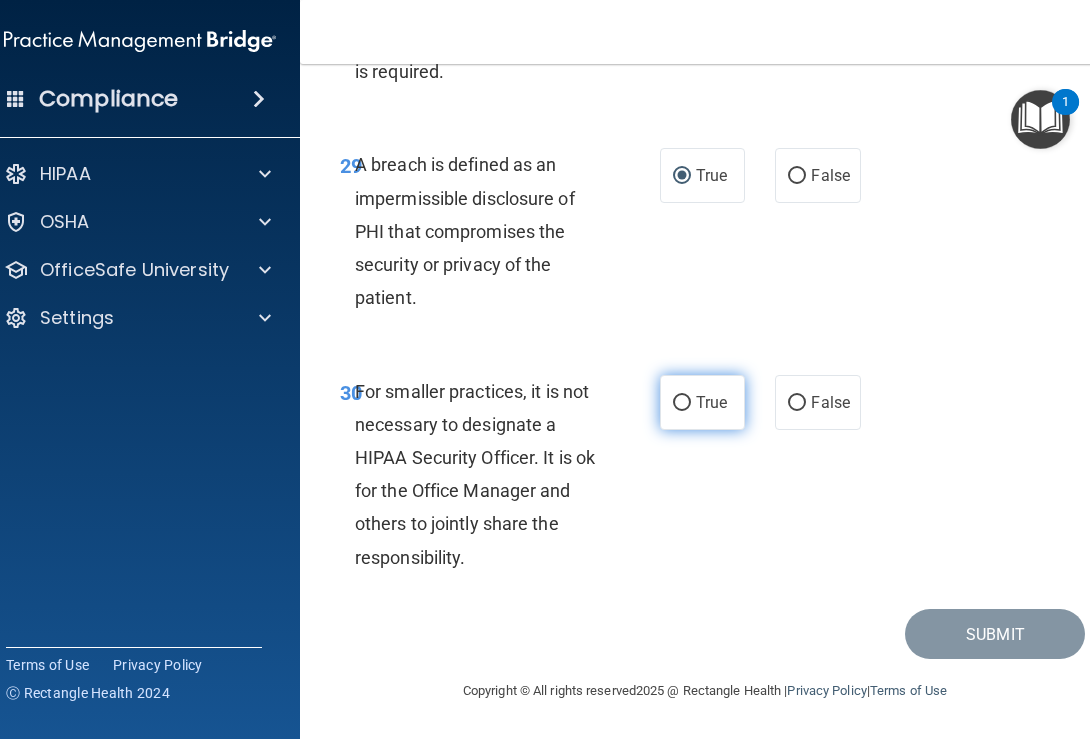 click on "True" at bounding box center (682, 403) 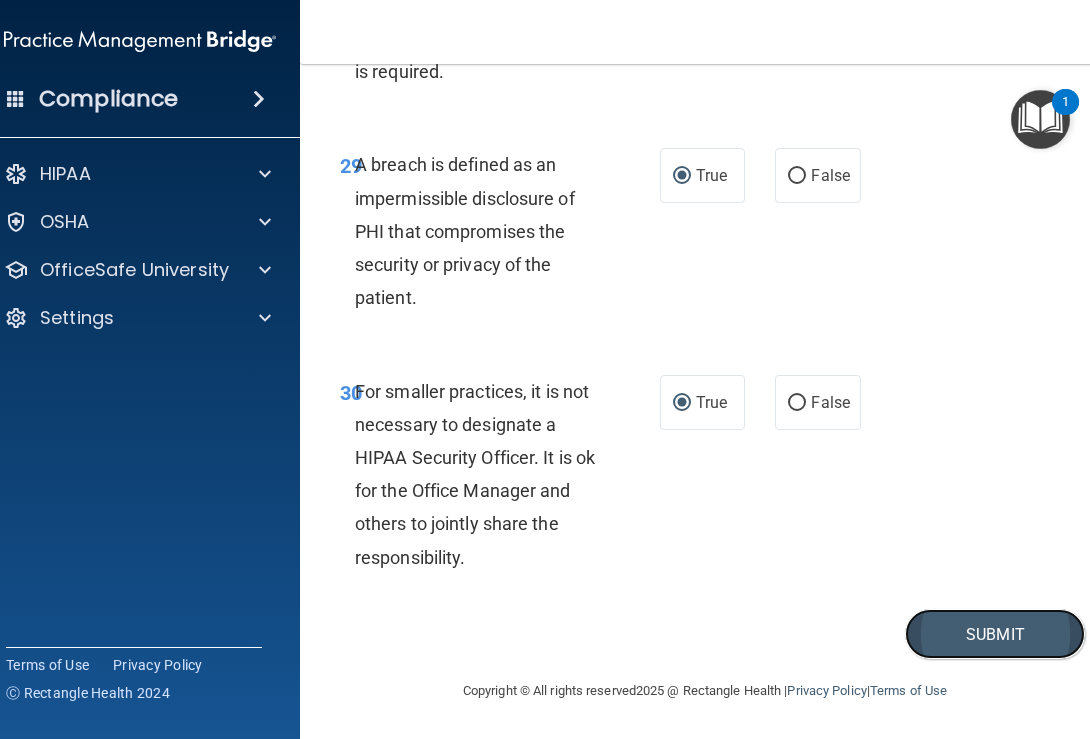 click on "Submit" at bounding box center [995, 634] 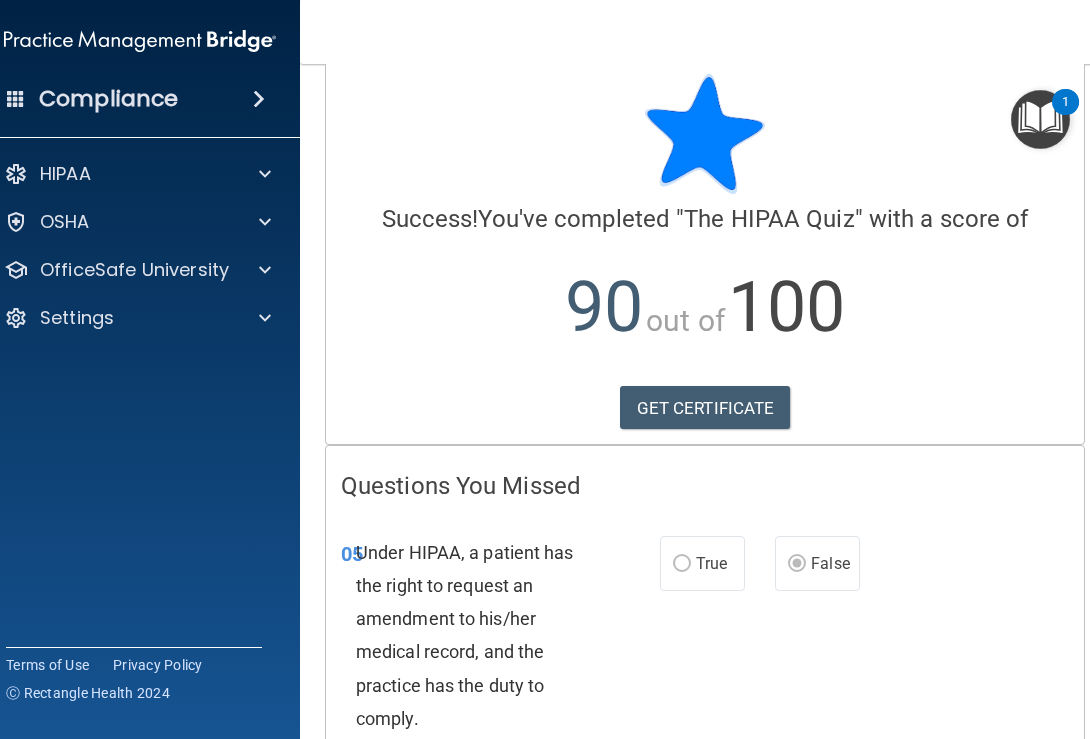 scroll, scrollTop: 0, scrollLeft: 0, axis: both 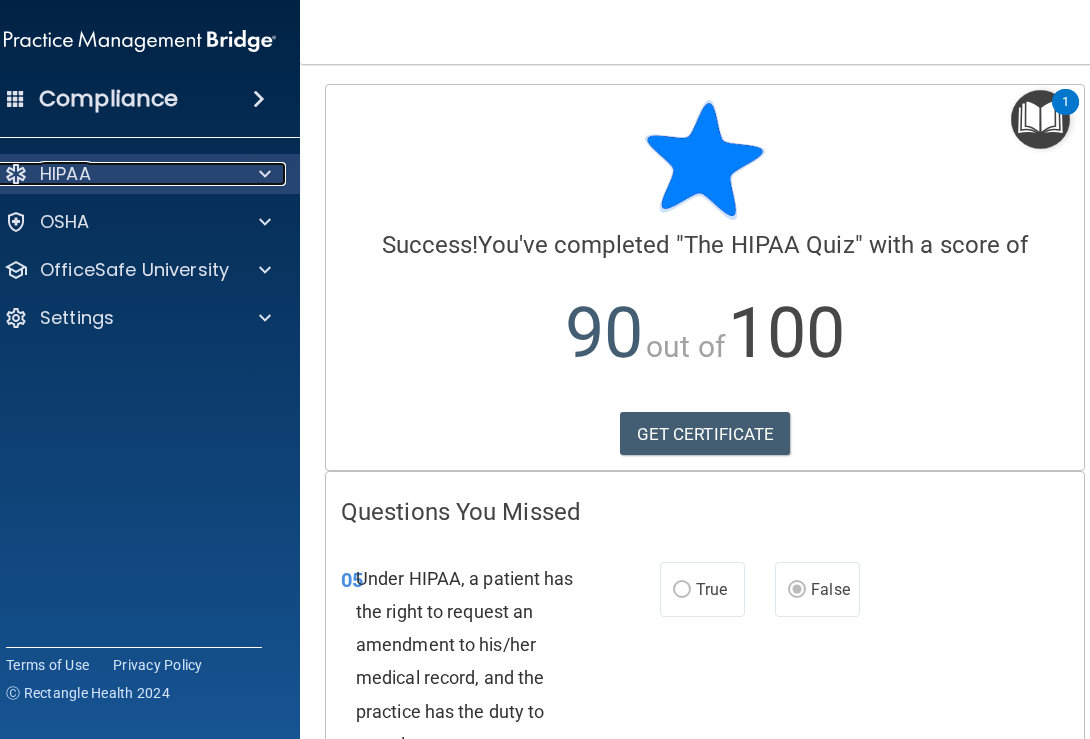 click at bounding box center [265, 174] 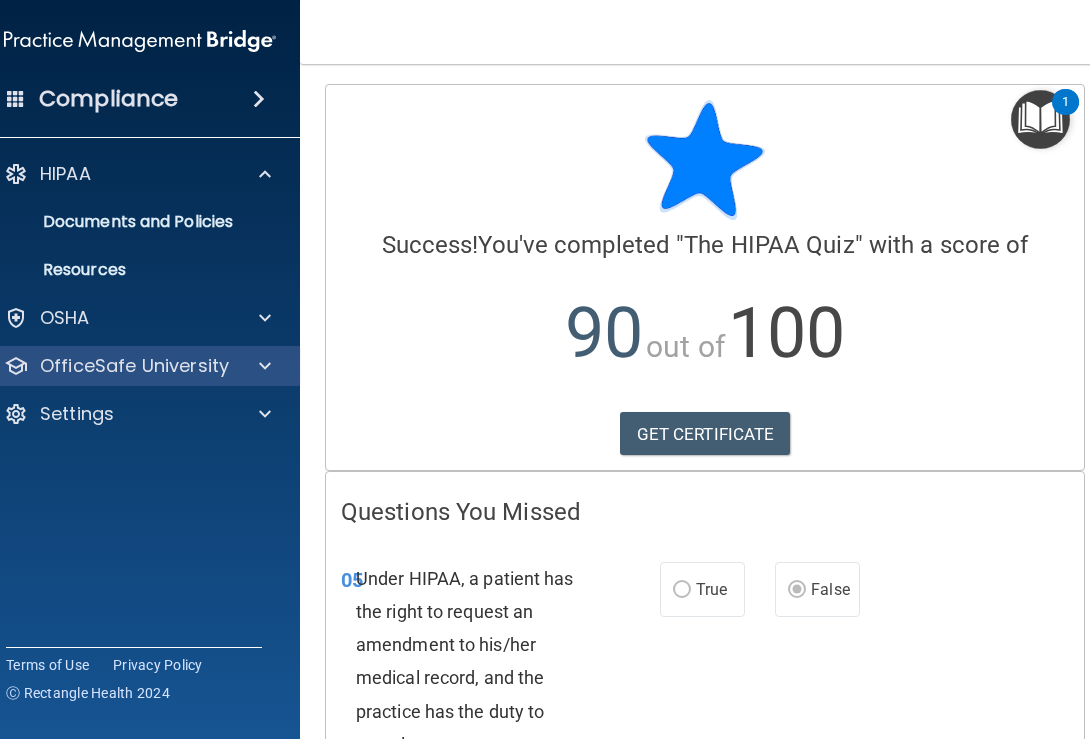 click on "OfficeSafe University" at bounding box center [140, 366] 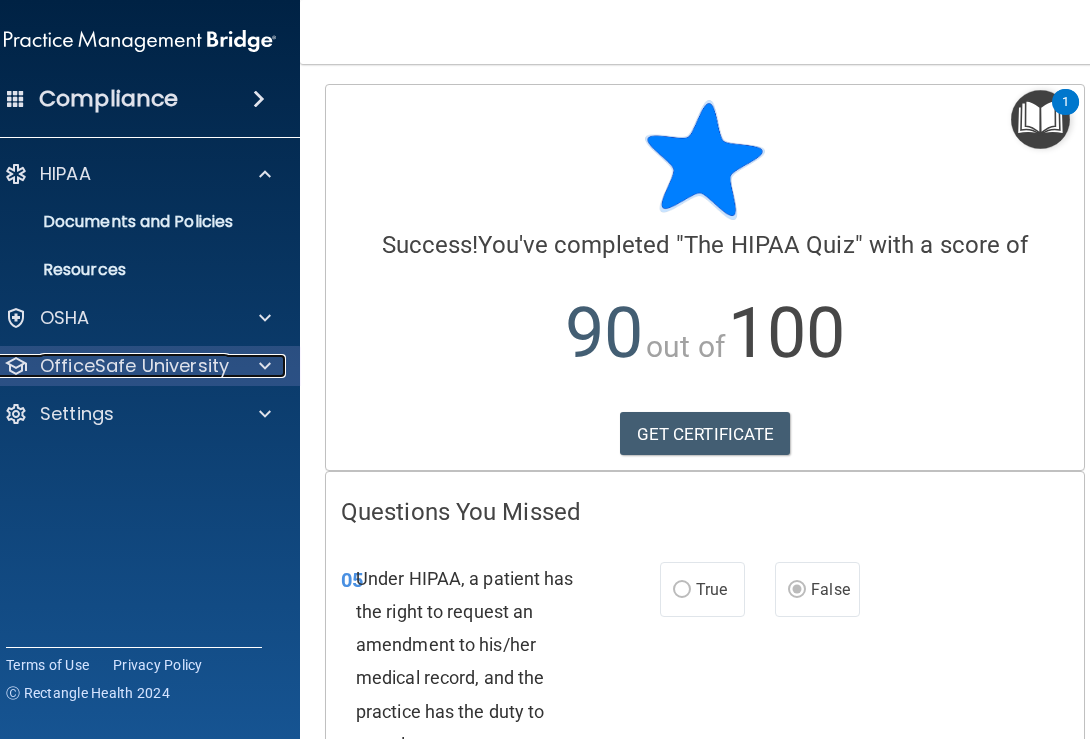click on "OfficeSafe University" at bounding box center [113, 366] 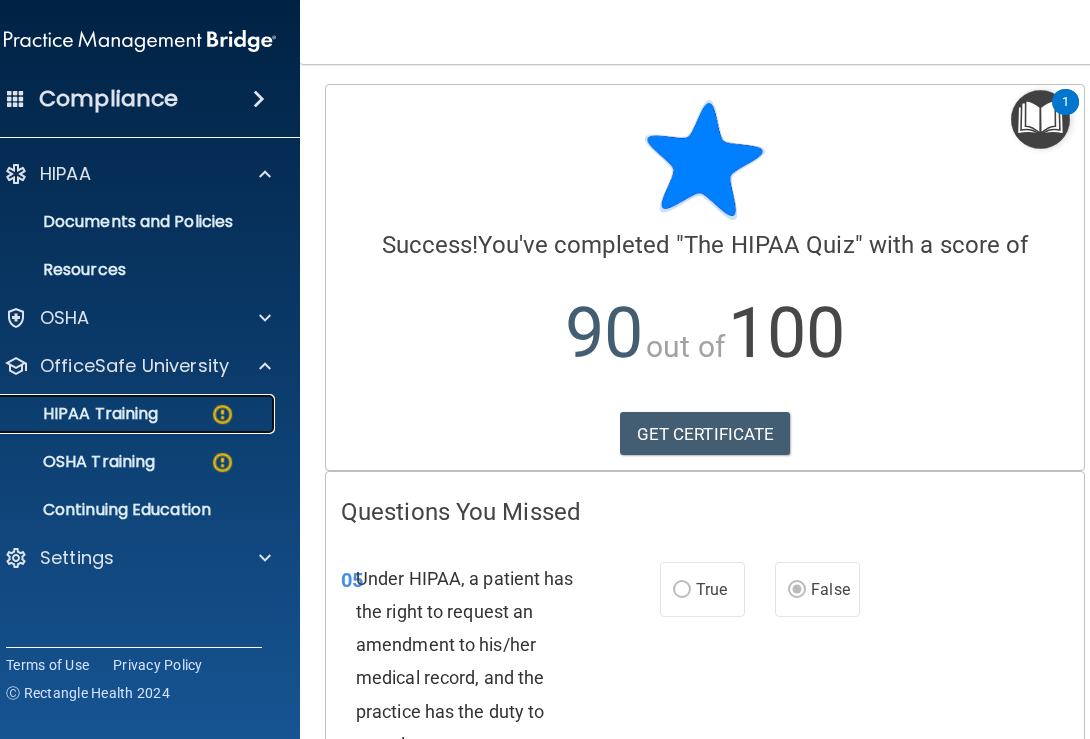 click at bounding box center (222, 414) 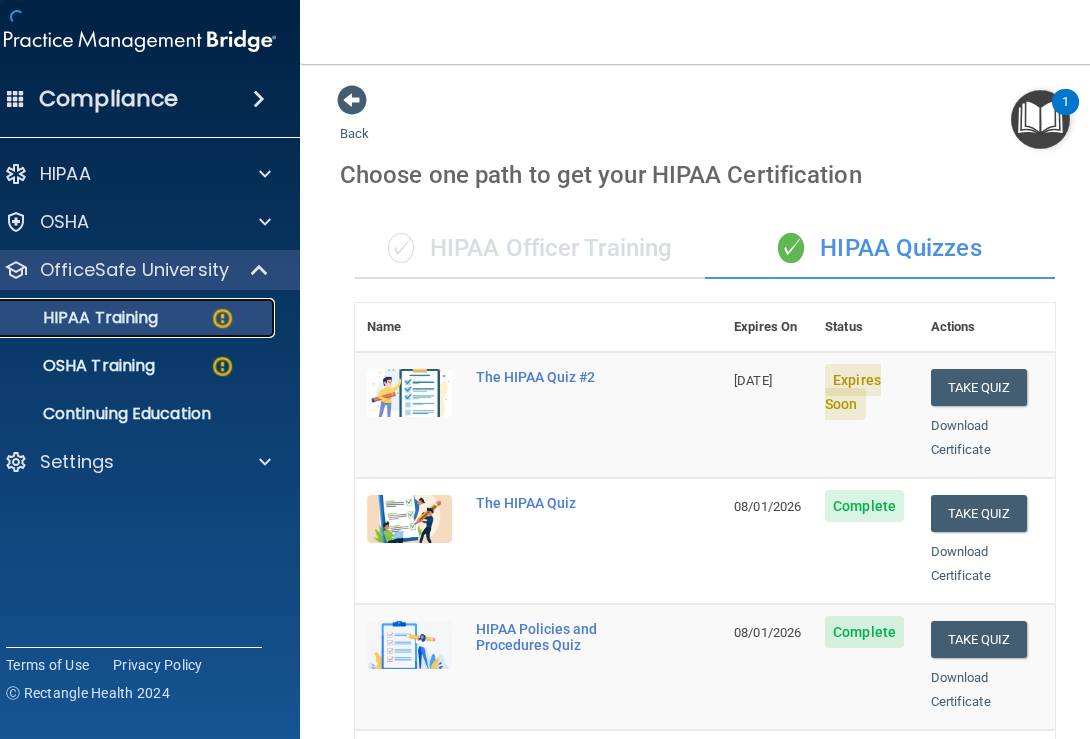click on "HIPAA Training" at bounding box center [75, 318] 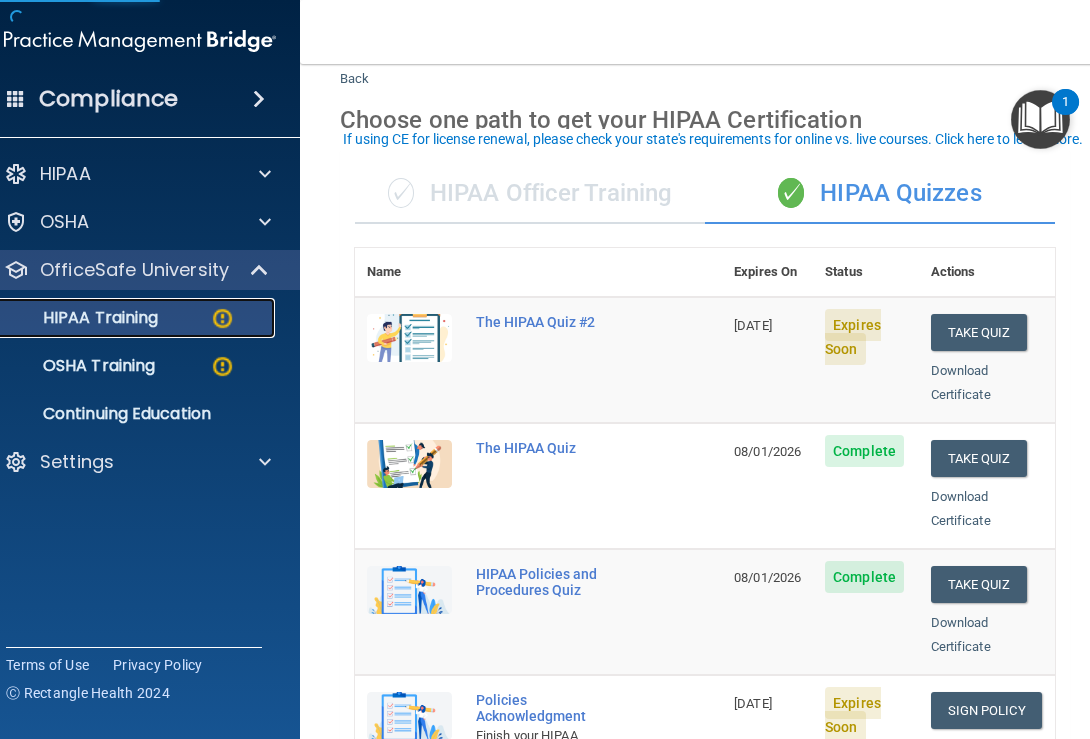scroll, scrollTop: 67, scrollLeft: 0, axis: vertical 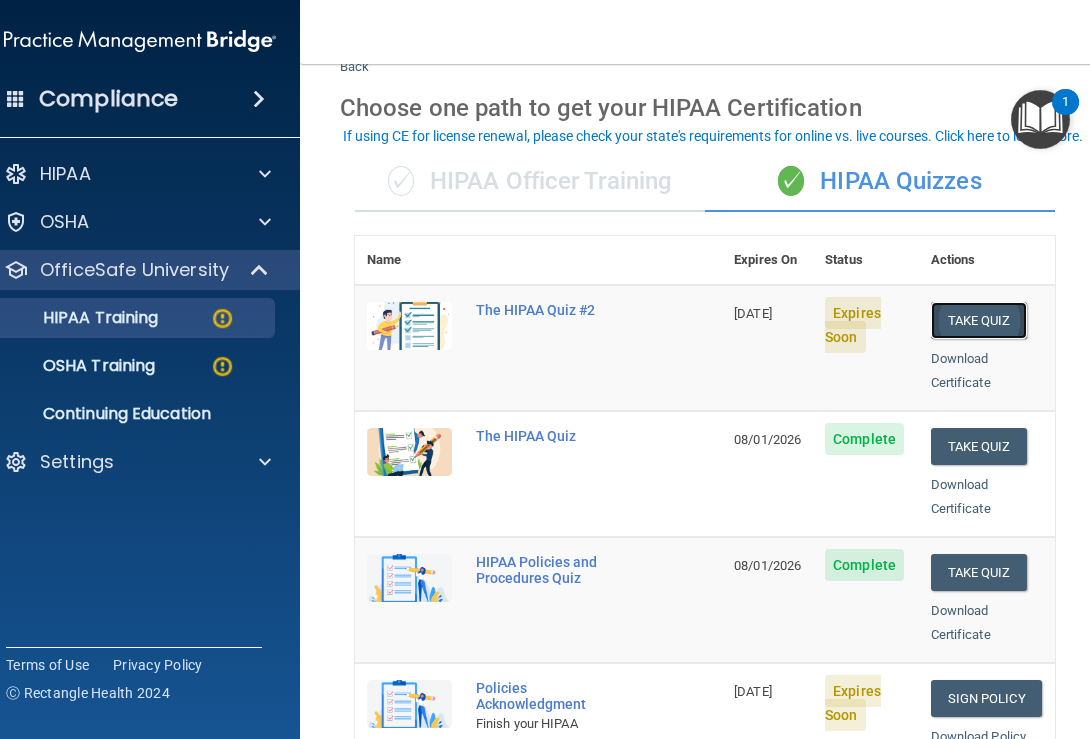 click on "Take Quiz" at bounding box center [979, 320] 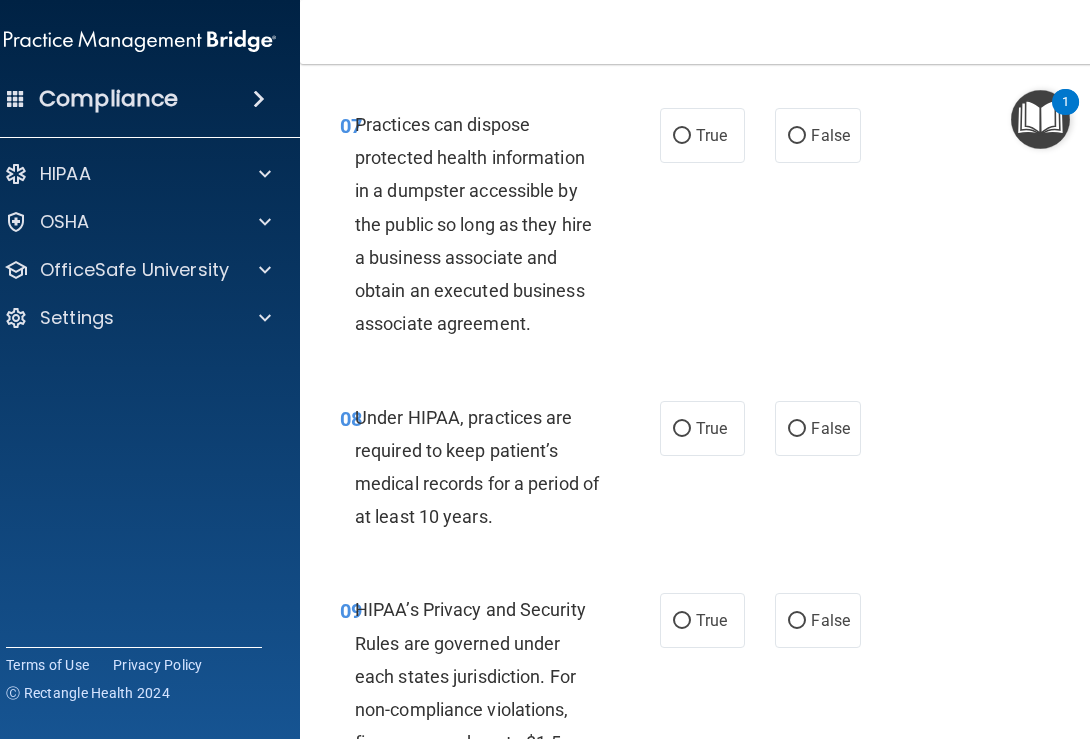 scroll, scrollTop: 0, scrollLeft: 0, axis: both 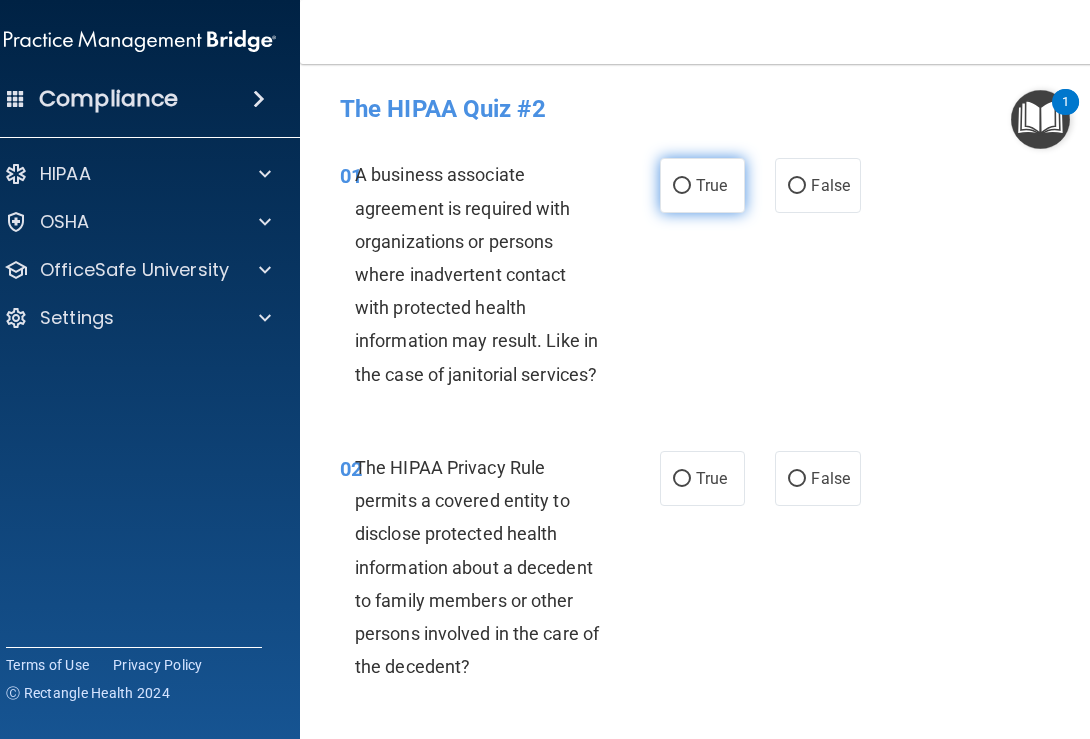 click on "True" at bounding box center [702, 185] 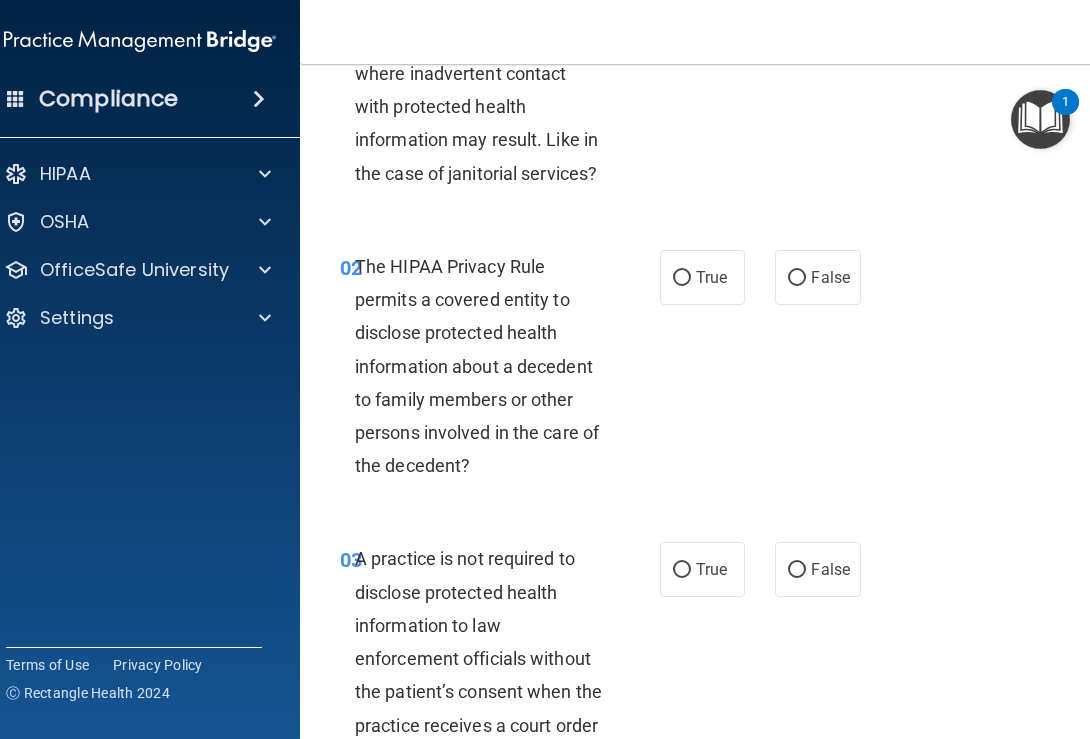 scroll, scrollTop: 216, scrollLeft: 0, axis: vertical 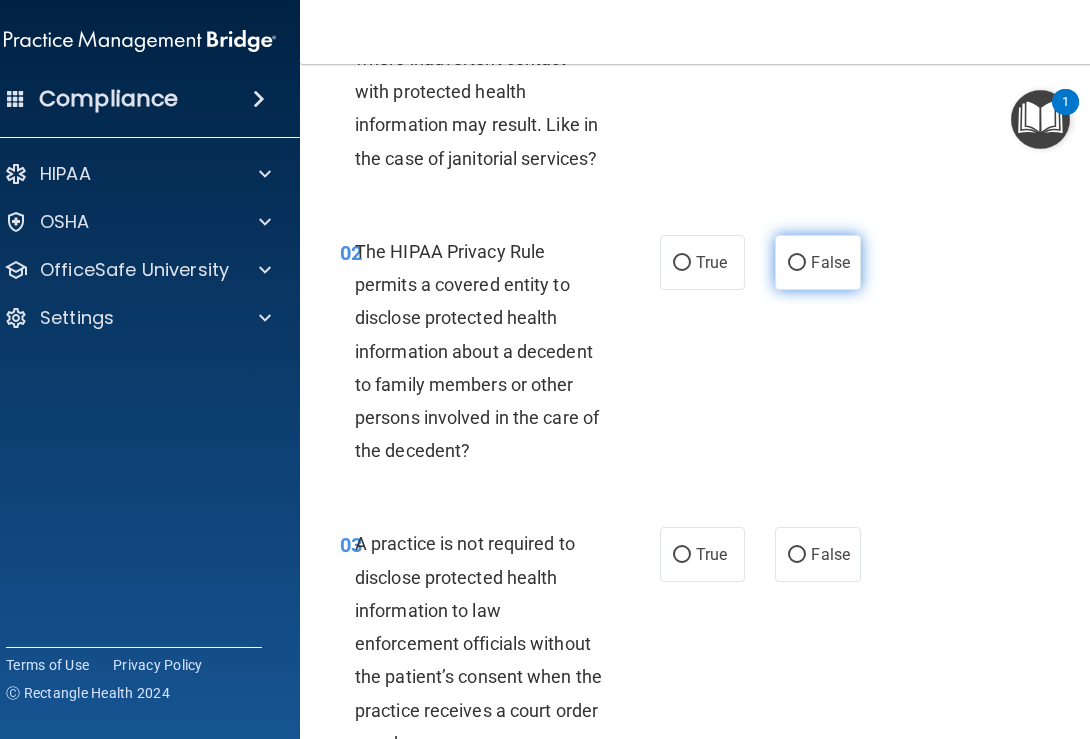 click on "False" at bounding box center [817, 262] 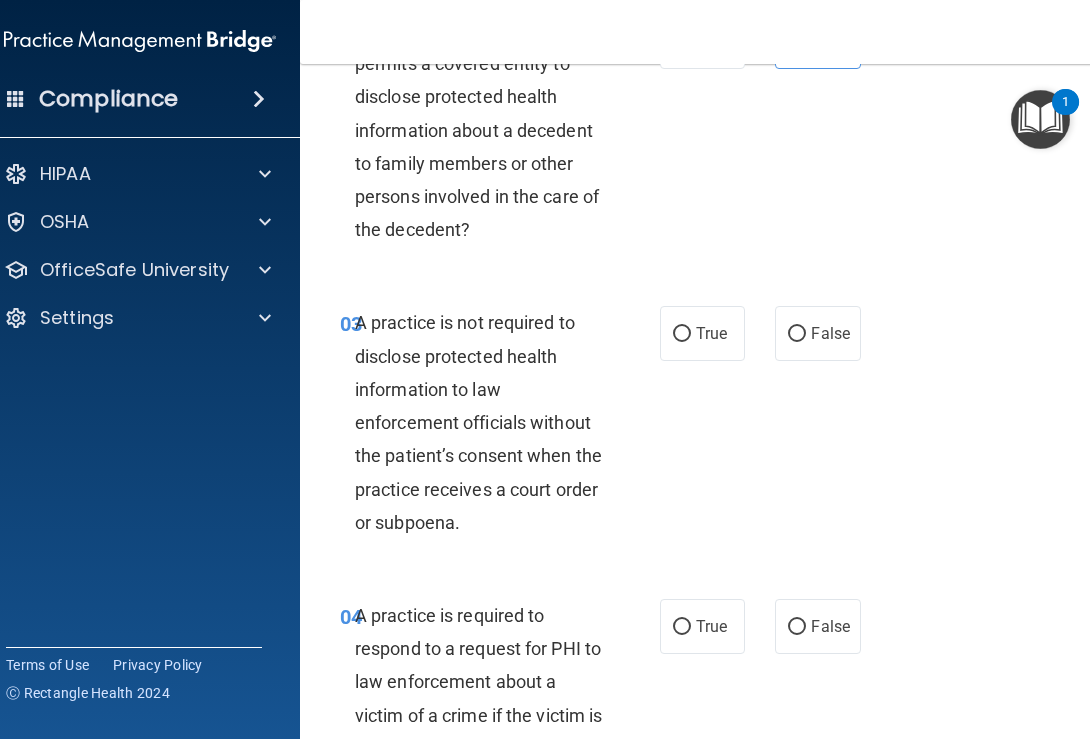 scroll, scrollTop: 445, scrollLeft: 0, axis: vertical 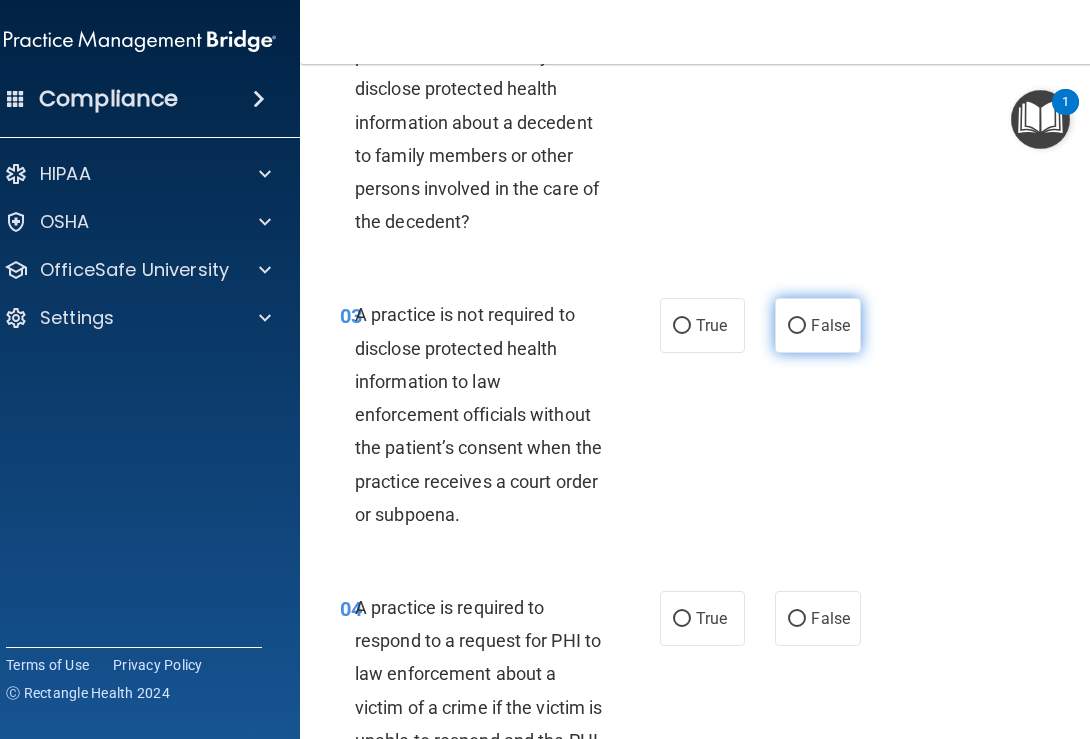 click on "False" at bounding box center (817, 325) 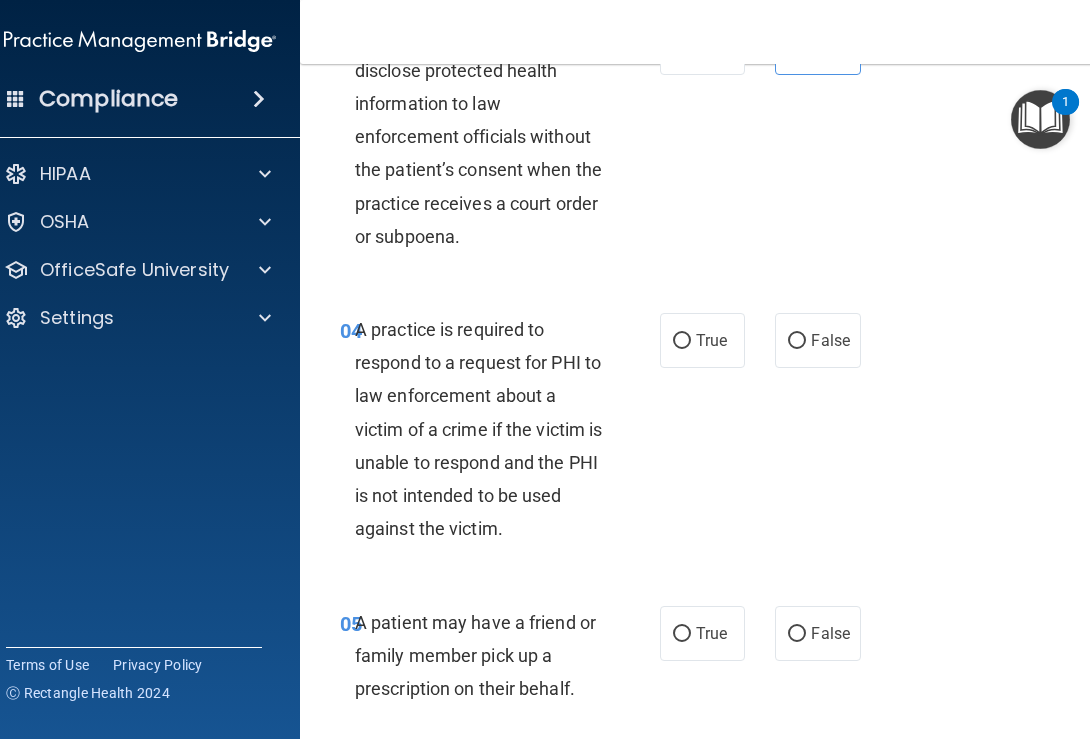 scroll, scrollTop: 729, scrollLeft: 0, axis: vertical 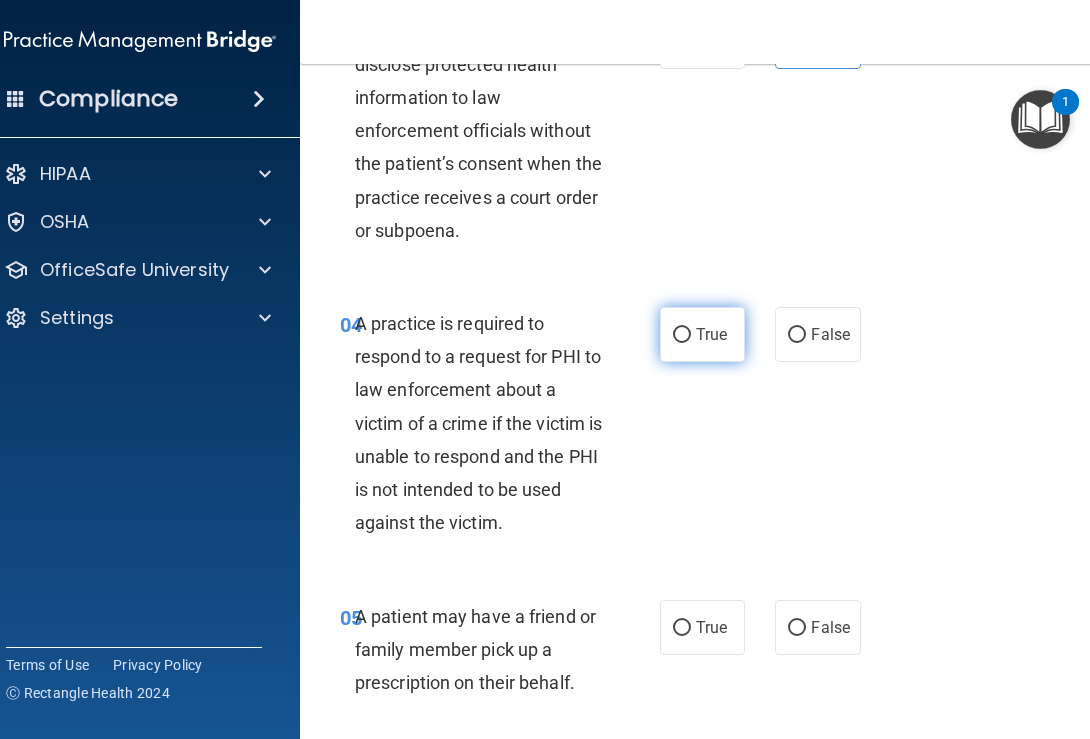 click on "True" at bounding box center [702, 334] 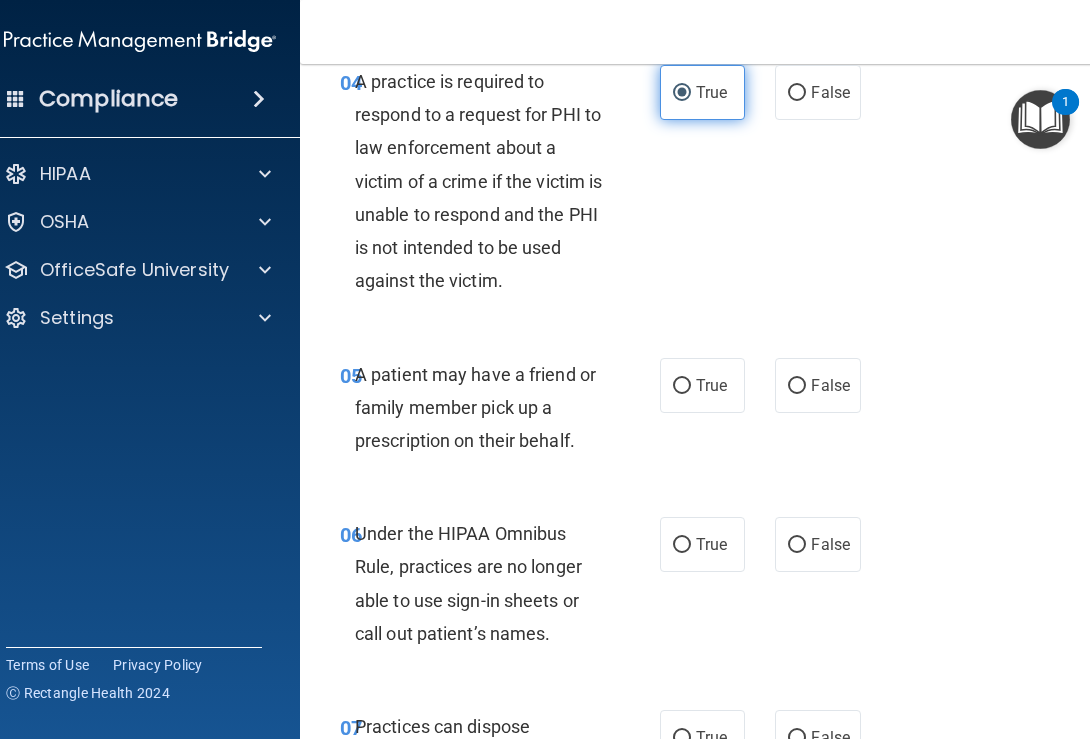 scroll, scrollTop: 979, scrollLeft: 0, axis: vertical 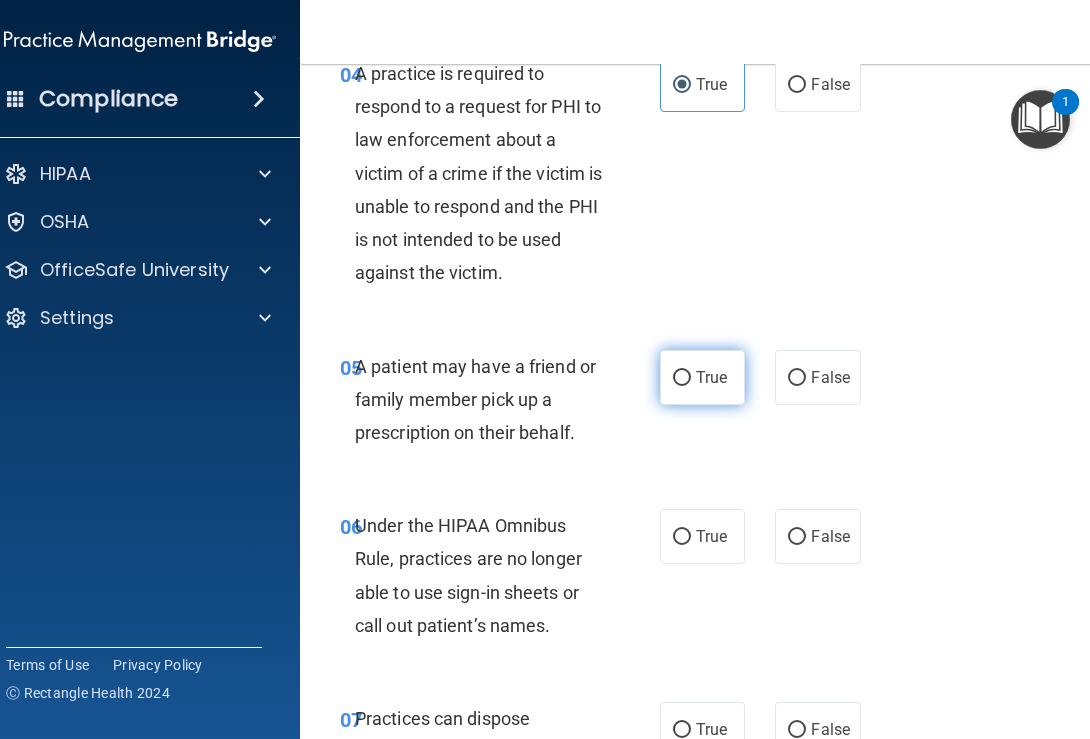 click on "True" at bounding box center [702, 377] 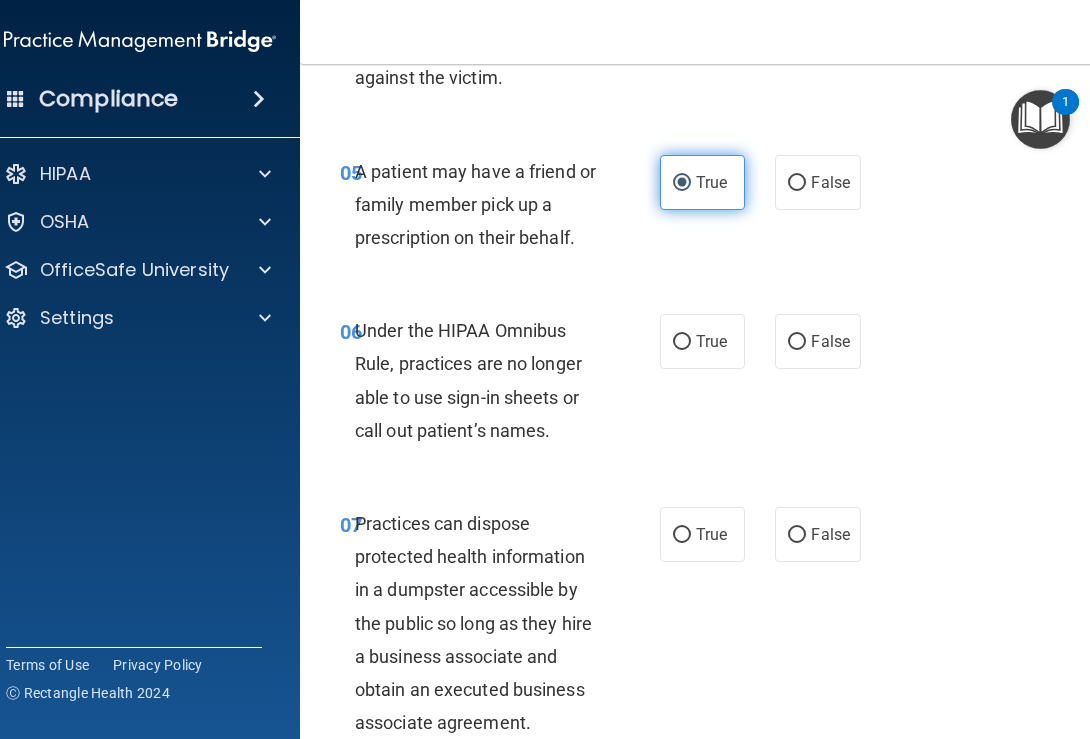 scroll, scrollTop: 1181, scrollLeft: 0, axis: vertical 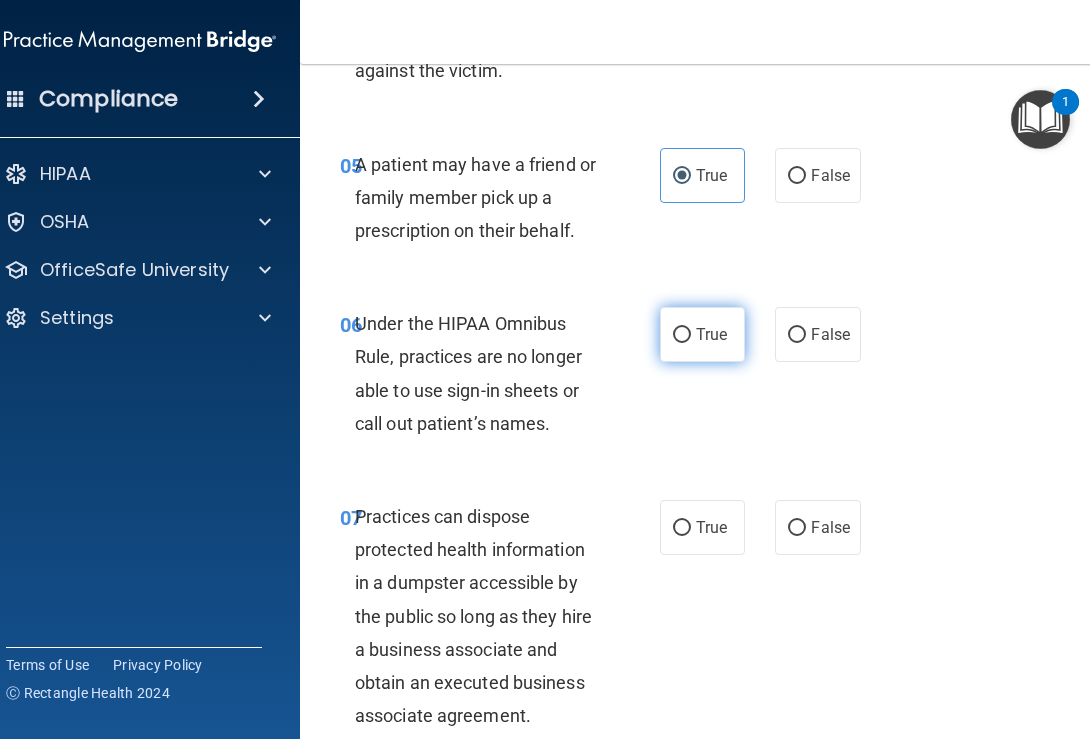 click on "True" at bounding box center [682, 335] 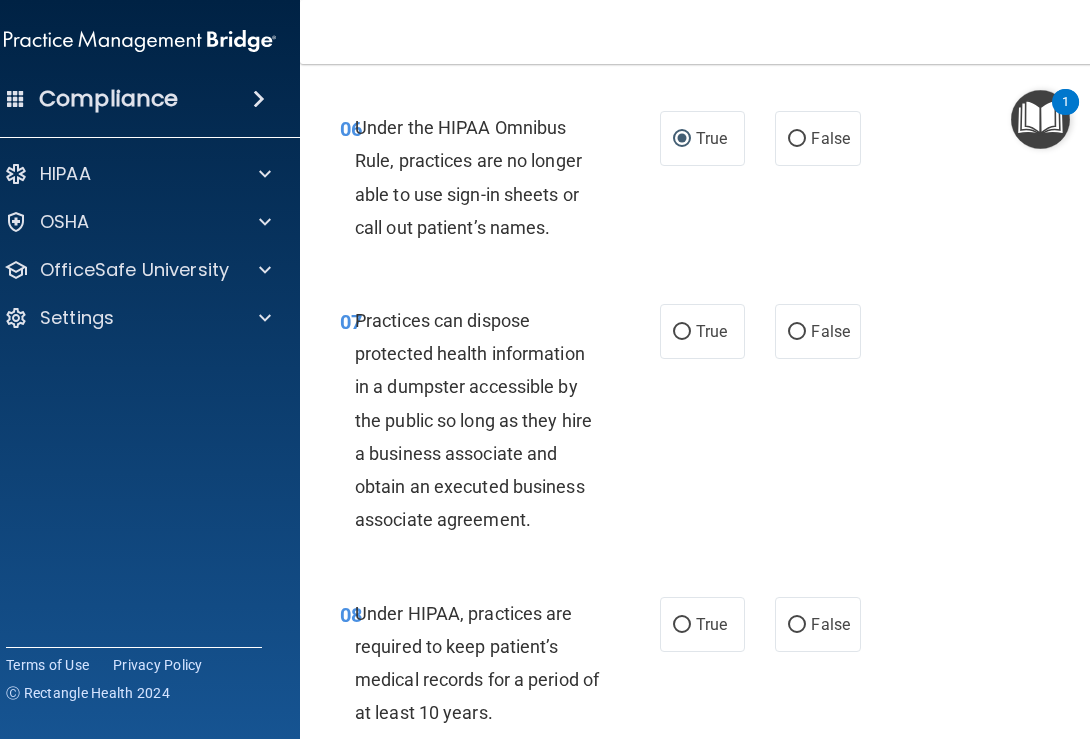 scroll, scrollTop: 1384, scrollLeft: 0, axis: vertical 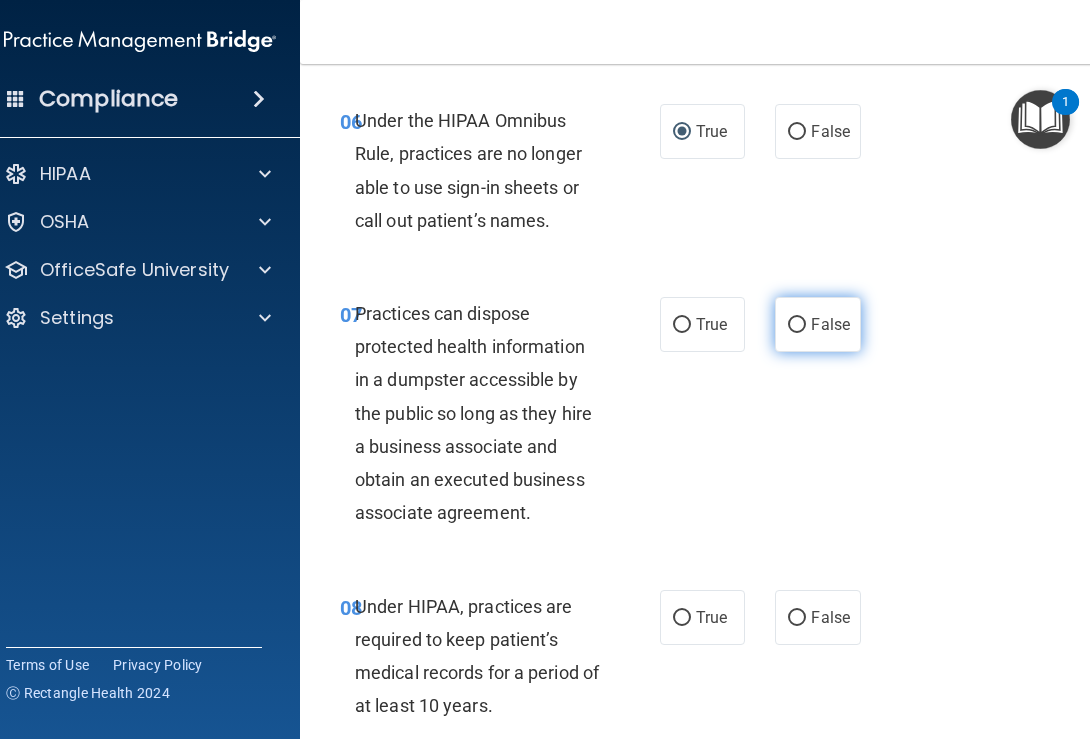 click on "False" at bounding box center [797, 325] 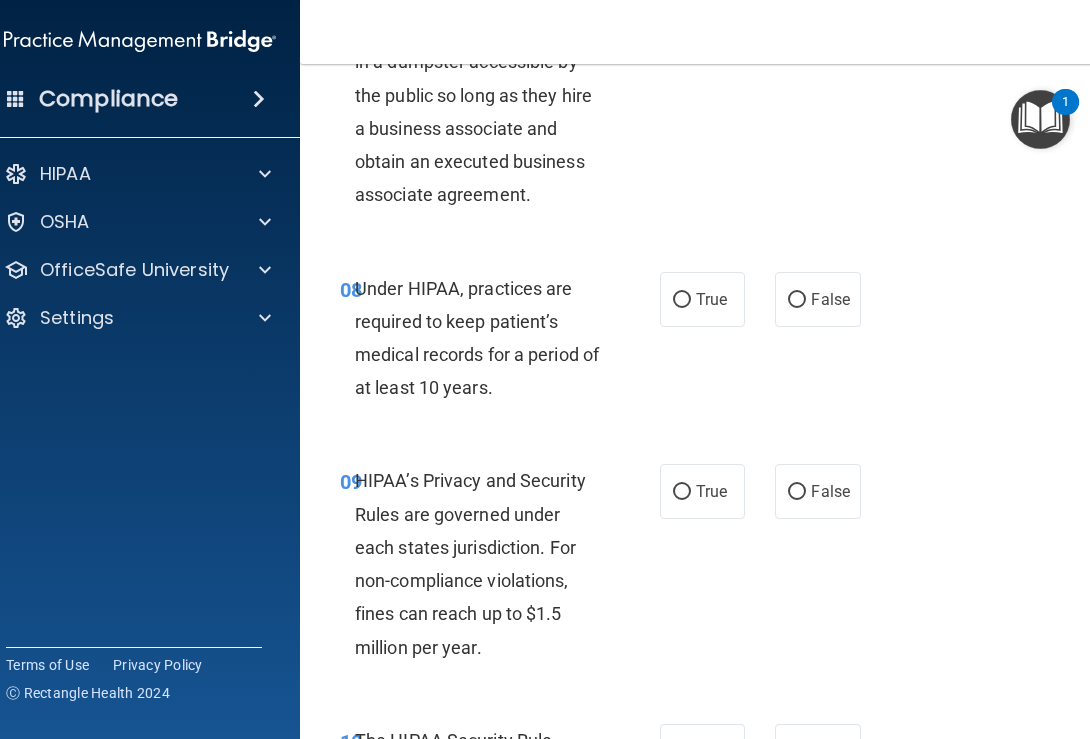 scroll, scrollTop: 1713, scrollLeft: 0, axis: vertical 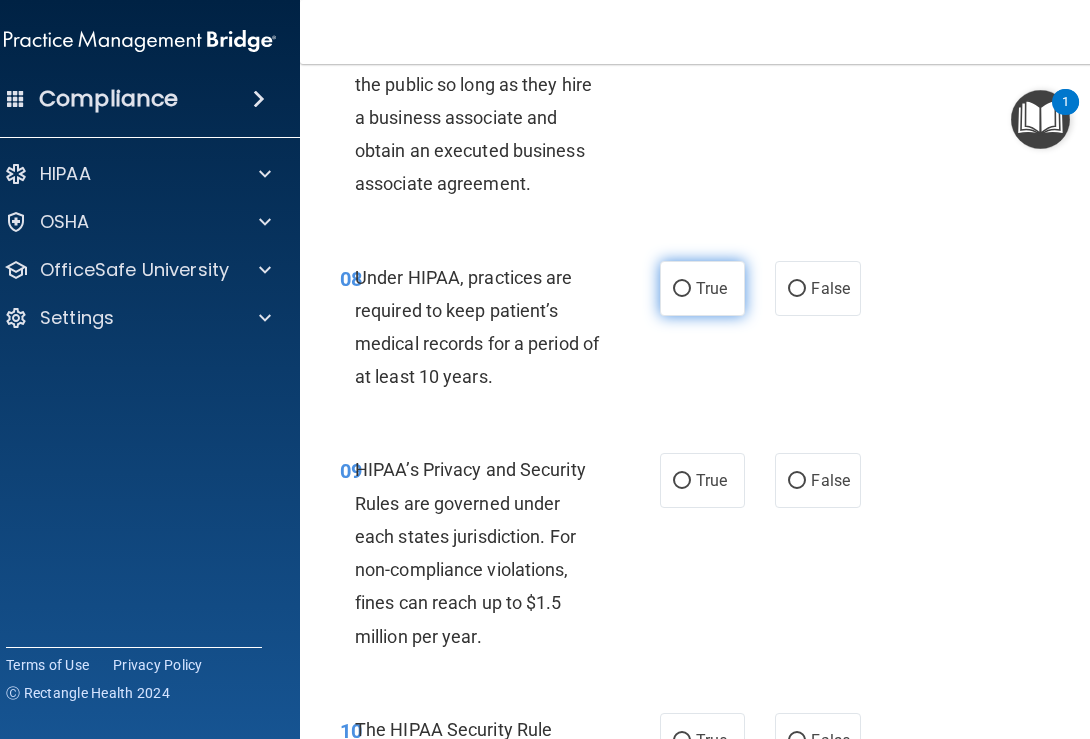 click on "True" at bounding box center [682, 289] 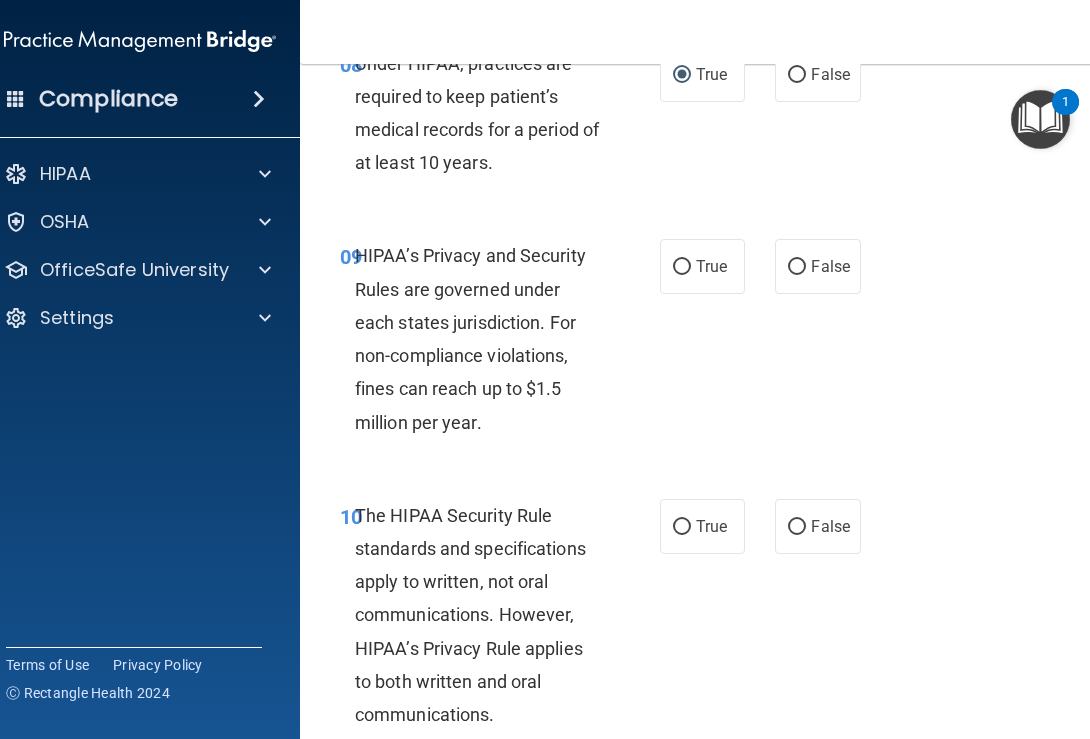 scroll, scrollTop: 1931, scrollLeft: 0, axis: vertical 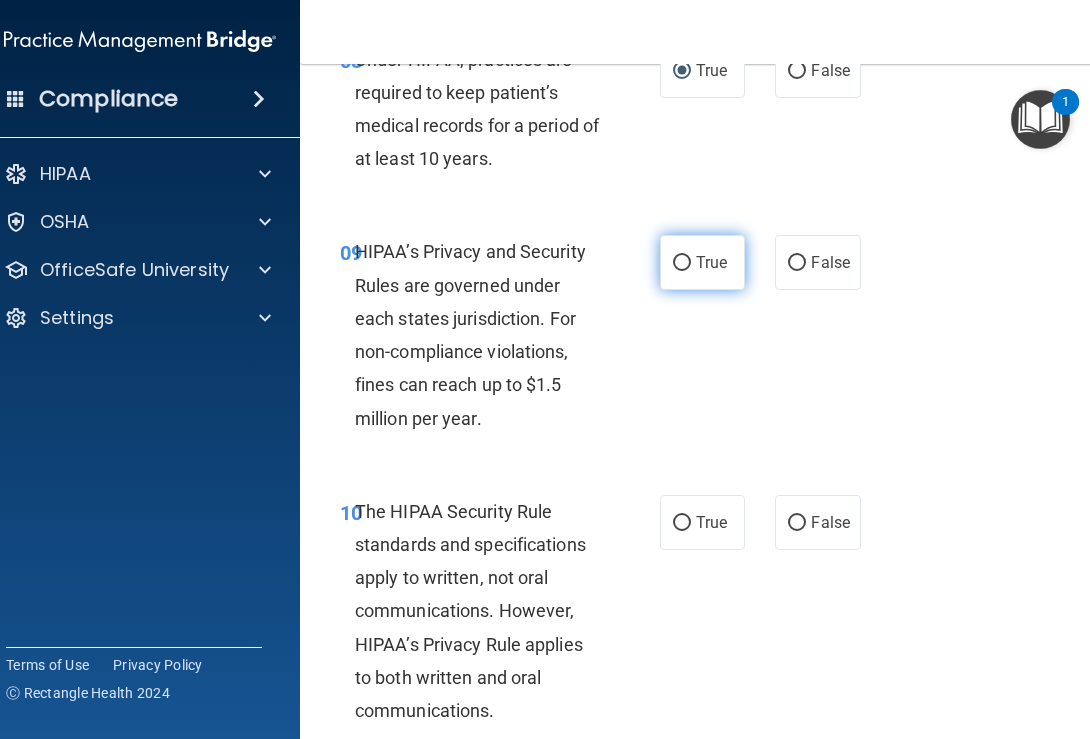 click on "True" at bounding box center (682, 263) 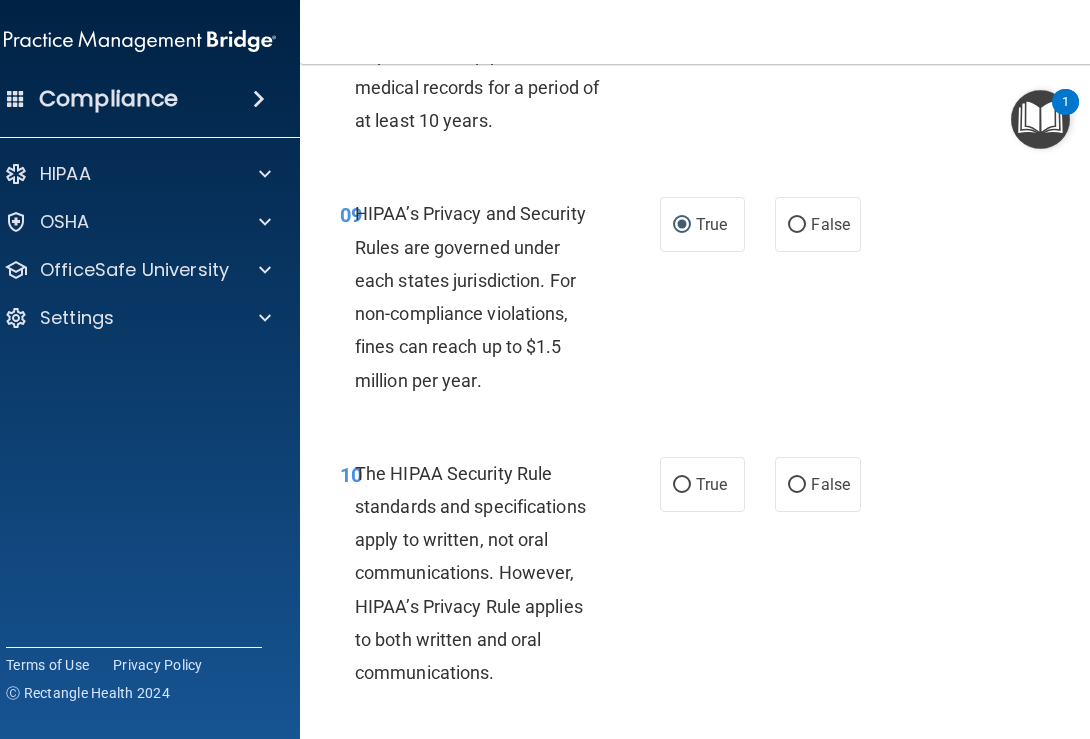 scroll, scrollTop: 1970, scrollLeft: 0, axis: vertical 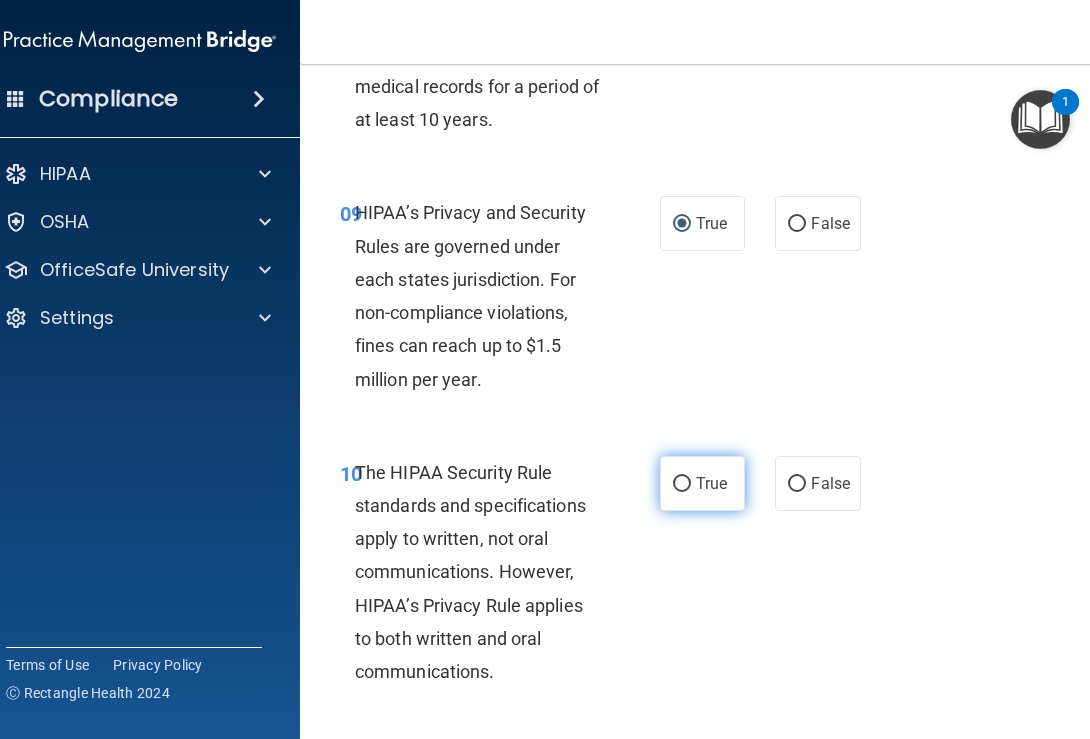 click on "True" at bounding box center [702, 483] 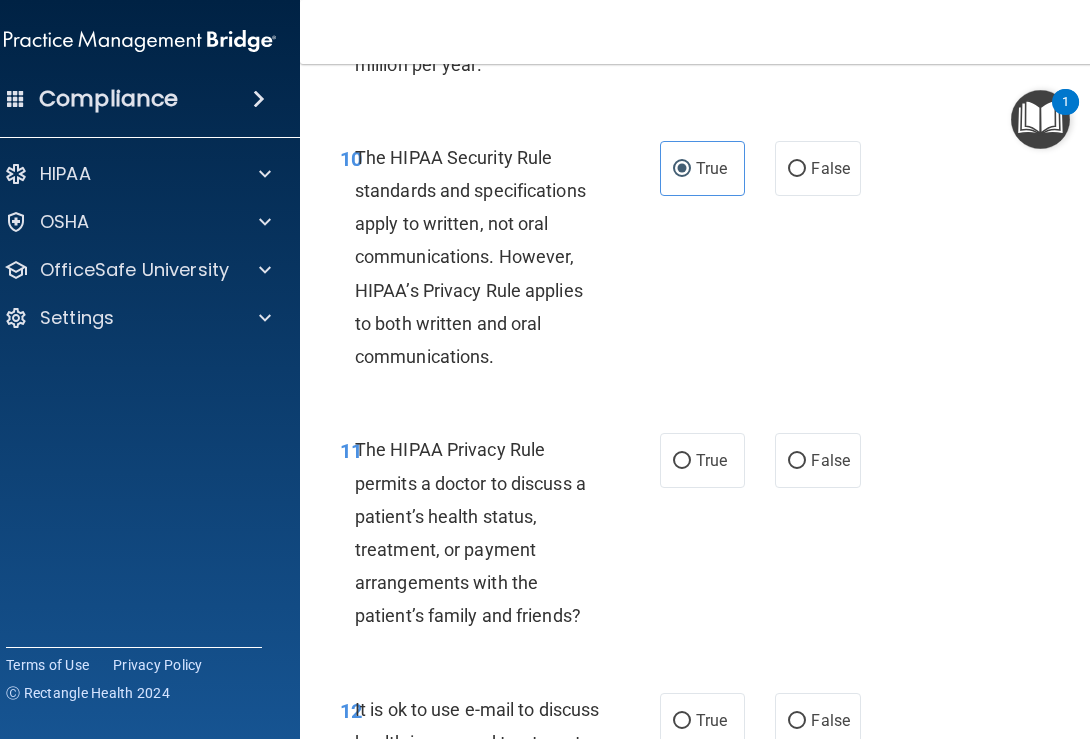 scroll, scrollTop: 2291, scrollLeft: 0, axis: vertical 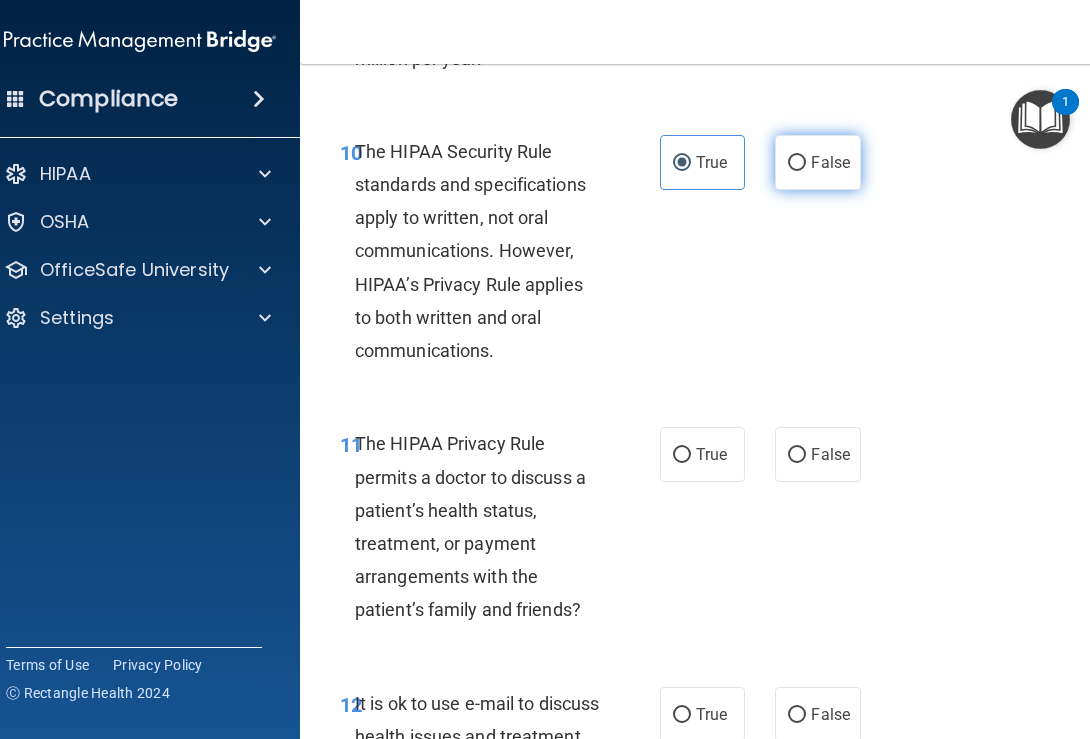 click on "False" at bounding box center (817, 162) 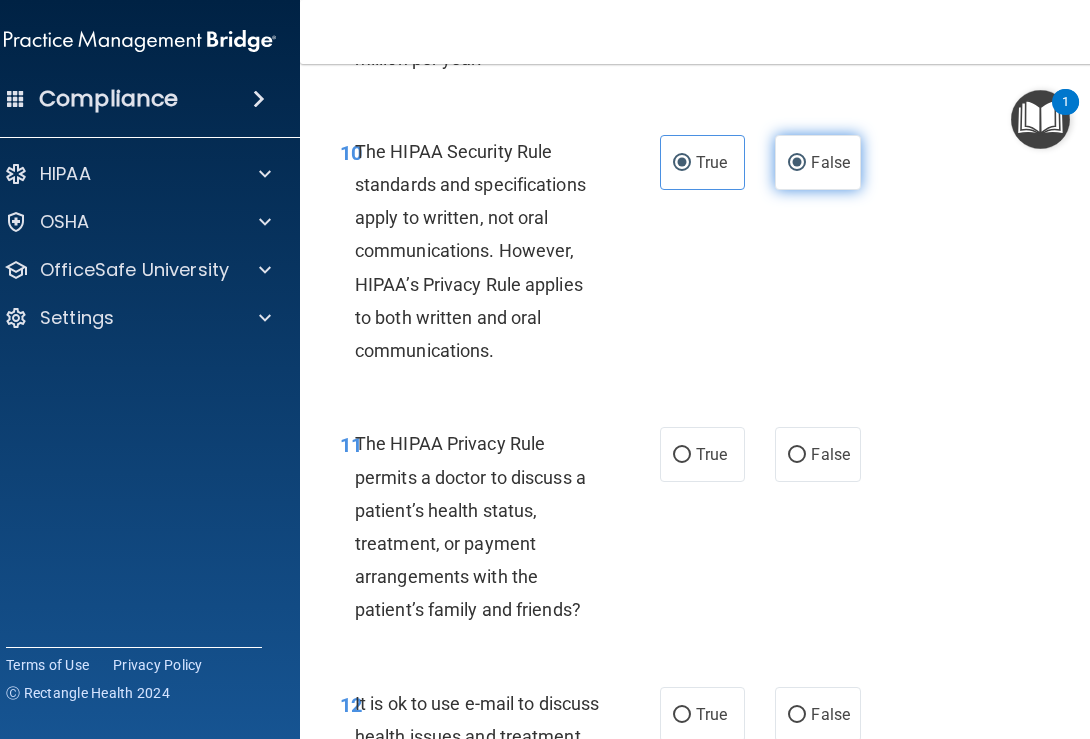 radio on "false" 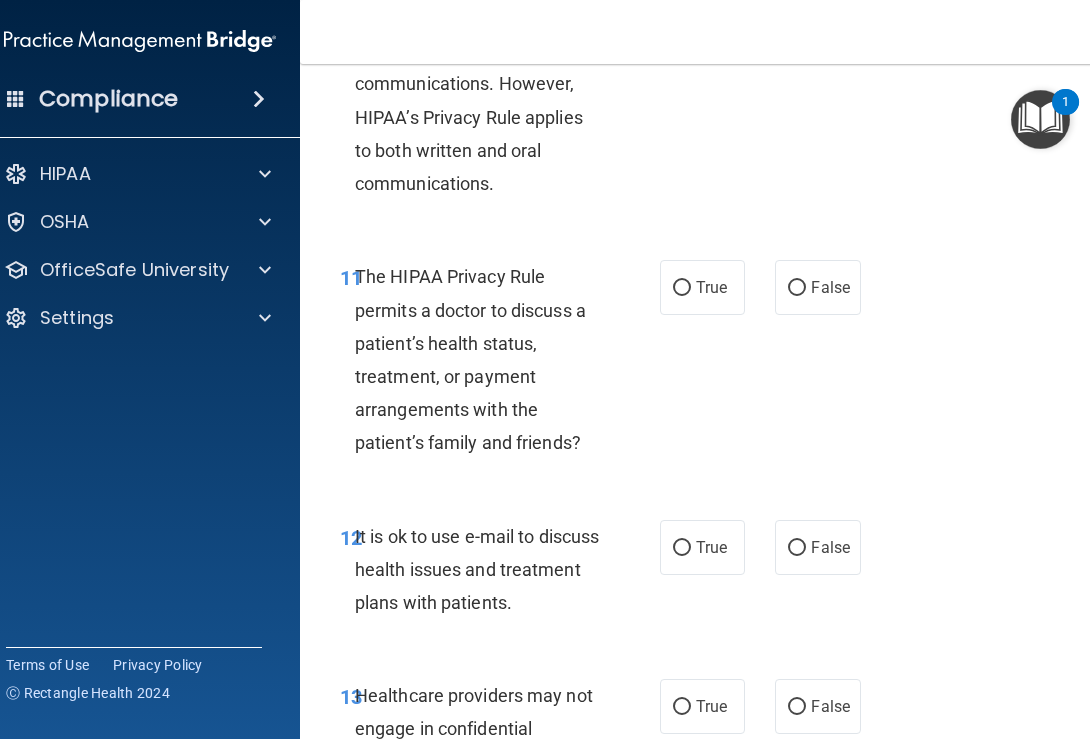 scroll, scrollTop: 2462, scrollLeft: 0, axis: vertical 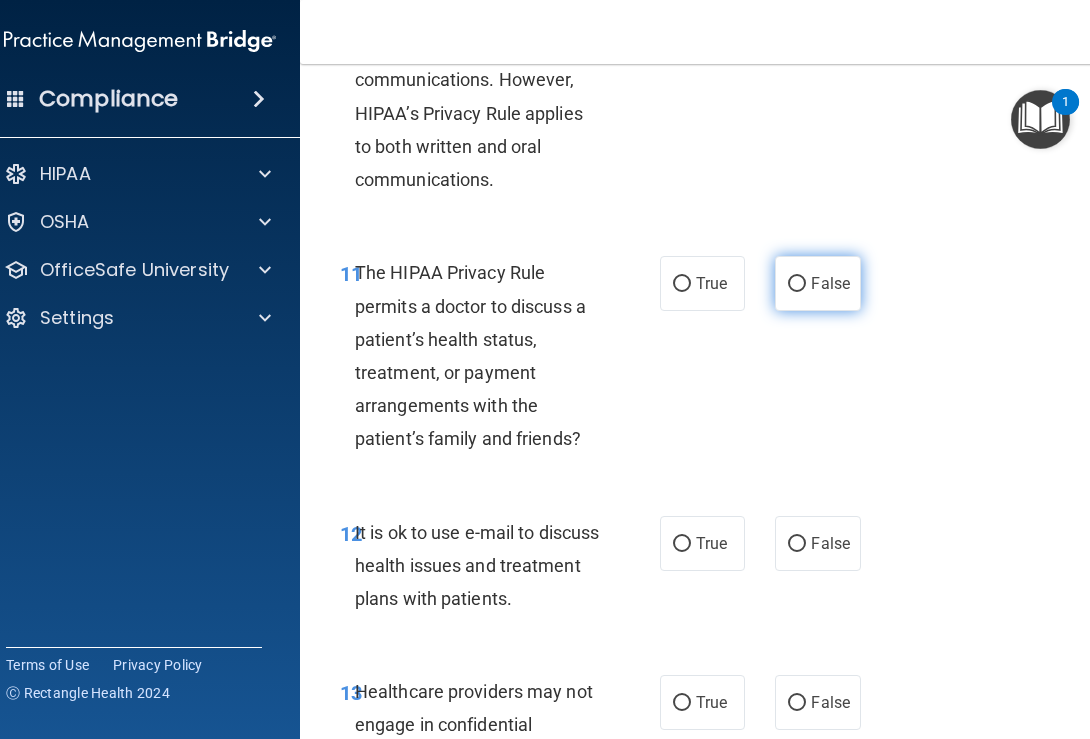 click on "False" at bounding box center (797, 284) 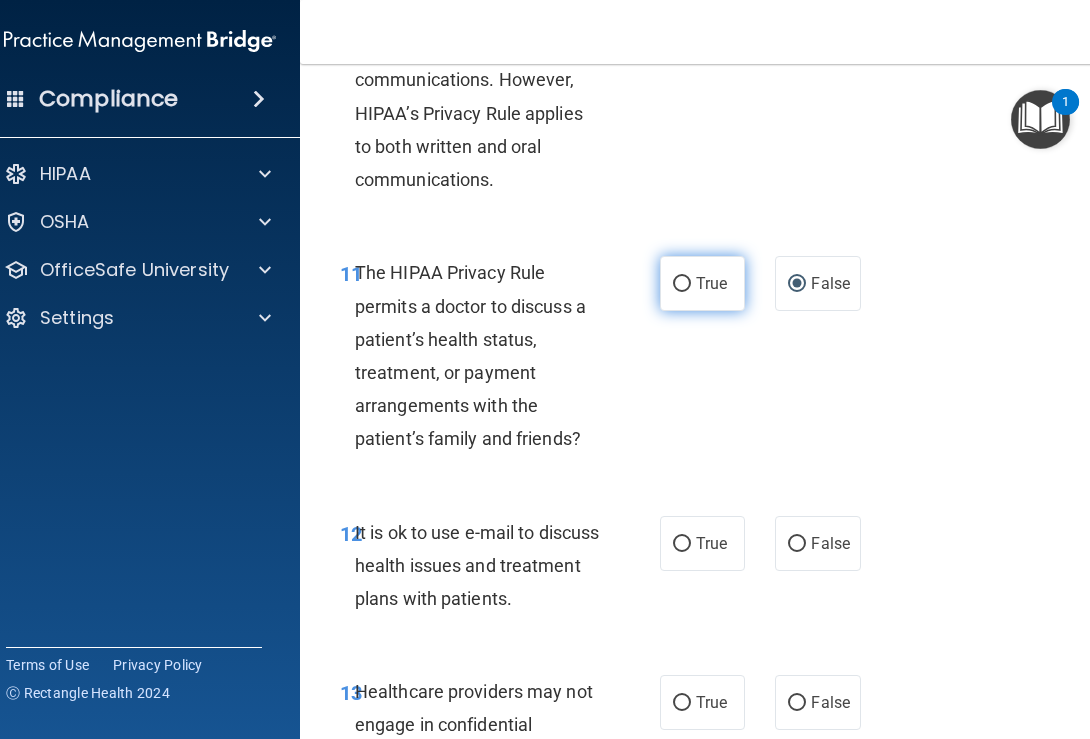 click on "True" at bounding box center (682, 284) 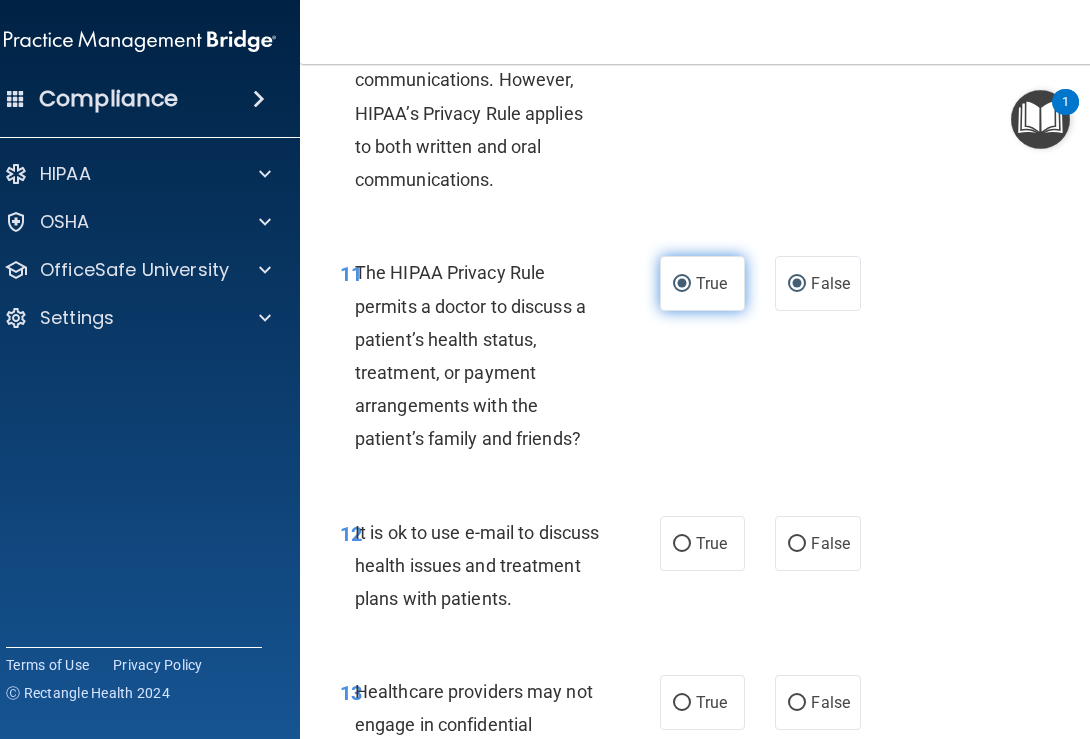 radio on "false" 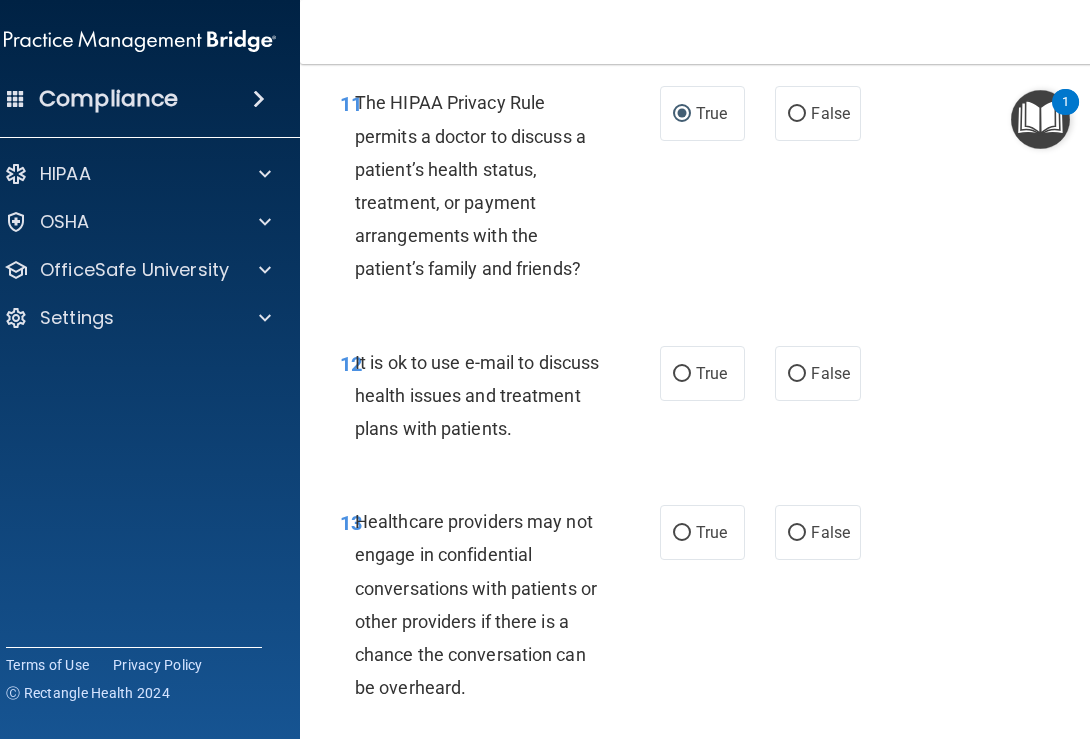 scroll, scrollTop: 2637, scrollLeft: 0, axis: vertical 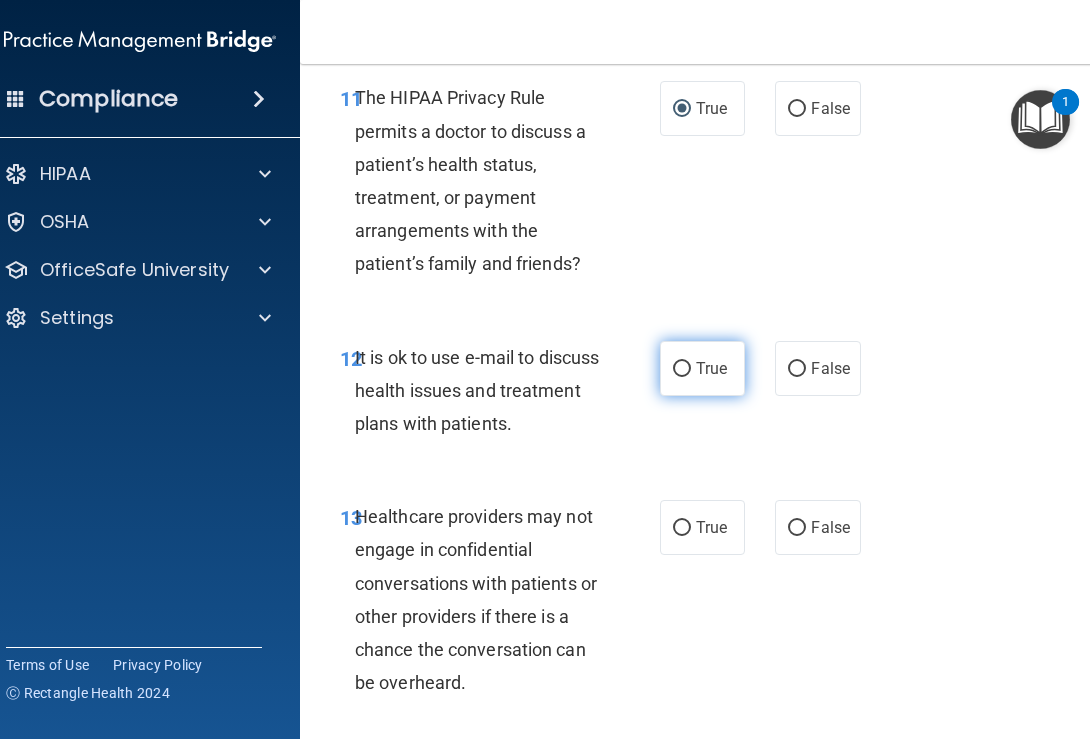 click on "True" at bounding box center [711, 368] 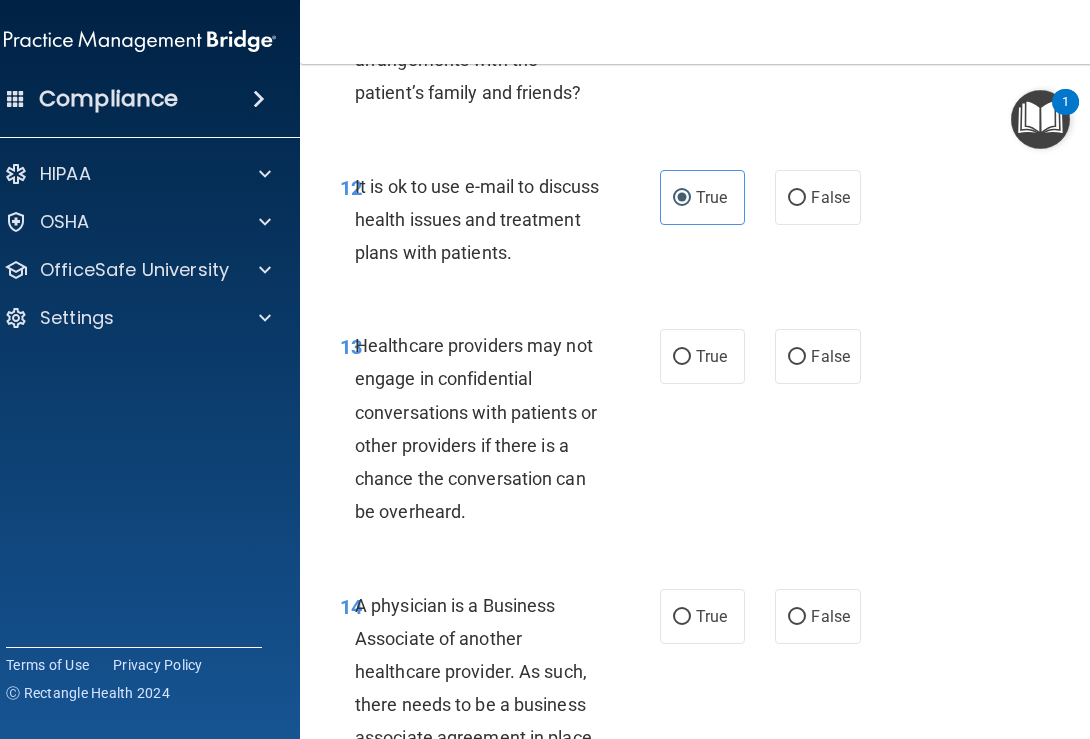 scroll, scrollTop: 2815, scrollLeft: 0, axis: vertical 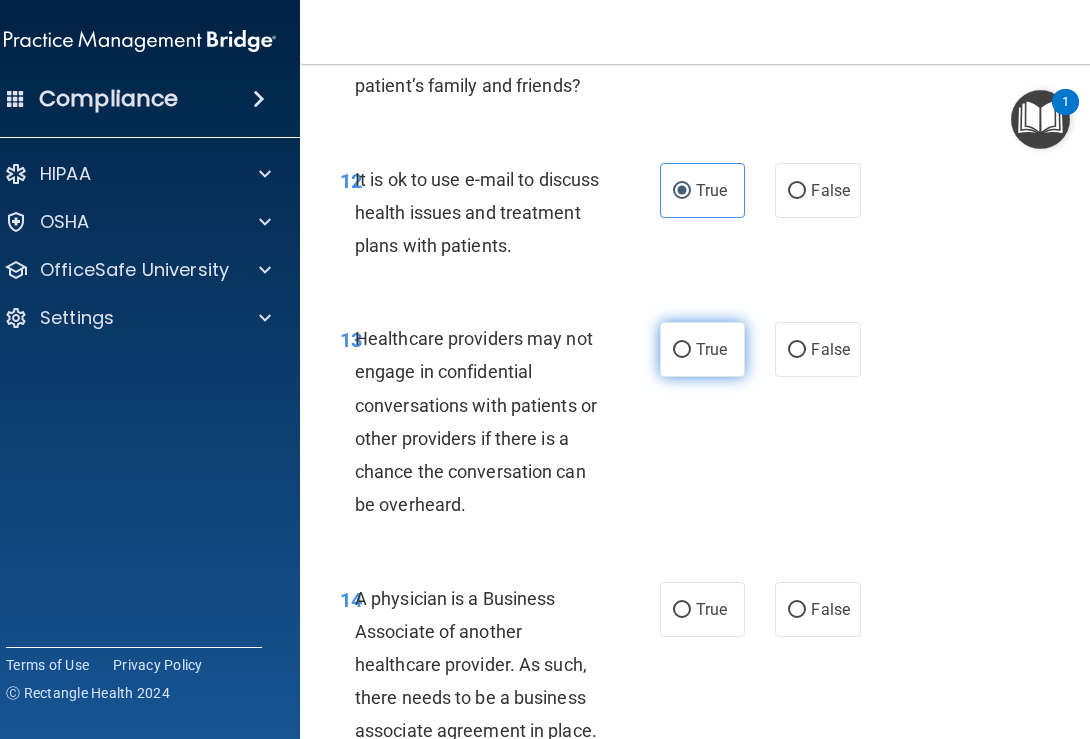 click on "True" at bounding box center (711, 349) 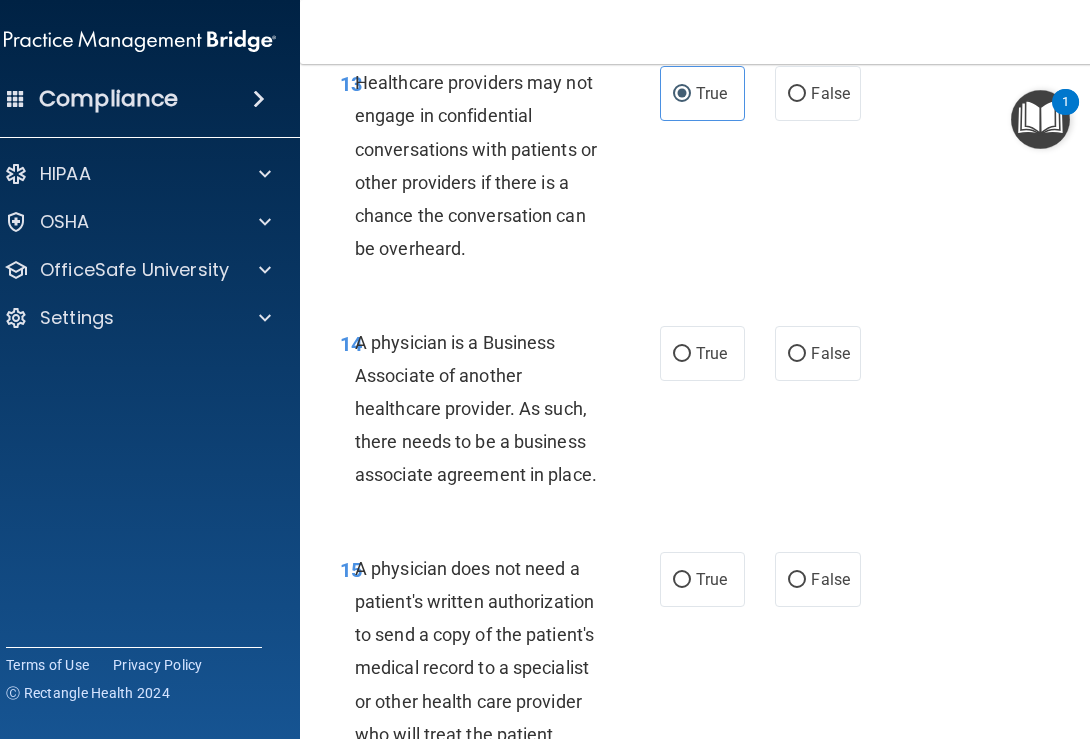 scroll, scrollTop: 3077, scrollLeft: 0, axis: vertical 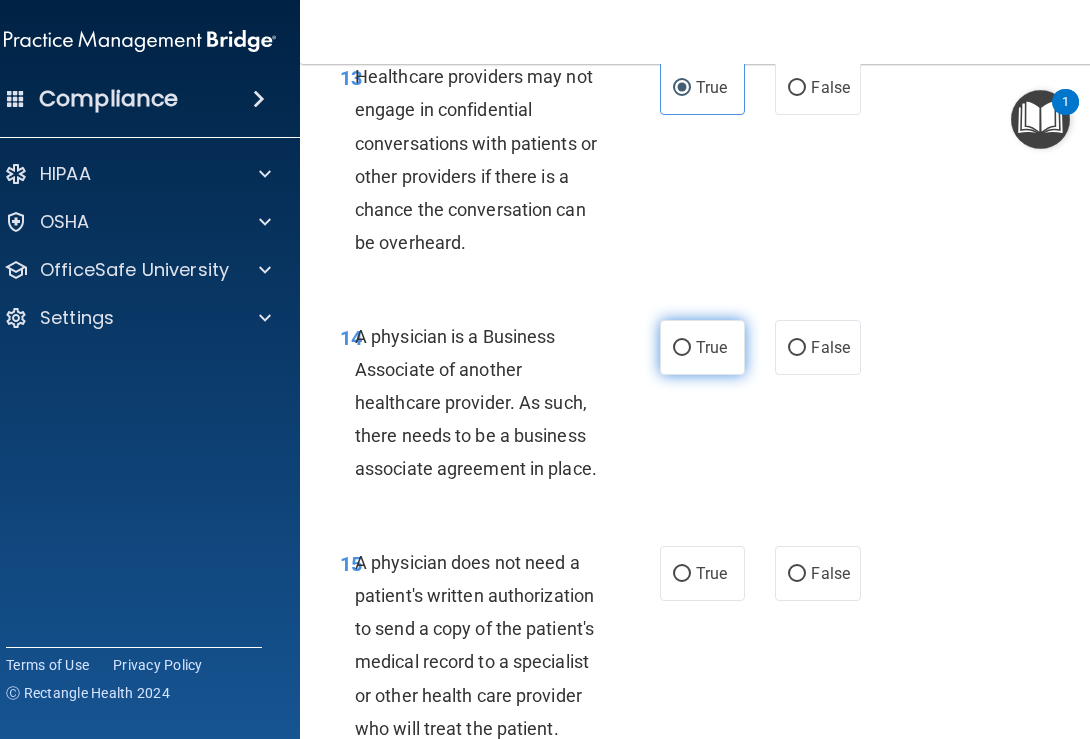click on "True" at bounding box center (682, 348) 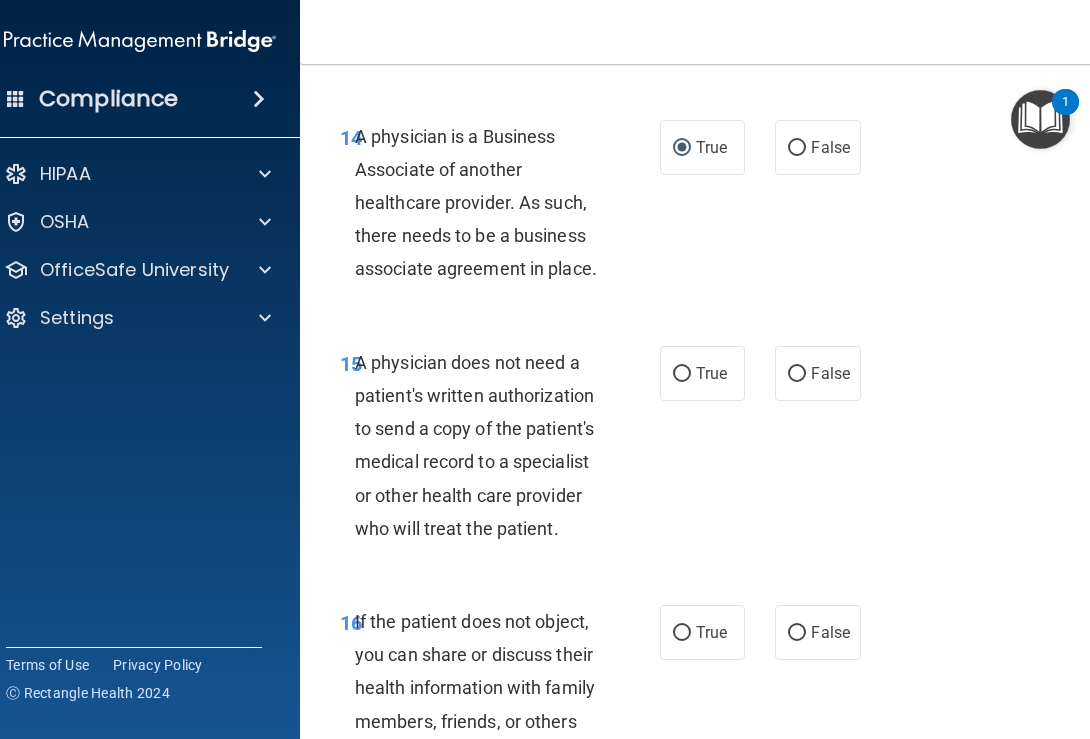 scroll, scrollTop: 3289, scrollLeft: 0, axis: vertical 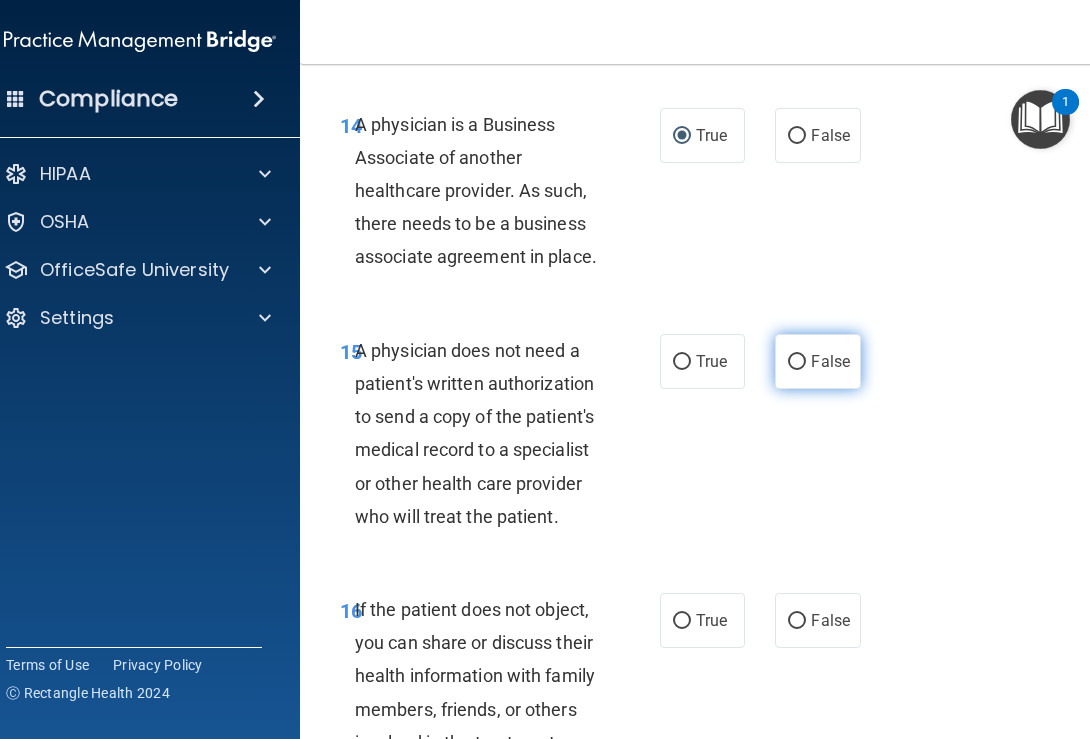 click on "False" at bounding box center [797, 362] 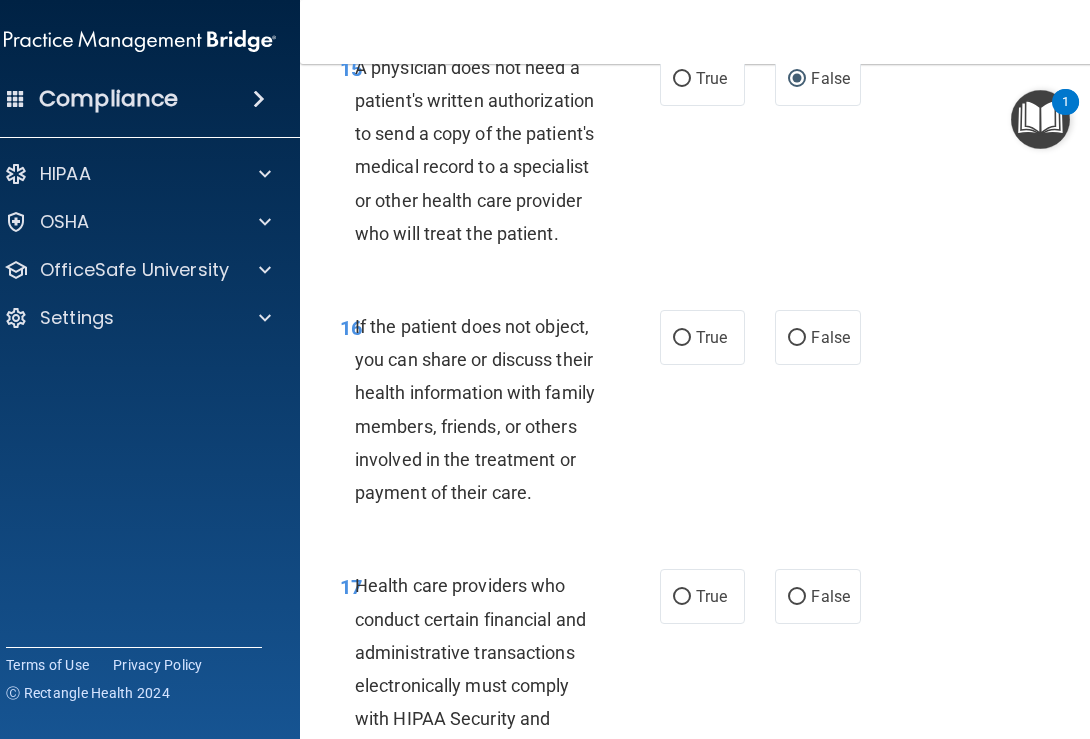 scroll, scrollTop: 3578, scrollLeft: 0, axis: vertical 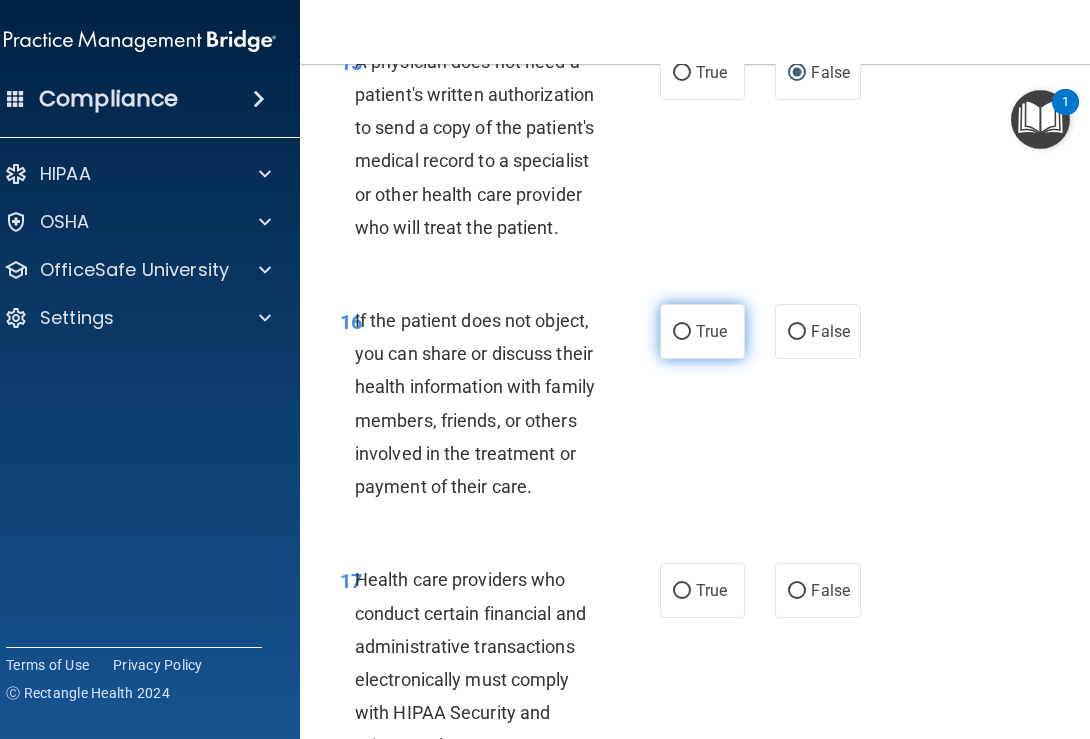 click on "True" at bounding box center [702, 331] 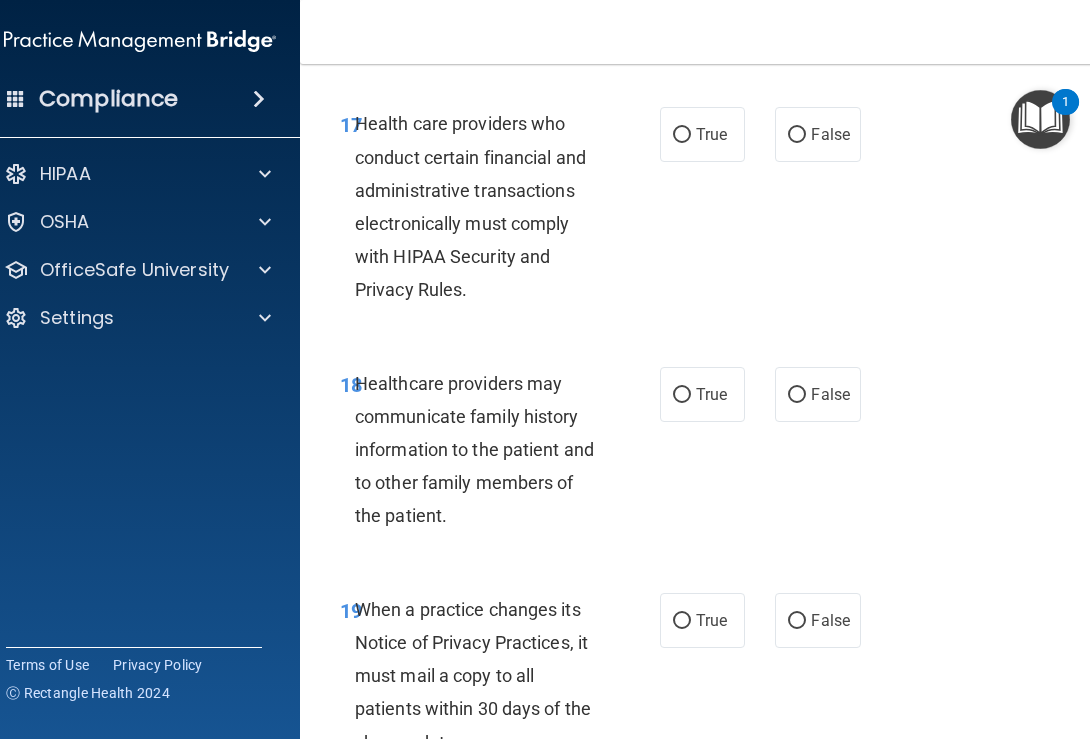 scroll, scrollTop: 4037, scrollLeft: 0, axis: vertical 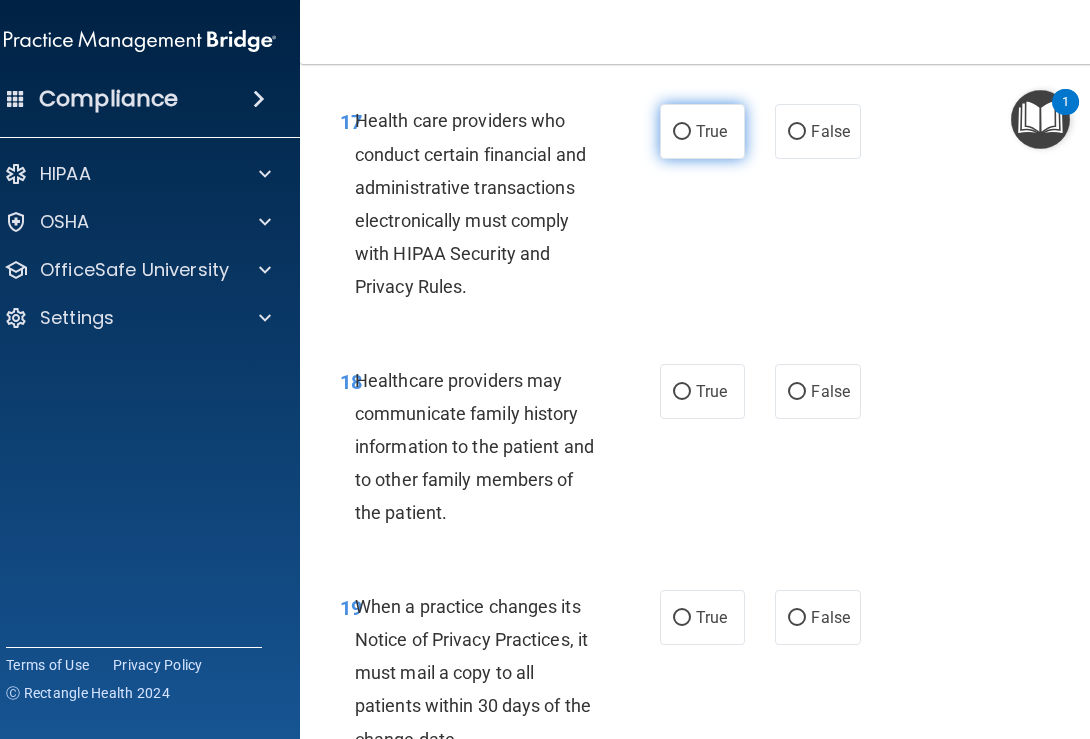 click on "True" at bounding box center [682, 132] 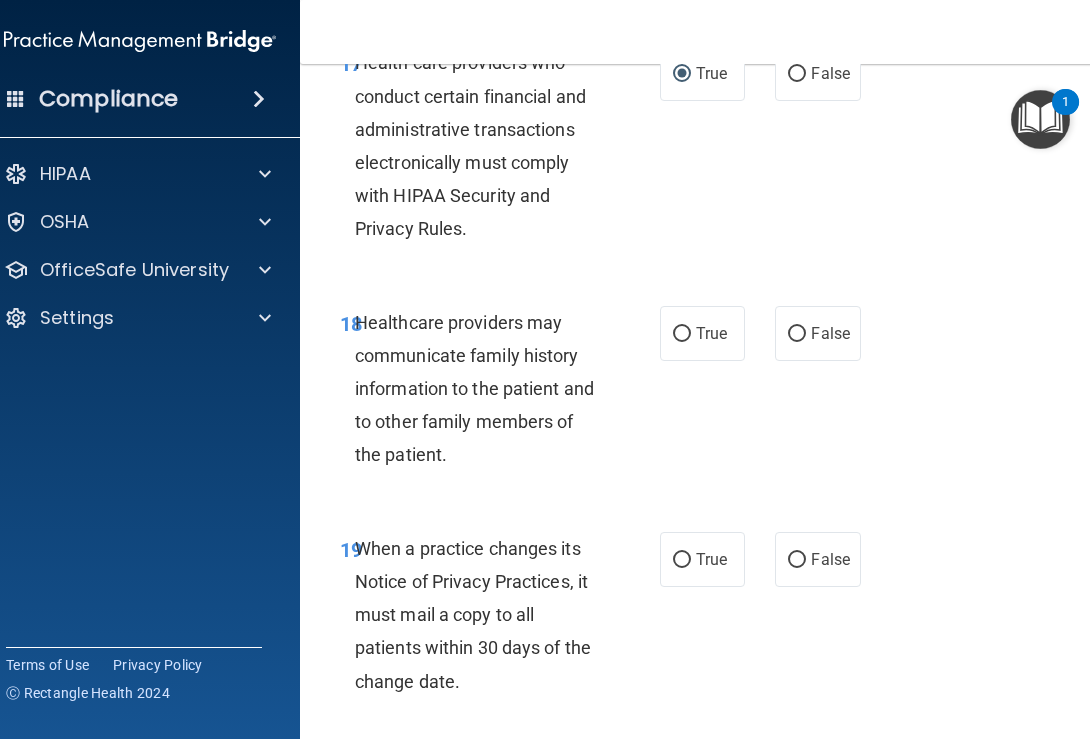 scroll, scrollTop: 4101, scrollLeft: 0, axis: vertical 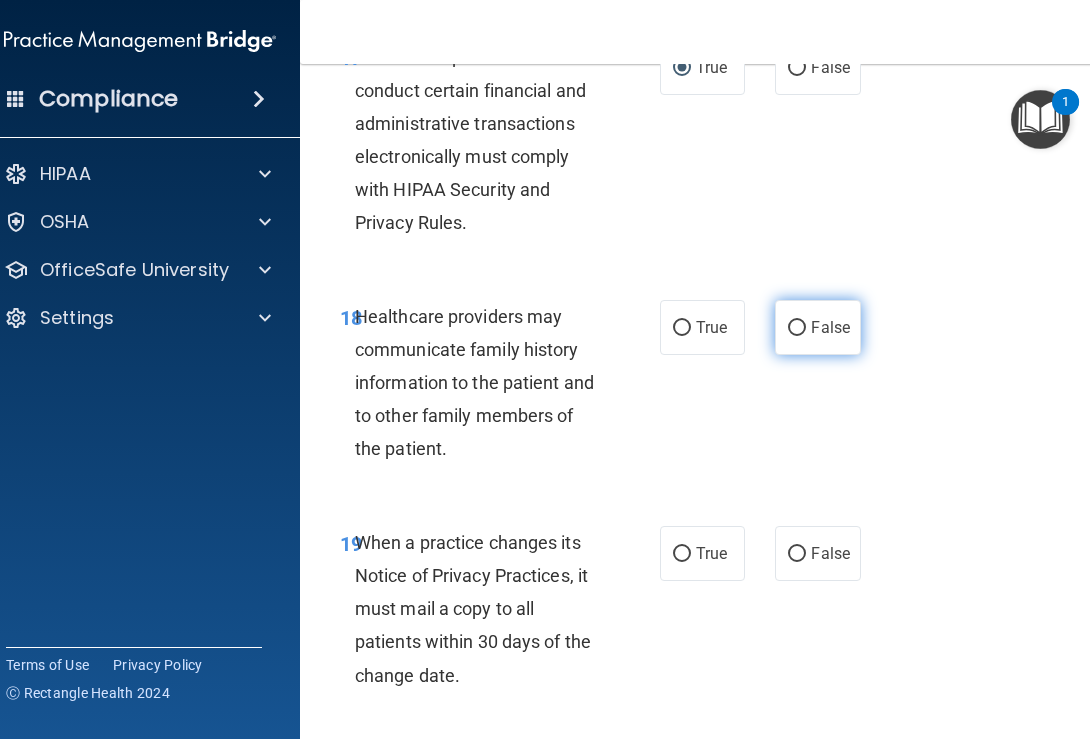 click on "False" at bounding box center (797, 328) 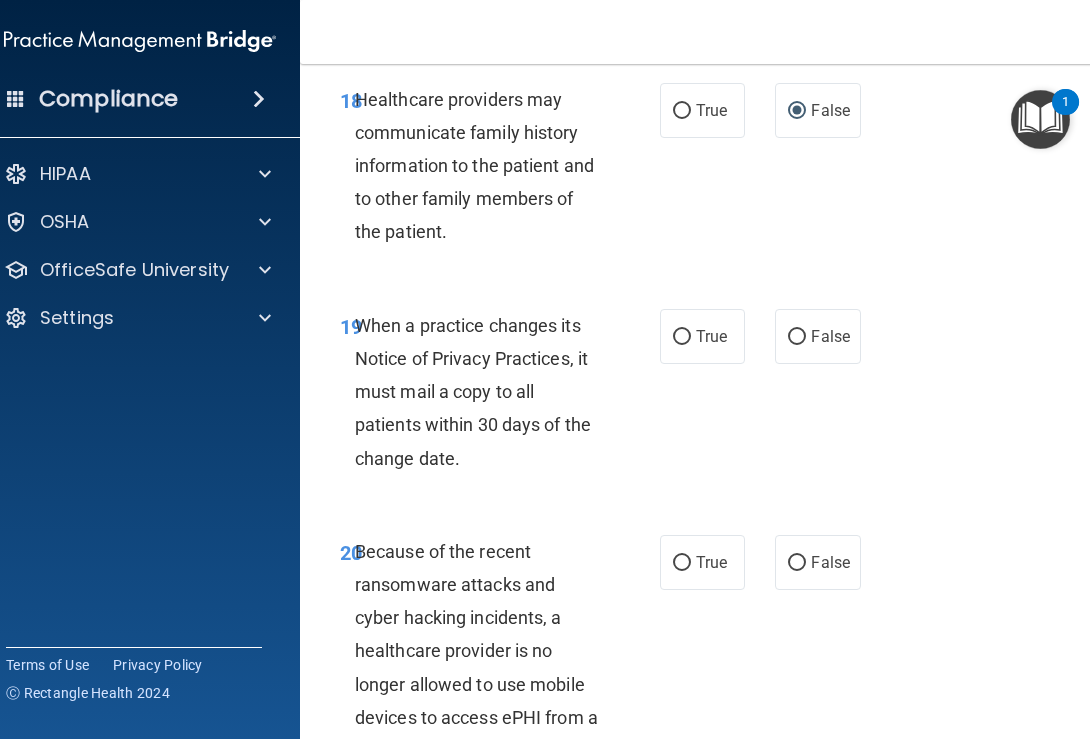 scroll, scrollTop: 4325, scrollLeft: 0, axis: vertical 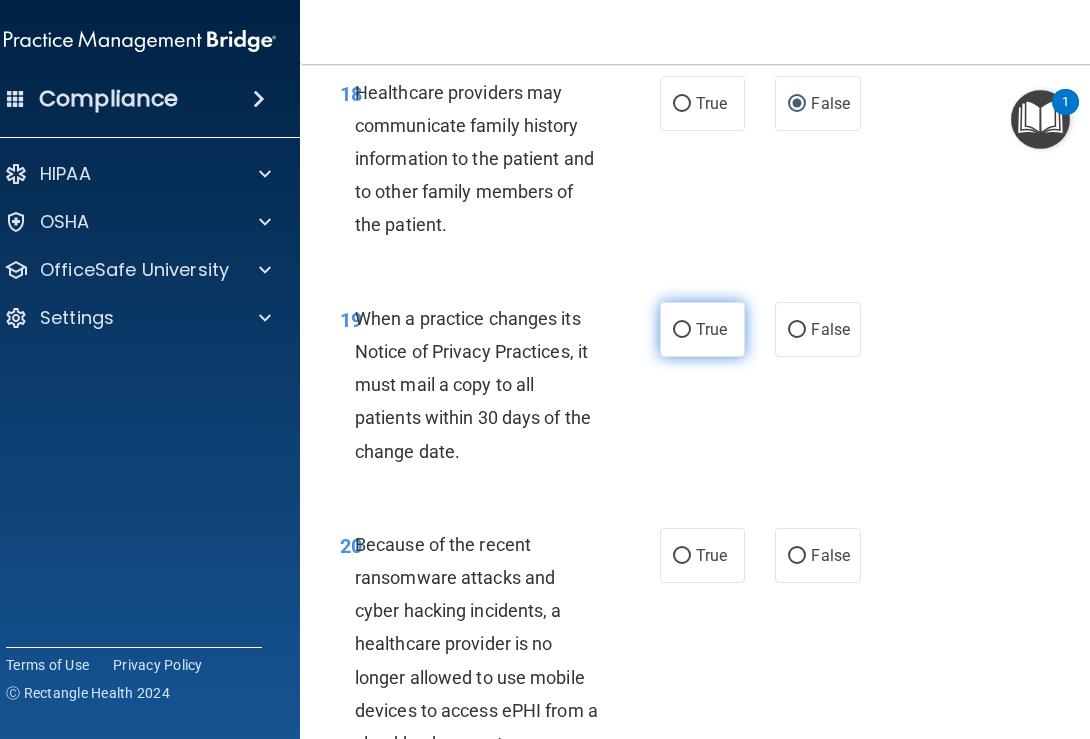 click on "True" at bounding box center [702, 329] 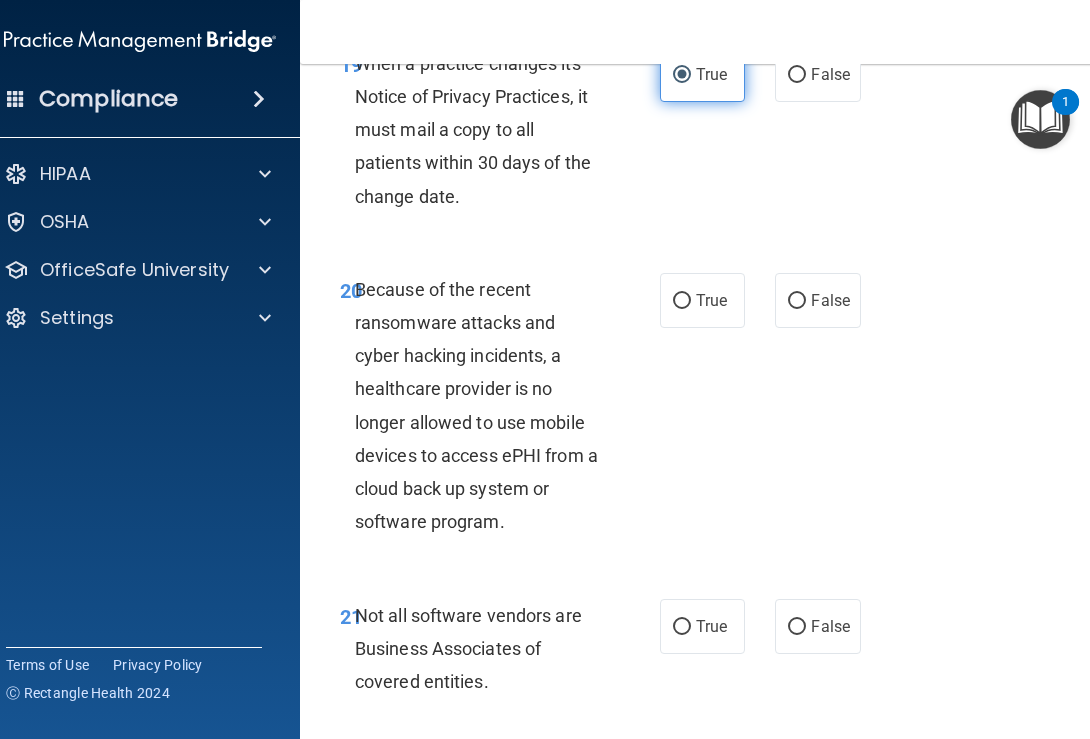 scroll, scrollTop: 4590, scrollLeft: 0, axis: vertical 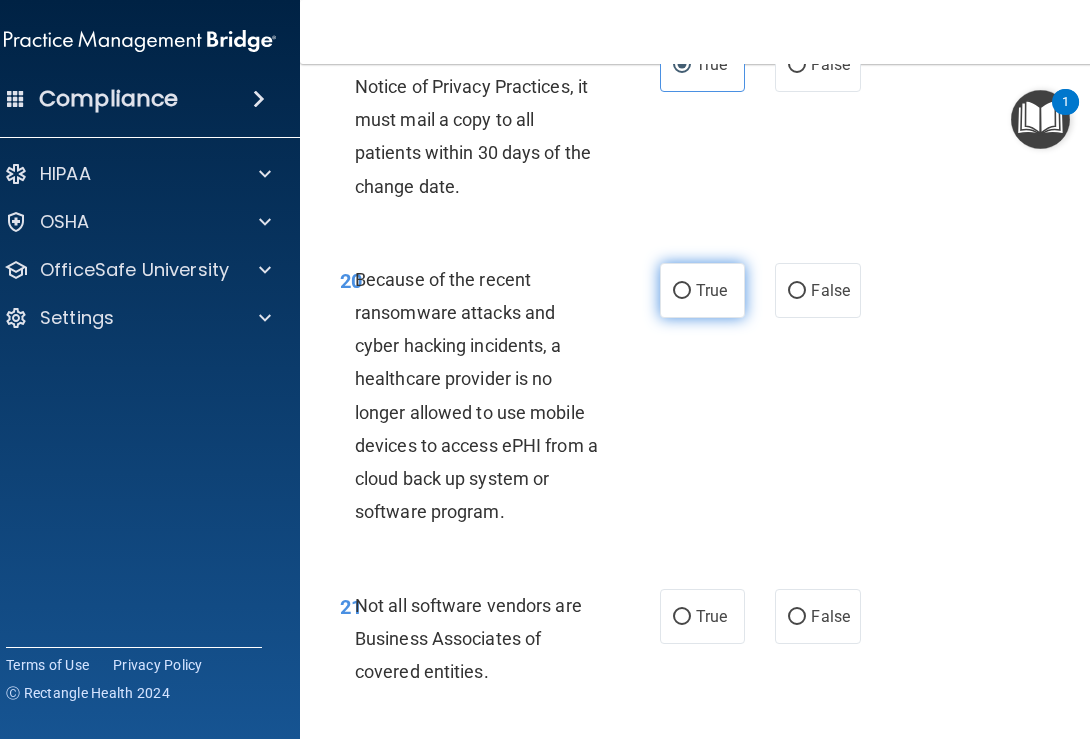 click on "True" at bounding box center [711, 290] 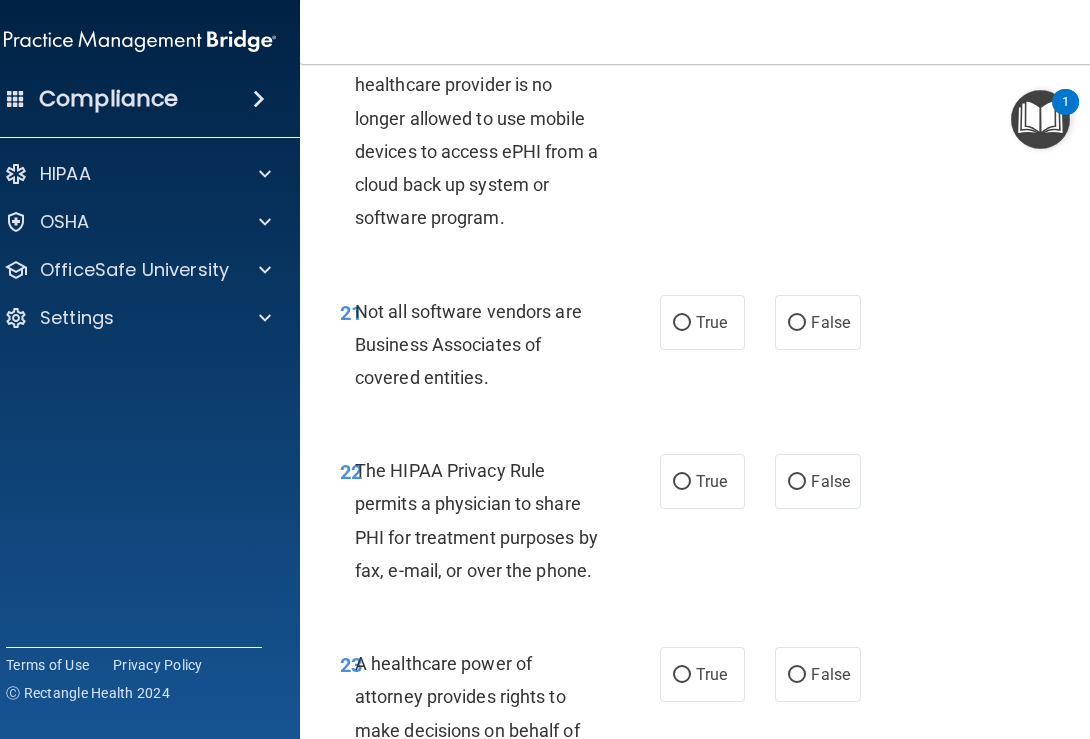 scroll, scrollTop: 4885, scrollLeft: 0, axis: vertical 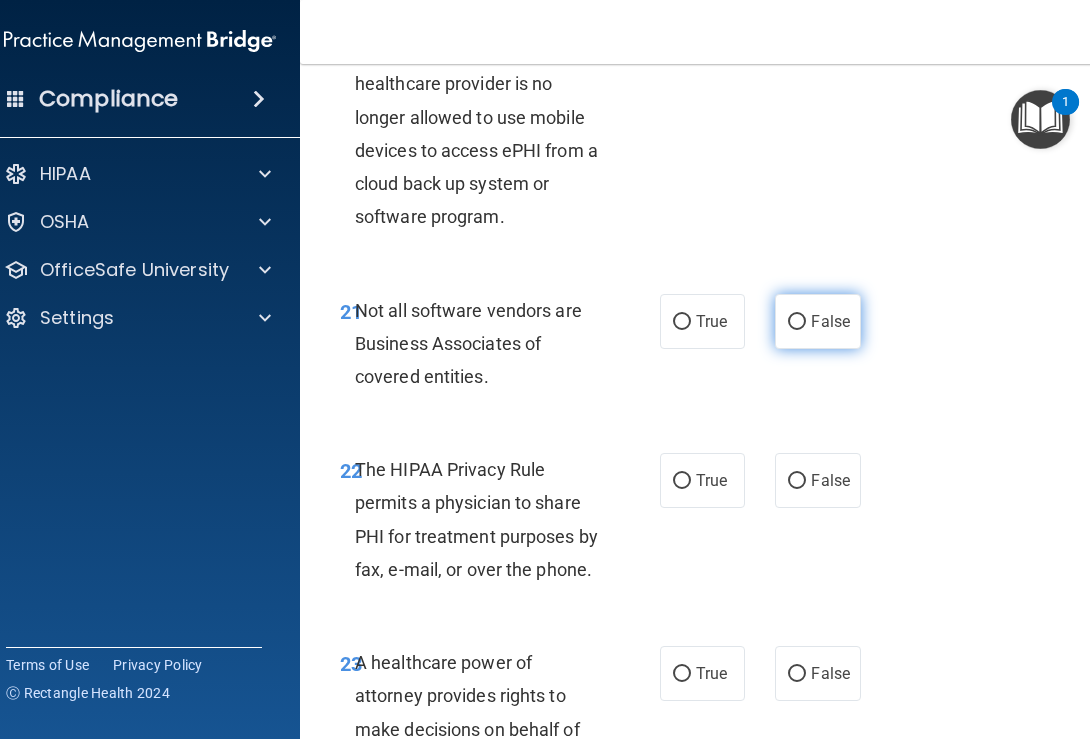 click on "False" at bounding box center (817, 321) 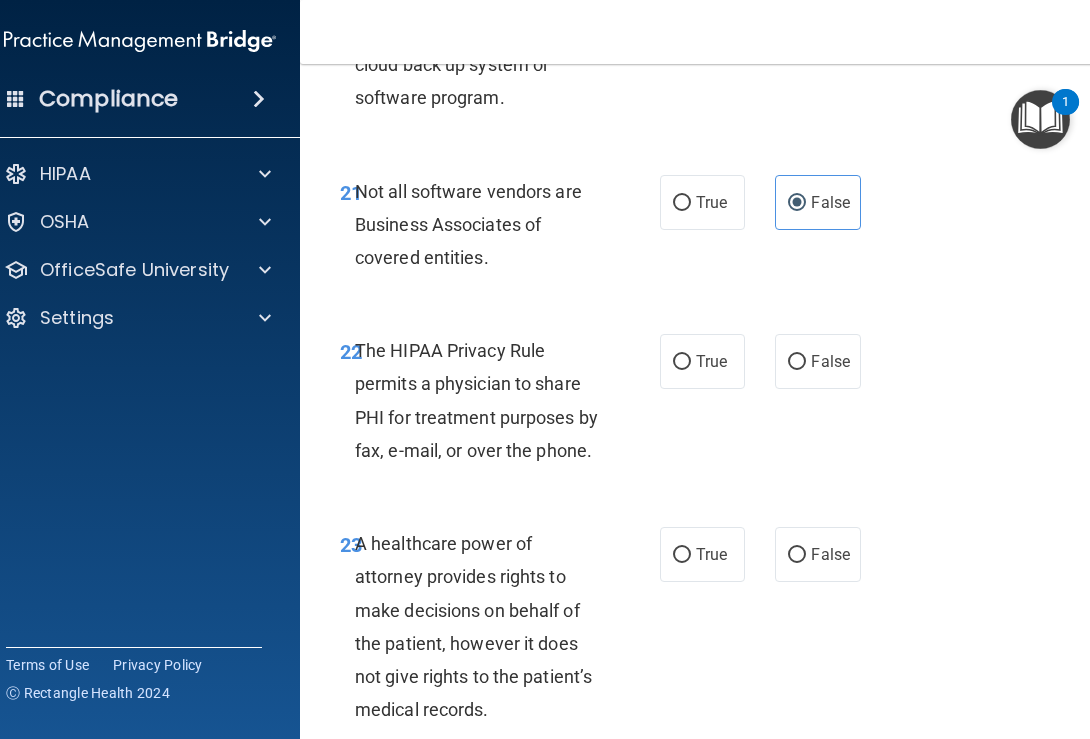 scroll, scrollTop: 5020, scrollLeft: 0, axis: vertical 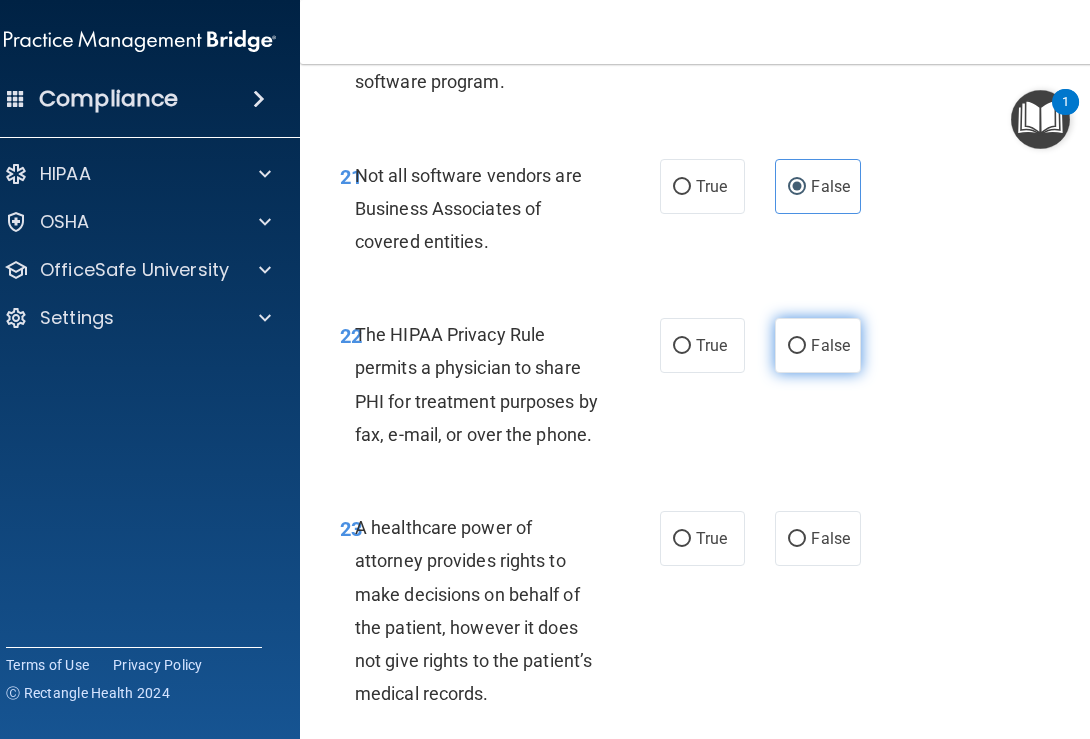 click on "False" at bounding box center (817, 345) 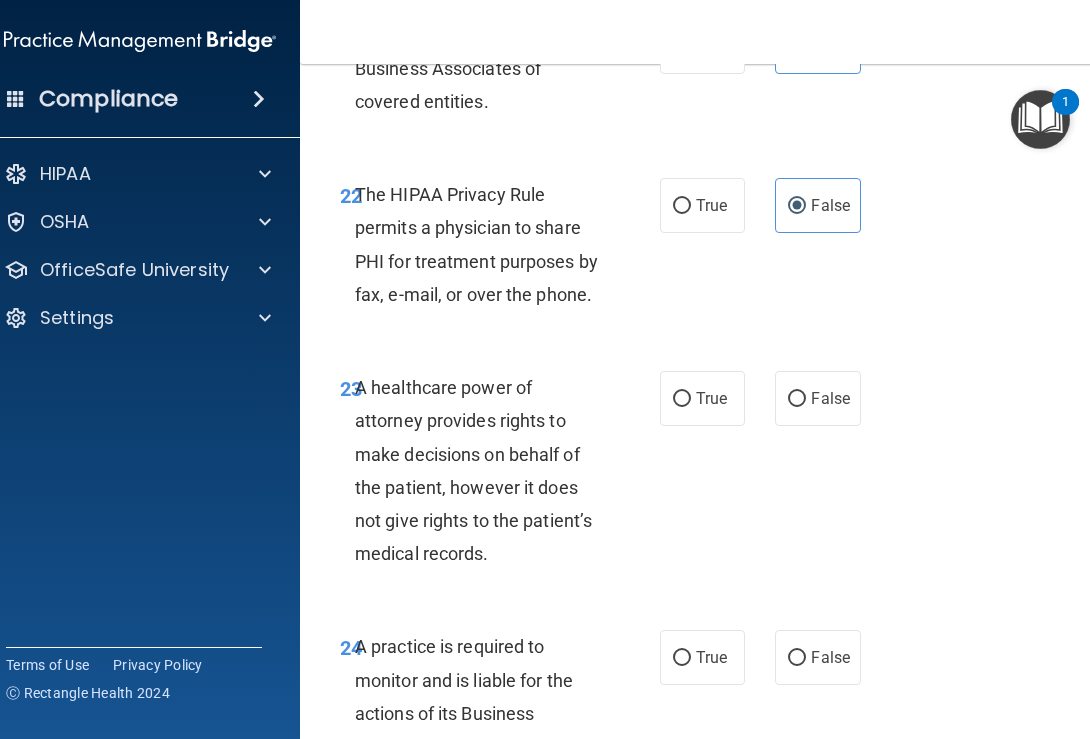scroll, scrollTop: 5168, scrollLeft: 0, axis: vertical 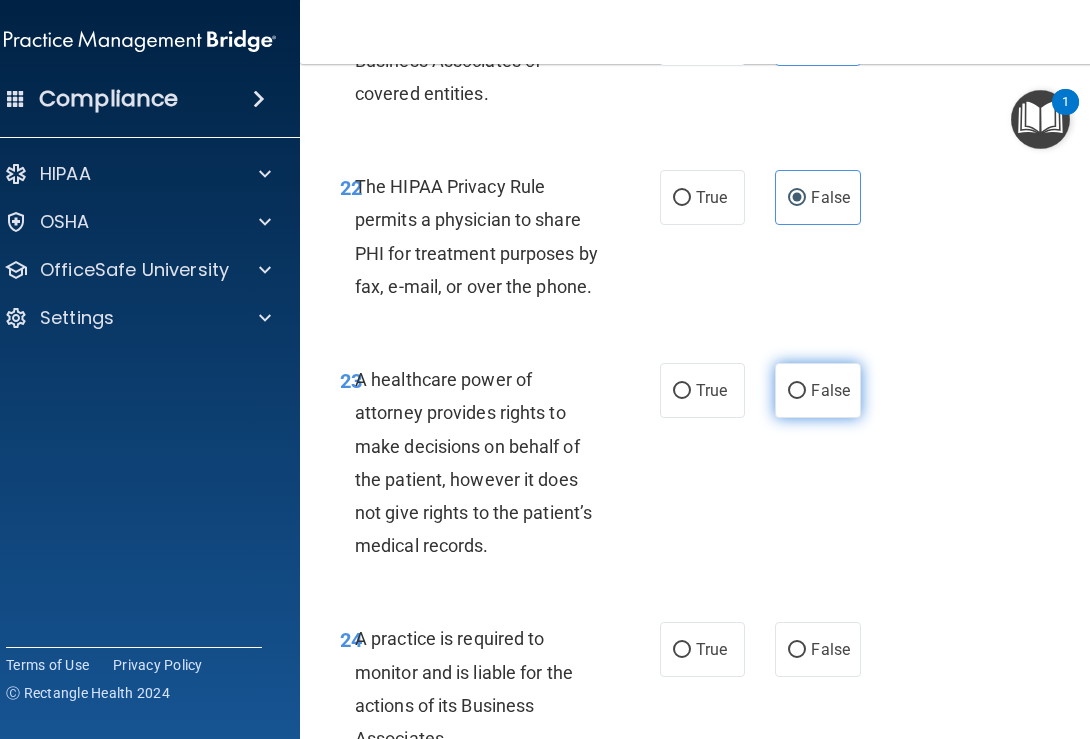 click on "False" at bounding box center [817, 390] 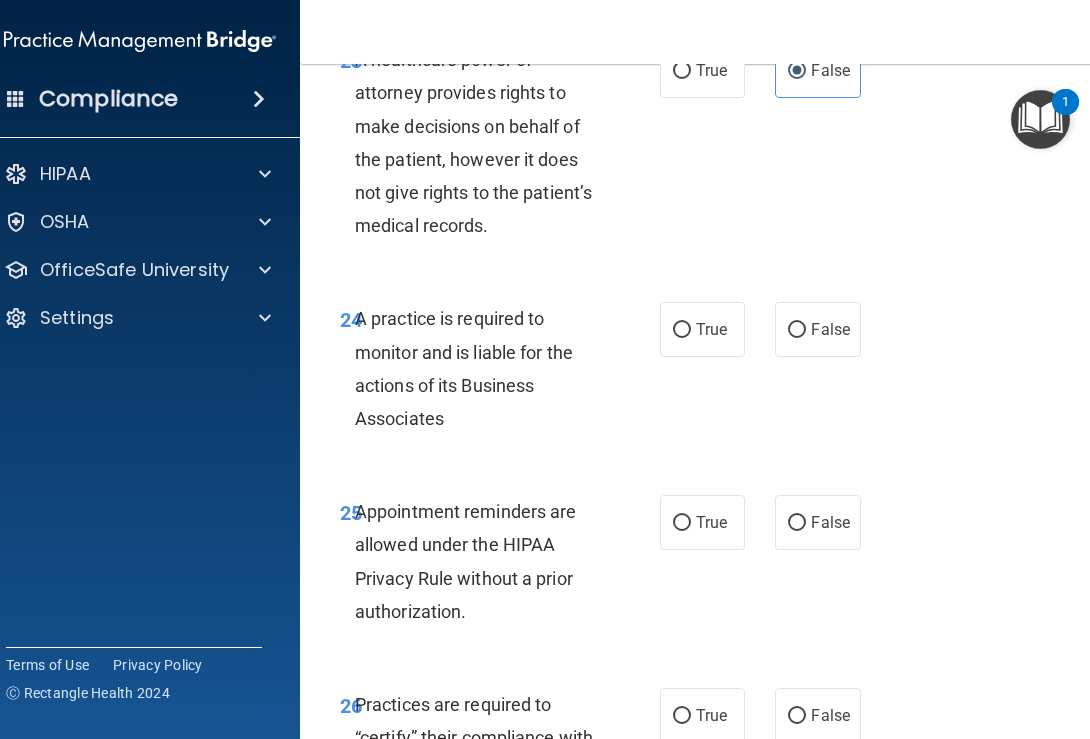 scroll, scrollTop: 5494, scrollLeft: 0, axis: vertical 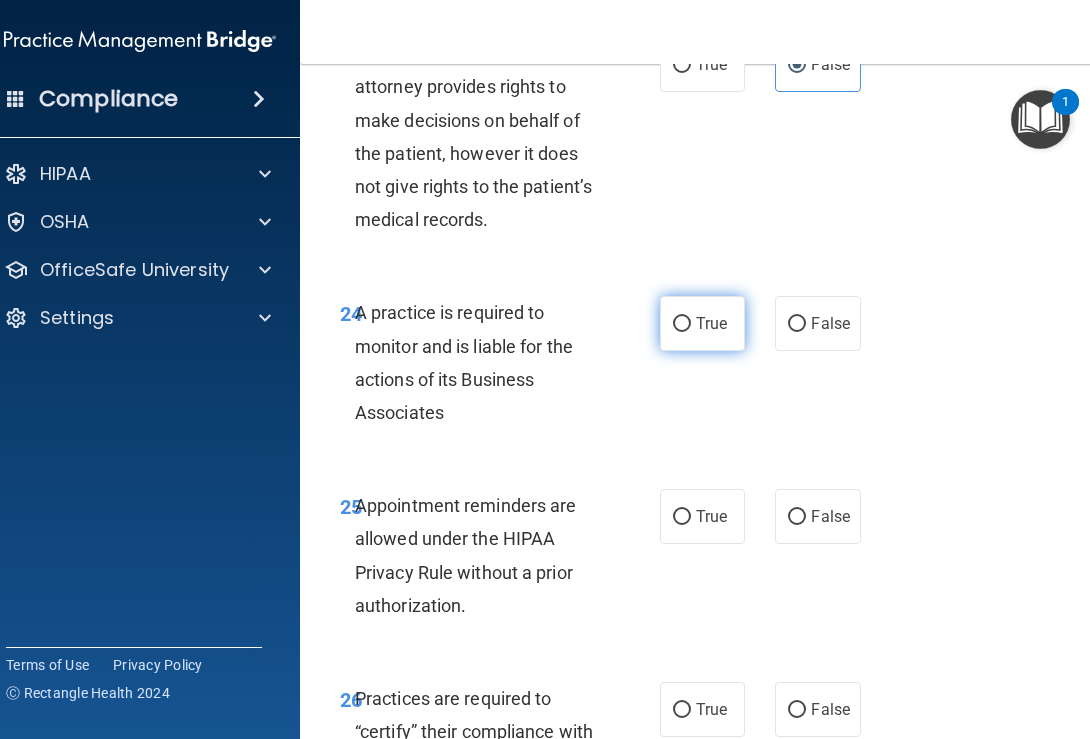 click on "True" at bounding box center [702, 323] 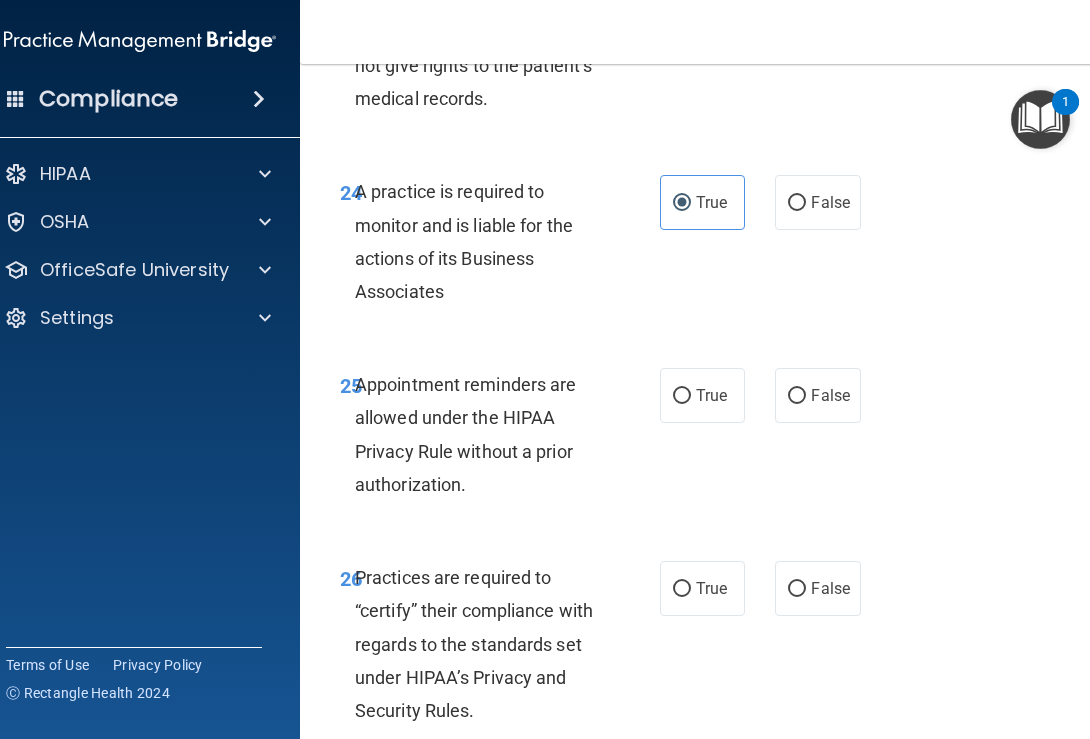 scroll, scrollTop: 5619, scrollLeft: 0, axis: vertical 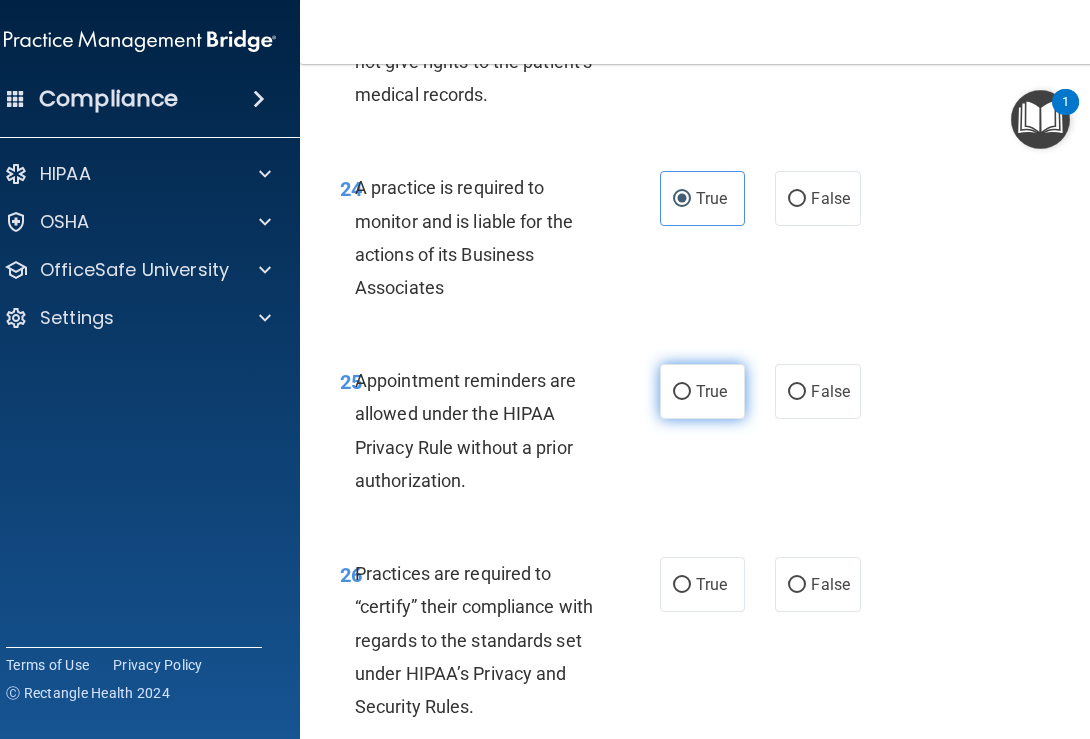 click on "True" at bounding box center [702, 391] 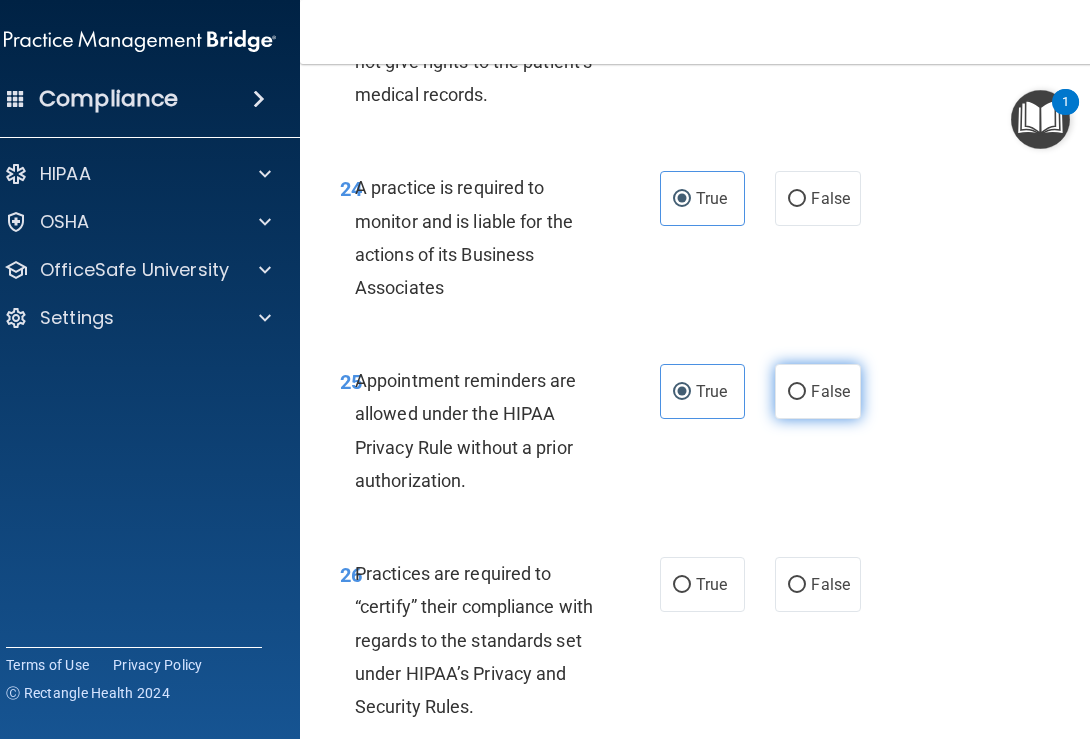 click on "False" at bounding box center [797, 392] 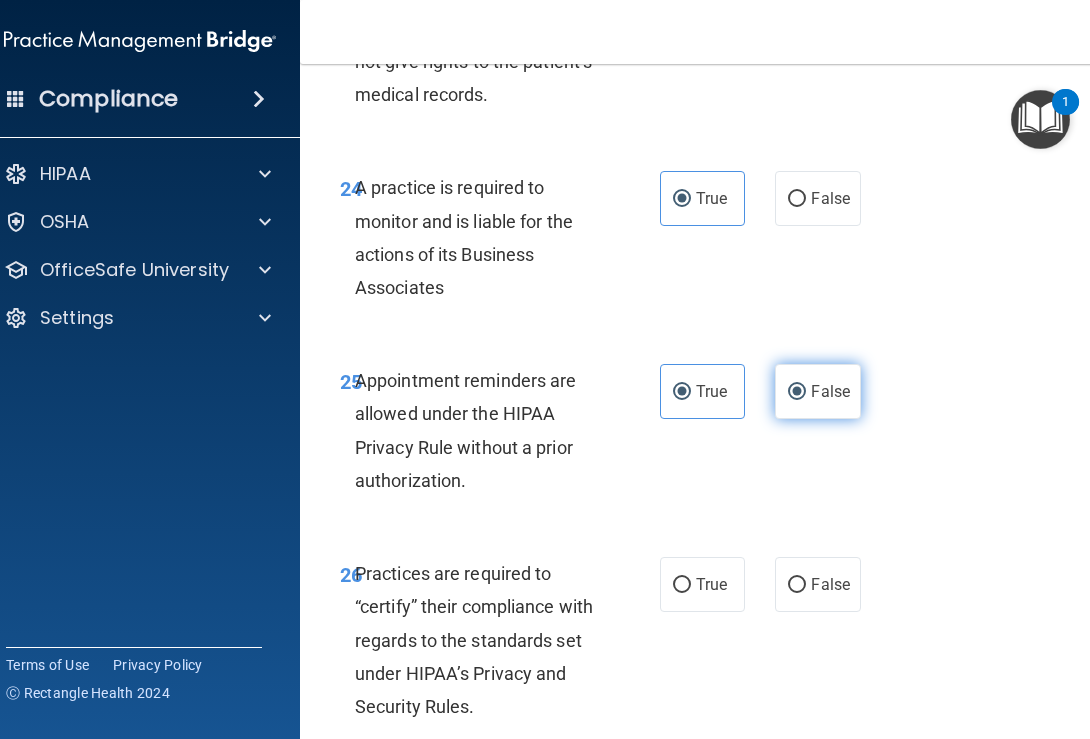 radio on "false" 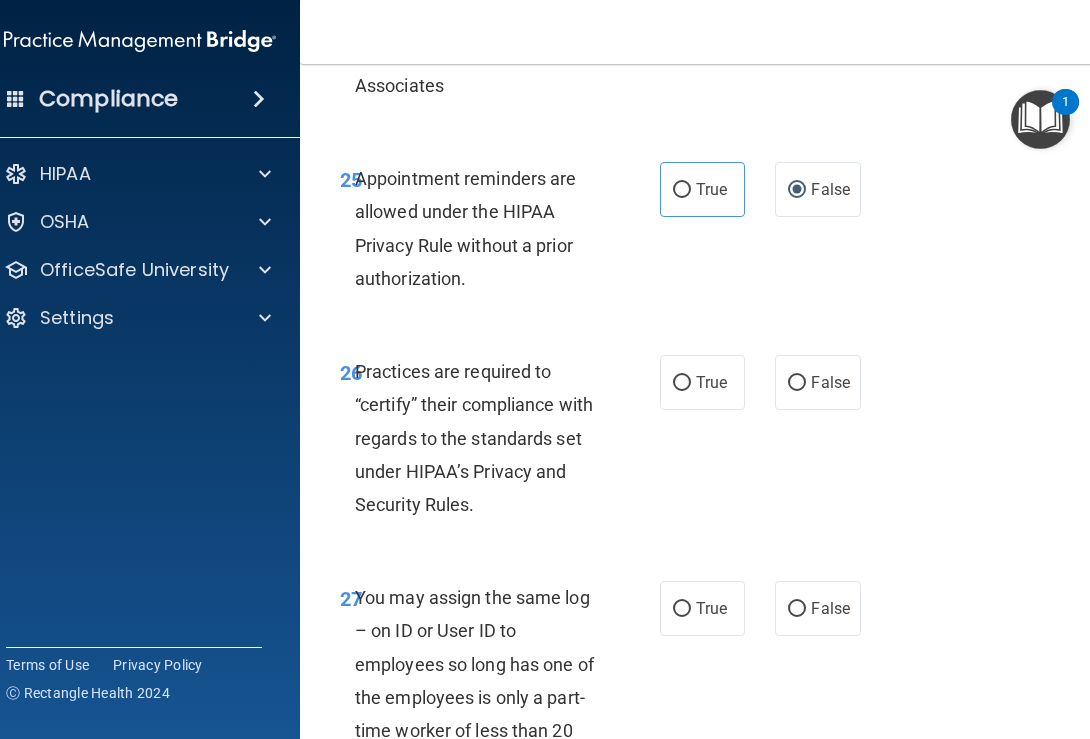 scroll, scrollTop: 5832, scrollLeft: 0, axis: vertical 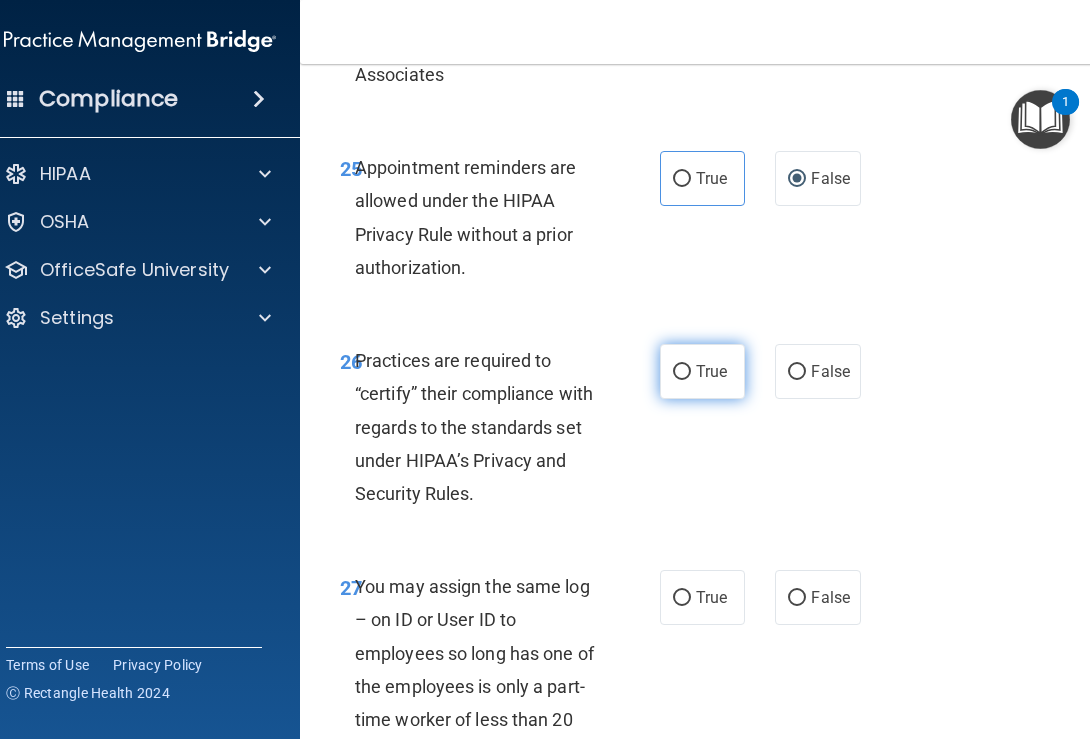 click on "True" at bounding box center [702, 371] 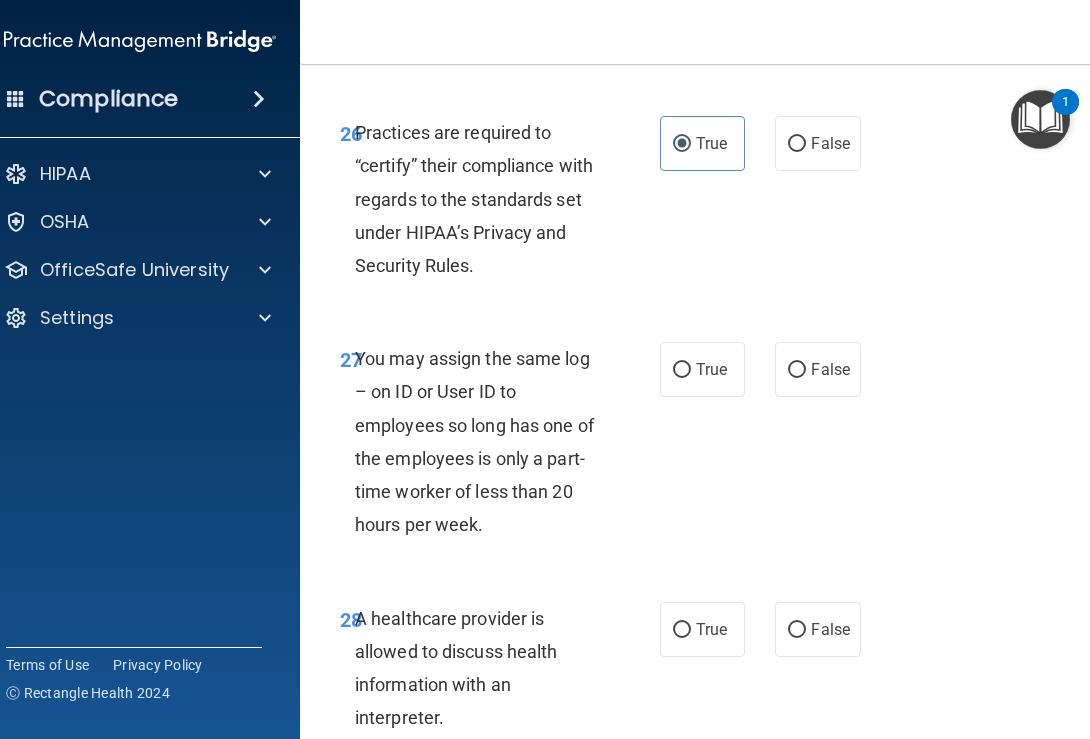 scroll, scrollTop: 6062, scrollLeft: 0, axis: vertical 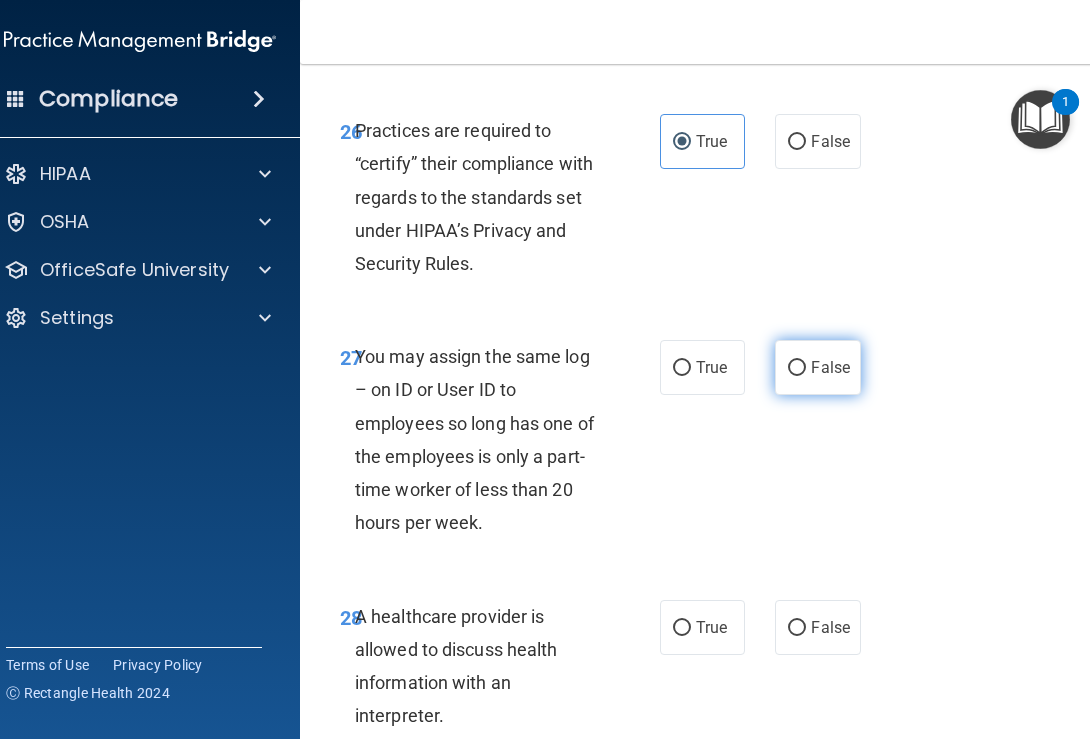 click on "False" at bounding box center (817, 367) 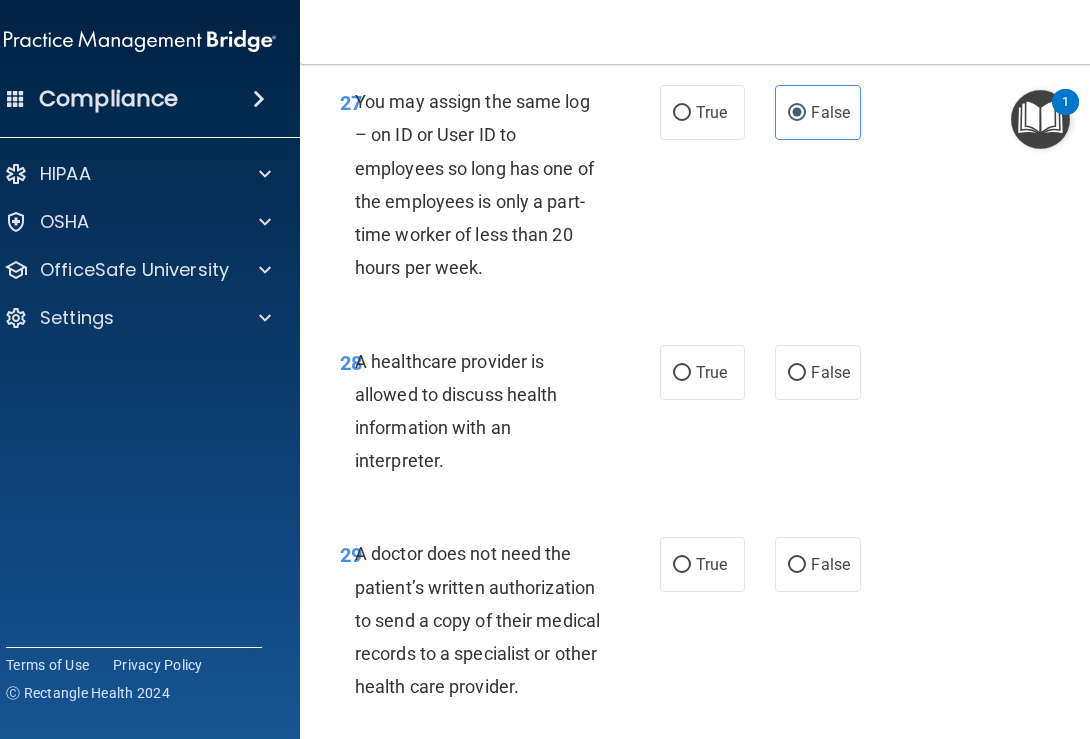 scroll, scrollTop: 6325, scrollLeft: 0, axis: vertical 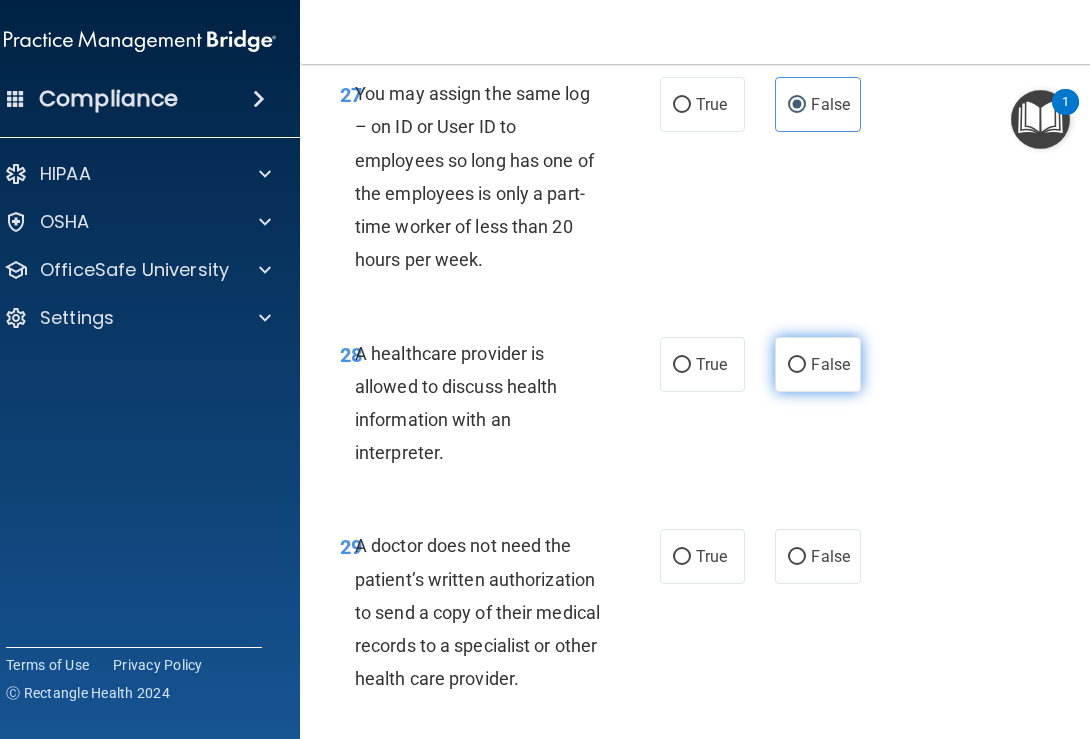 click on "False" at bounding box center [797, 365] 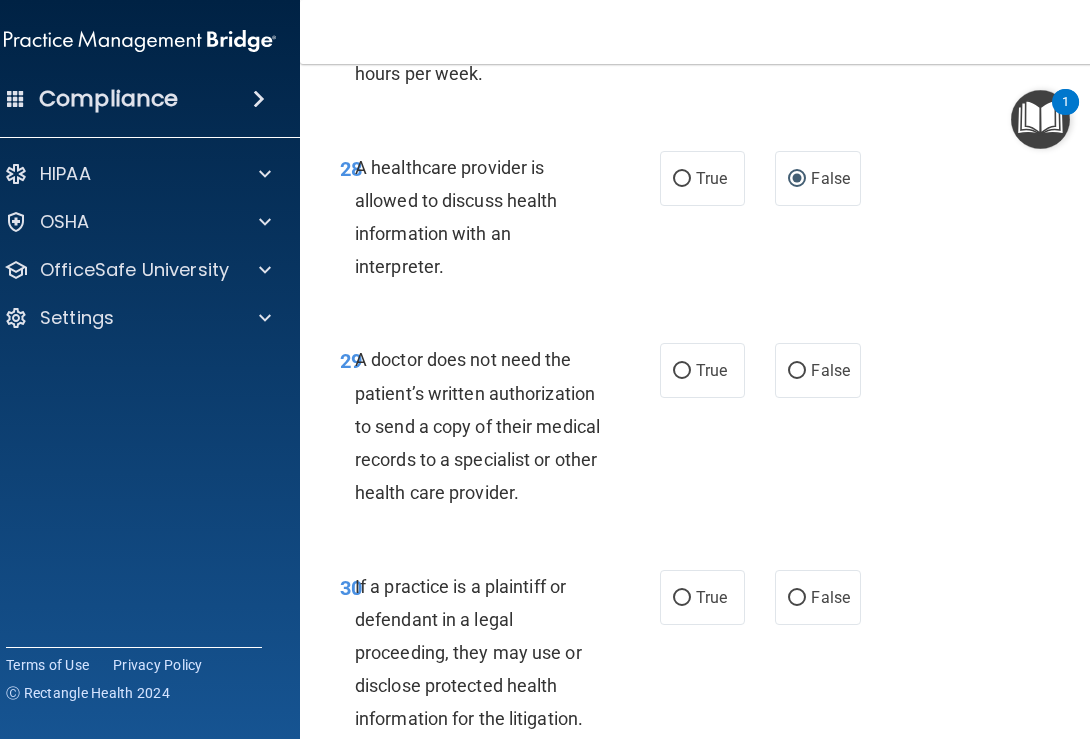 scroll, scrollTop: 6512, scrollLeft: 0, axis: vertical 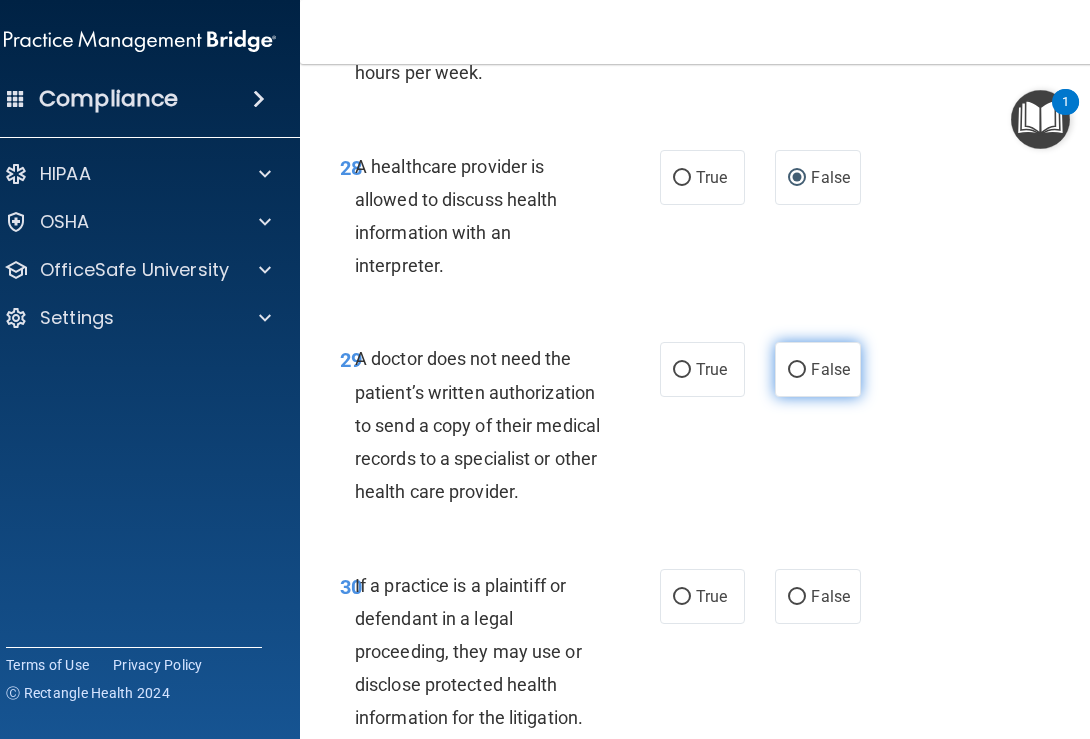 click on "False" at bounding box center (817, 369) 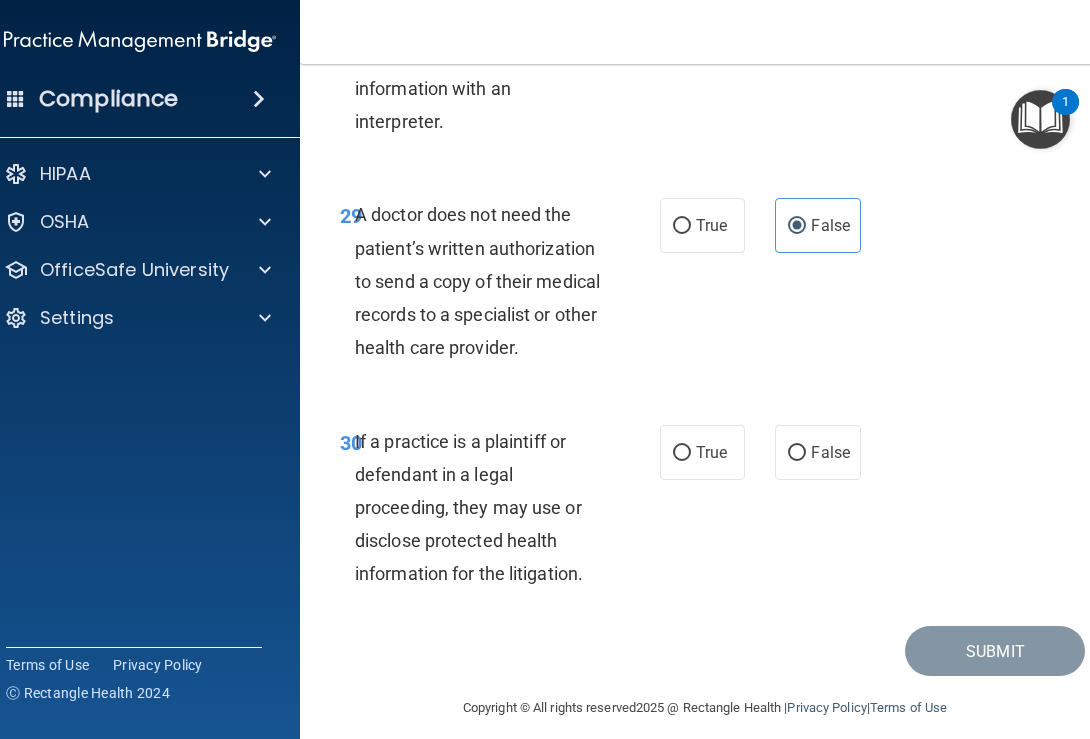 scroll, scrollTop: 6674, scrollLeft: 0, axis: vertical 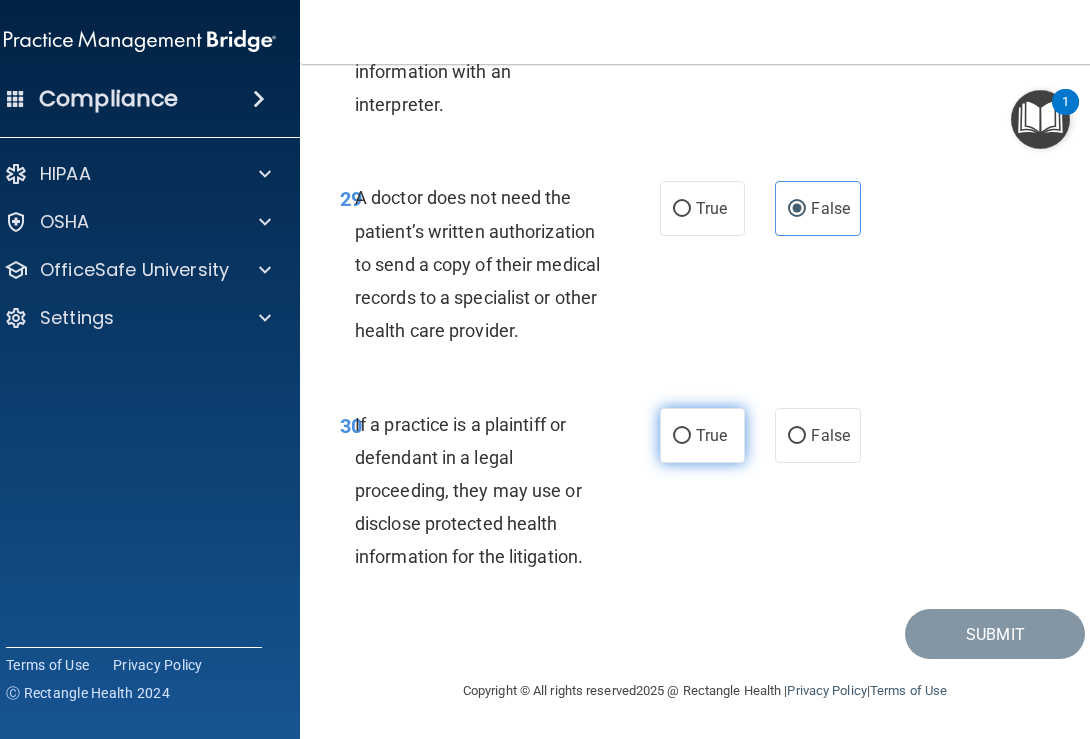 click on "True" at bounding box center [702, 435] 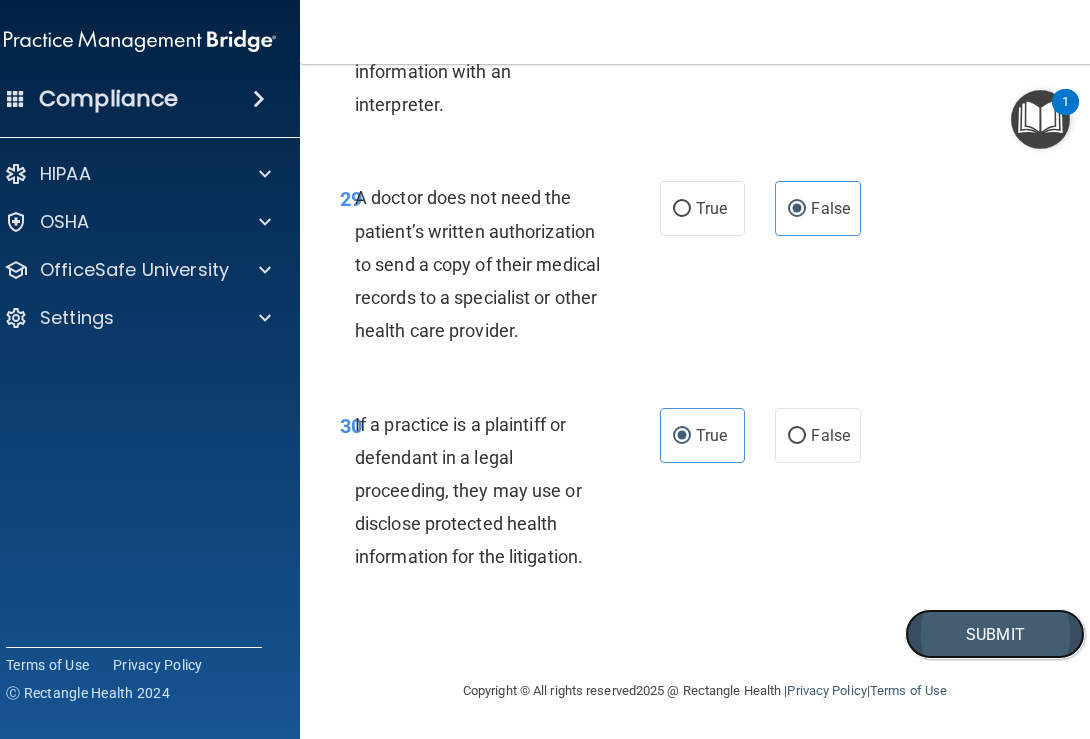 click on "Submit" at bounding box center [995, 634] 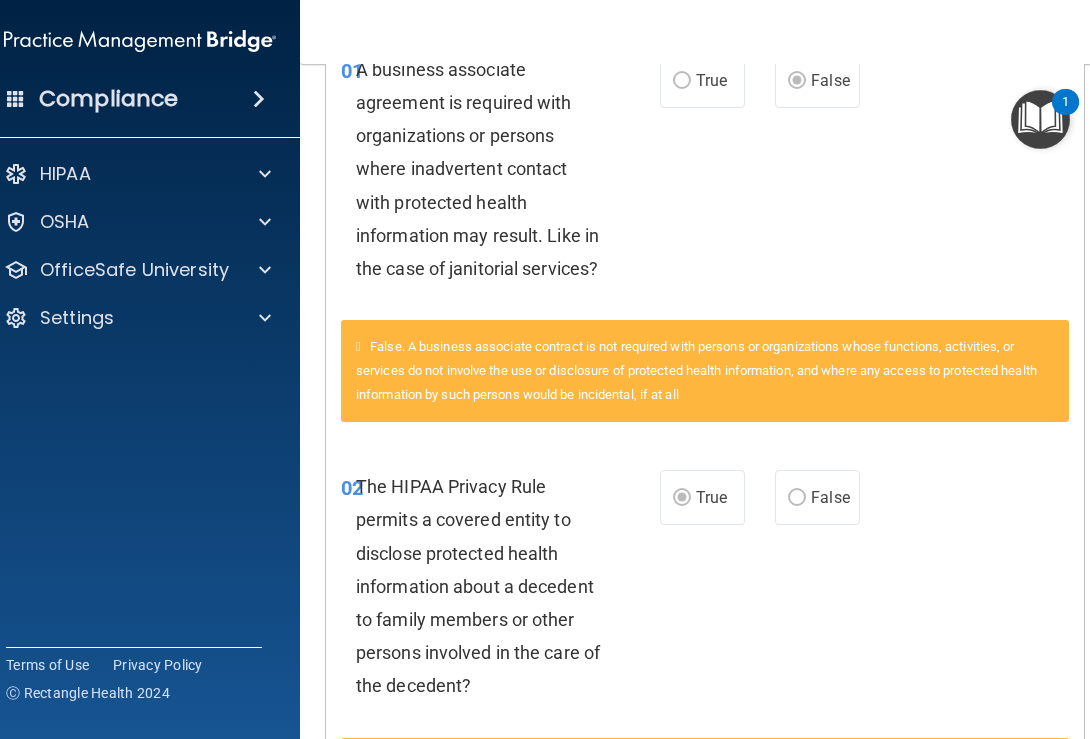 scroll, scrollTop: 0, scrollLeft: 0, axis: both 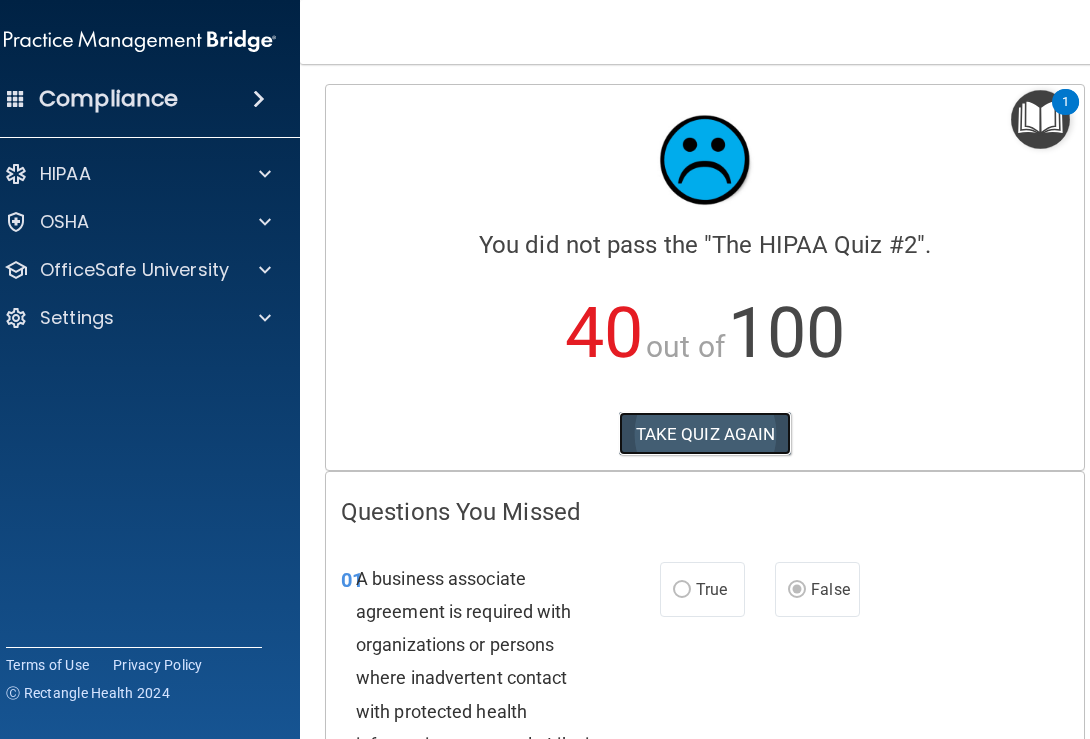 click on "TAKE QUIZ AGAIN" at bounding box center (705, 434) 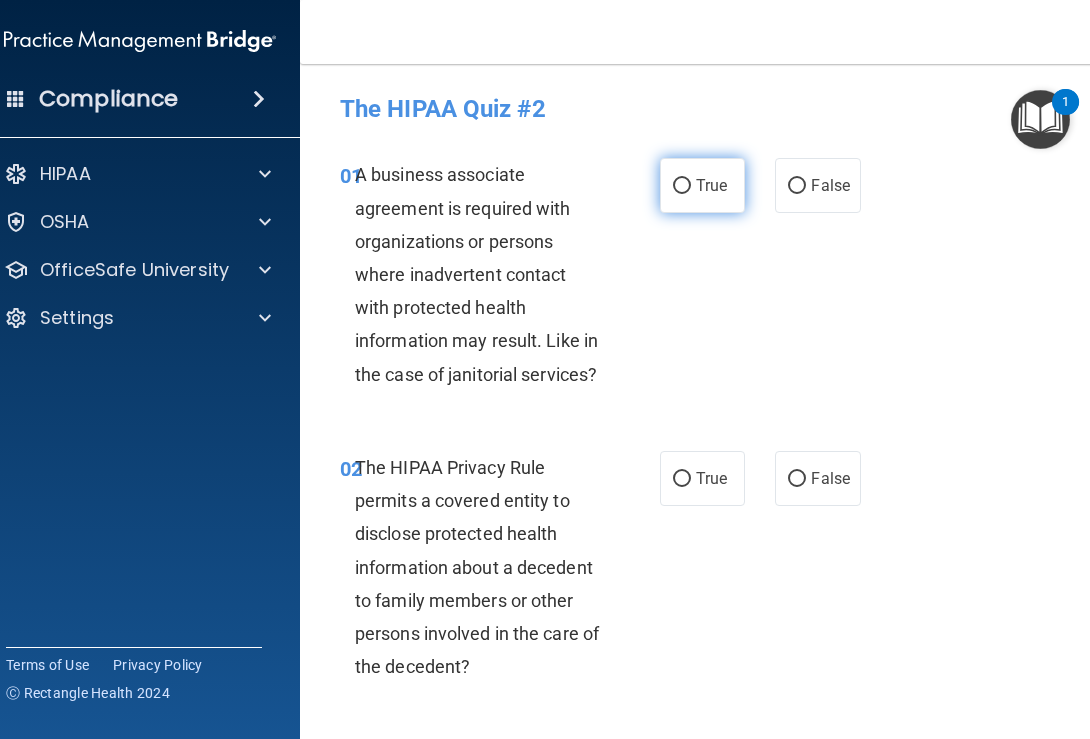 click on "True" at bounding box center [702, 185] 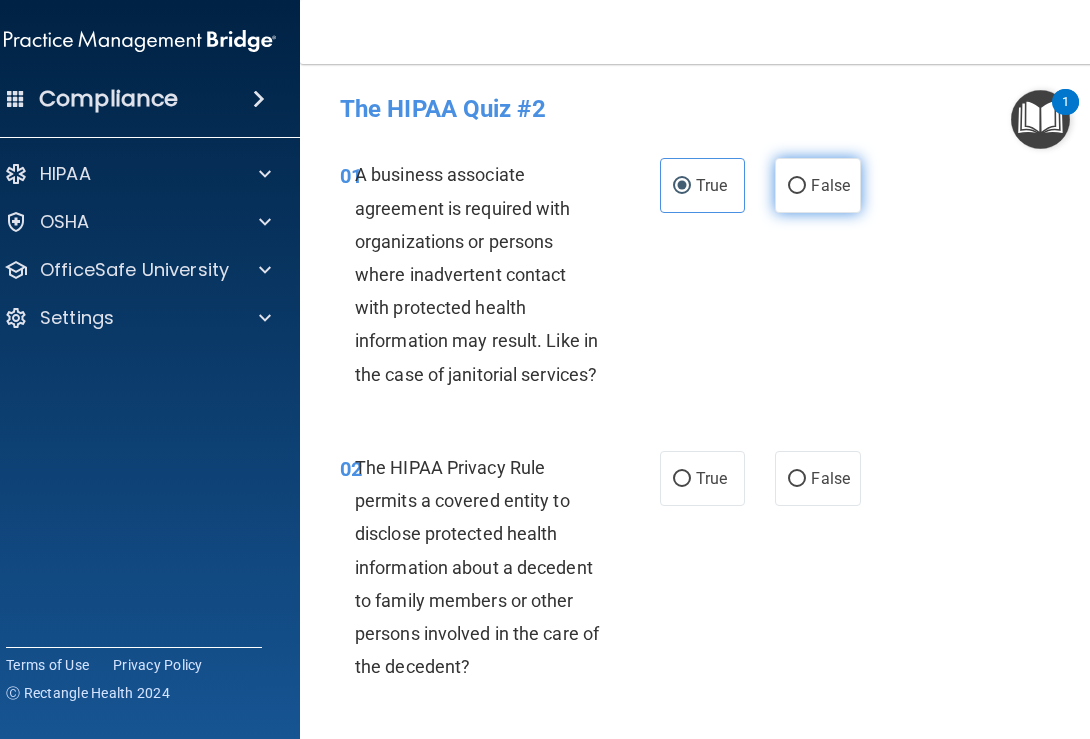 click on "False" at bounding box center (797, 186) 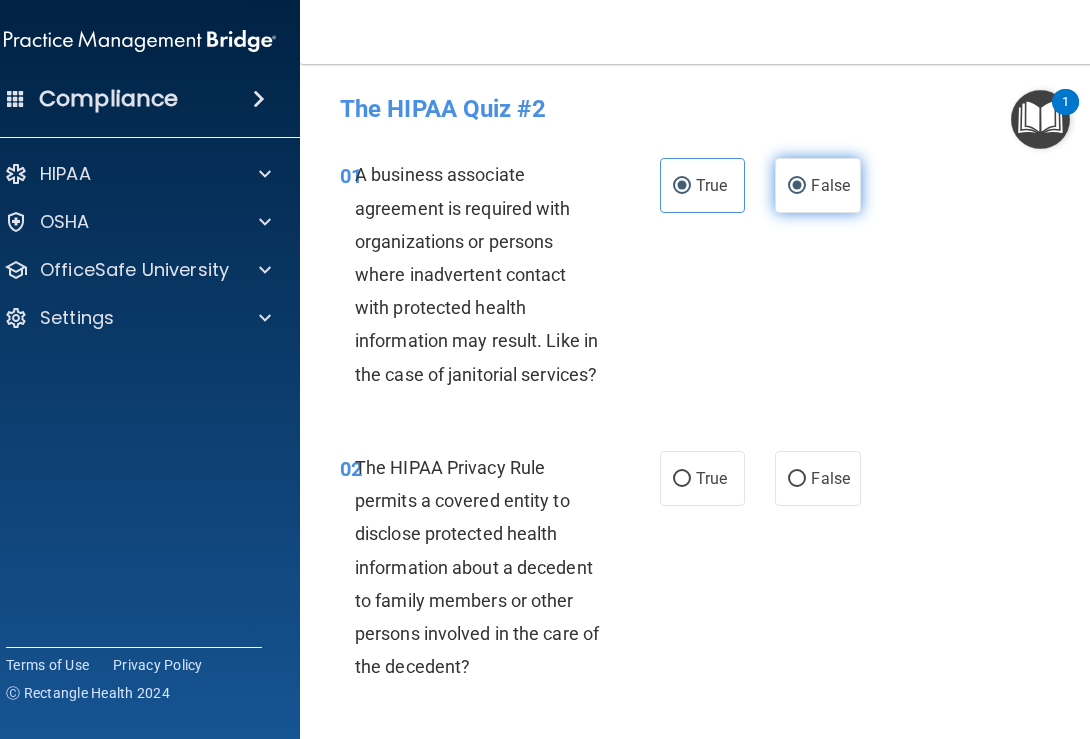 radio on "false" 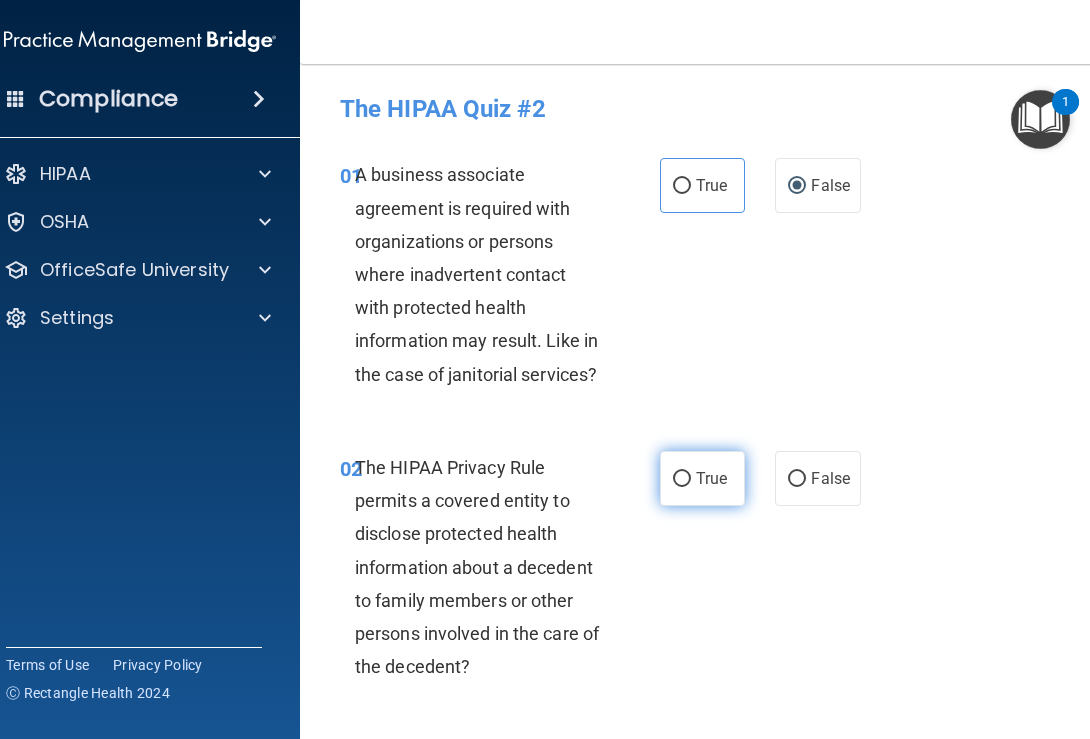 click on "True" at bounding box center (702, 478) 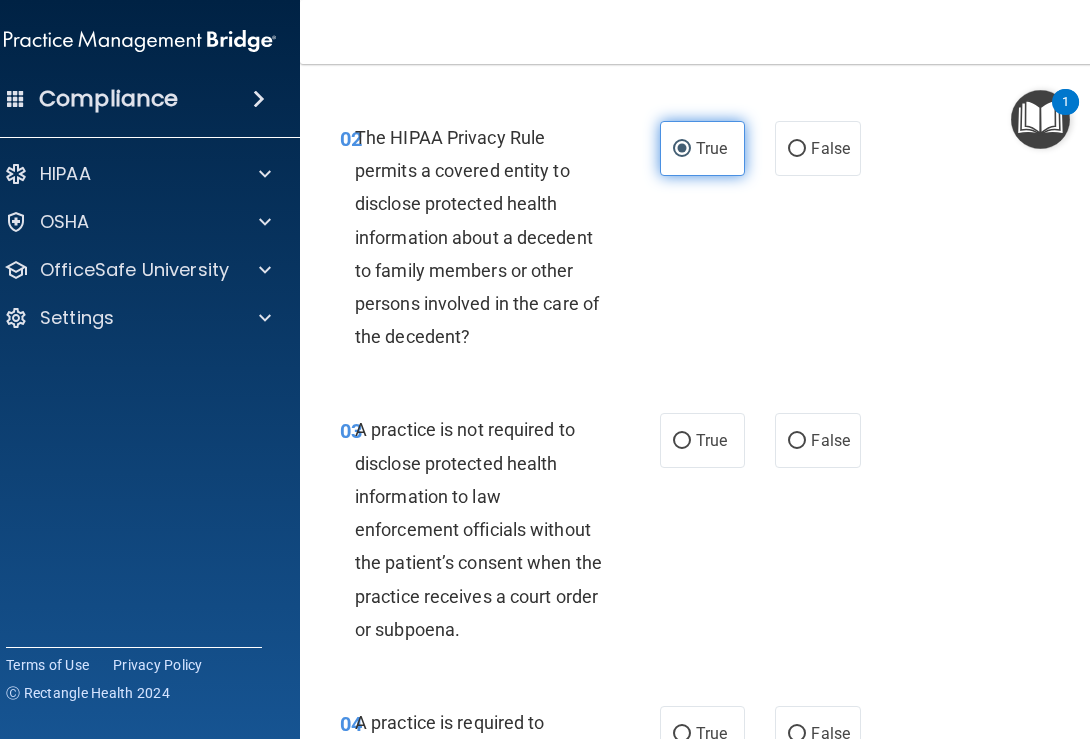 scroll, scrollTop: 335, scrollLeft: 0, axis: vertical 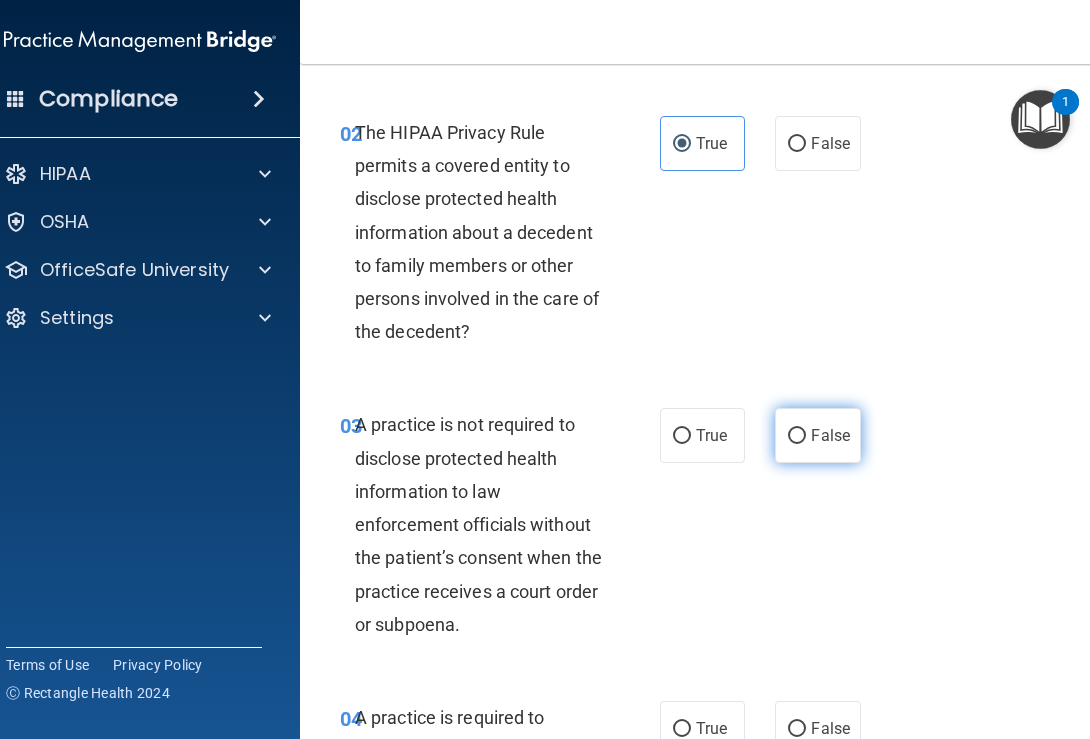 click on "False" at bounding box center [797, 436] 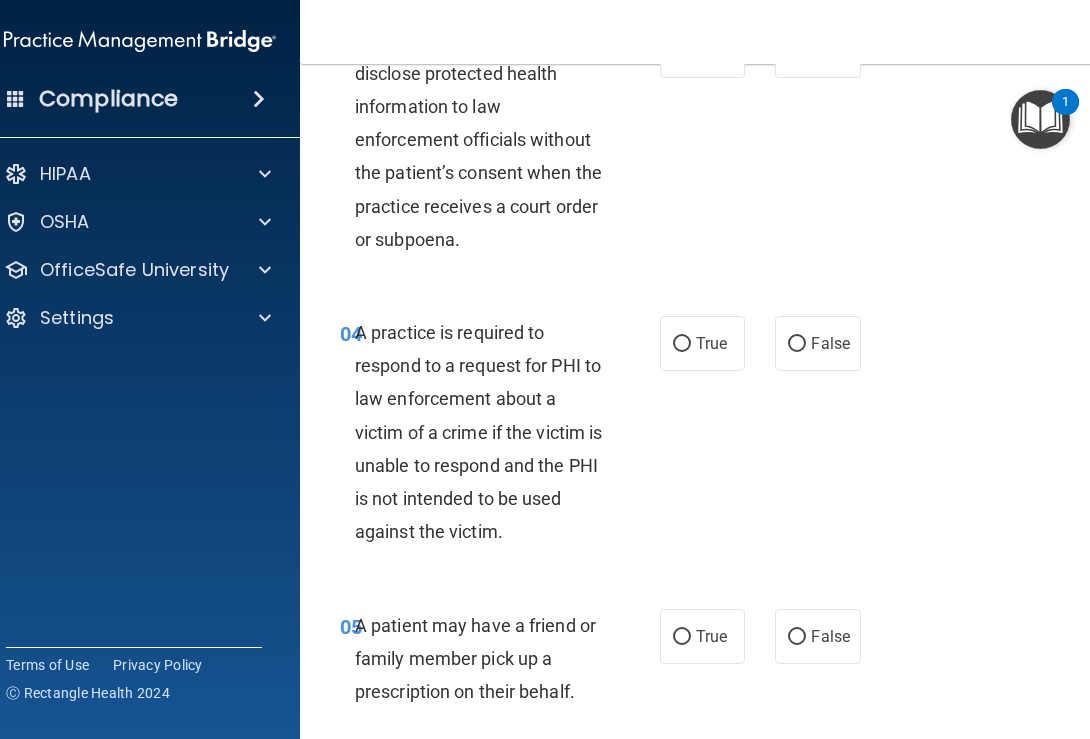 scroll, scrollTop: 722, scrollLeft: 0, axis: vertical 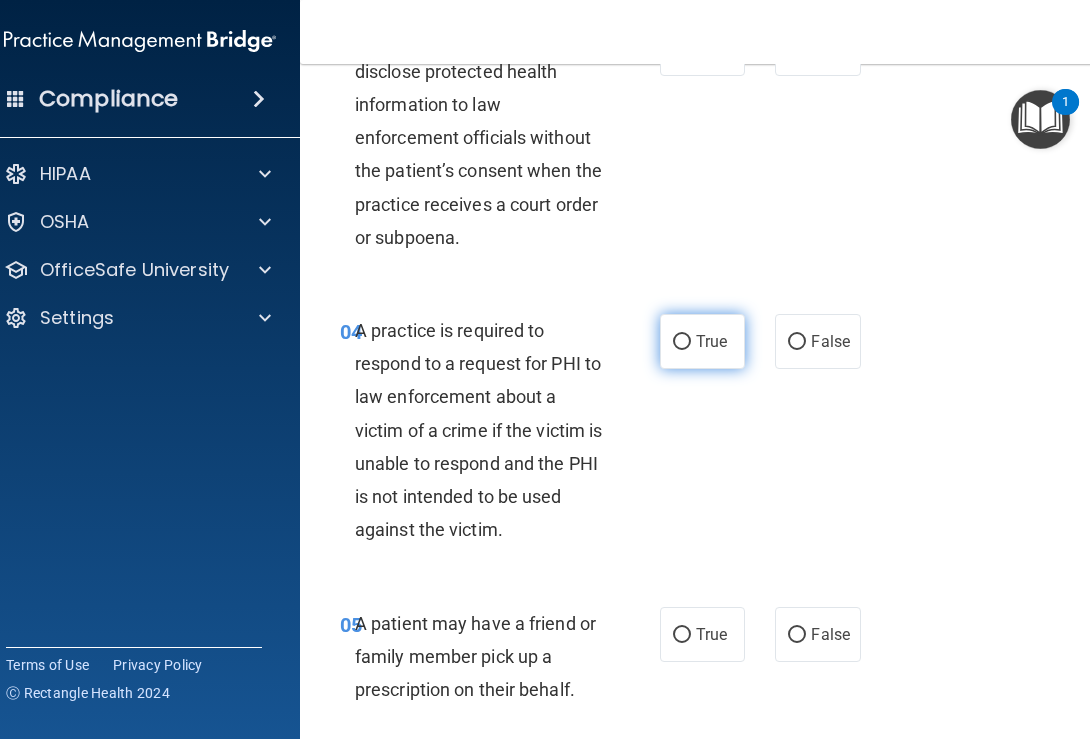 click on "True" at bounding box center (682, 342) 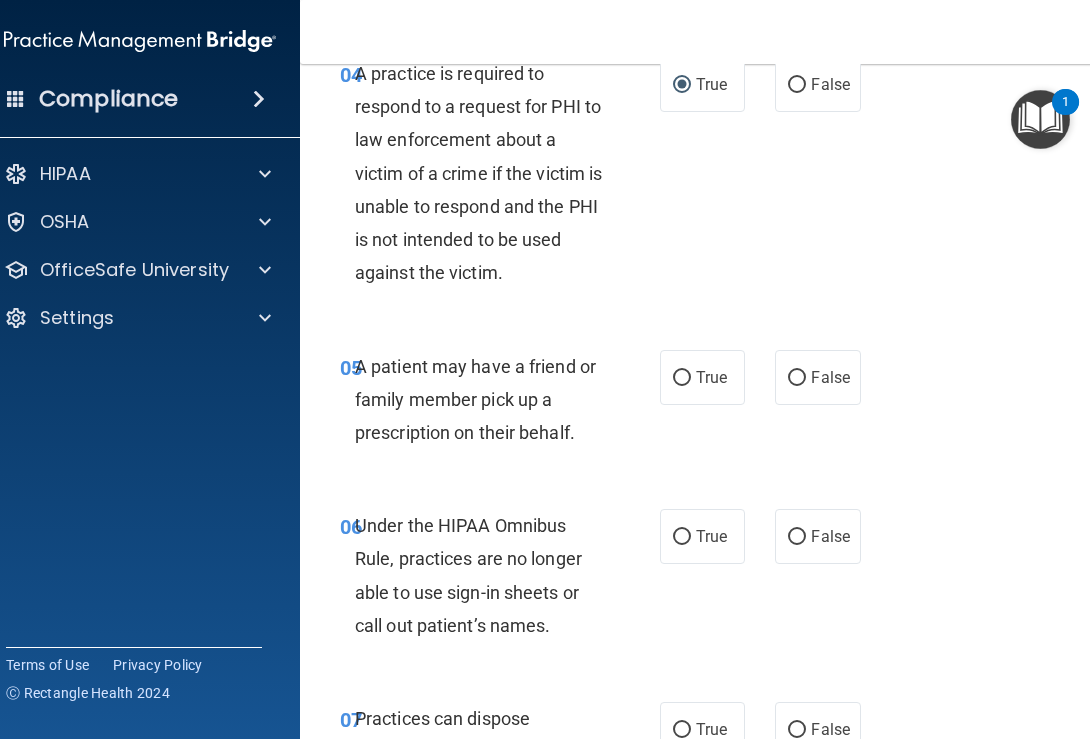 scroll, scrollTop: 985, scrollLeft: 0, axis: vertical 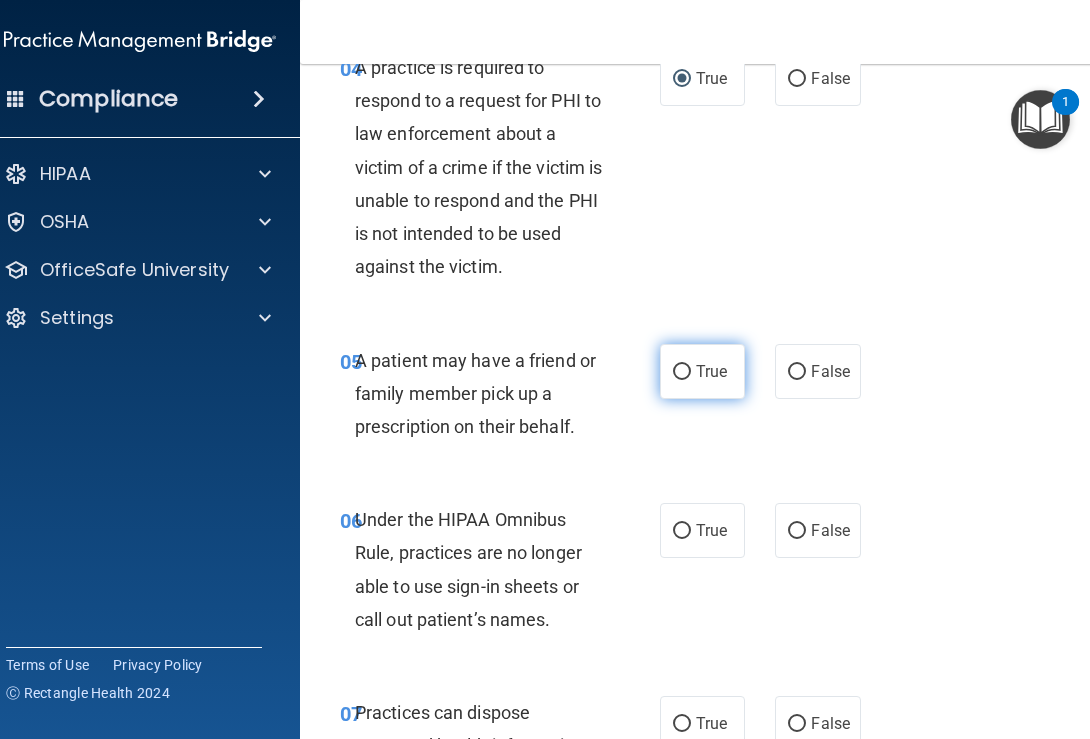 click on "True" at bounding box center (711, 371) 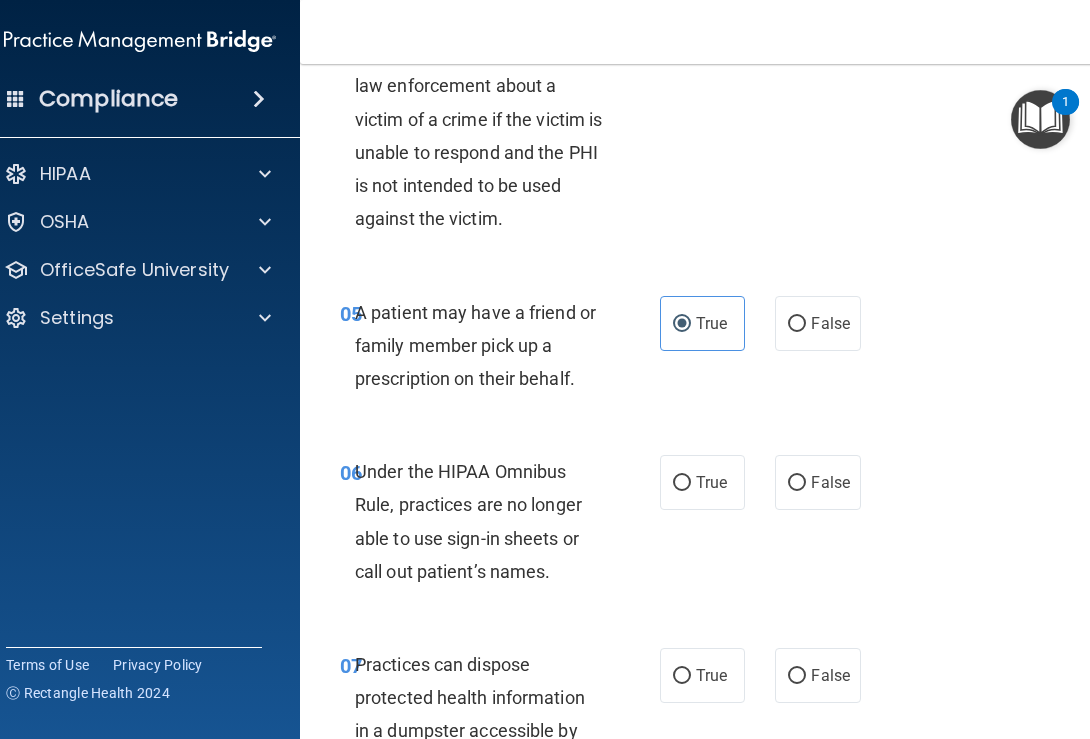 scroll, scrollTop: 1037, scrollLeft: 0, axis: vertical 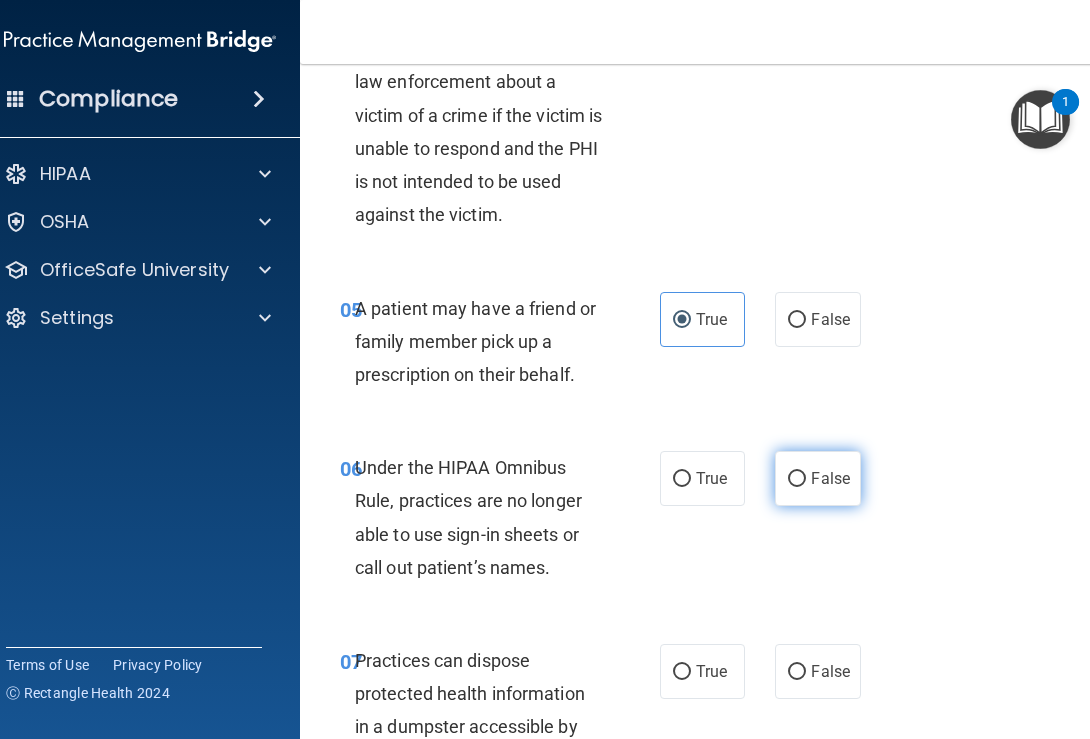 click on "False" at bounding box center (797, 479) 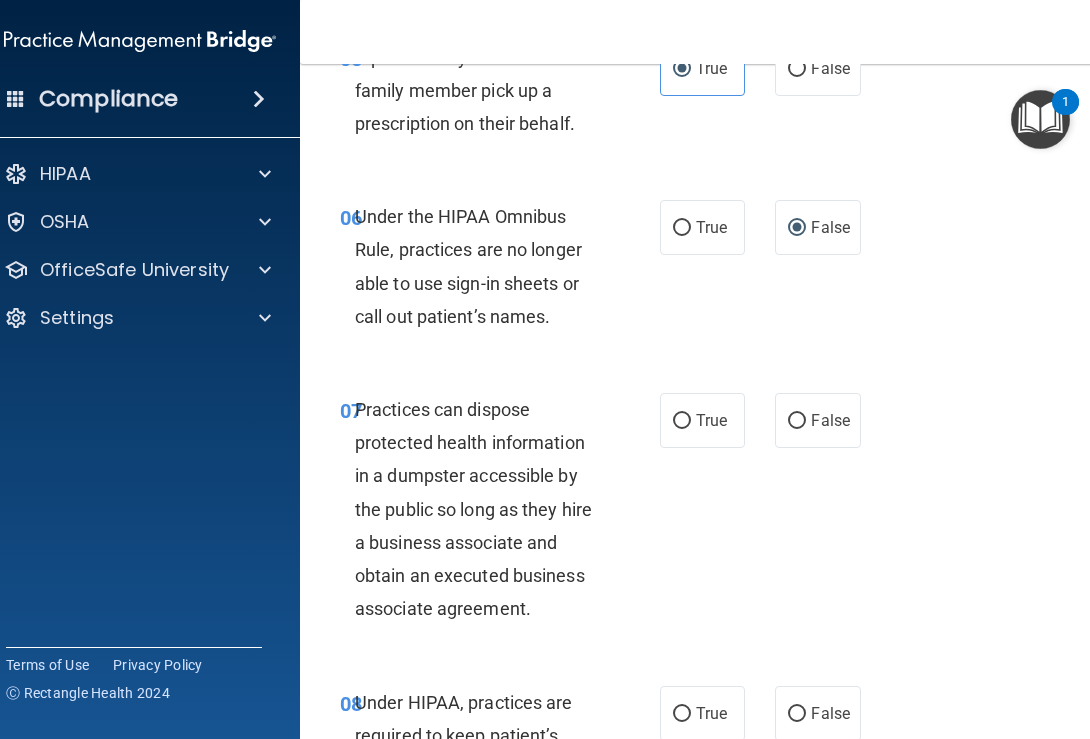 scroll, scrollTop: 1301, scrollLeft: 0, axis: vertical 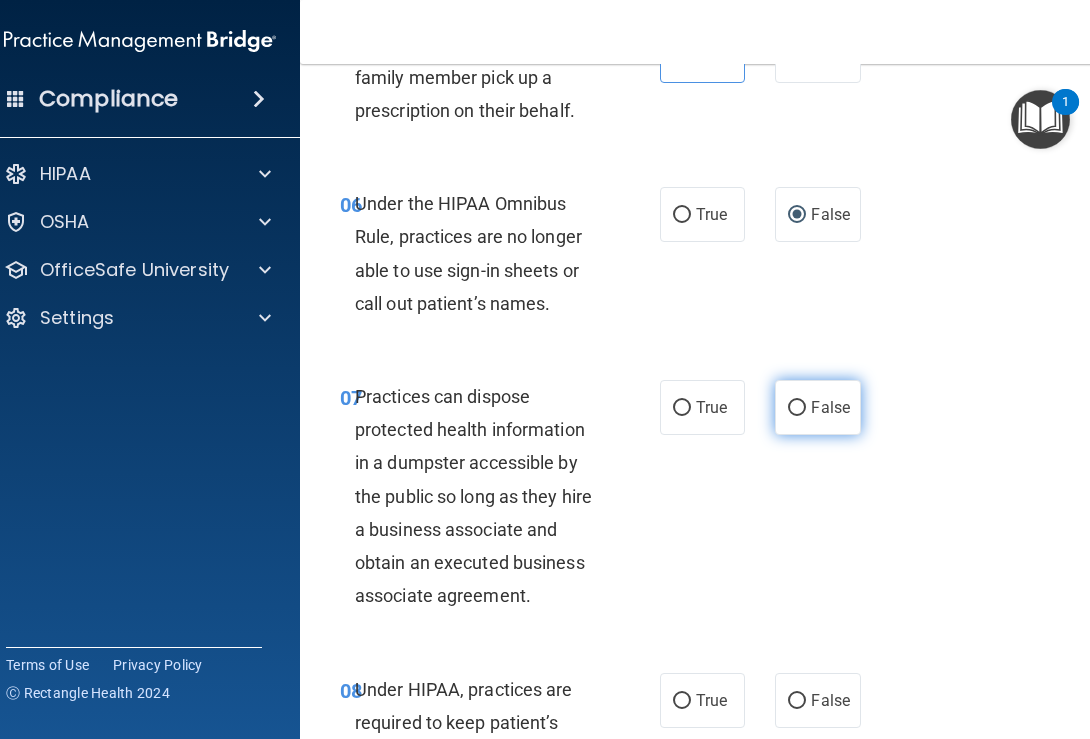 click on "False" at bounding box center [817, 407] 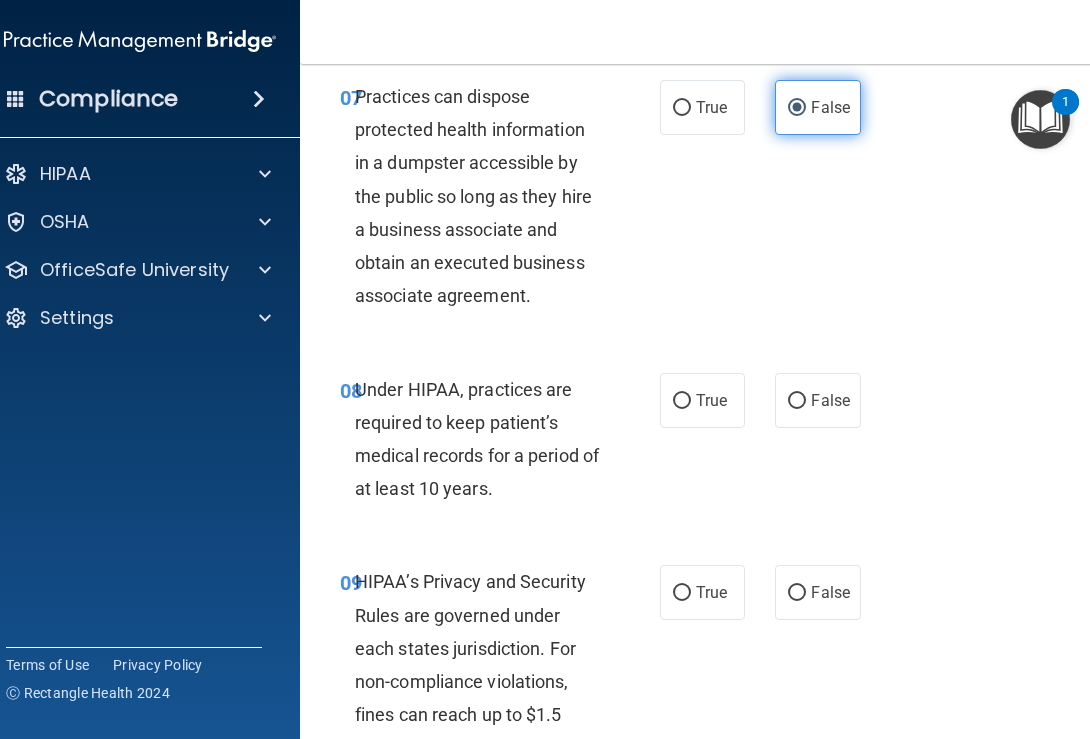scroll, scrollTop: 1632, scrollLeft: 0, axis: vertical 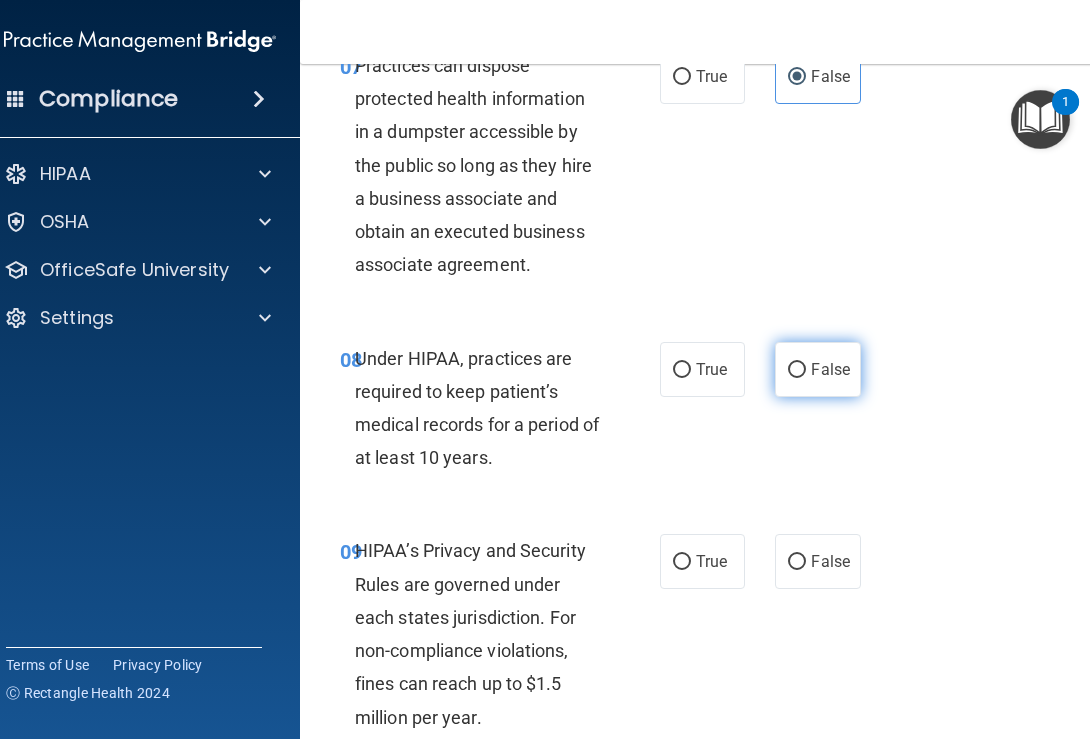 click on "False" at bounding box center (797, 370) 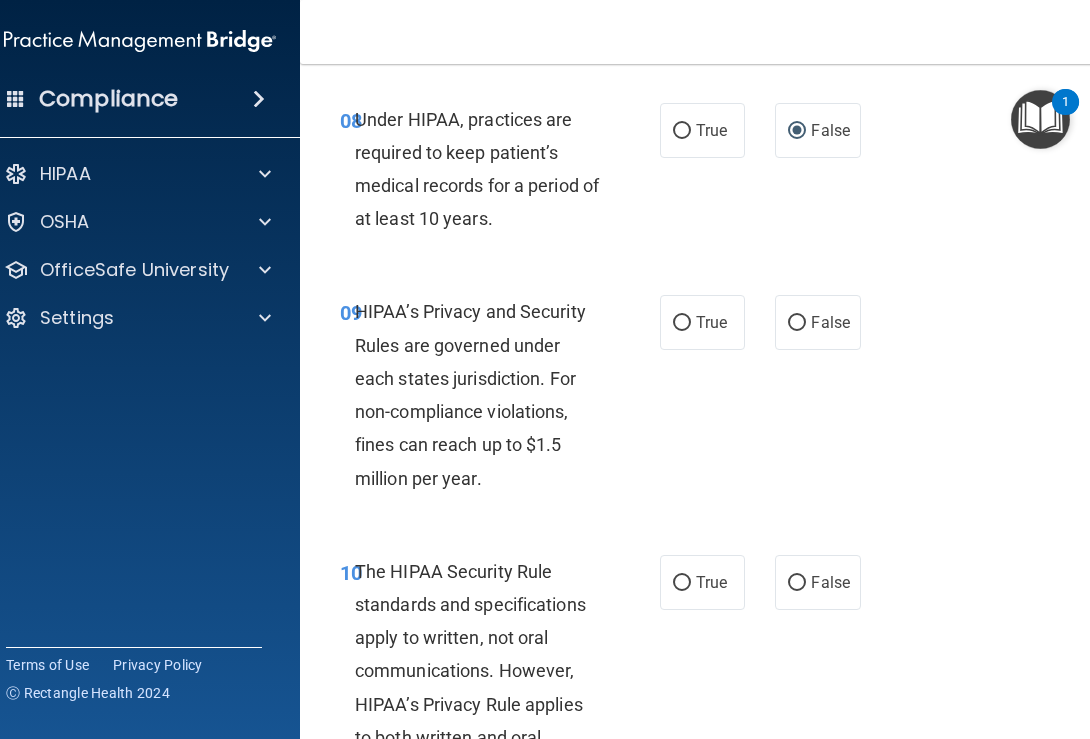 scroll, scrollTop: 1879, scrollLeft: 0, axis: vertical 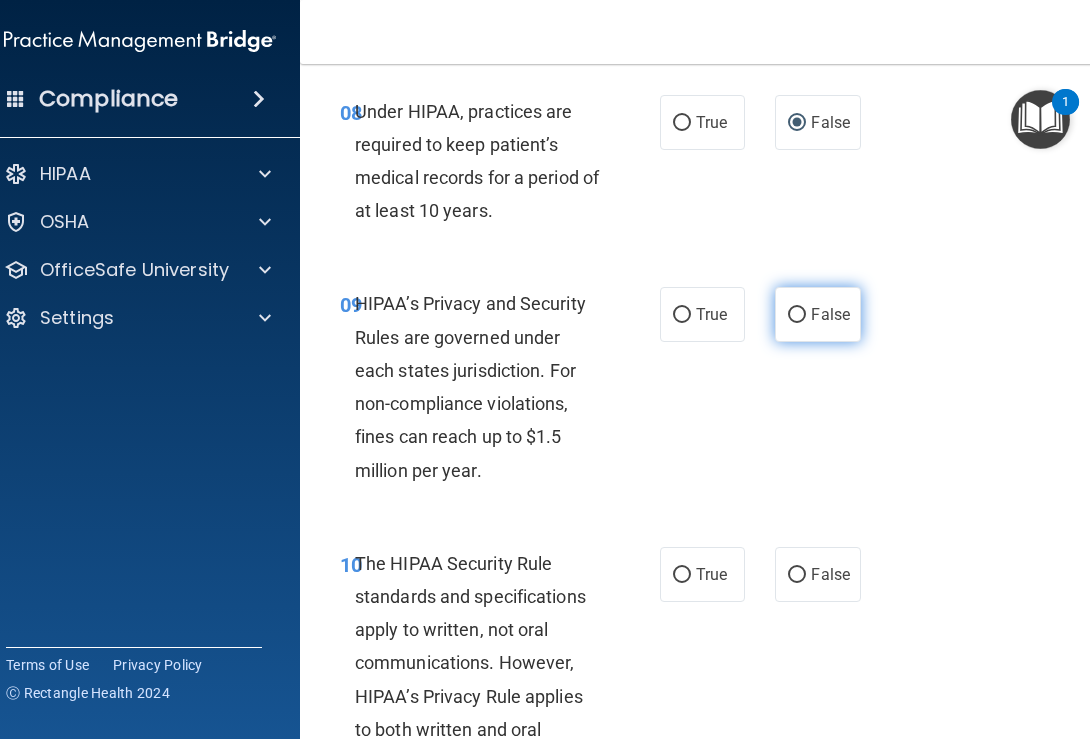 click on "False" at bounding box center (830, 314) 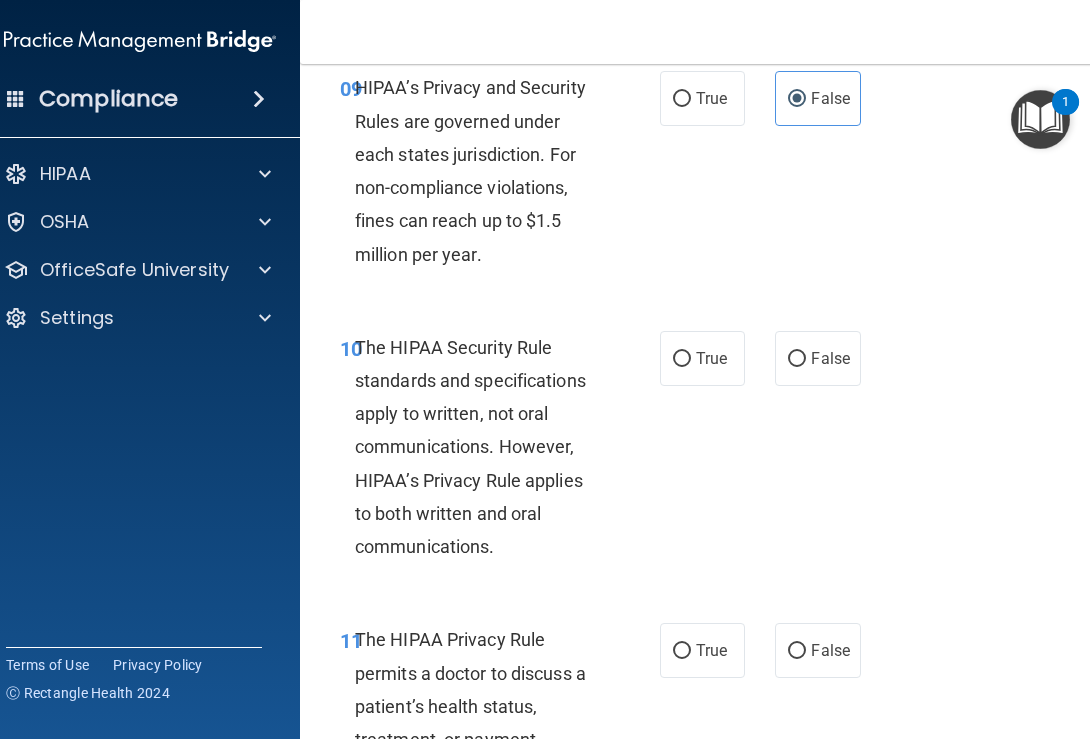 scroll, scrollTop: 2104, scrollLeft: 0, axis: vertical 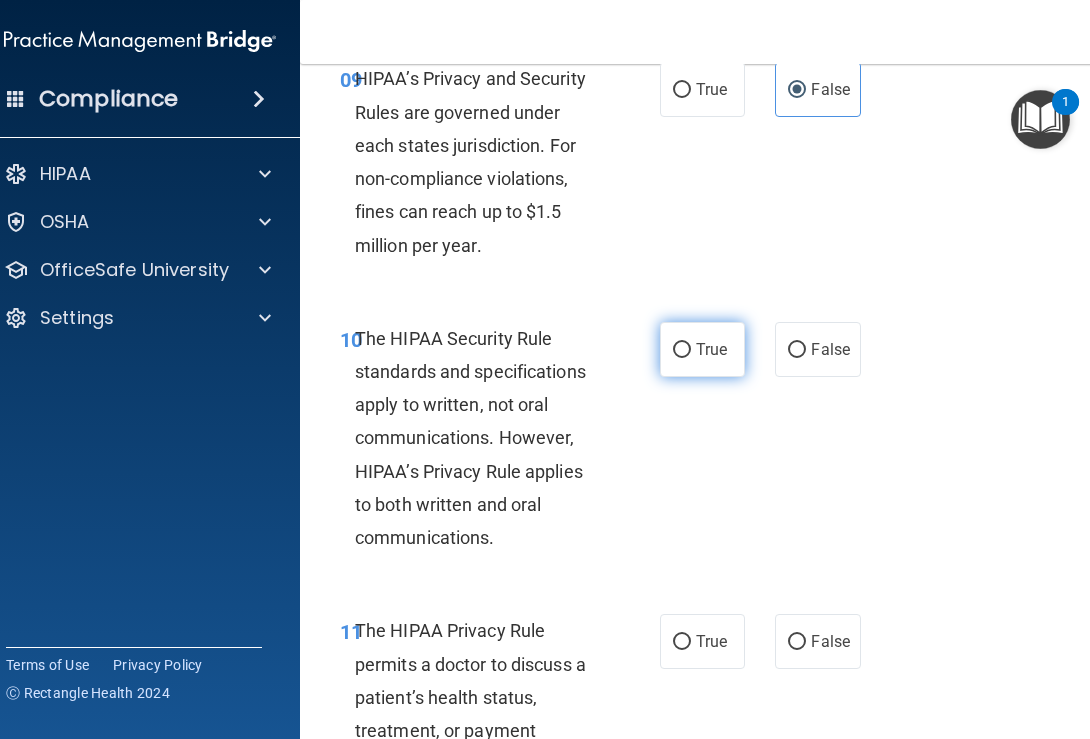click on "True" at bounding box center (702, 349) 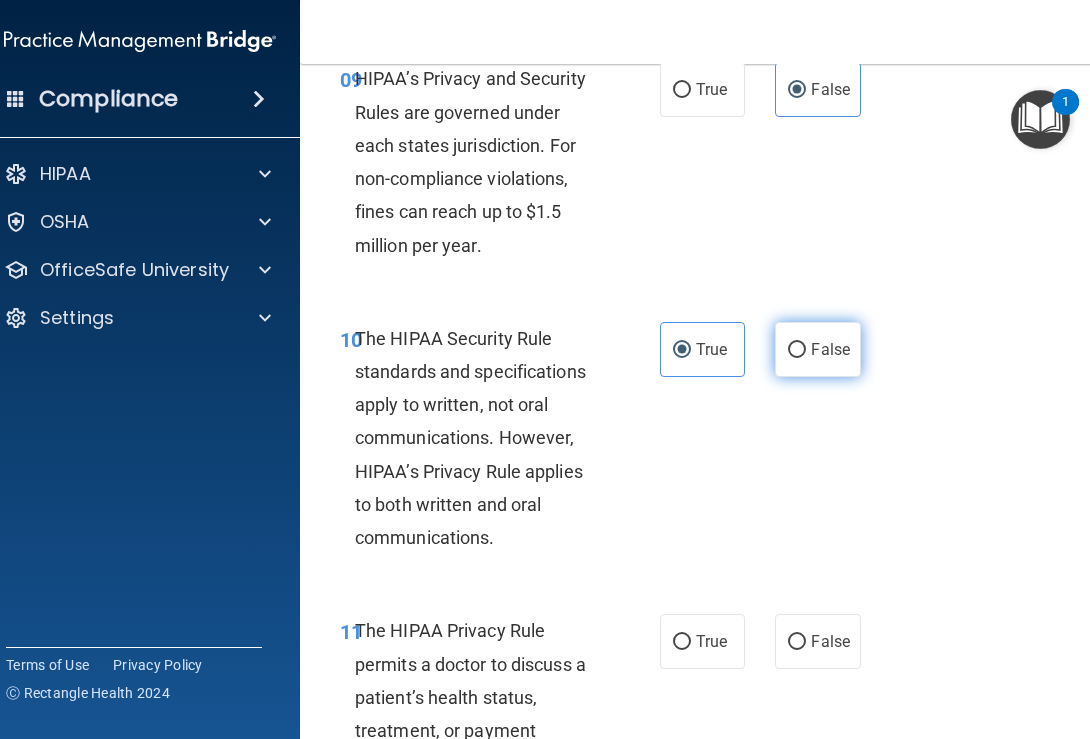 click on "False" at bounding box center [797, 350] 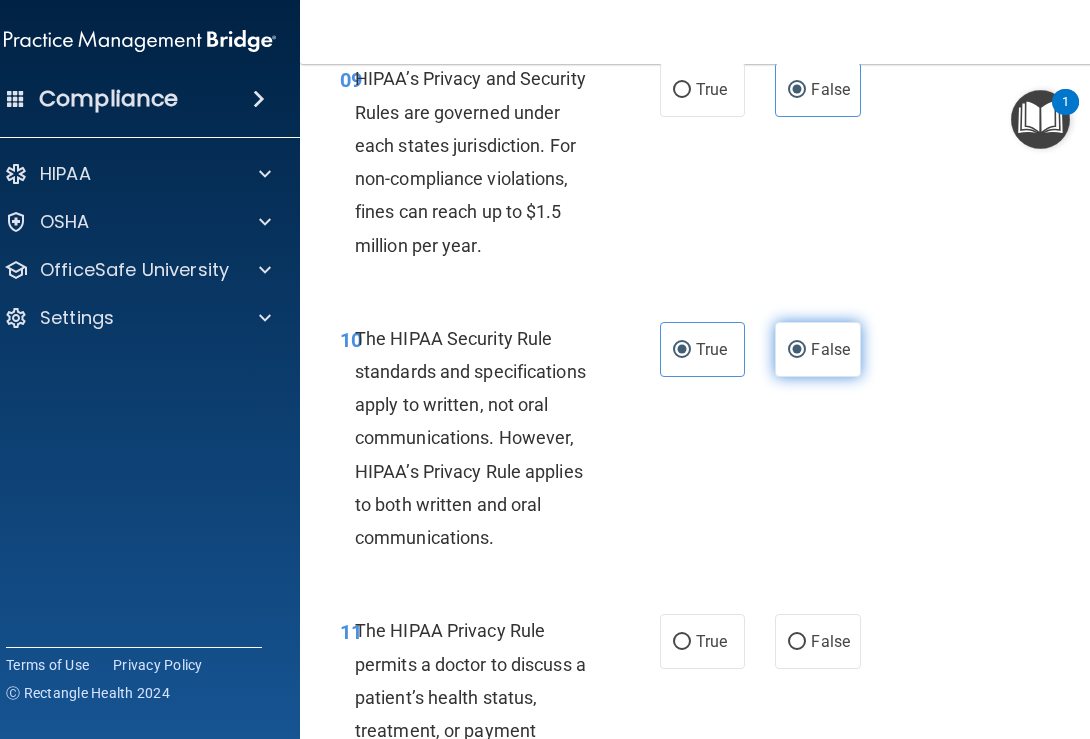 radio on "false" 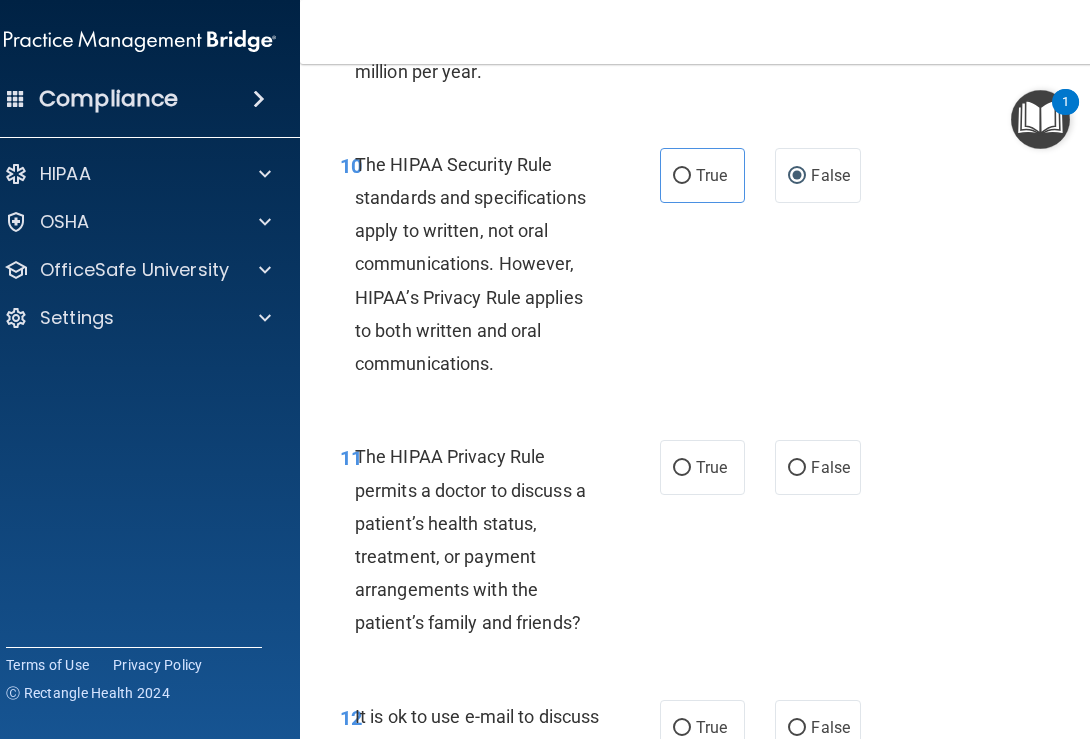 scroll, scrollTop: 2279, scrollLeft: 0, axis: vertical 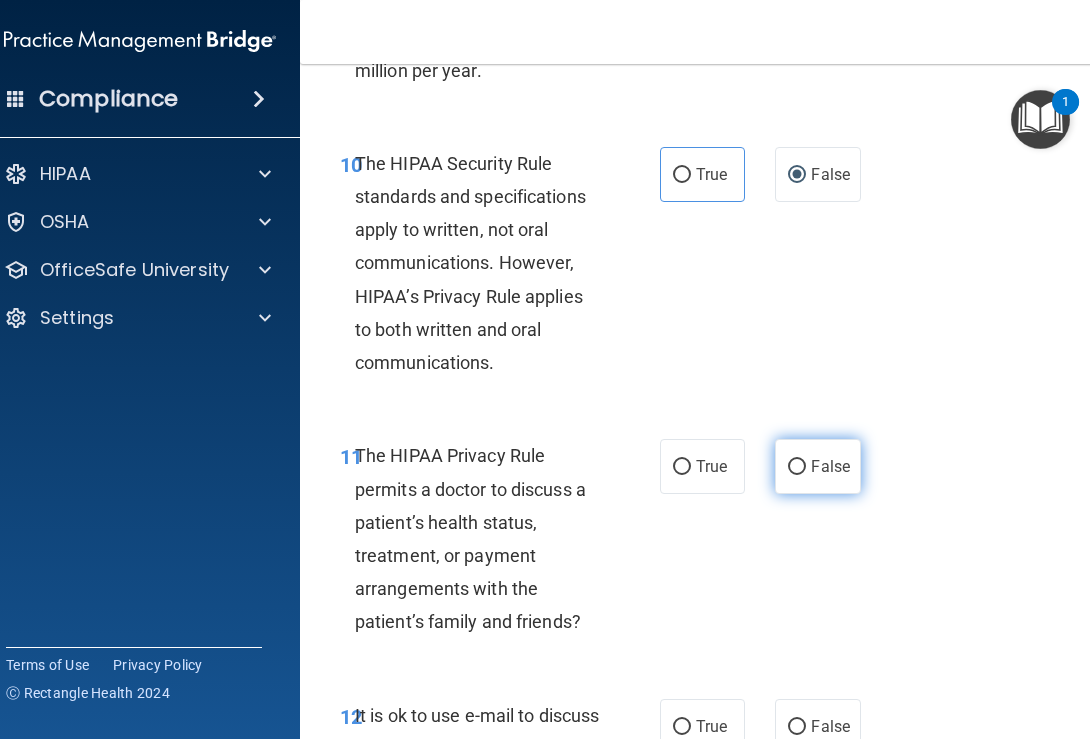 click on "False" at bounding box center (797, 467) 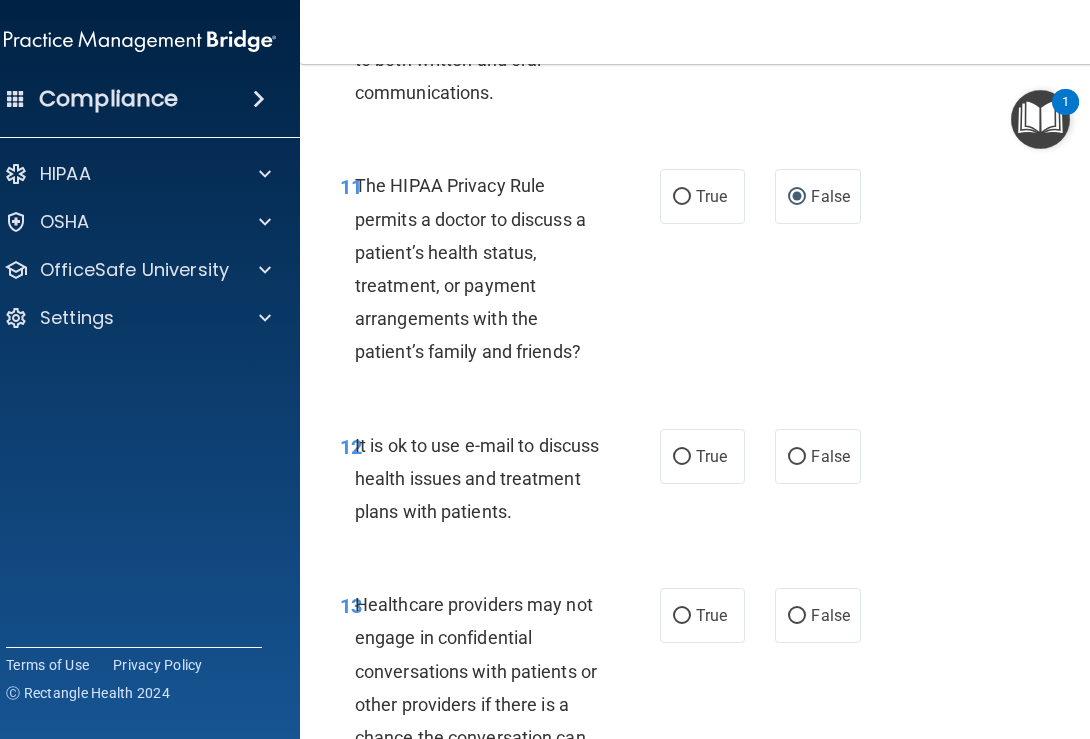 scroll, scrollTop: 2560, scrollLeft: 0, axis: vertical 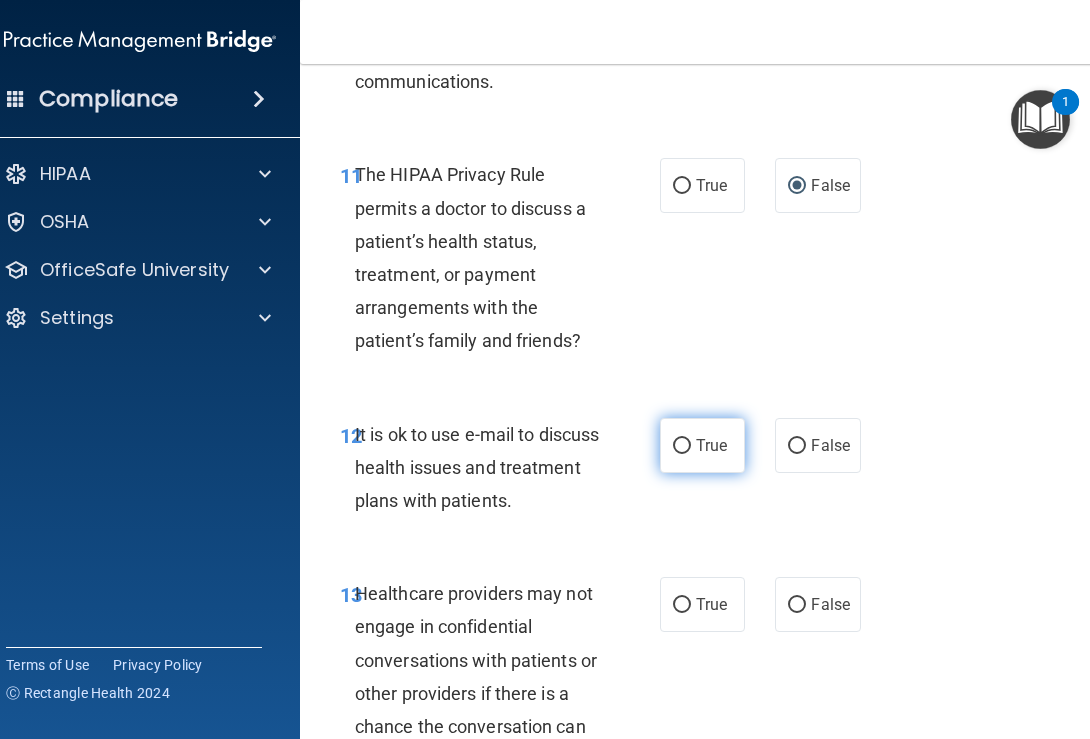 click on "True" at bounding box center [682, 446] 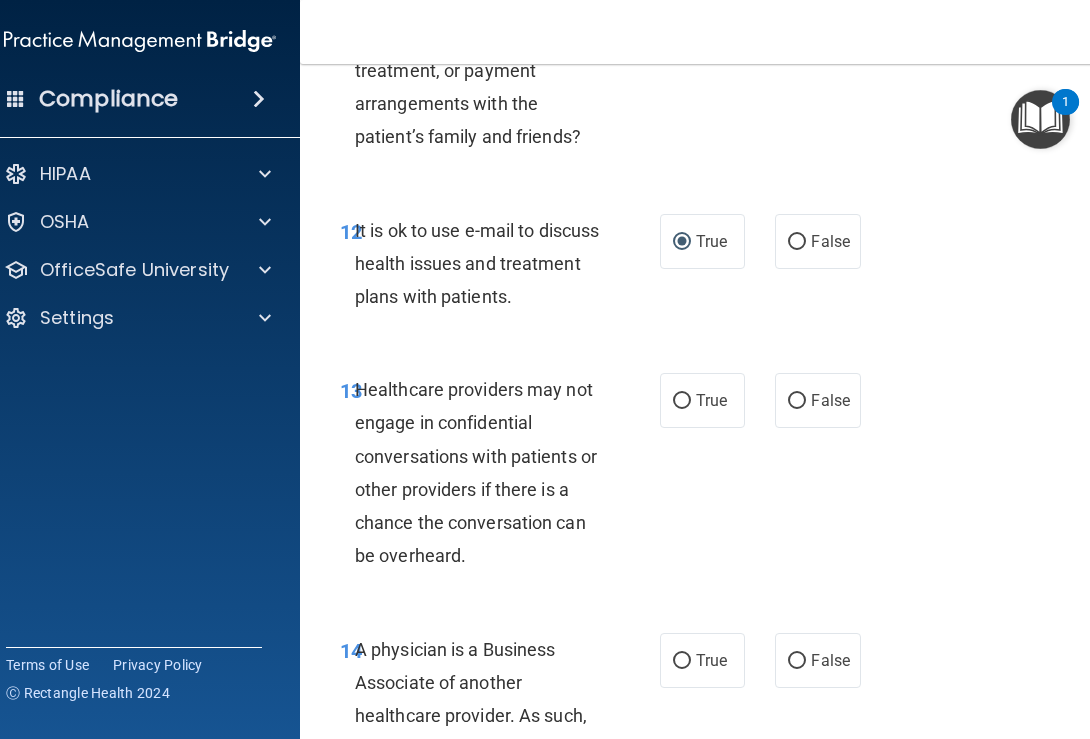 scroll, scrollTop: 2768, scrollLeft: 0, axis: vertical 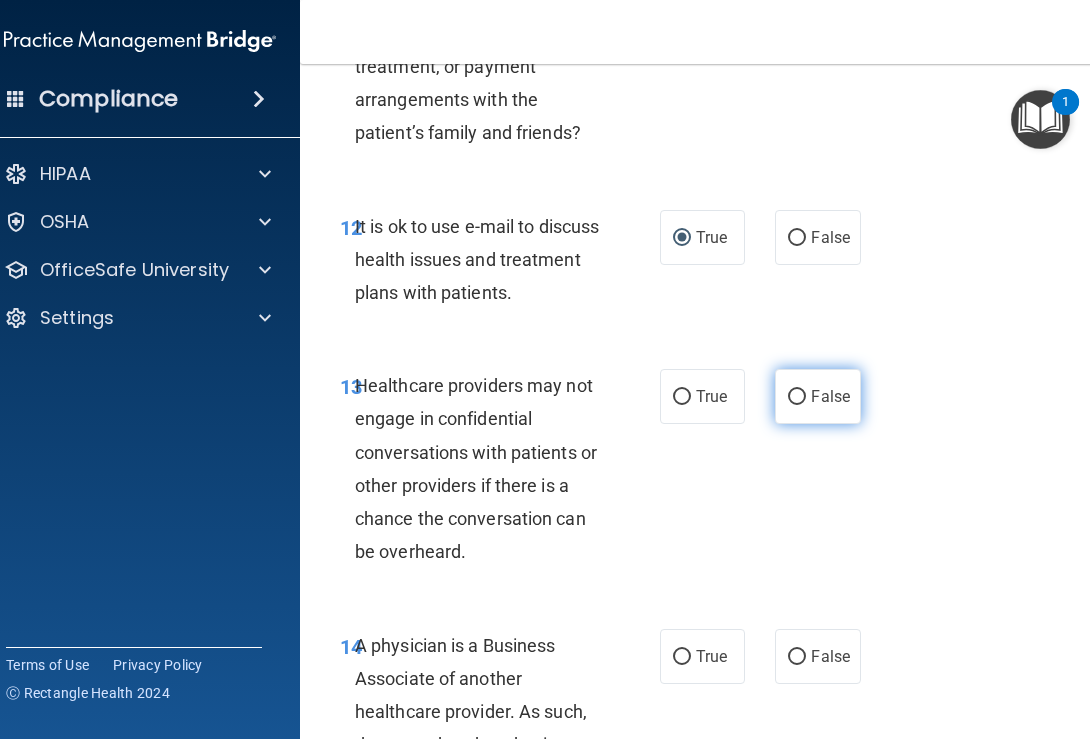 click on "False" at bounding box center (797, 397) 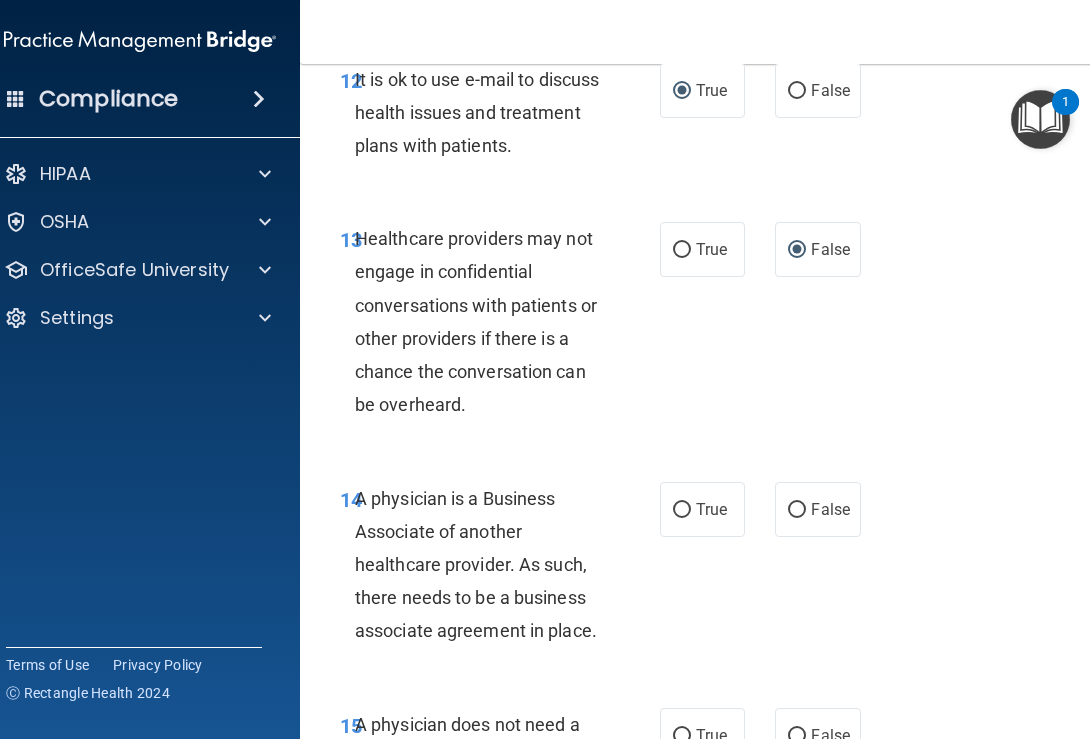 scroll, scrollTop: 2975, scrollLeft: 0, axis: vertical 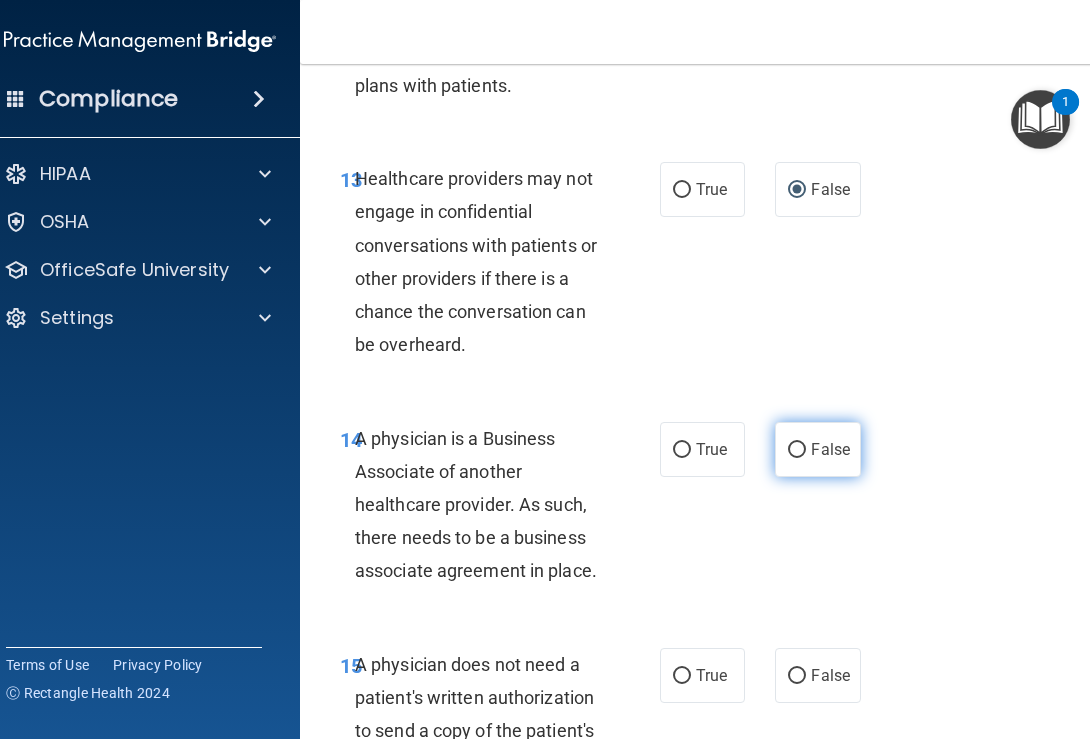 click on "False" at bounding box center (817, 449) 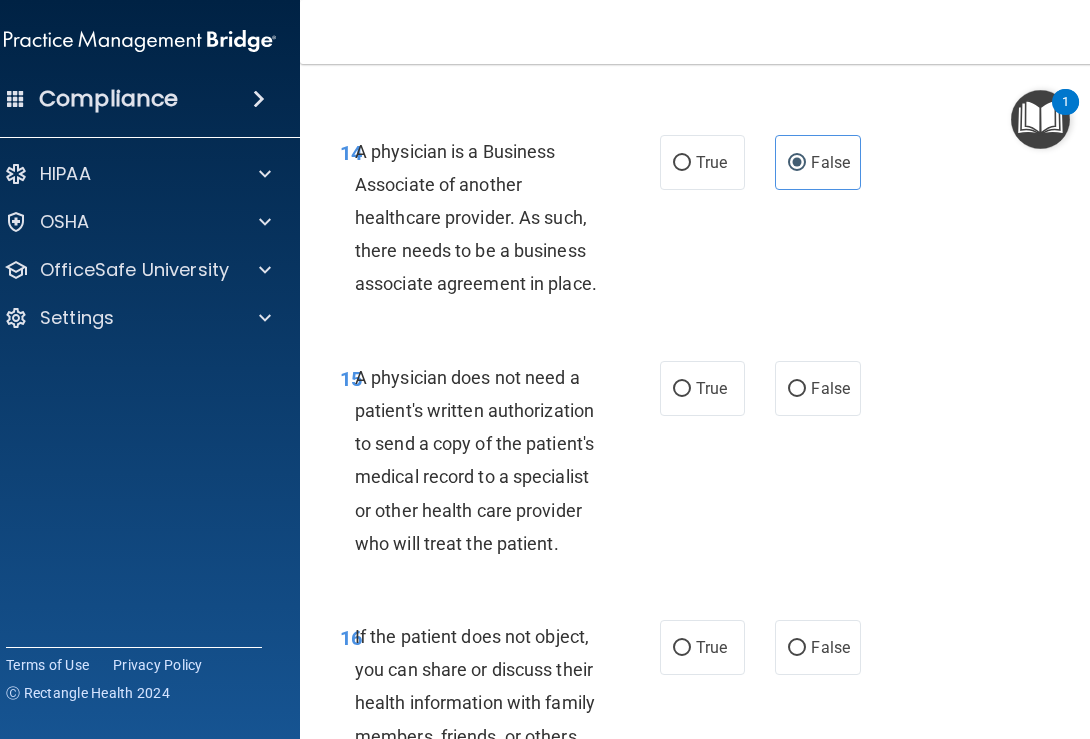 scroll, scrollTop: 3270, scrollLeft: 0, axis: vertical 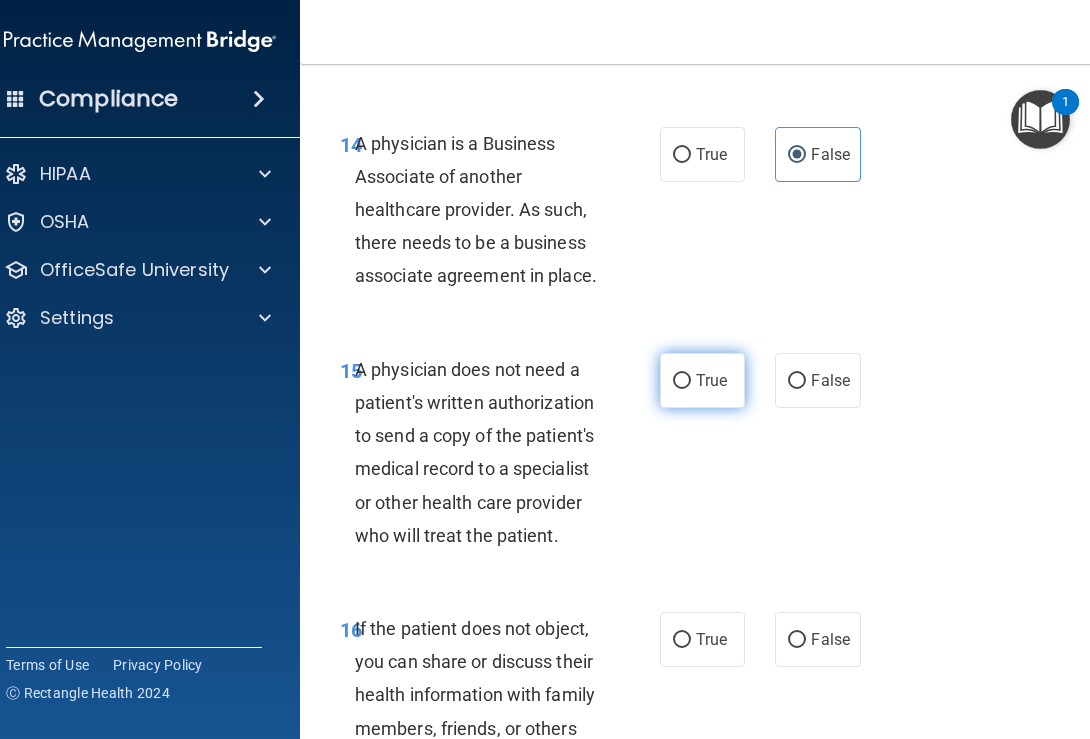 click on "True" at bounding box center (702, 380) 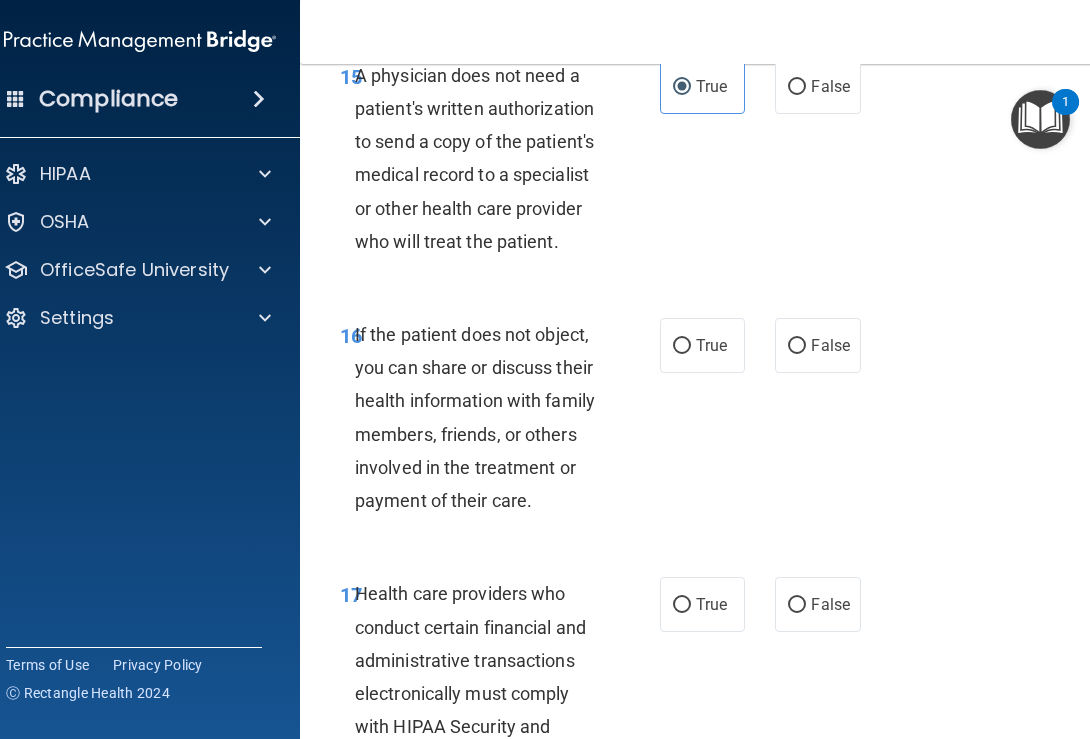 scroll, scrollTop: 3569, scrollLeft: 0, axis: vertical 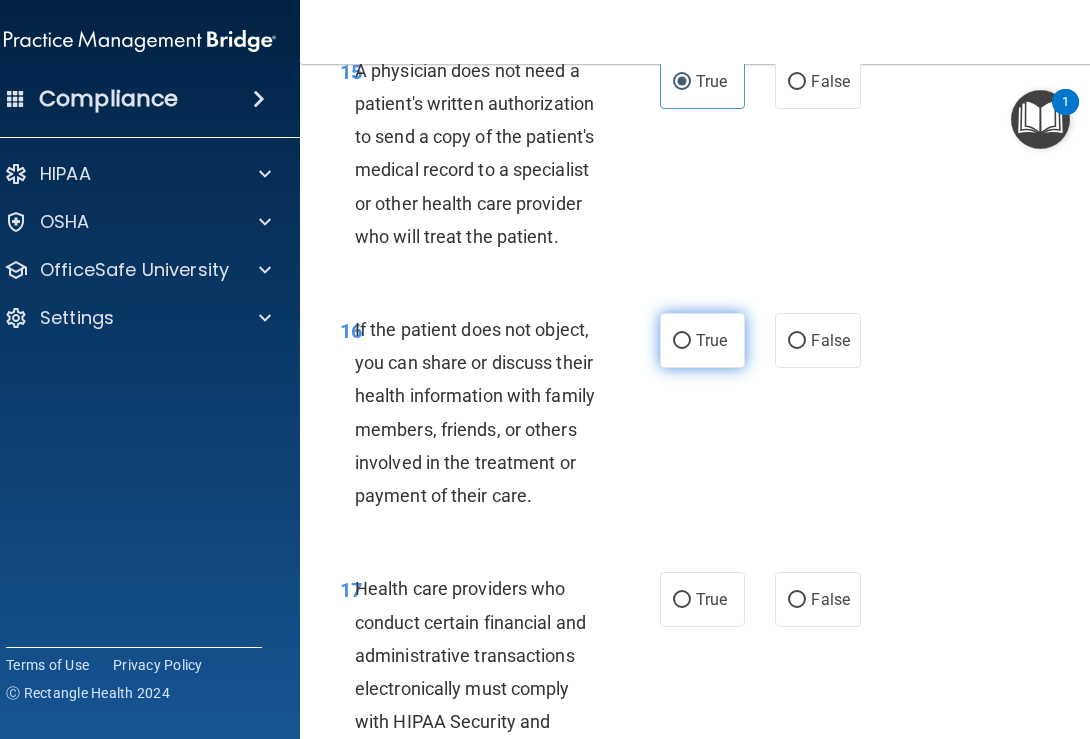 click on "True" at bounding box center (702, 340) 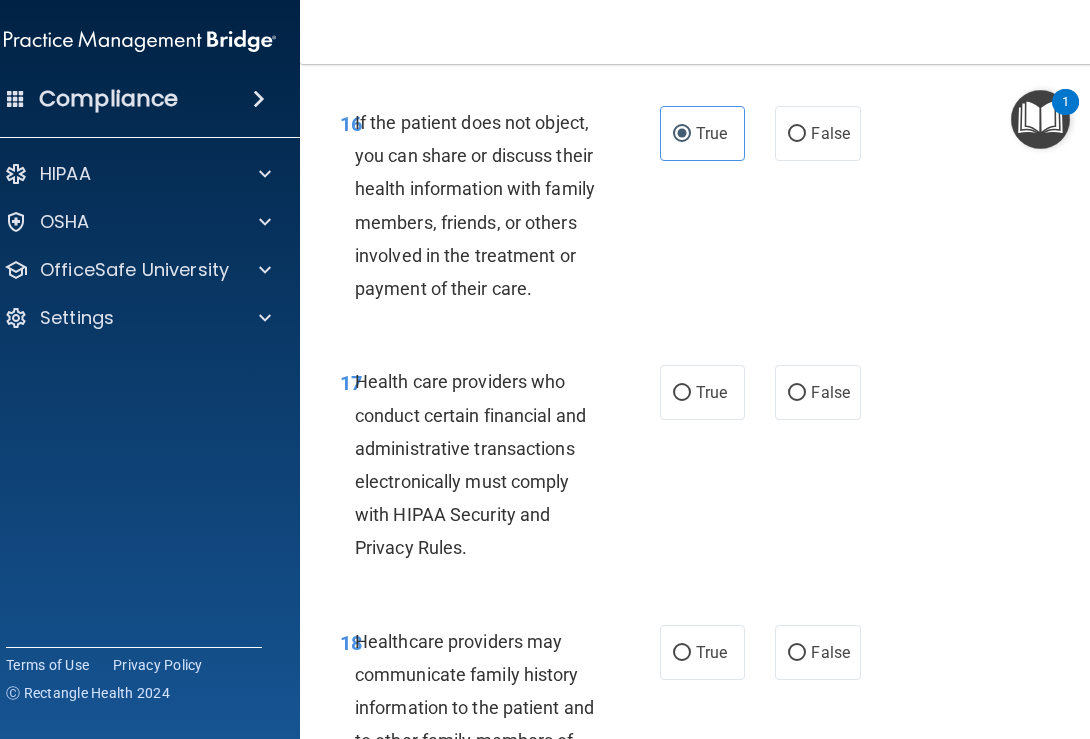 scroll, scrollTop: 3780, scrollLeft: 0, axis: vertical 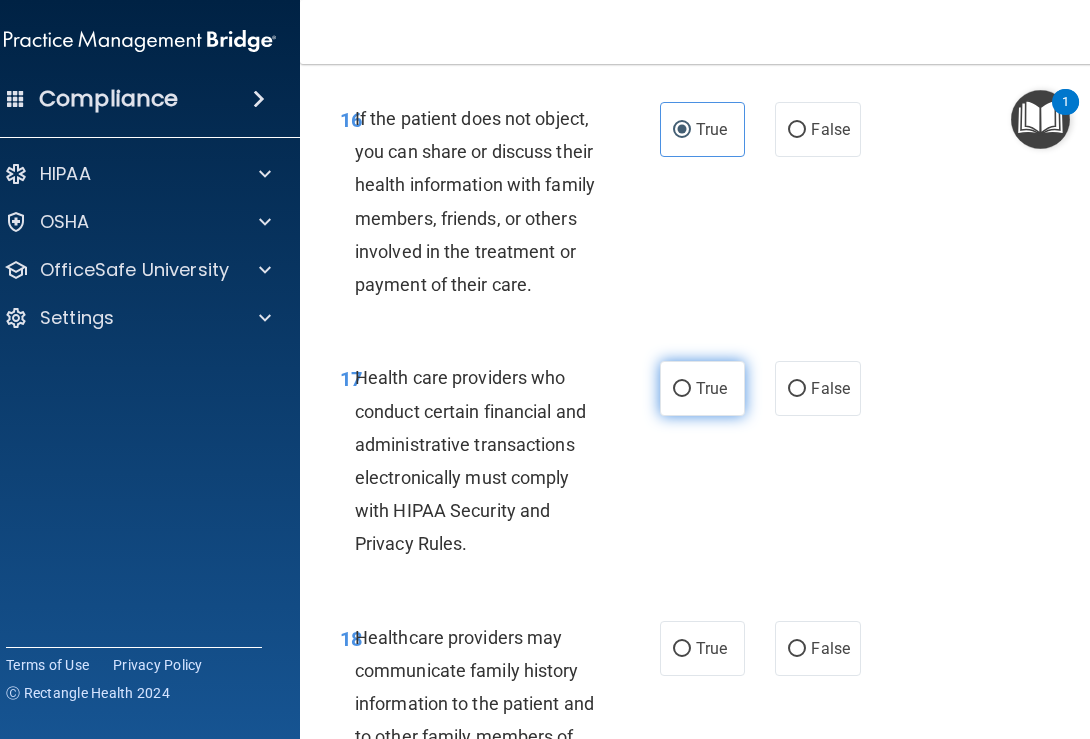 click on "True" at bounding box center [711, 388] 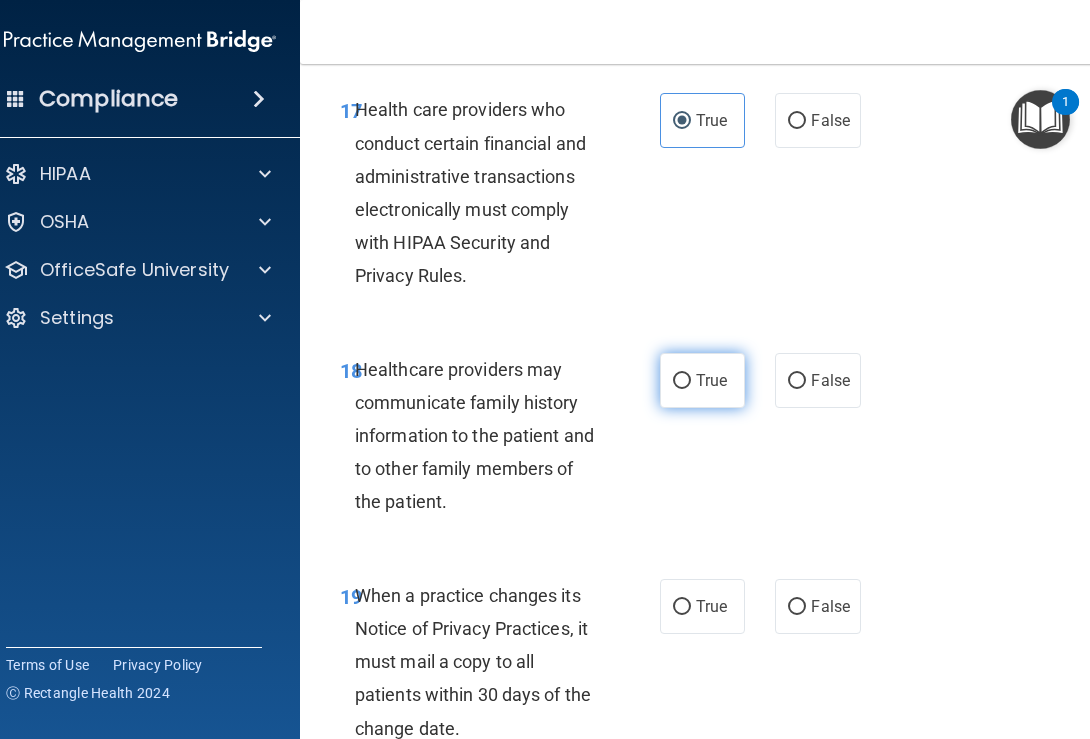 scroll, scrollTop: 4079, scrollLeft: 0, axis: vertical 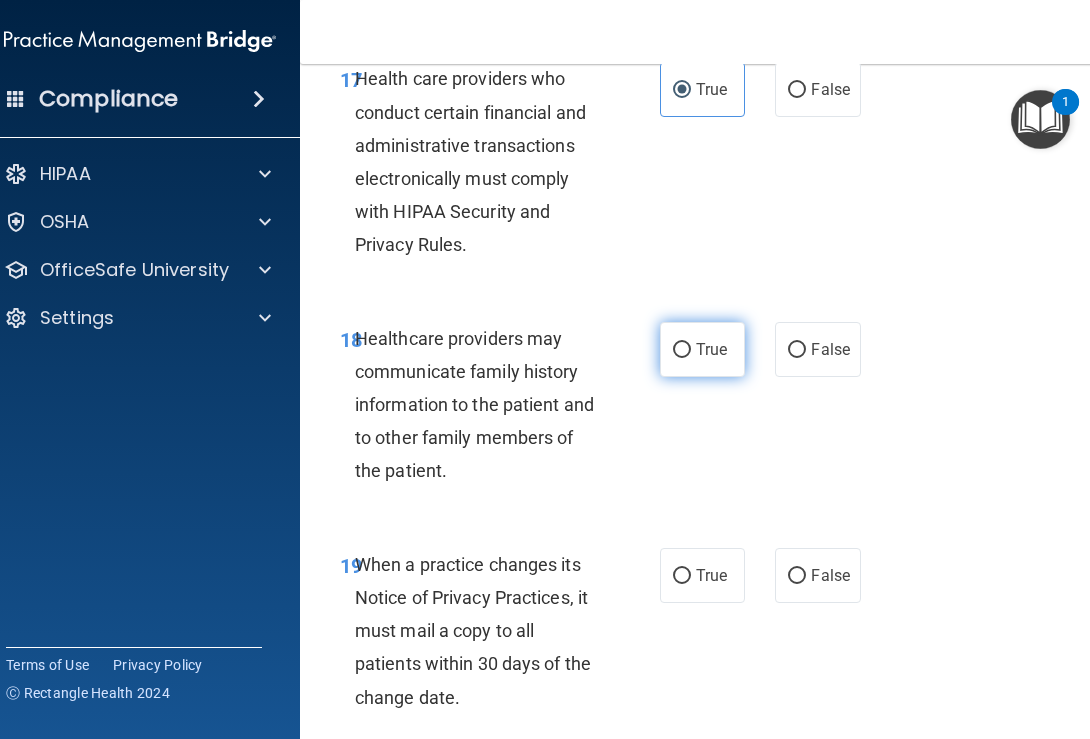 click on "True" at bounding box center [682, 350] 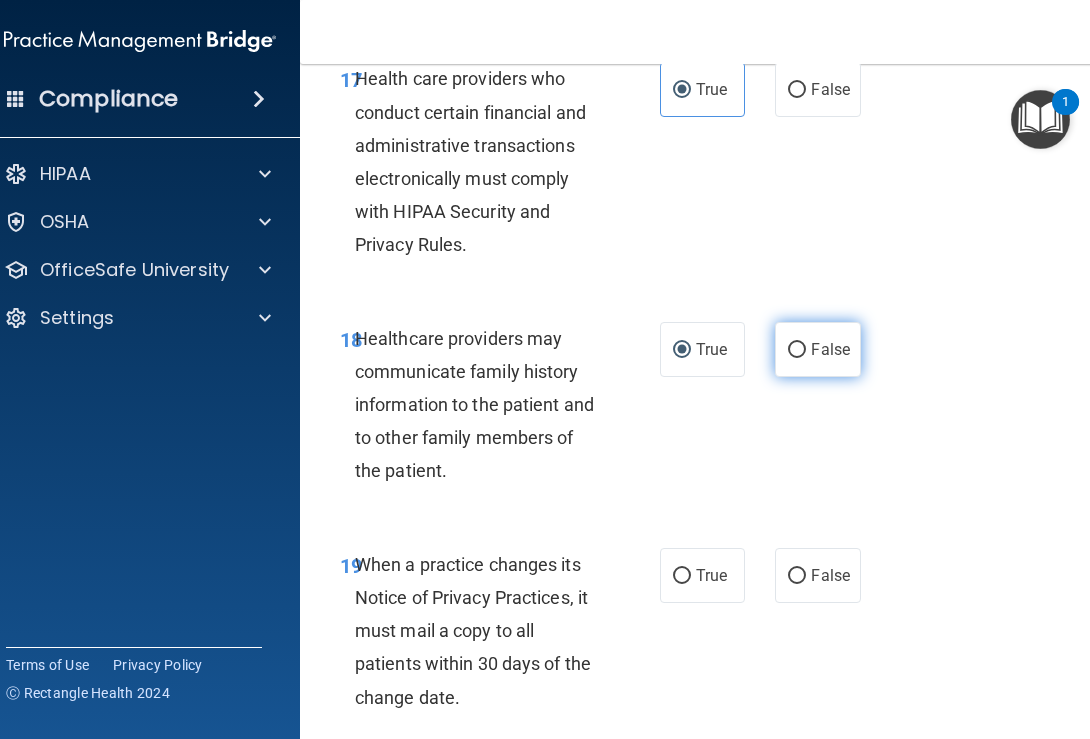 click on "False" at bounding box center [830, 349] 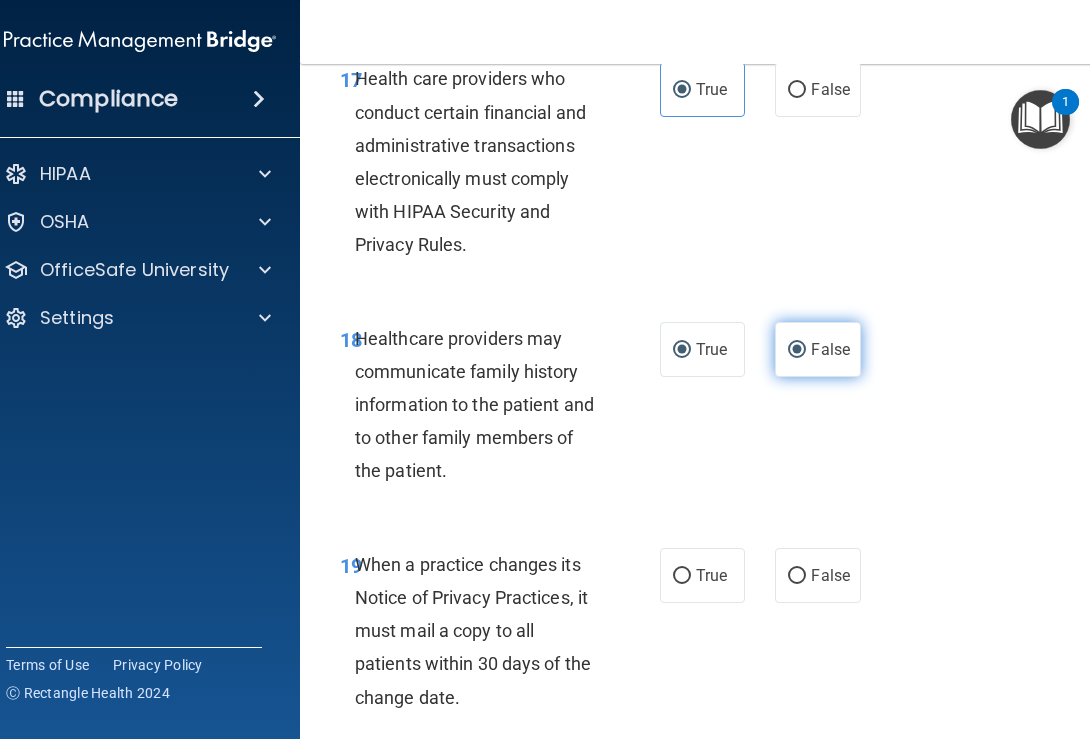 radio on "false" 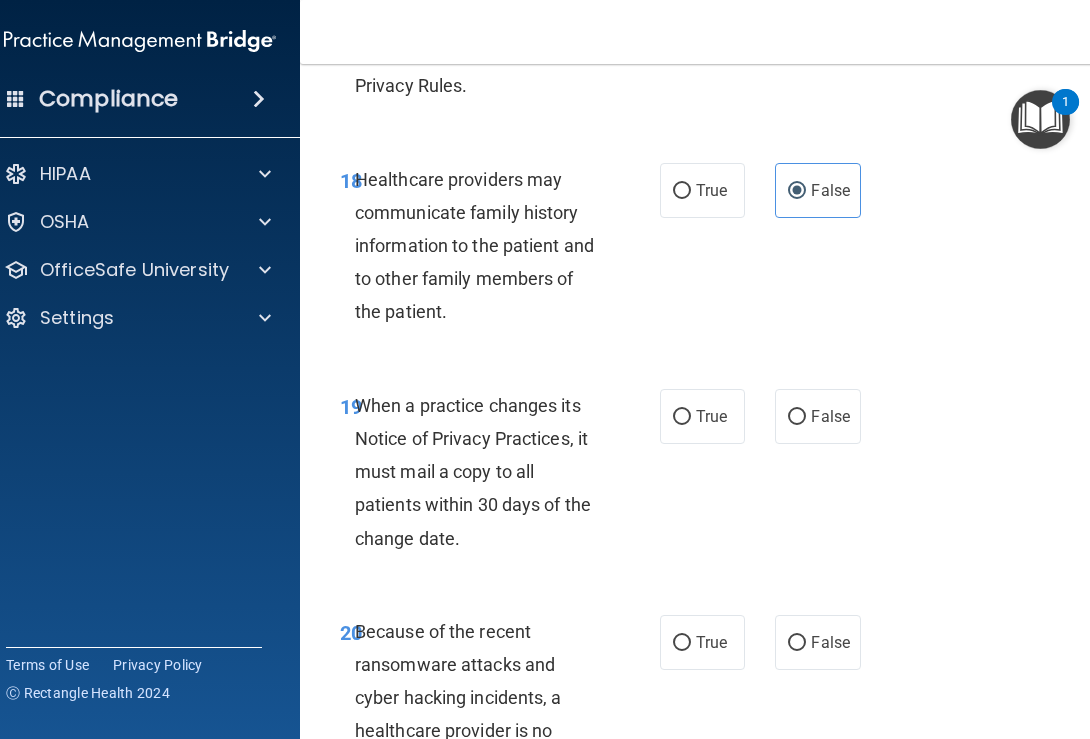 scroll, scrollTop: 4257, scrollLeft: 0, axis: vertical 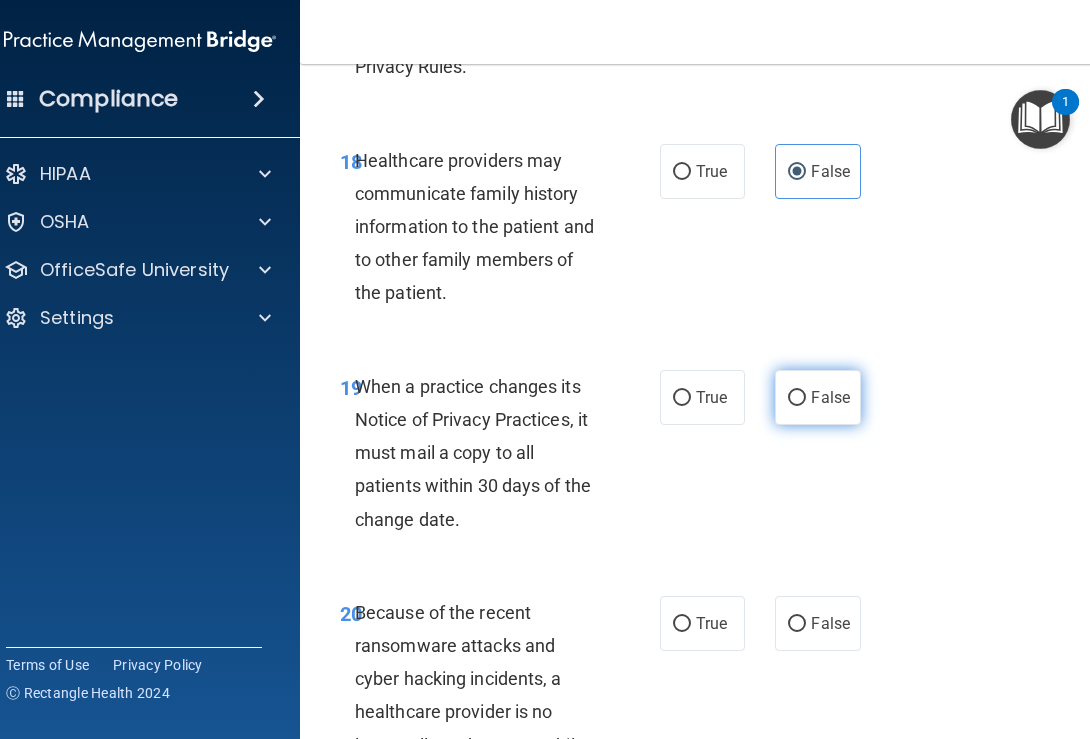 click on "False" at bounding box center [817, 397] 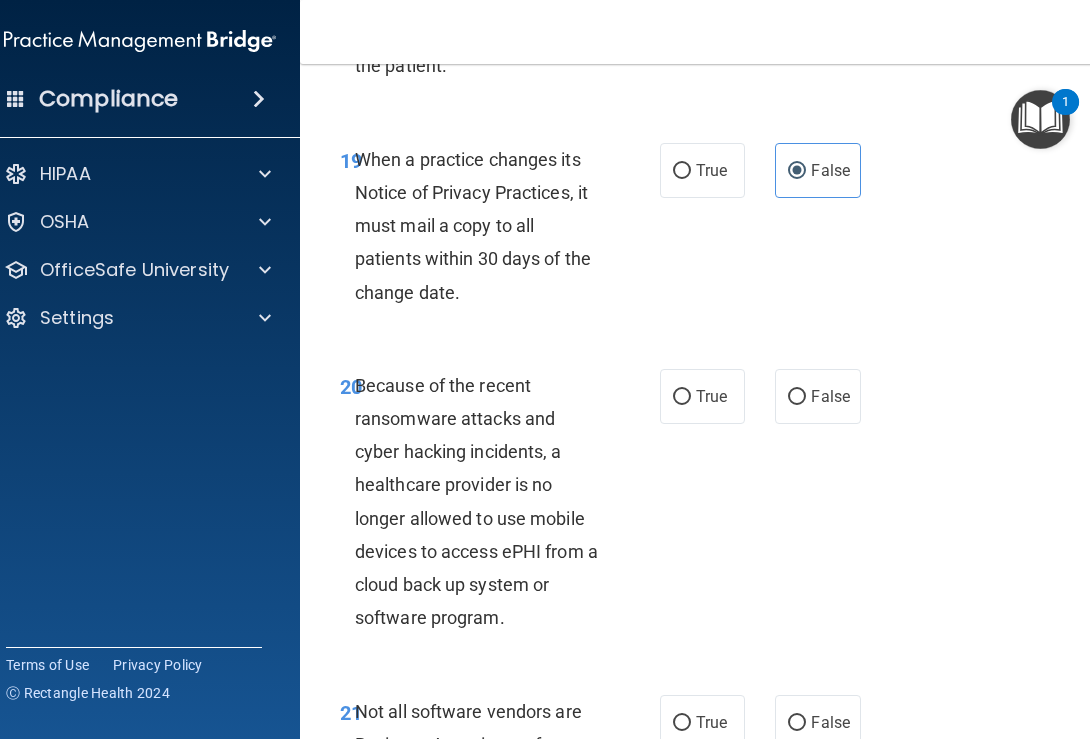 scroll, scrollTop: 4490, scrollLeft: 0, axis: vertical 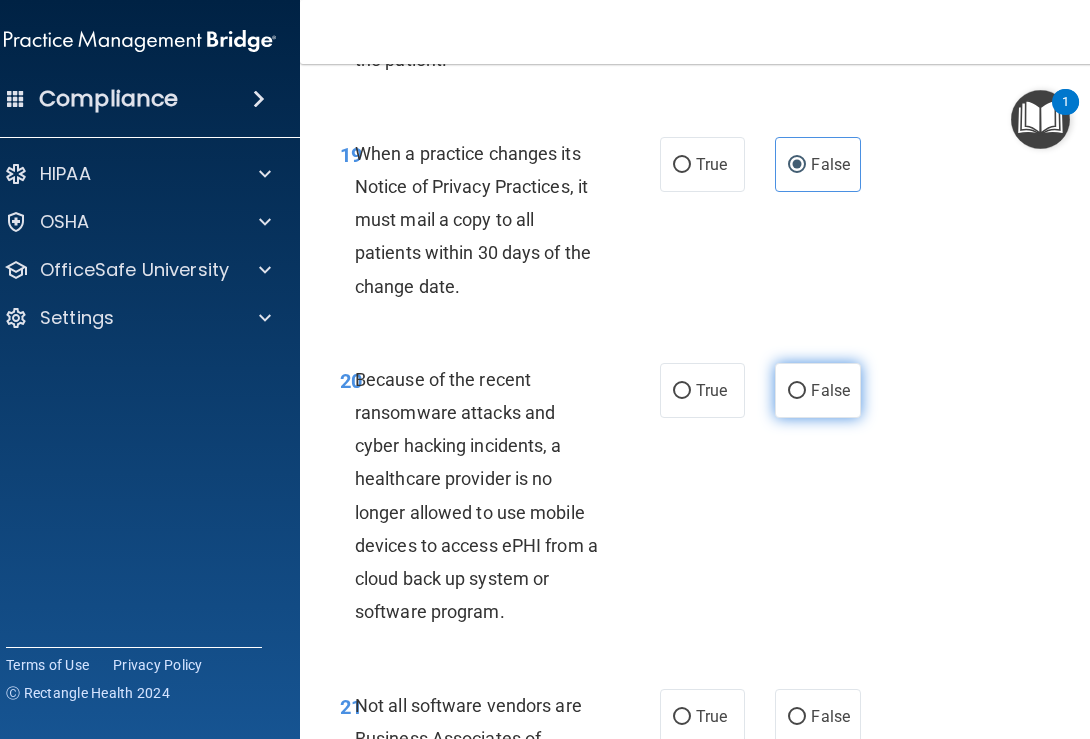 click on "False" at bounding box center [817, 390] 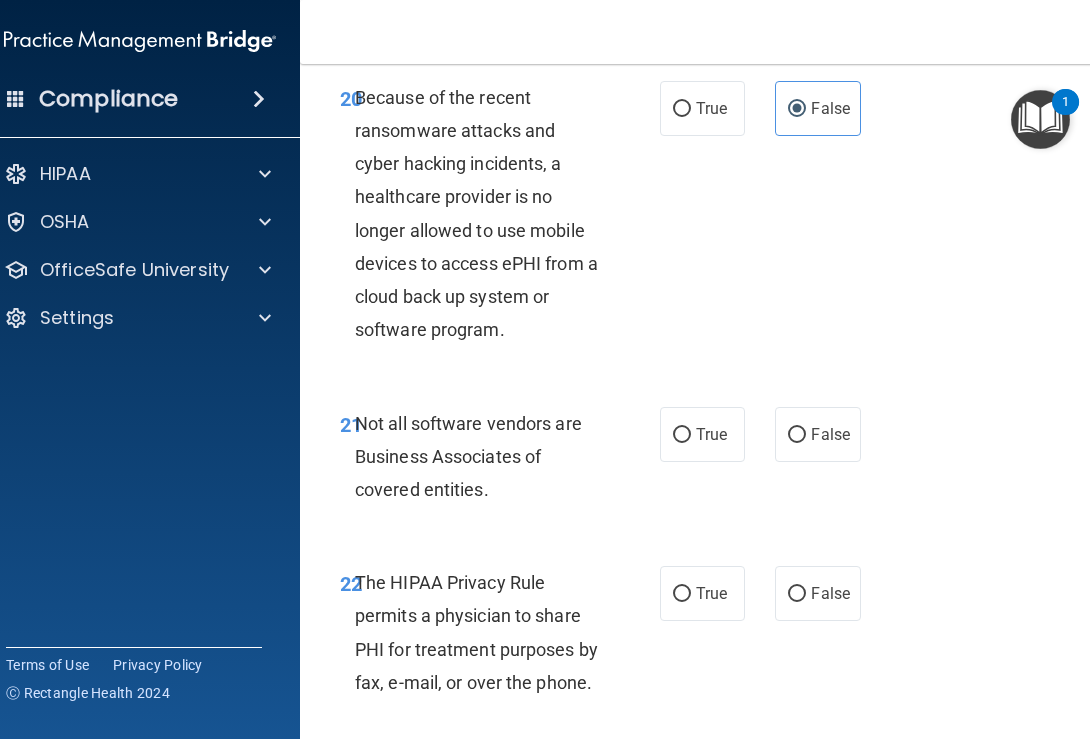scroll, scrollTop: 4788, scrollLeft: 0, axis: vertical 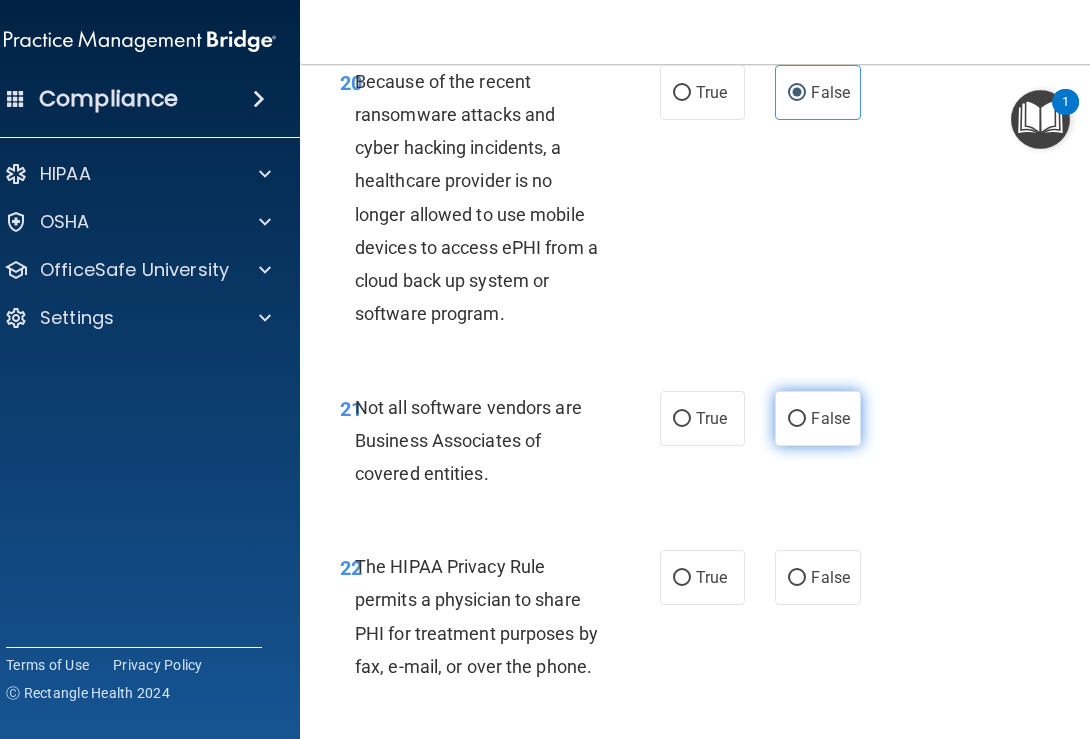 click on "False" at bounding box center (797, 419) 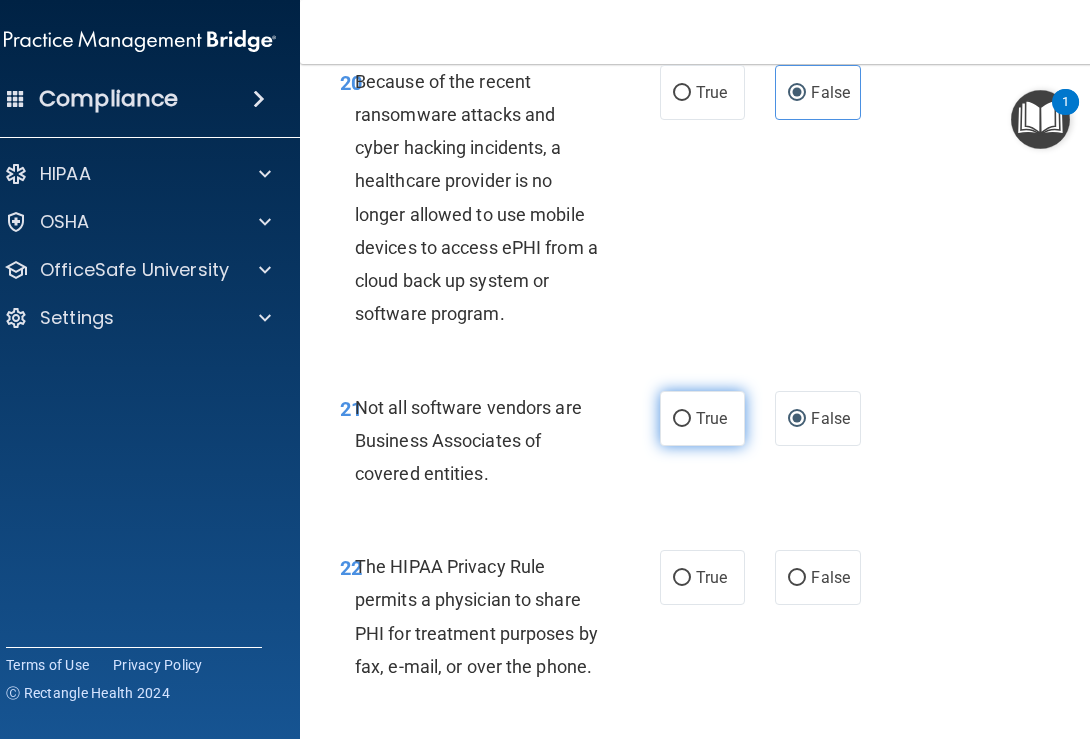 click on "True" at bounding box center [702, 418] 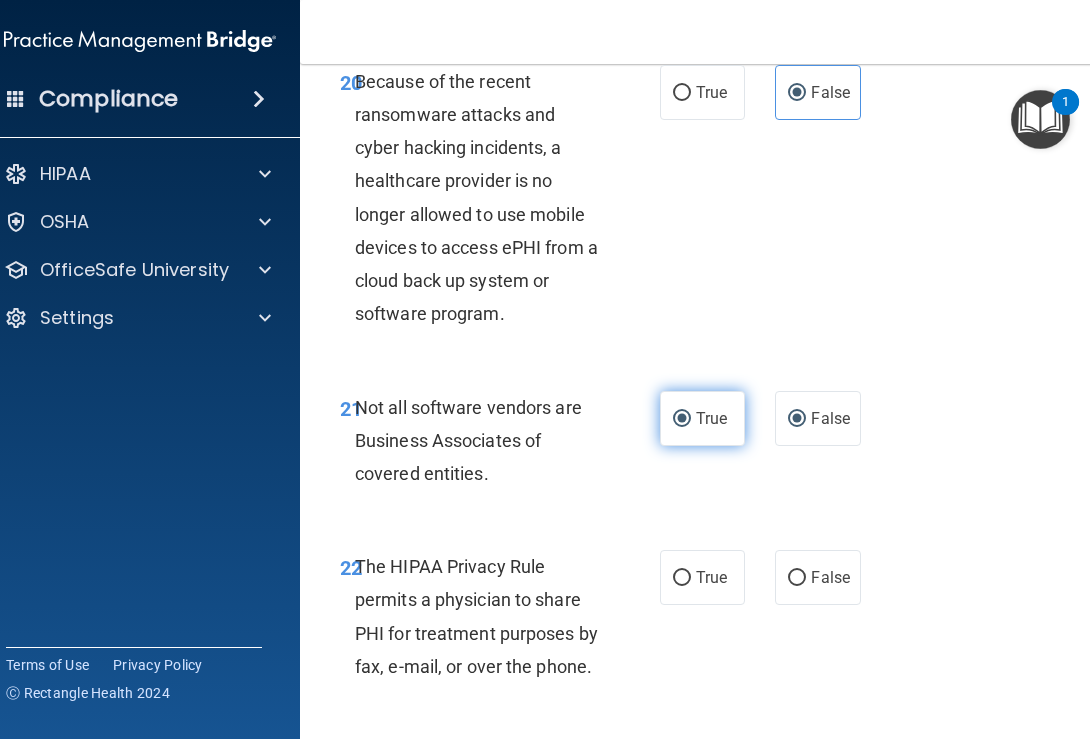 radio on "false" 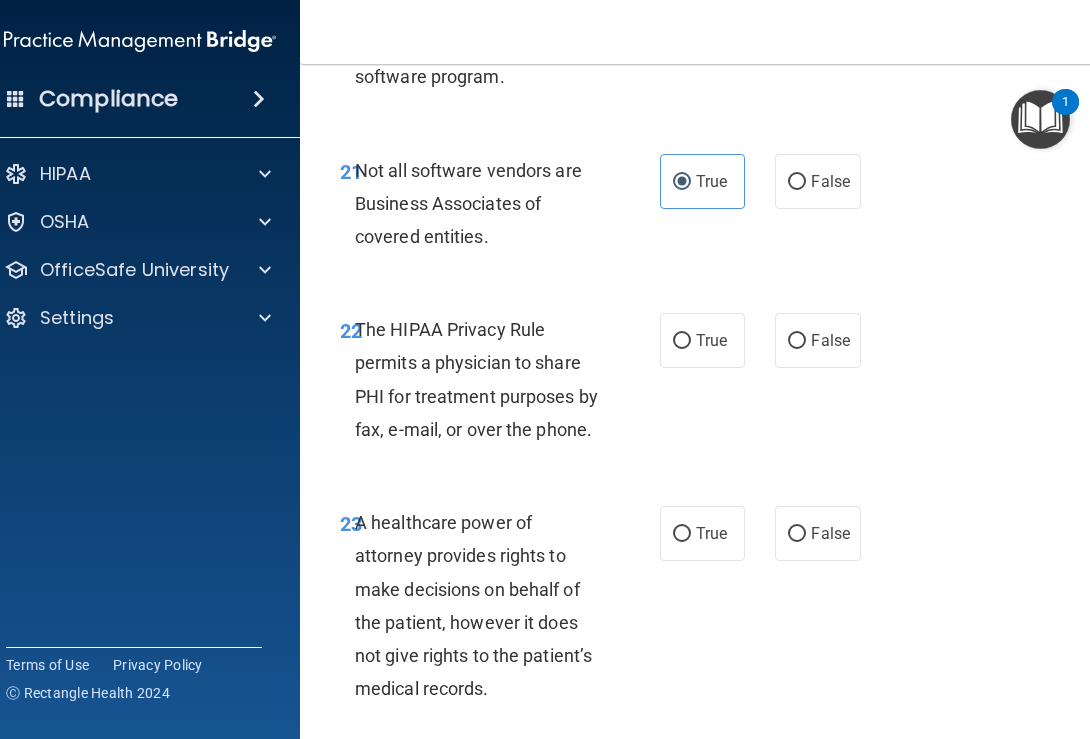 scroll, scrollTop: 5026, scrollLeft: 0, axis: vertical 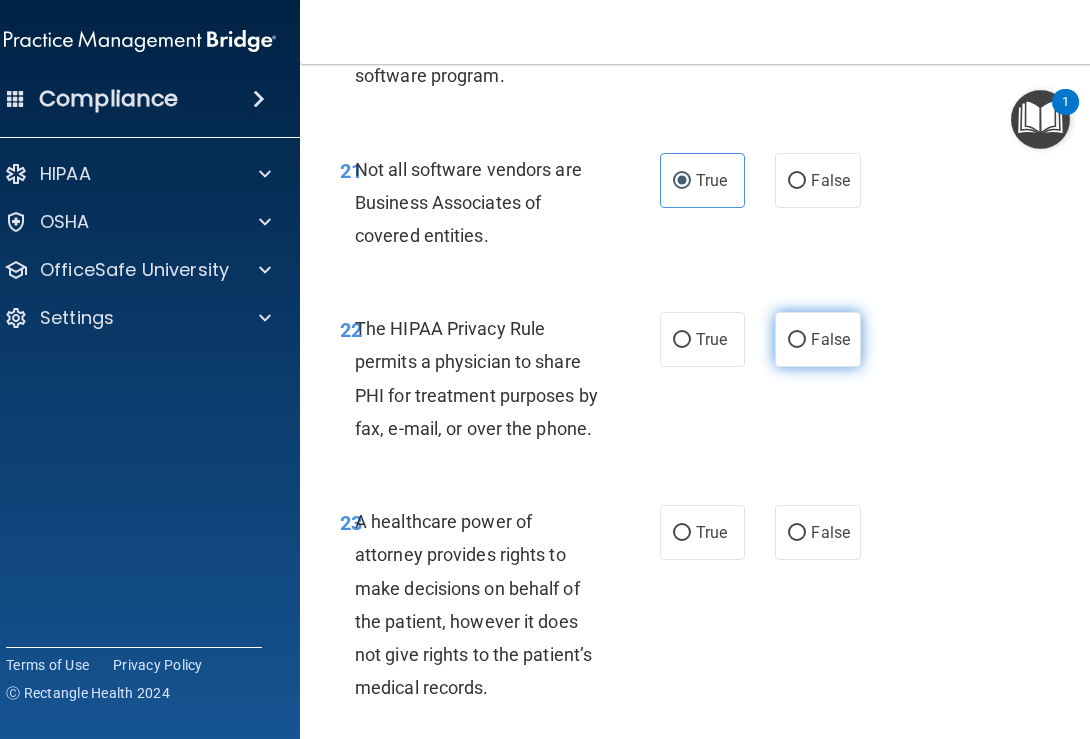 click on "False" at bounding box center [797, 340] 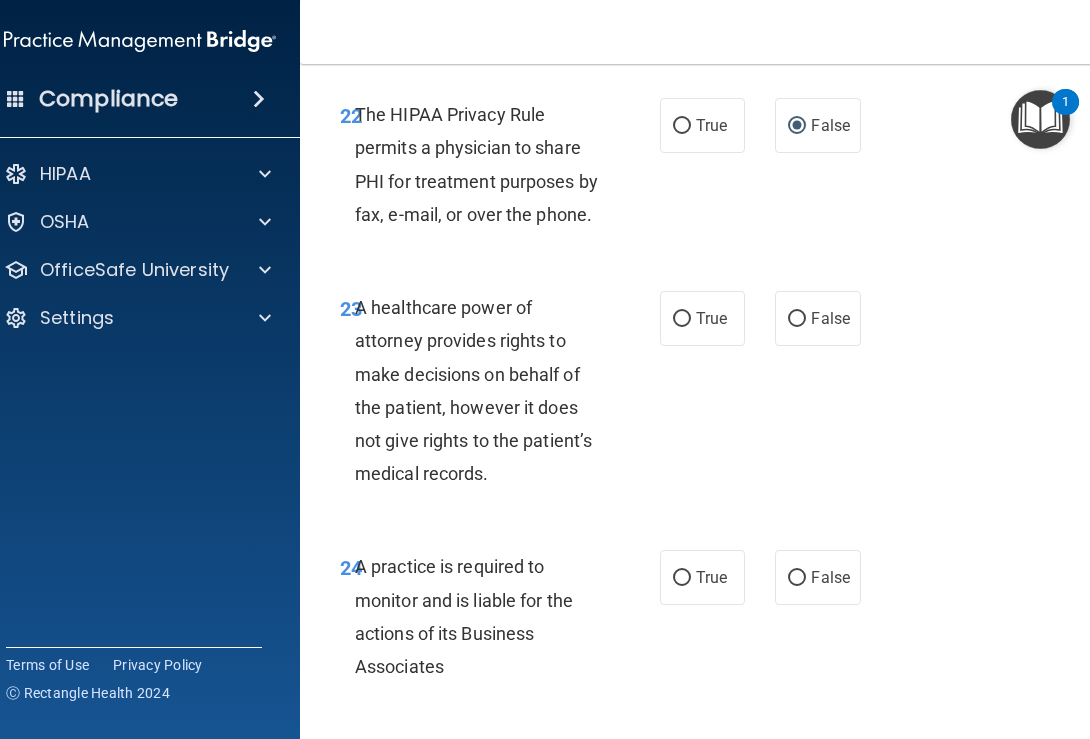 scroll, scrollTop: 5246, scrollLeft: 0, axis: vertical 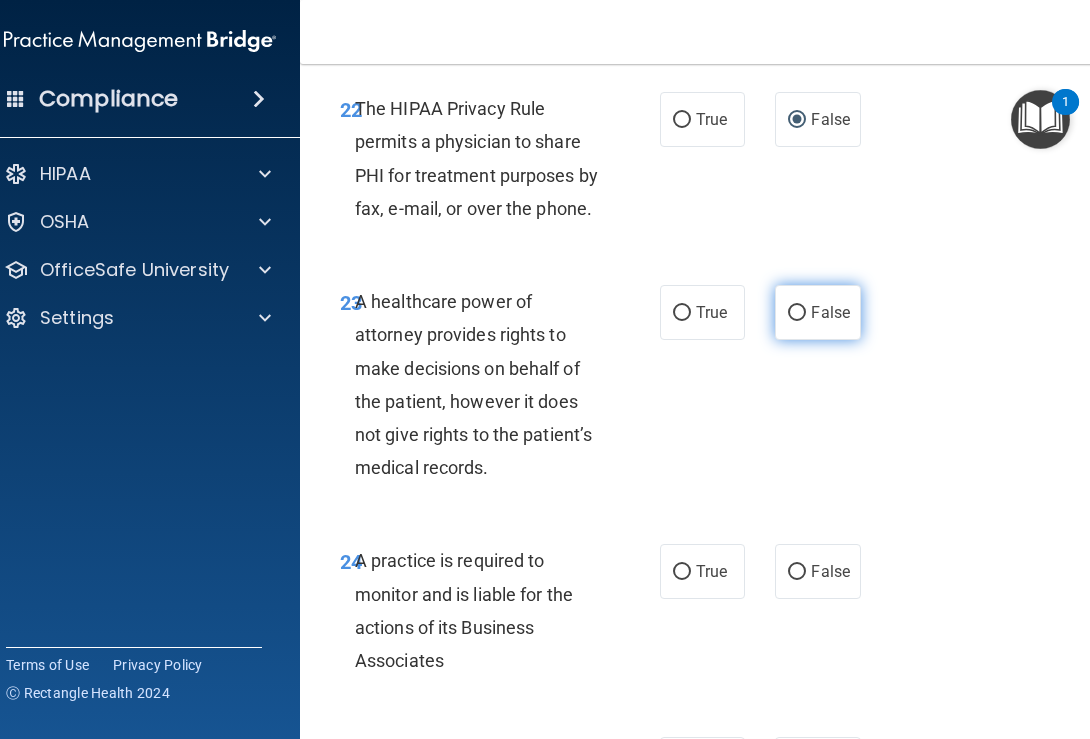 click on "False" at bounding box center [797, 313] 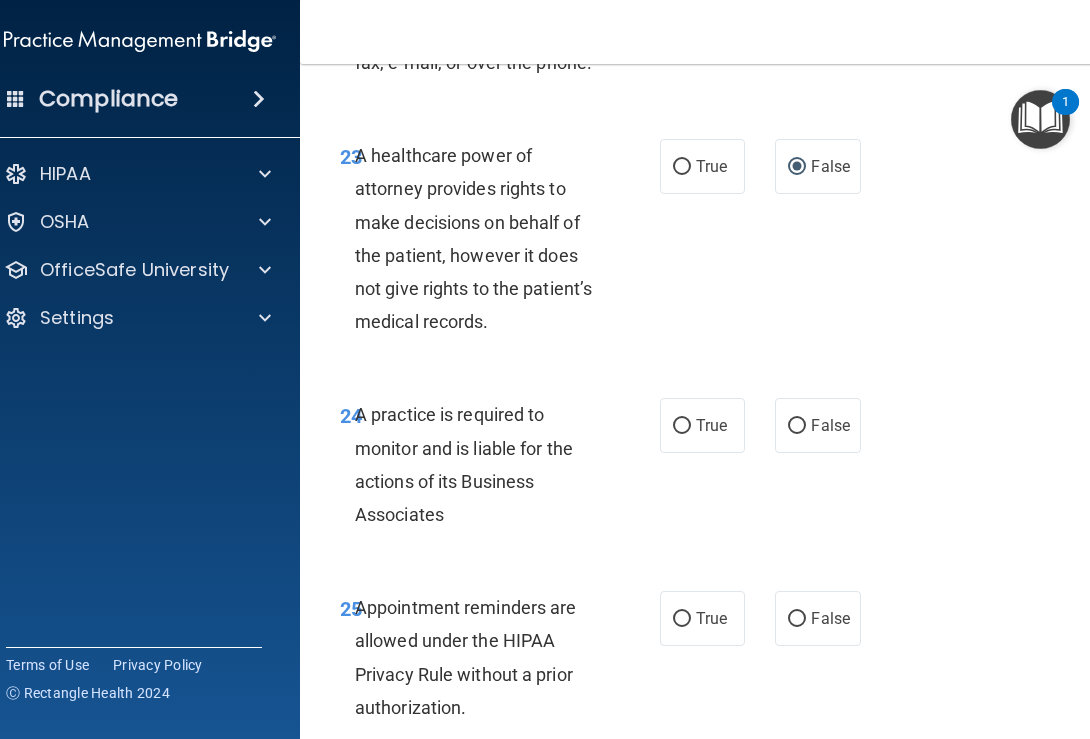 scroll, scrollTop: 5425, scrollLeft: 0, axis: vertical 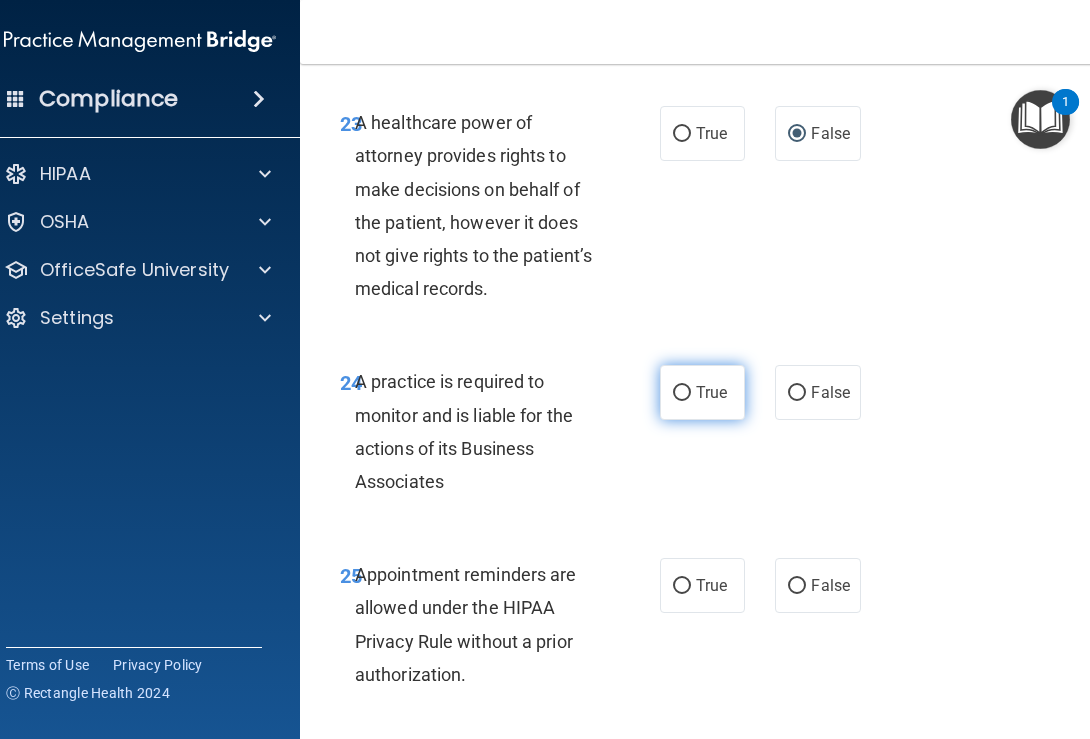 click on "True" at bounding box center [682, 393] 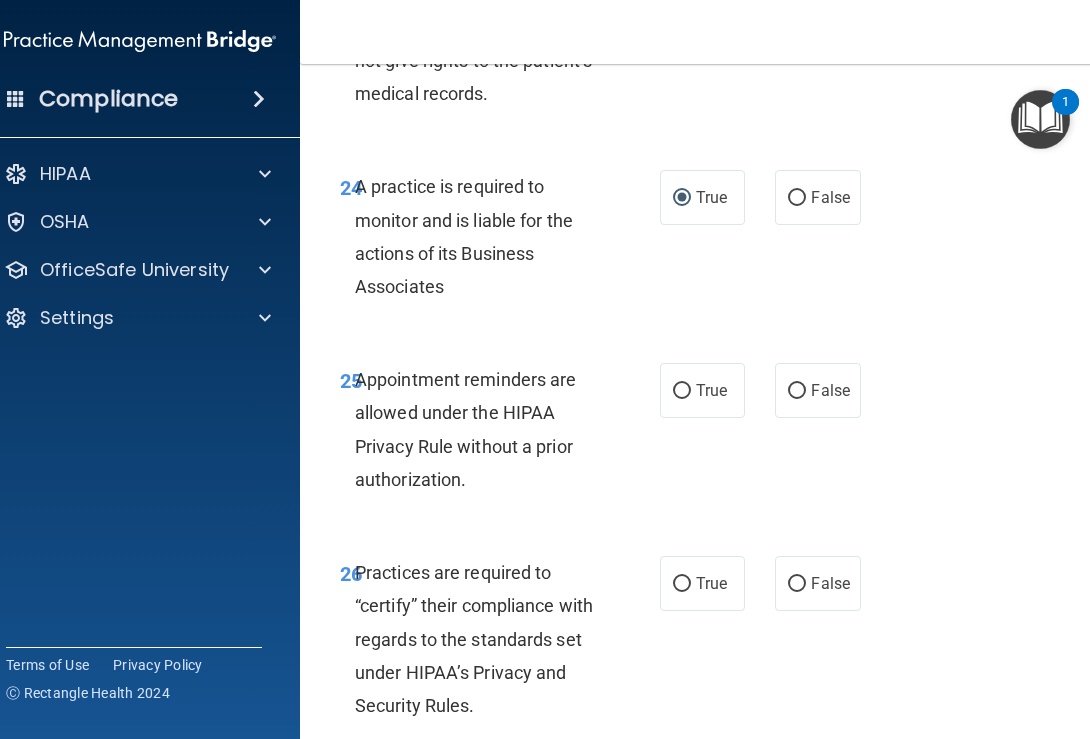 scroll, scrollTop: 5640, scrollLeft: 0, axis: vertical 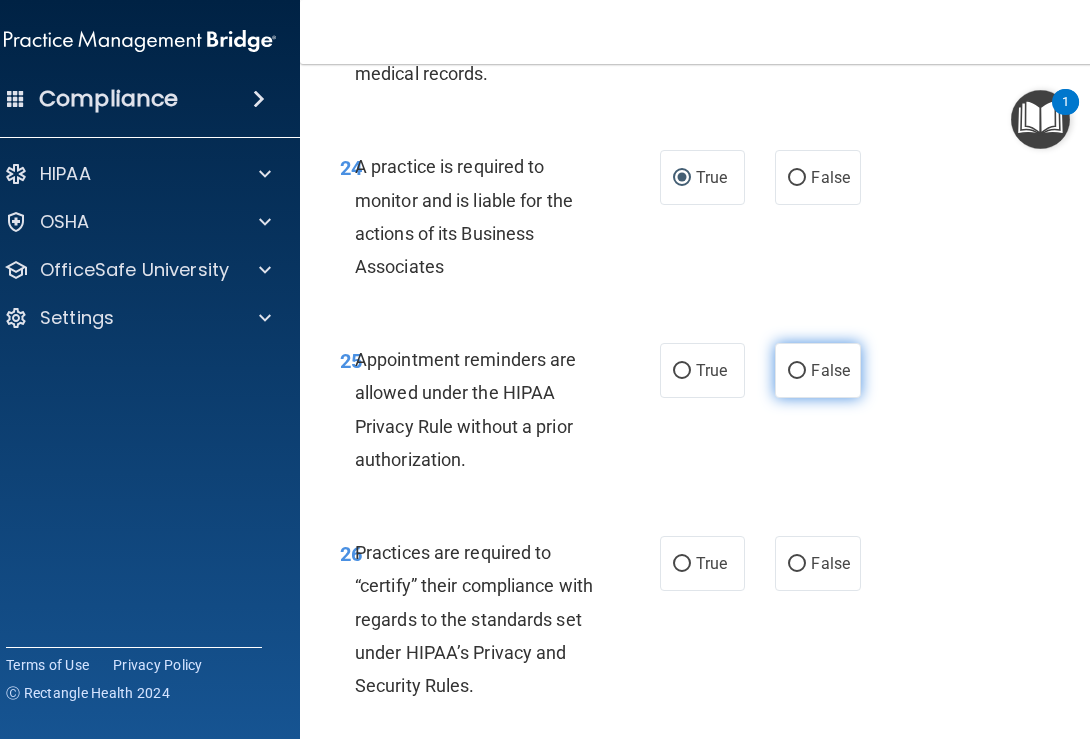 click on "False" at bounding box center (817, 370) 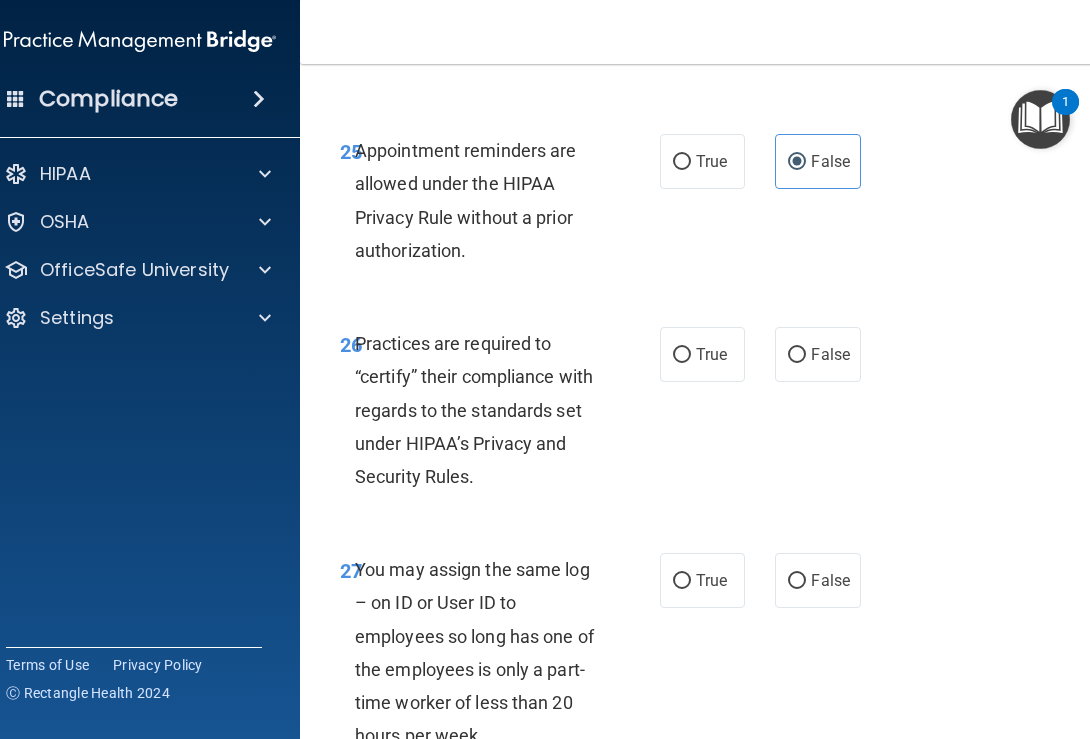 scroll, scrollTop: 5854, scrollLeft: 0, axis: vertical 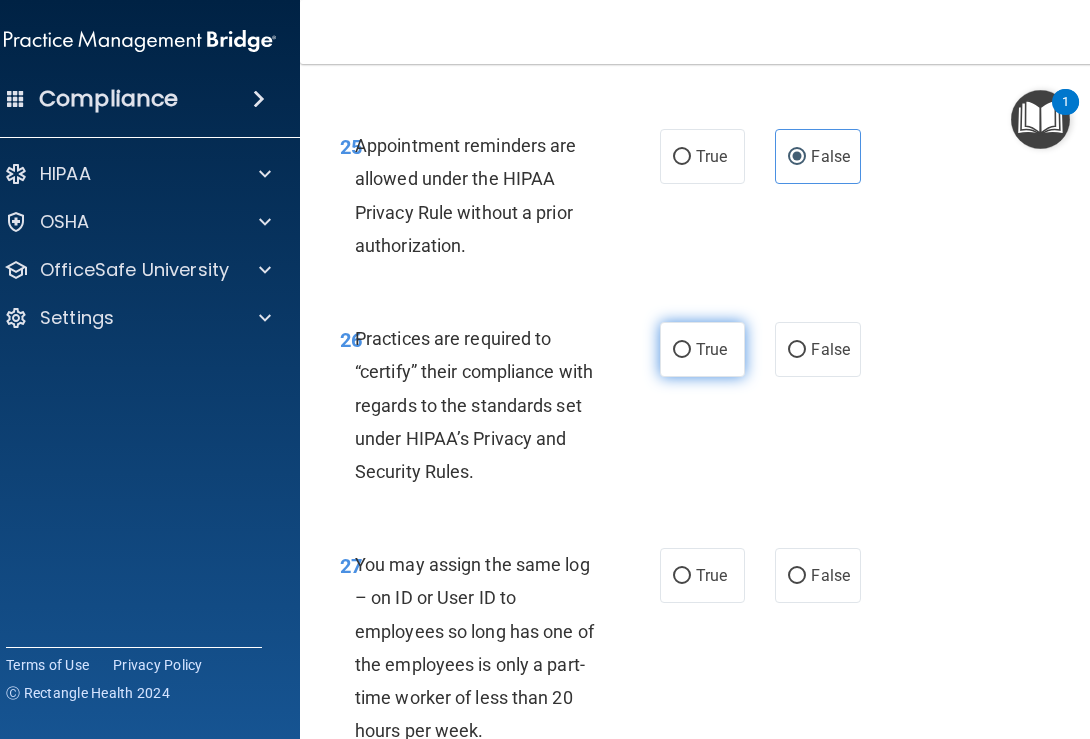 click on "True" at bounding box center (711, 349) 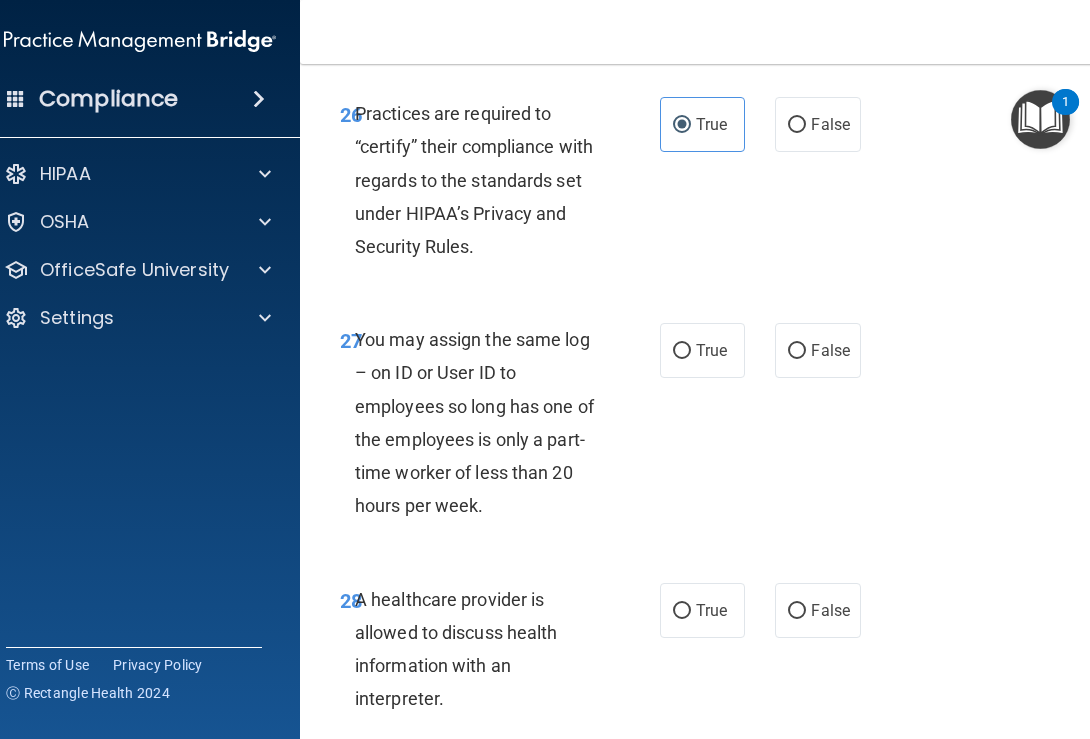 scroll, scrollTop: 6080, scrollLeft: 0, axis: vertical 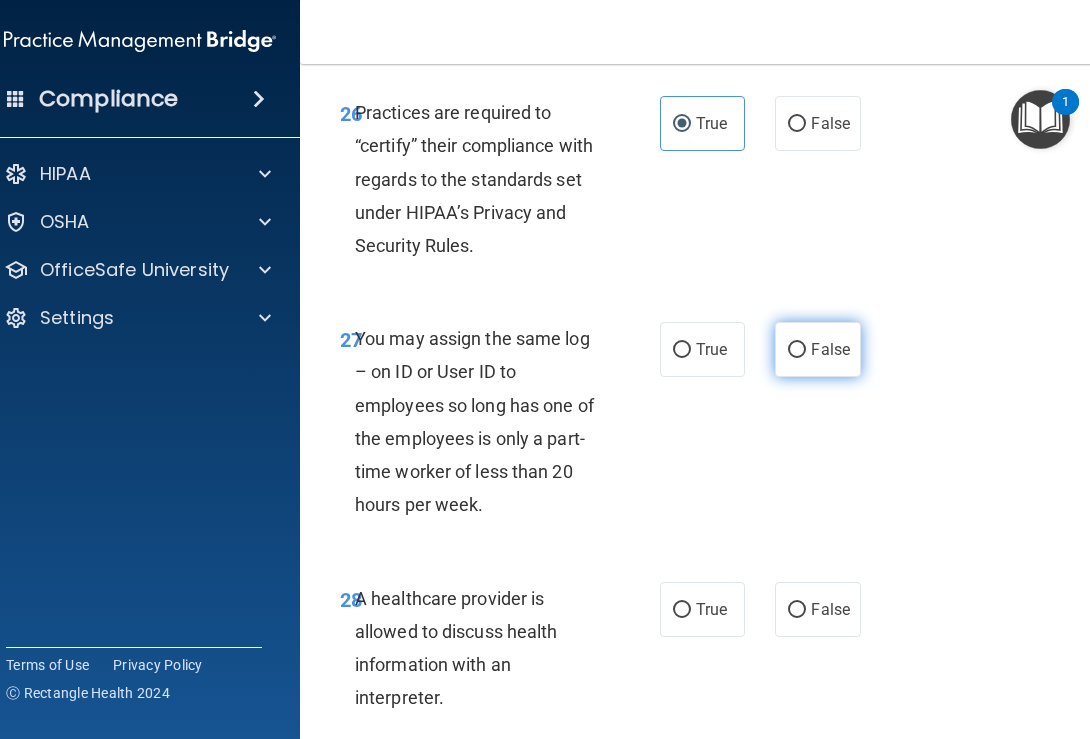 click on "False" at bounding box center (797, 350) 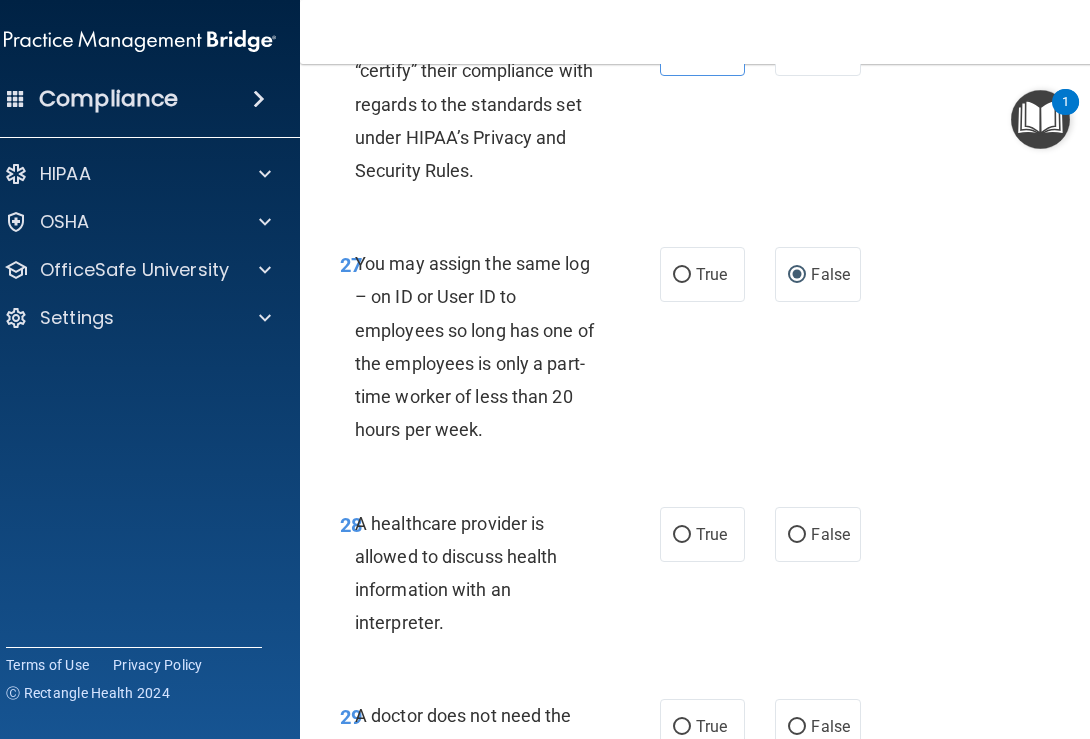 scroll, scrollTop: 6166, scrollLeft: 0, axis: vertical 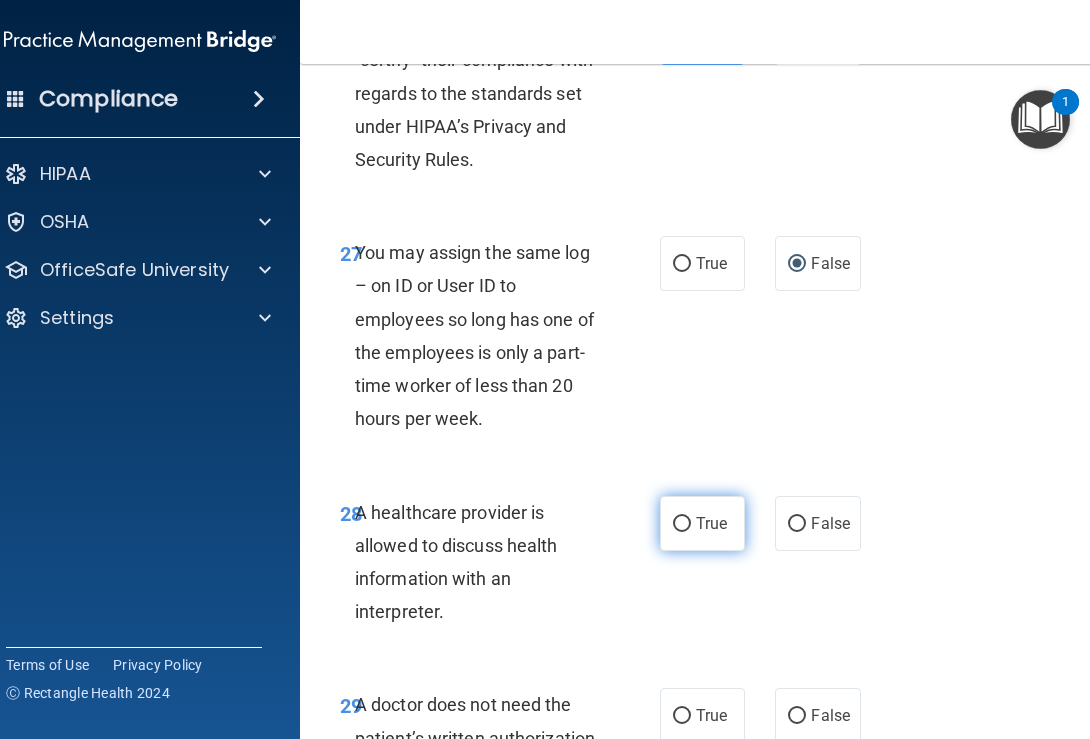 click on "True" at bounding box center (711, 523) 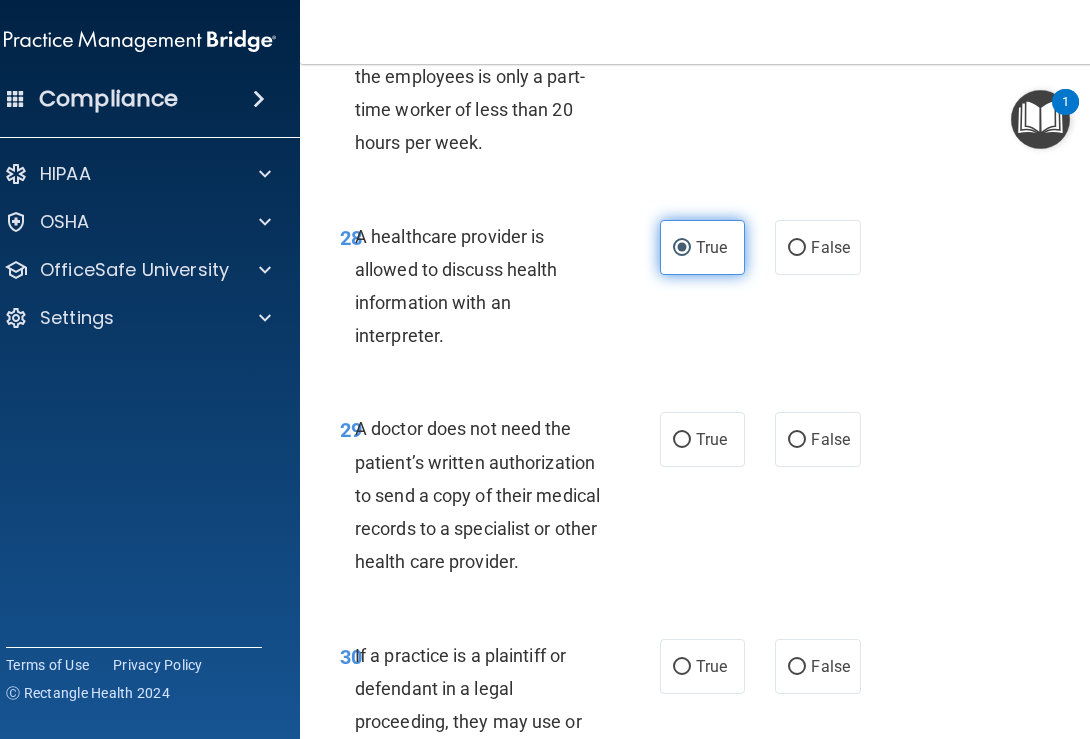 scroll, scrollTop: 6446, scrollLeft: 0, axis: vertical 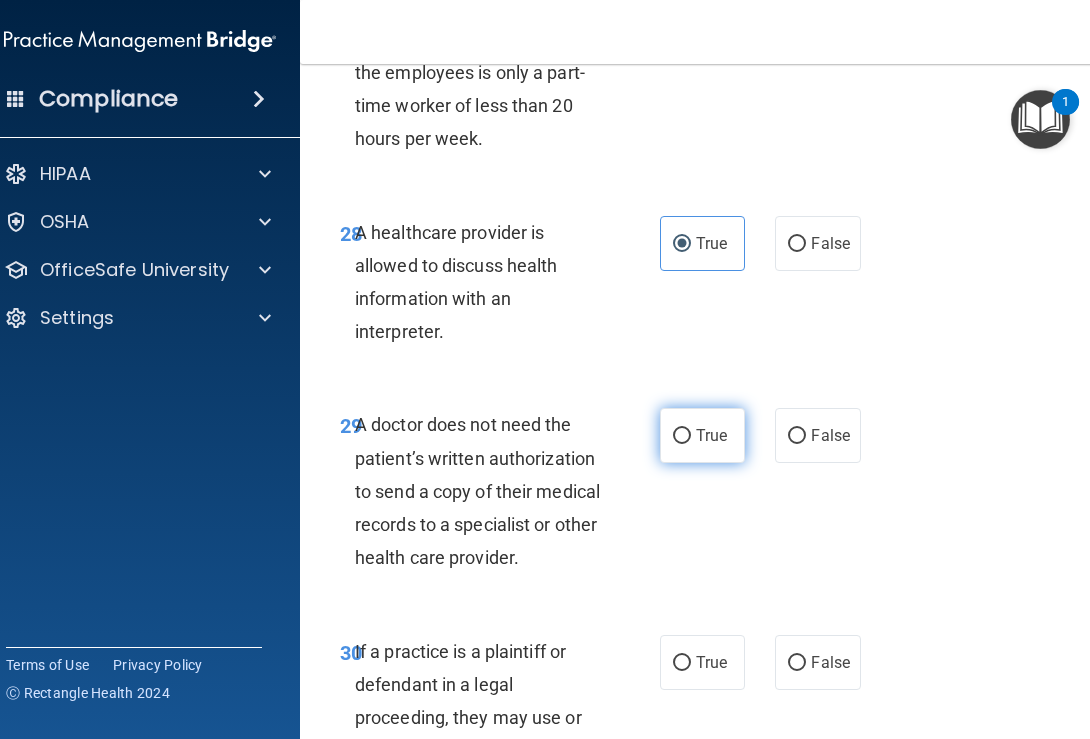 click on "True" at bounding box center (682, 436) 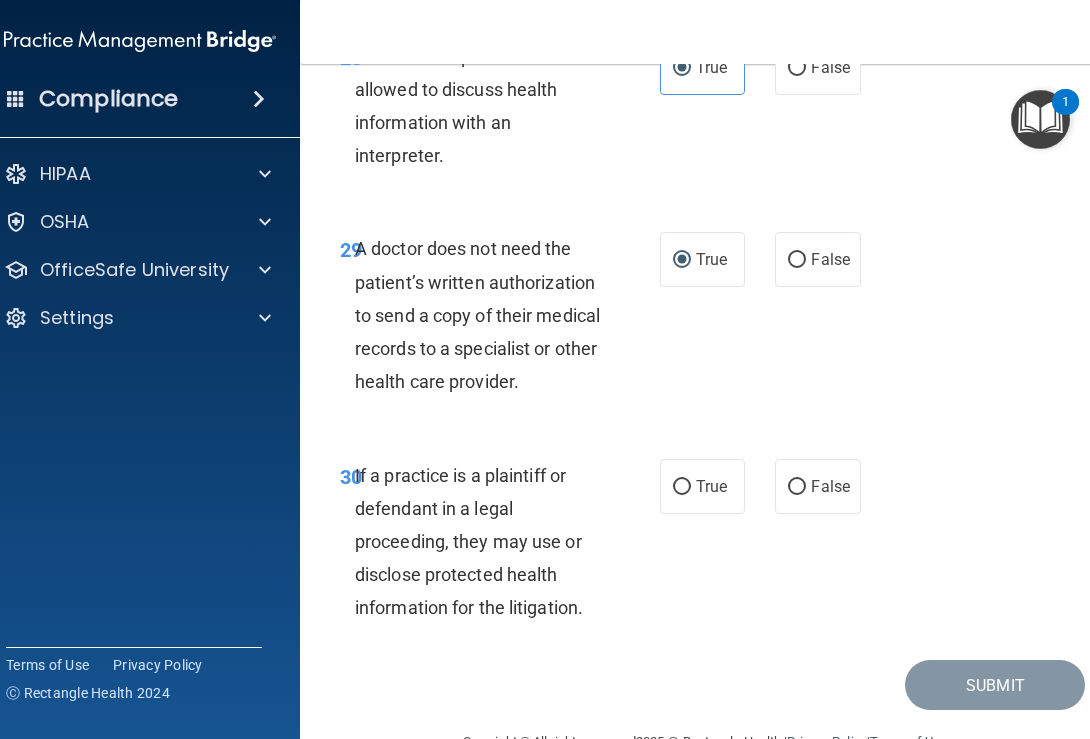 scroll, scrollTop: 6674, scrollLeft: 0, axis: vertical 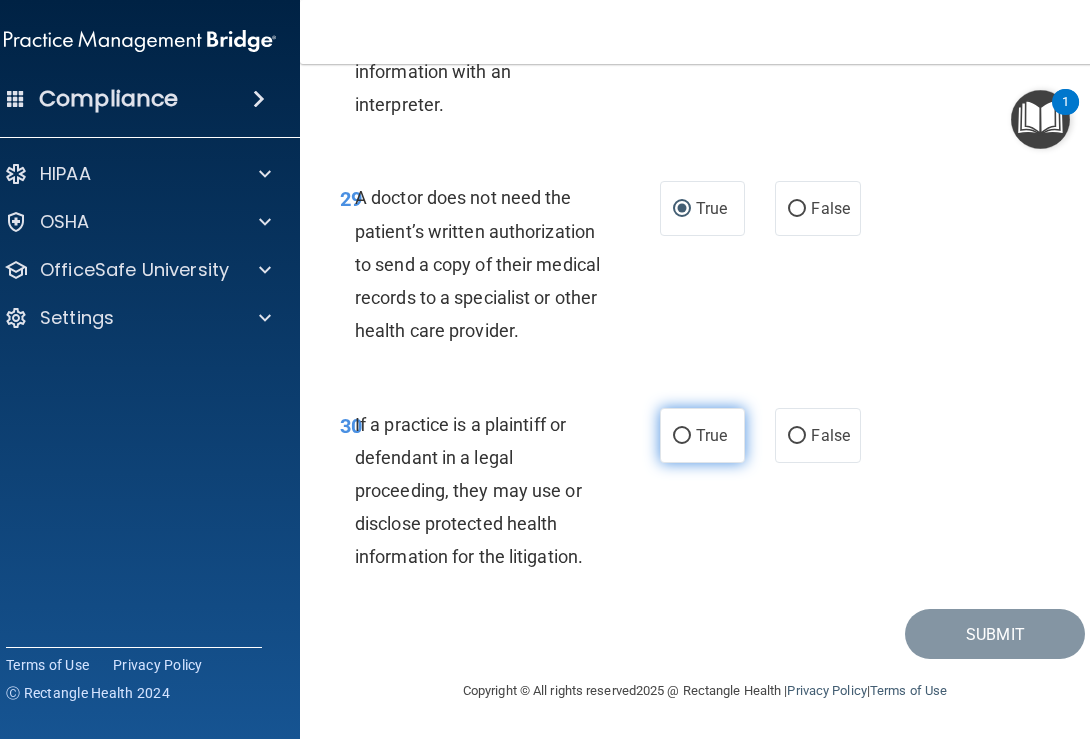 click on "True" at bounding box center [702, 435] 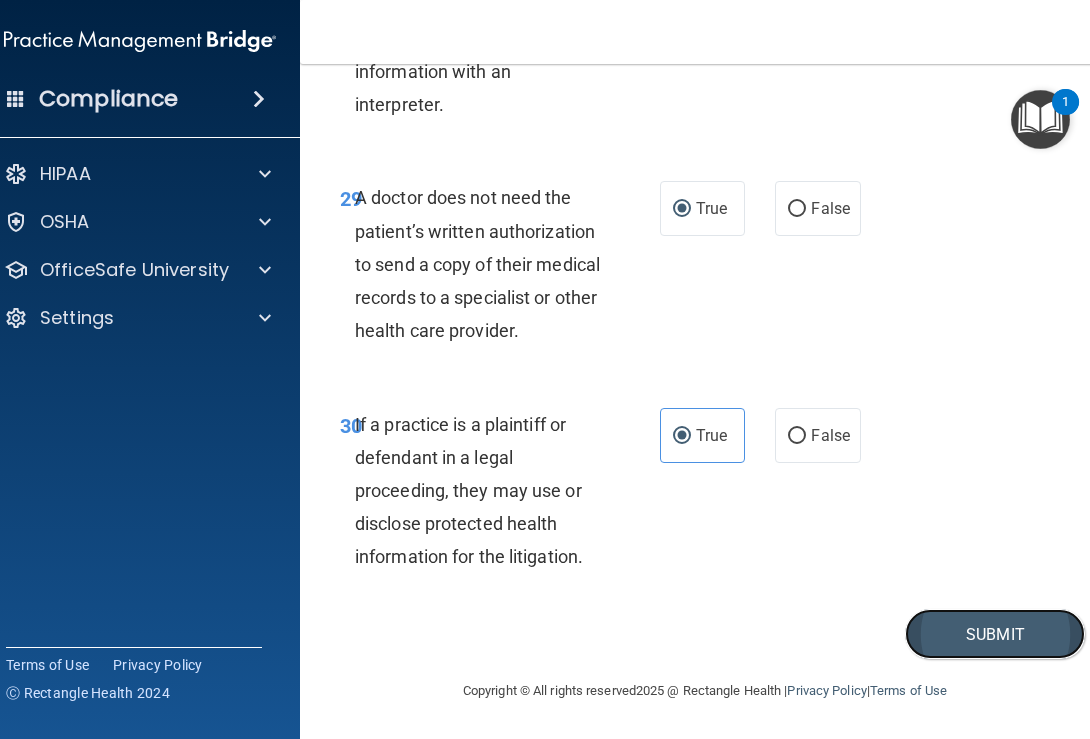 click on "Submit" at bounding box center [995, 634] 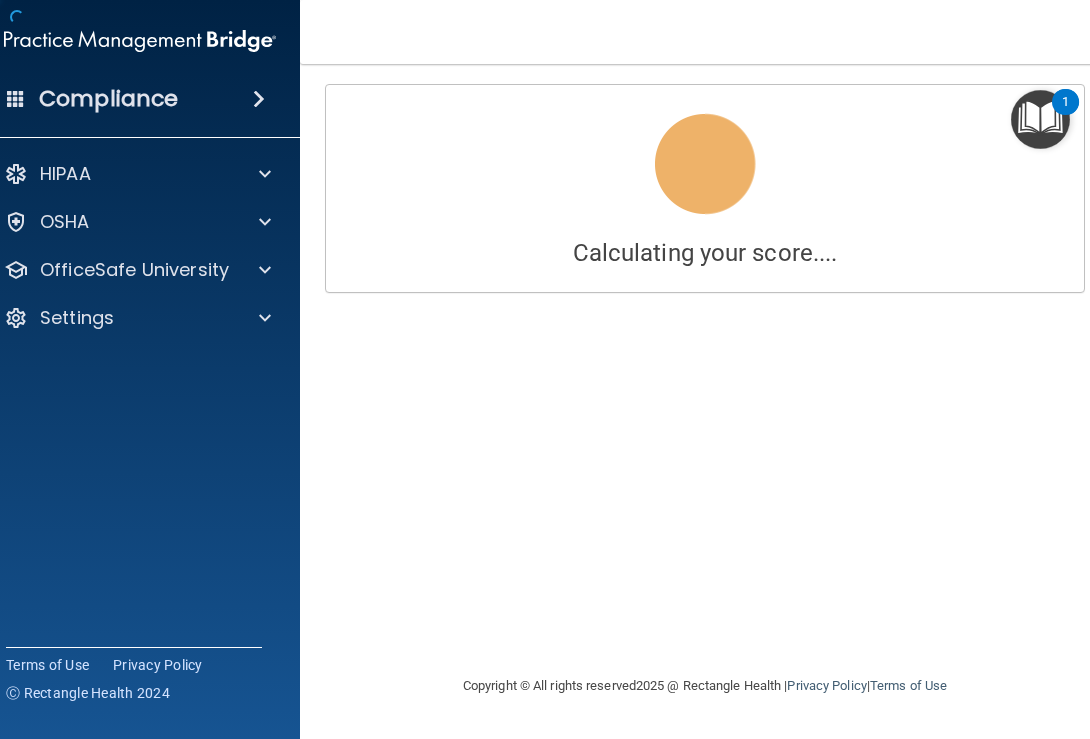 scroll, scrollTop: 0, scrollLeft: 0, axis: both 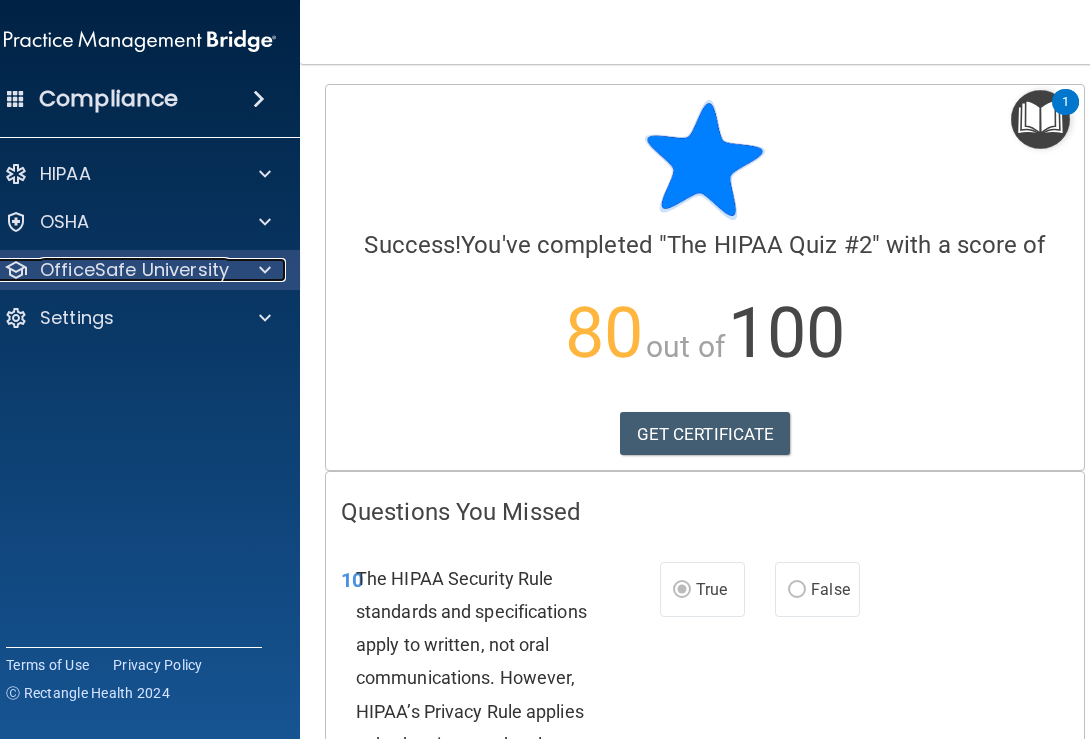 click on "OfficeSafe University" at bounding box center (113, 270) 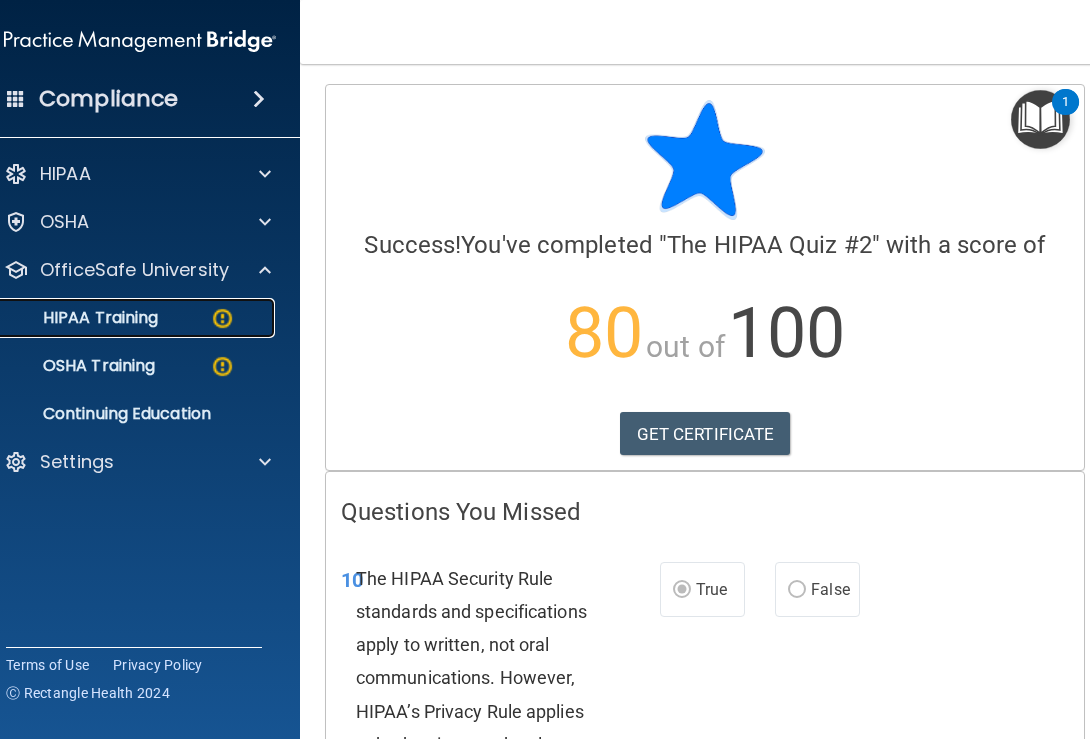 click on "HIPAA Training" at bounding box center [129, 318] 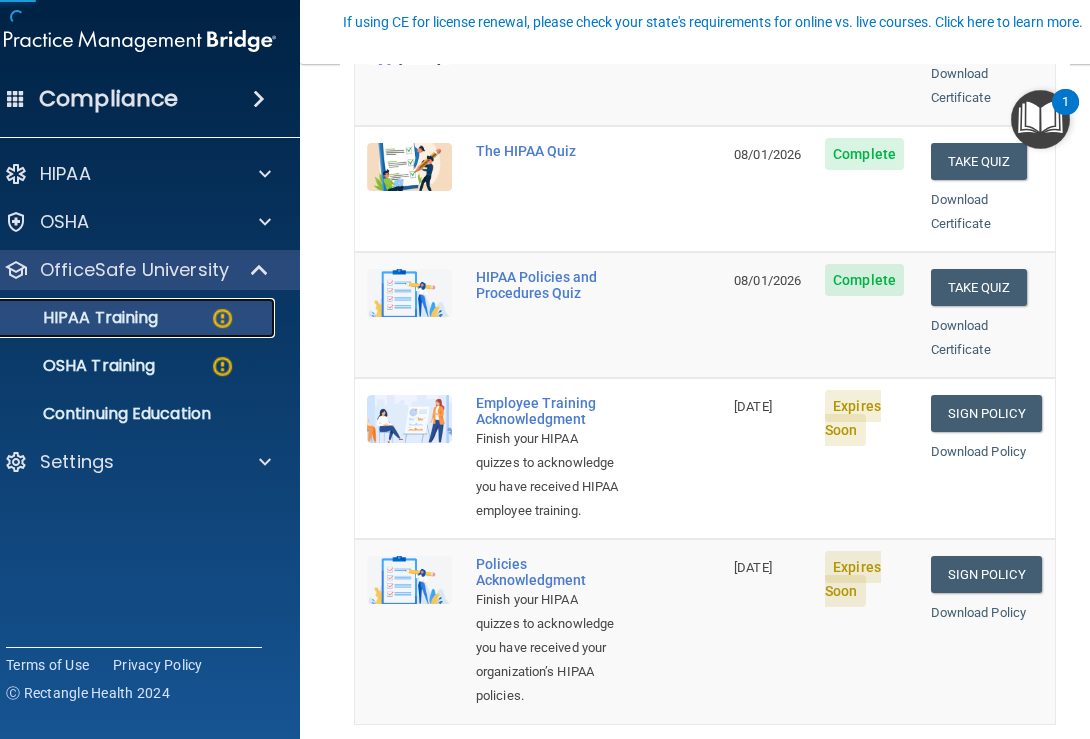 scroll, scrollTop: 354, scrollLeft: 0, axis: vertical 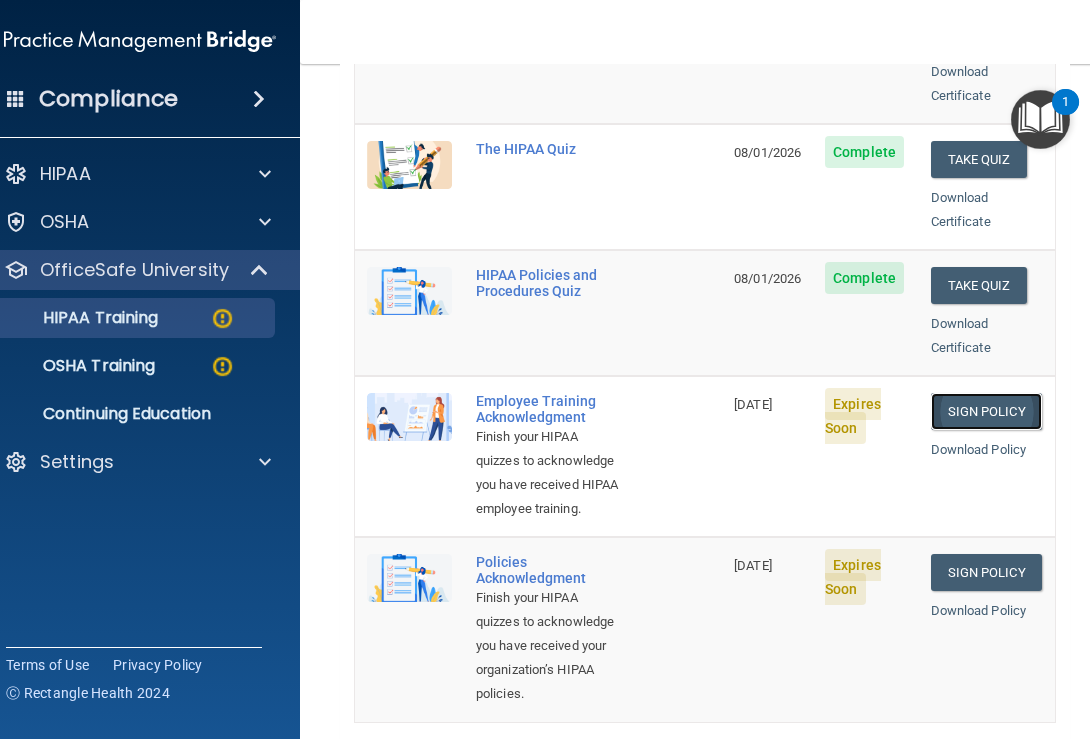 click on "Sign Policy" at bounding box center [986, 411] 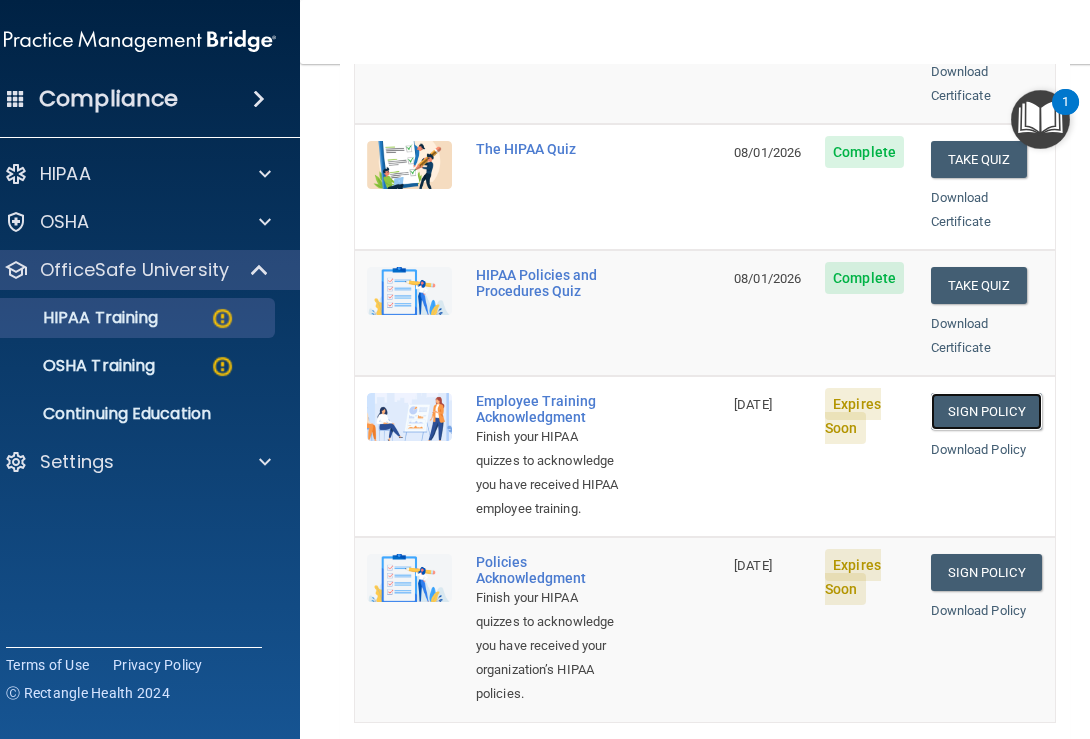 scroll, scrollTop: 483, scrollLeft: 0, axis: vertical 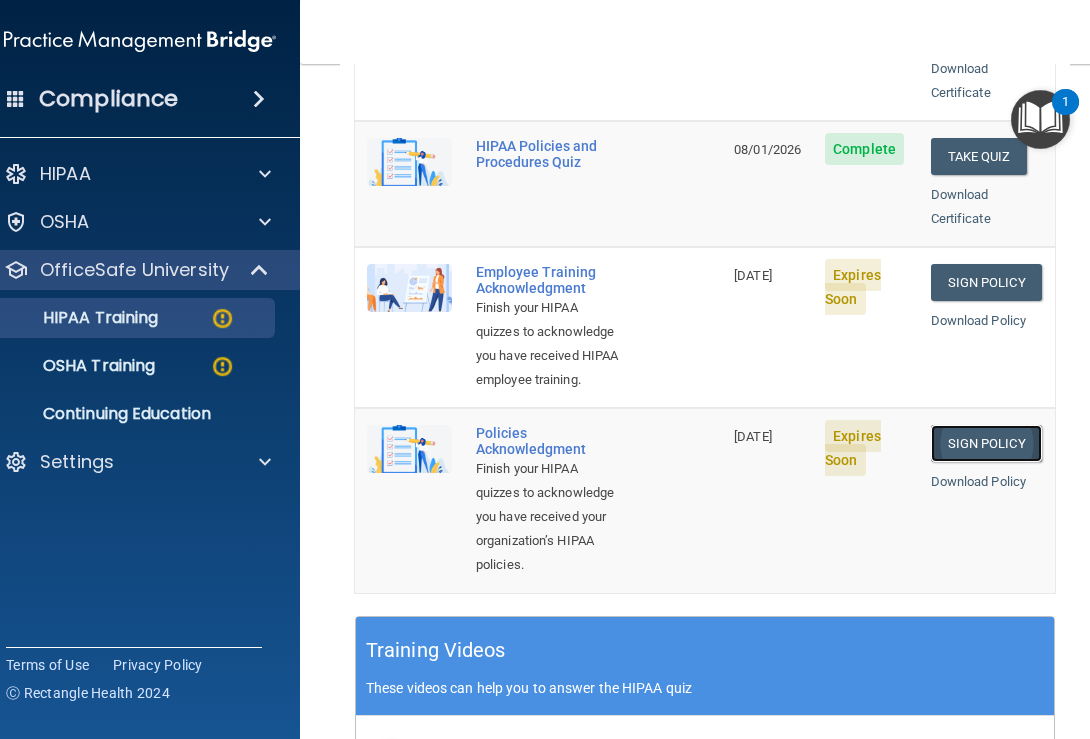 click on "Sign Policy" at bounding box center (986, 443) 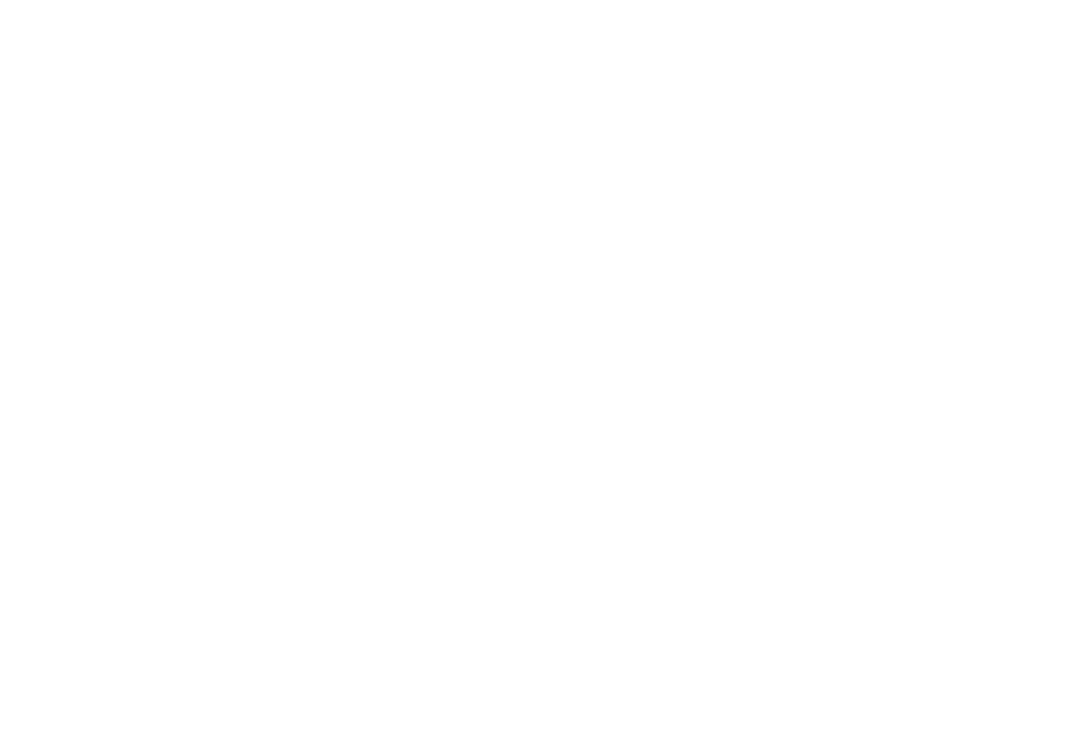 scroll, scrollTop: 0, scrollLeft: 0, axis: both 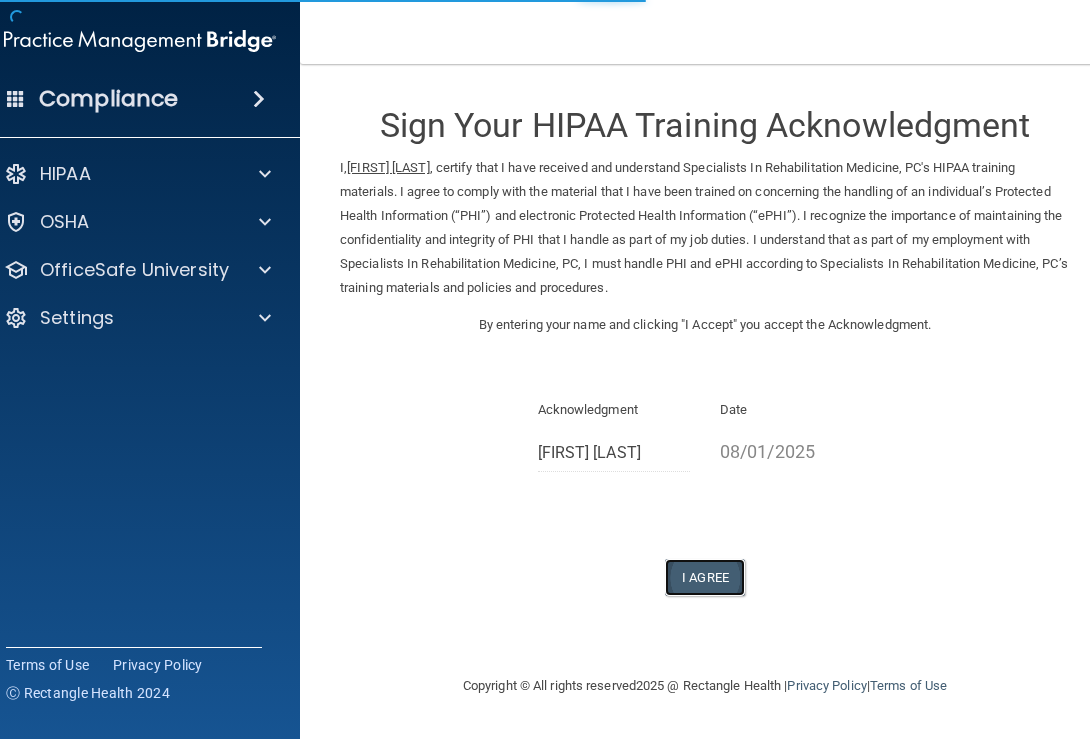 click on "I Agree" at bounding box center (705, 577) 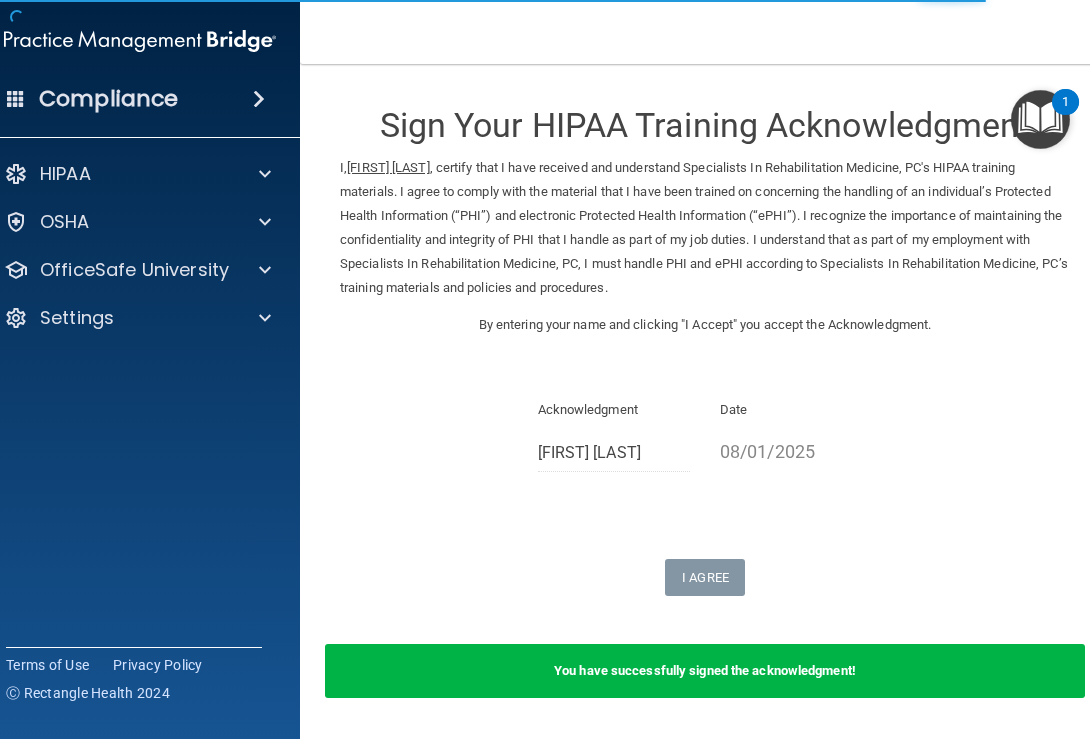 click on "You have successfully signed the acknowledgment!" at bounding box center (705, 671) 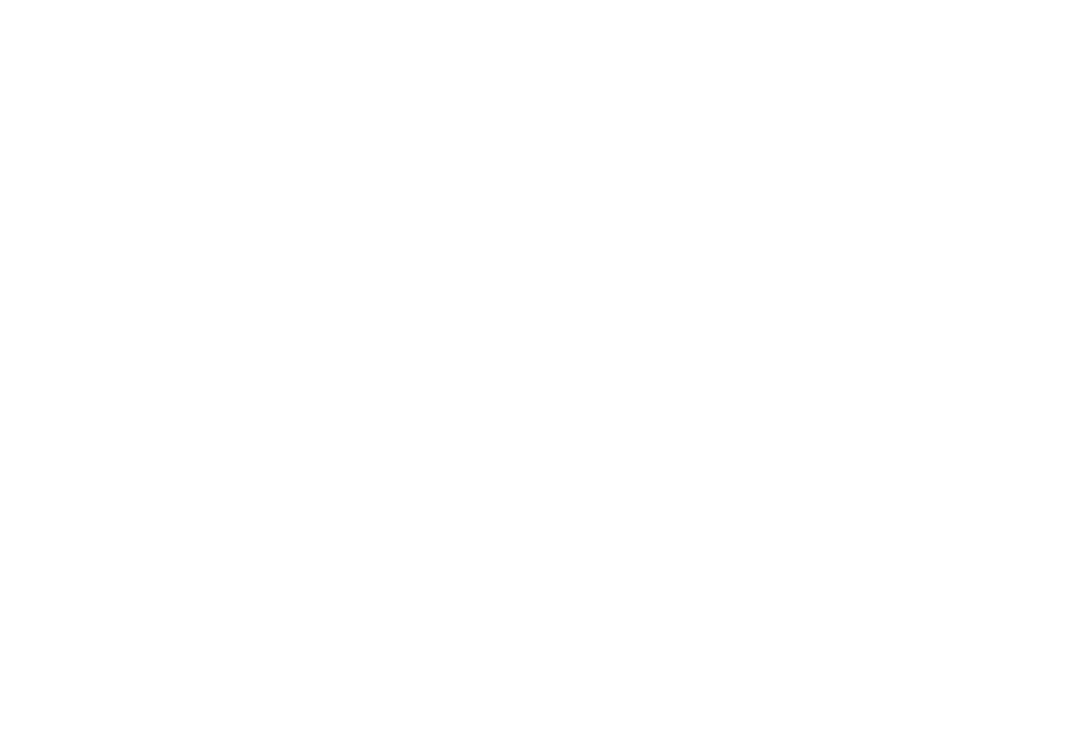 scroll, scrollTop: 0, scrollLeft: 0, axis: both 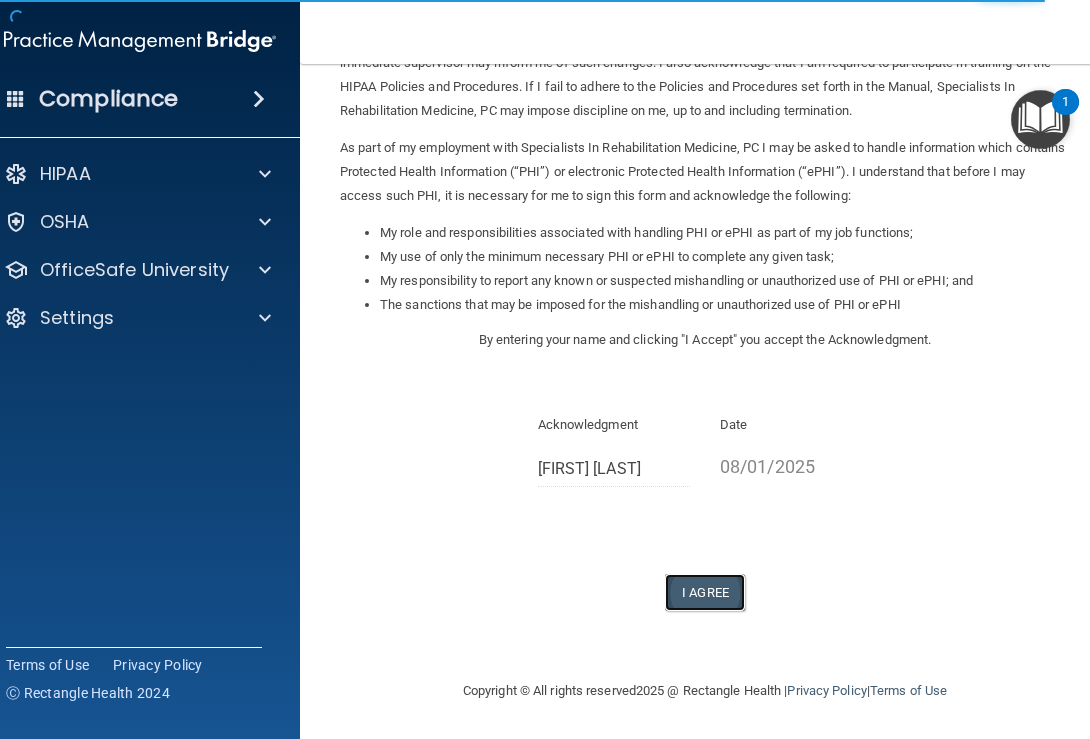 click on "I Agree" at bounding box center [705, 592] 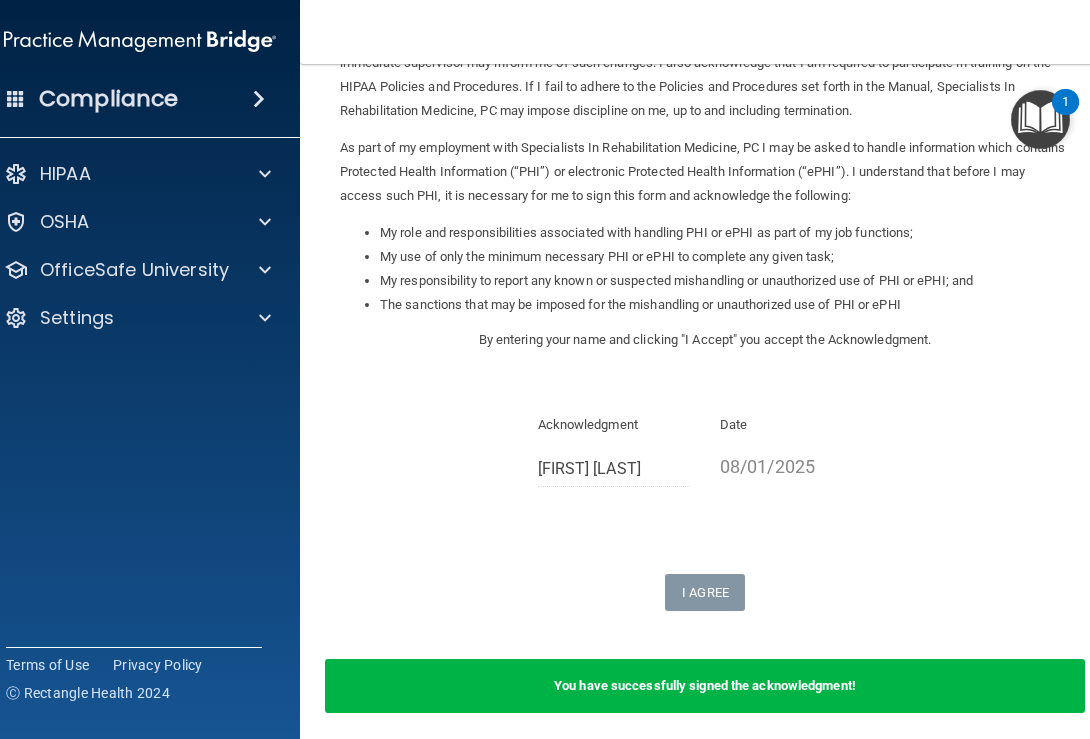 scroll, scrollTop: 0, scrollLeft: 0, axis: both 